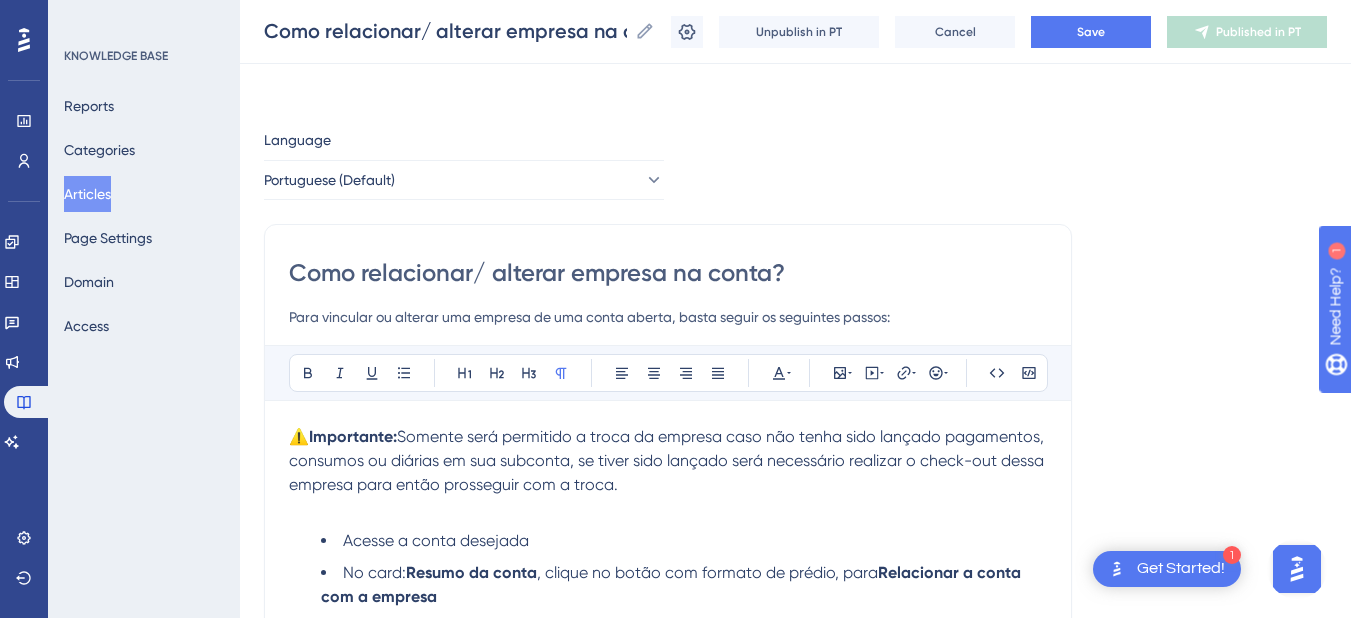 scroll, scrollTop: 1684, scrollLeft: 0, axis: vertical 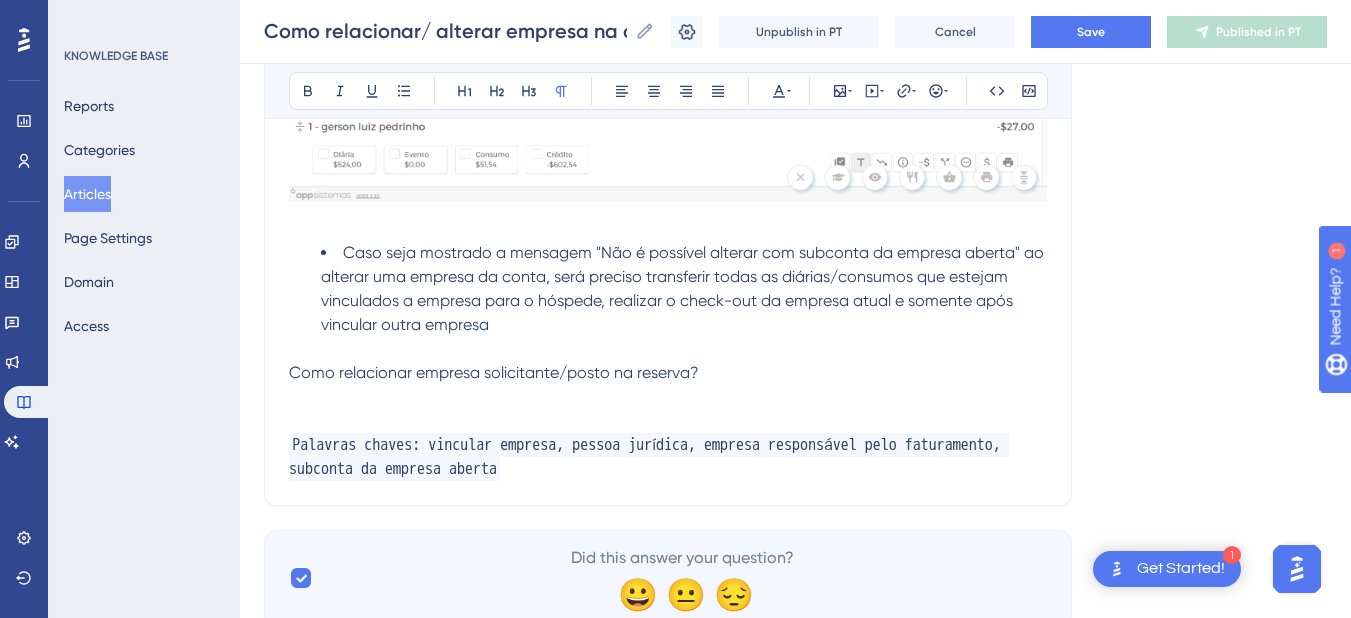 click on "Articles" at bounding box center [87, 194] 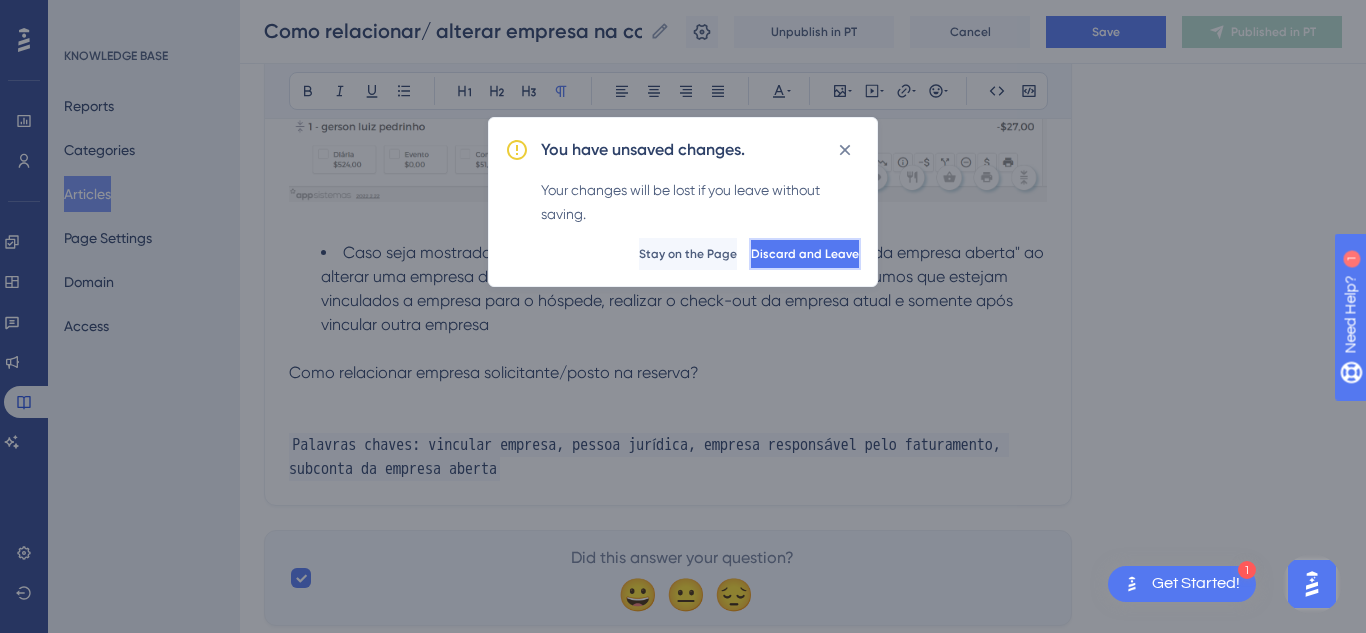 drag, startPoint x: 812, startPoint y: 248, endPoint x: 82, endPoint y: 14, distance: 766.5872 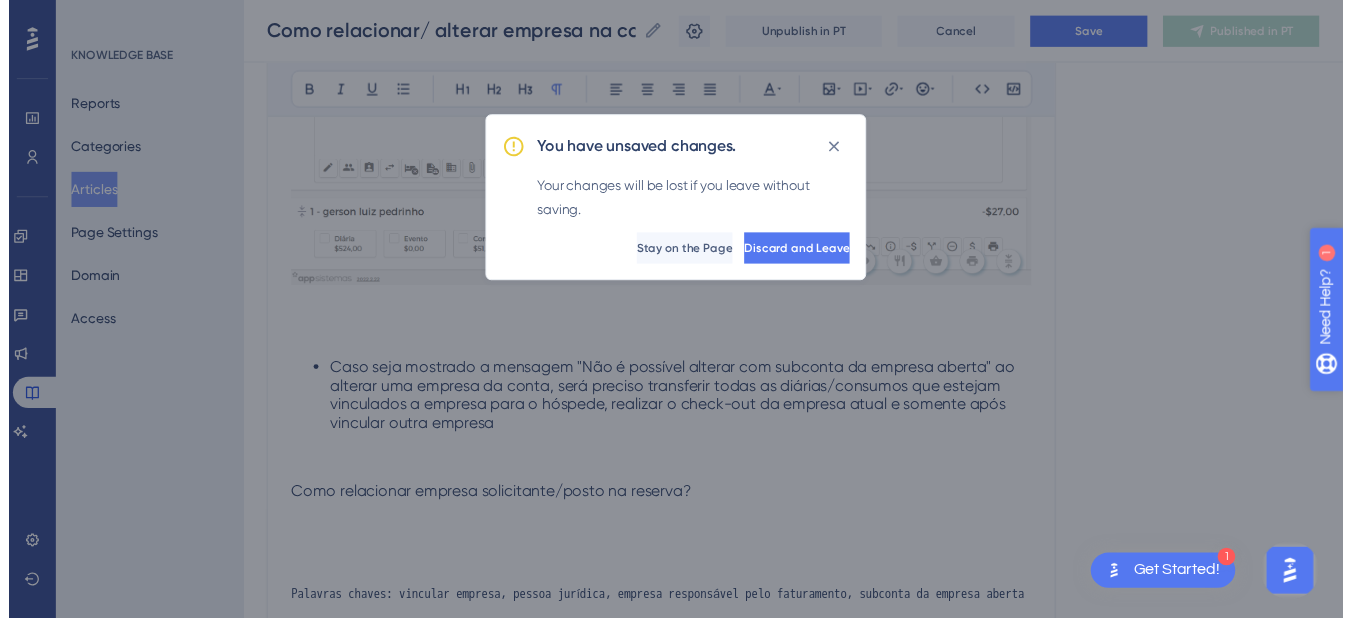 scroll, scrollTop: 0, scrollLeft: 0, axis: both 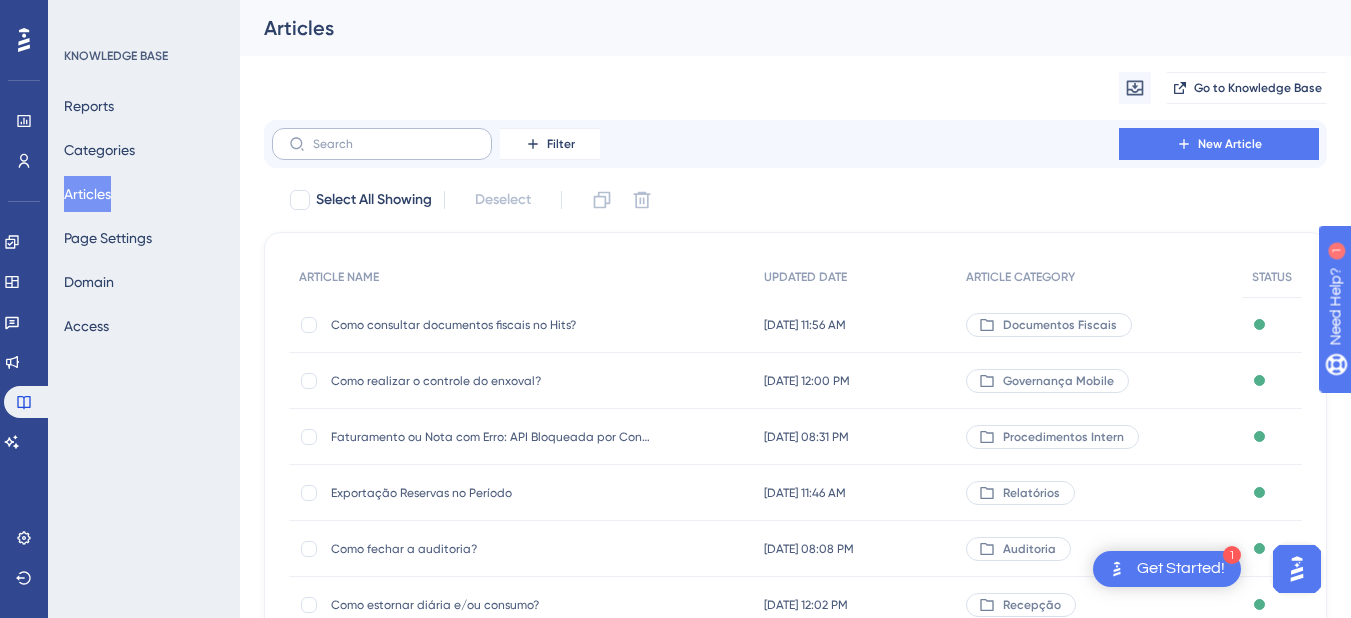 click at bounding box center [382, 144] 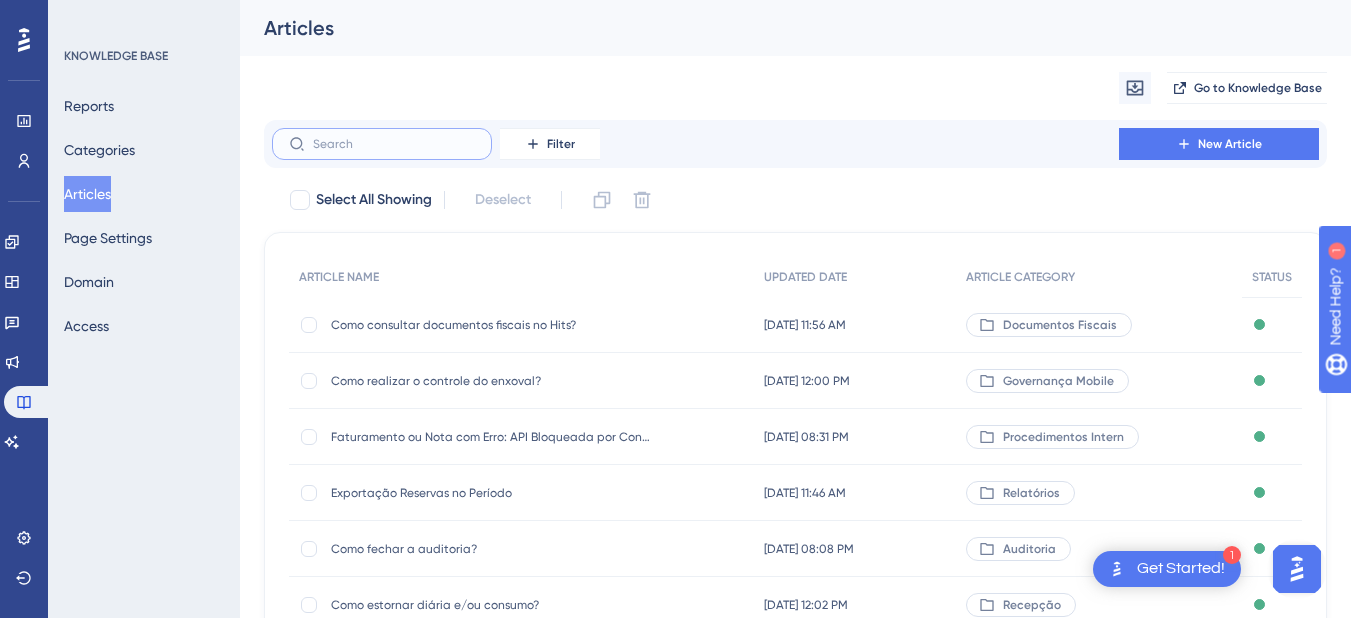 click at bounding box center (394, 144) 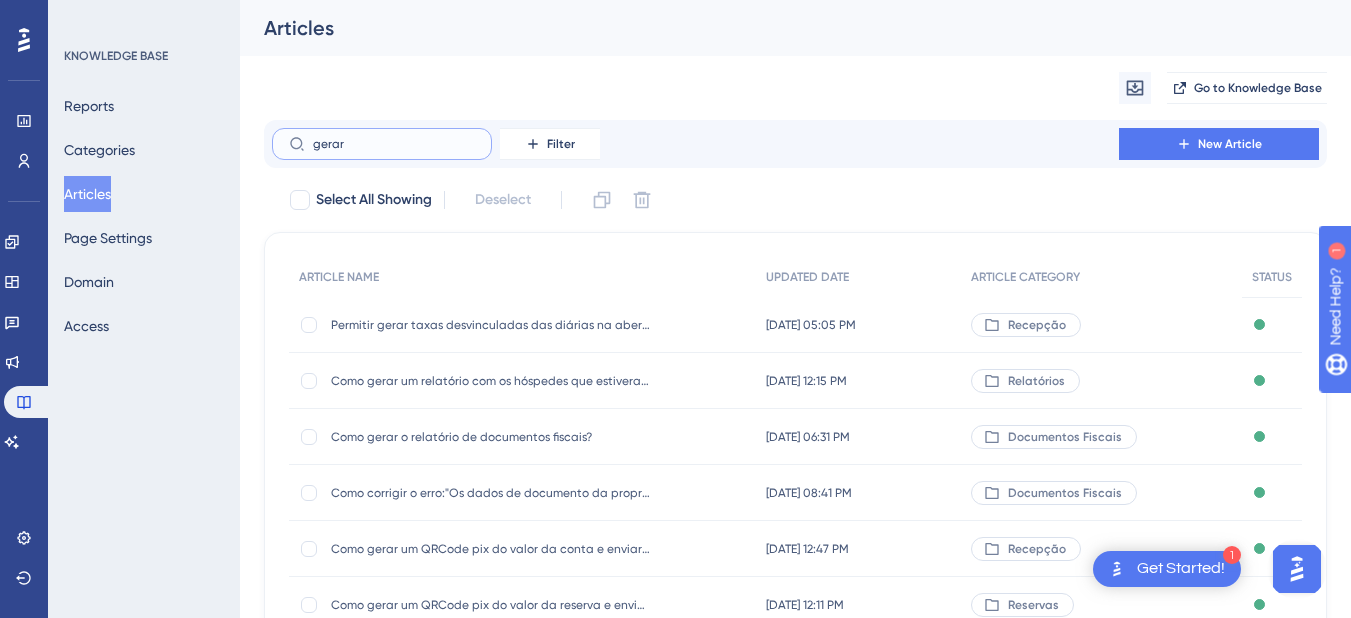 type on "gerar f" 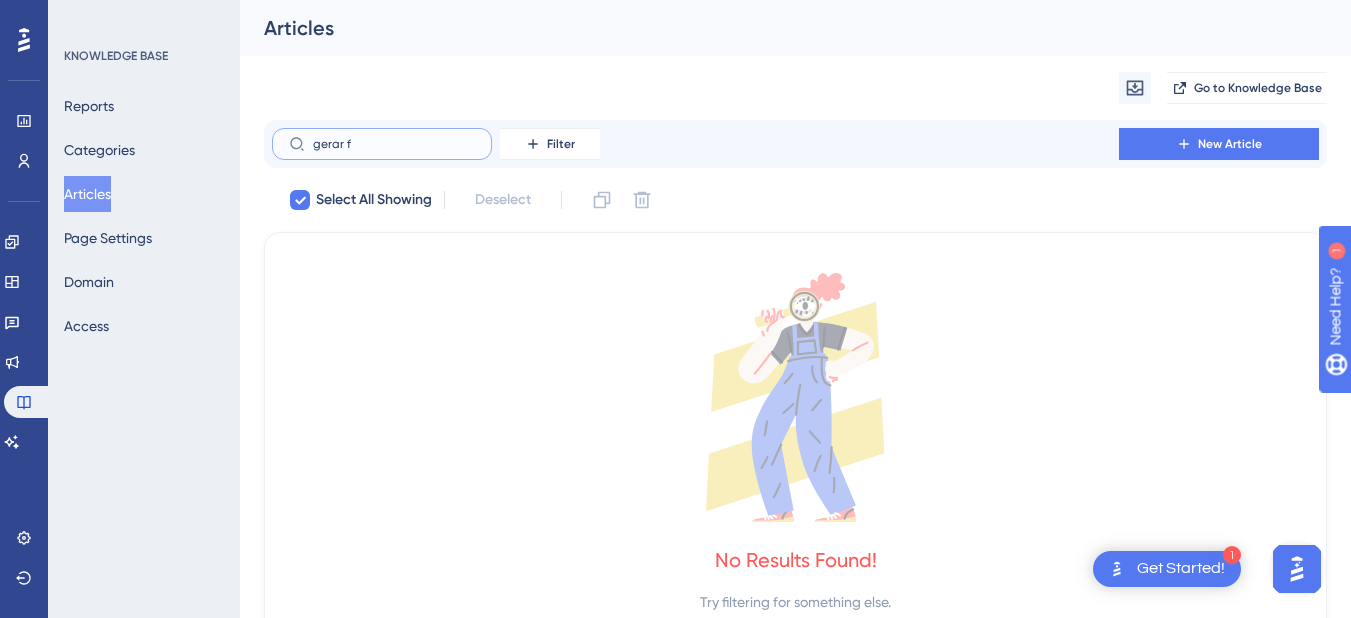 type on "gerar" 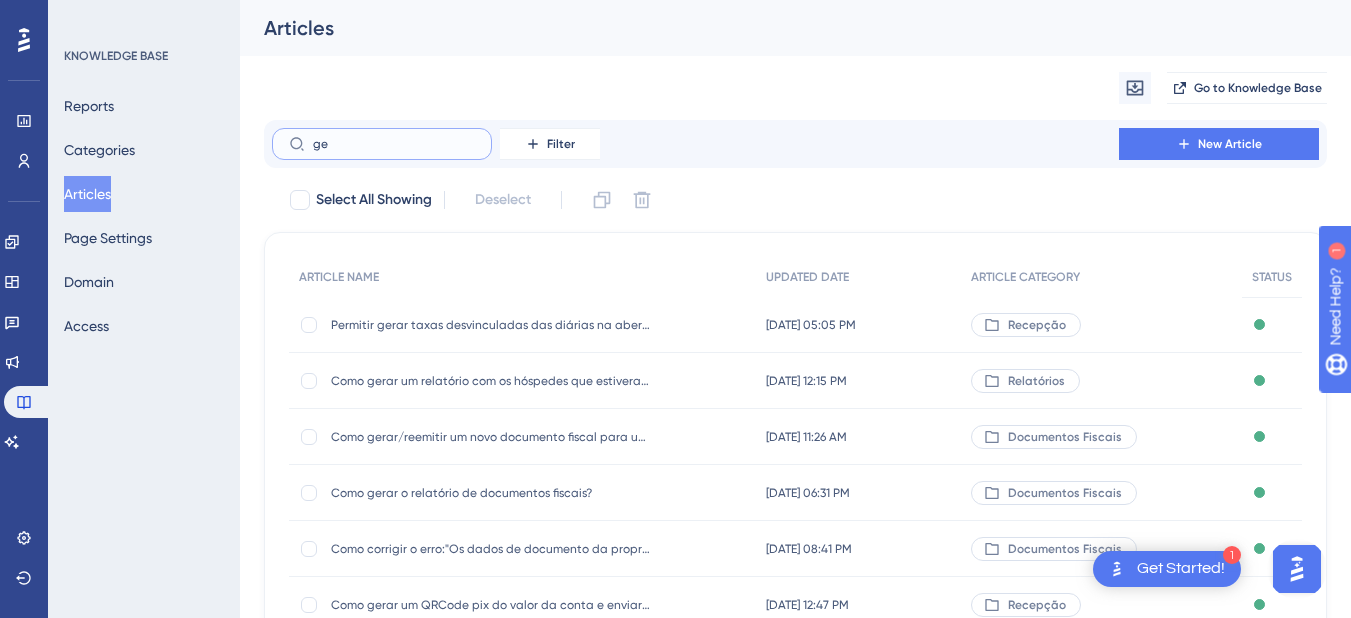 type on "g" 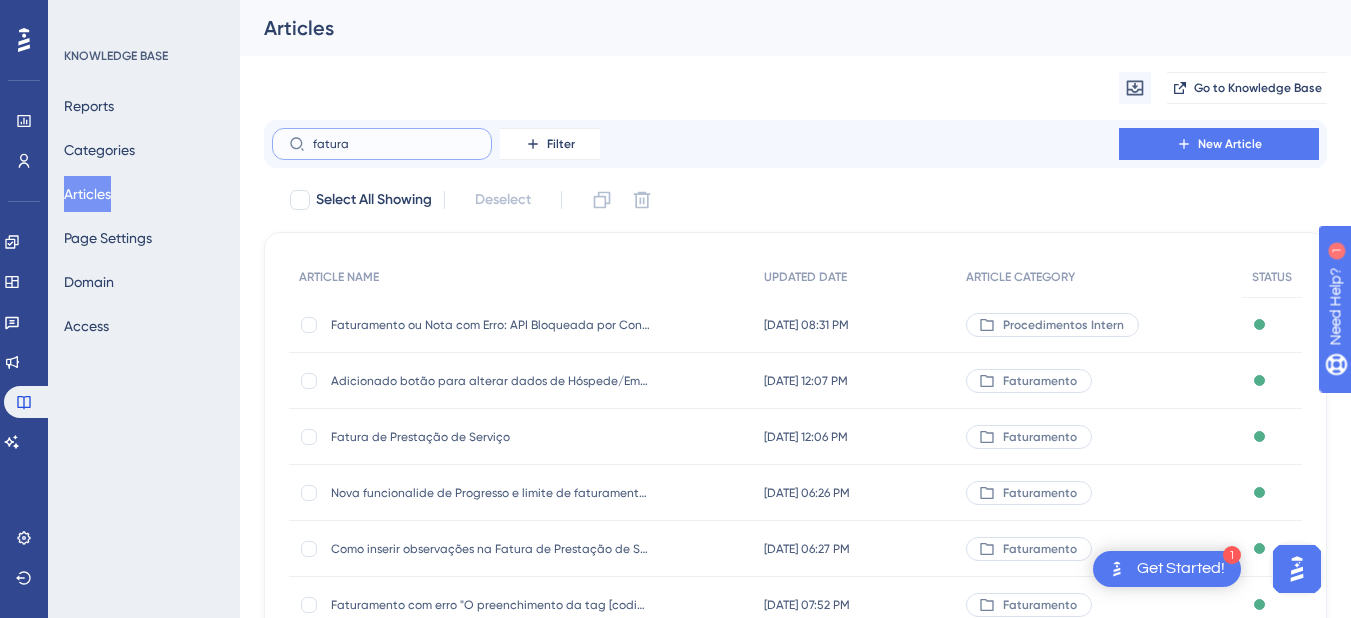 scroll, scrollTop: 200, scrollLeft: 0, axis: vertical 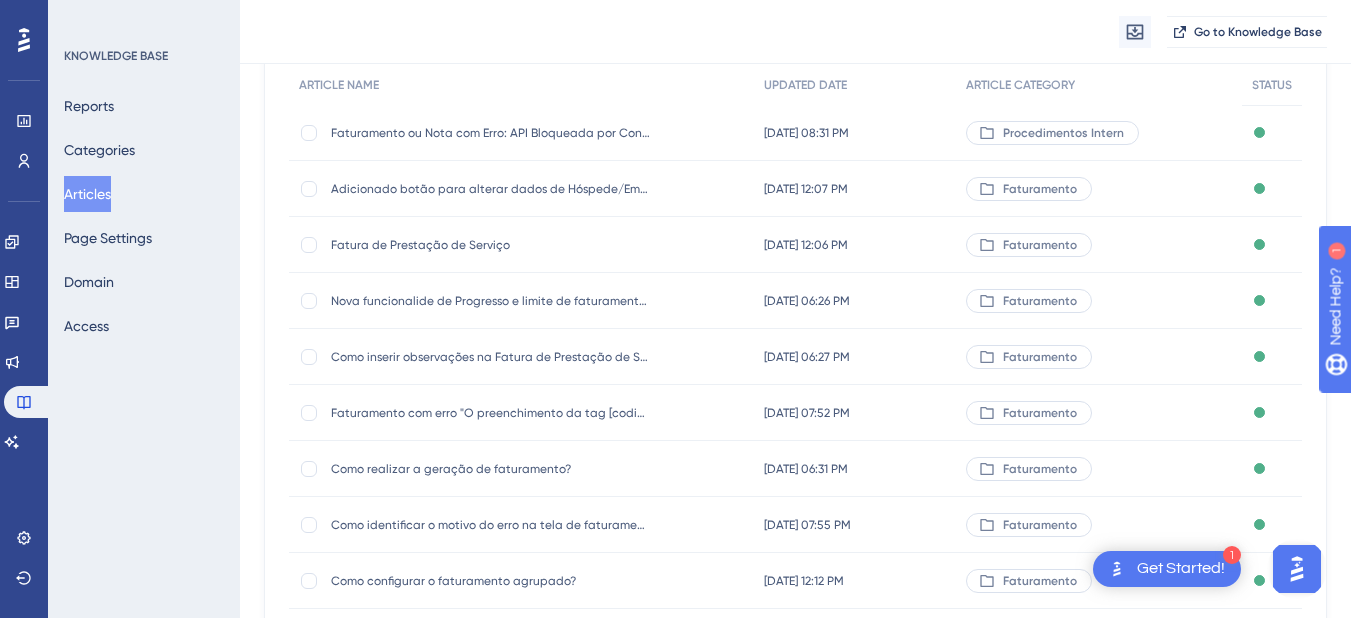 type on "fatura" 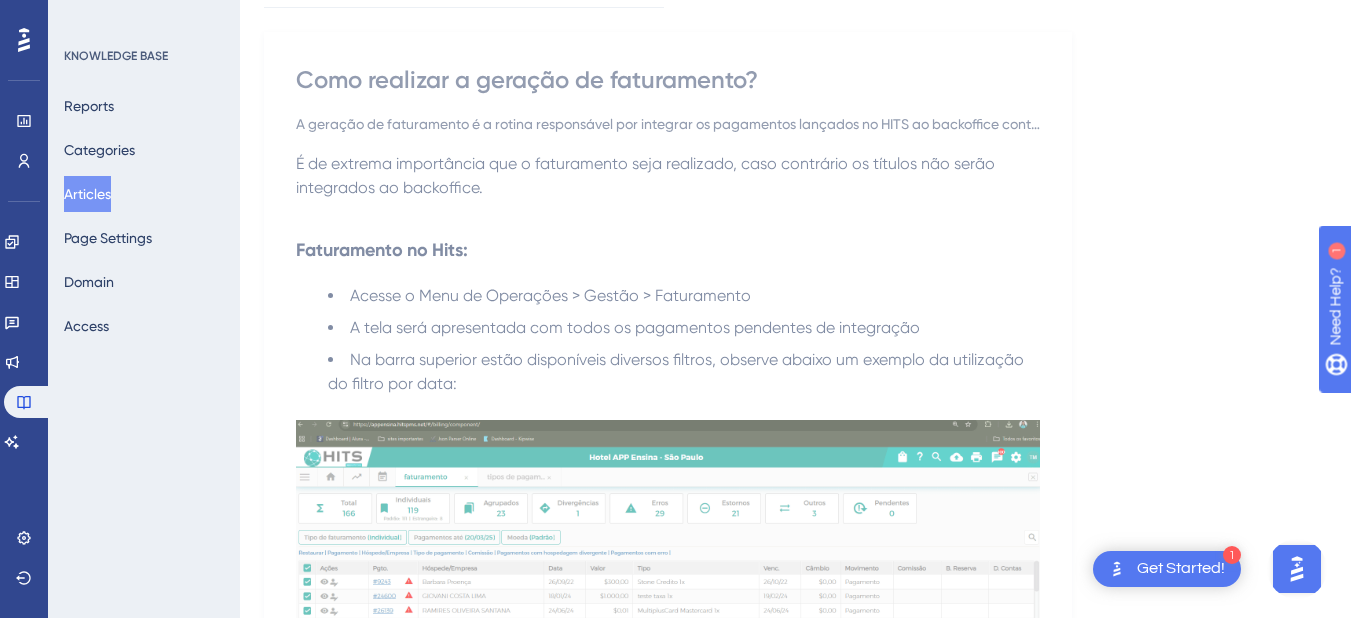 scroll, scrollTop: 0, scrollLeft: 0, axis: both 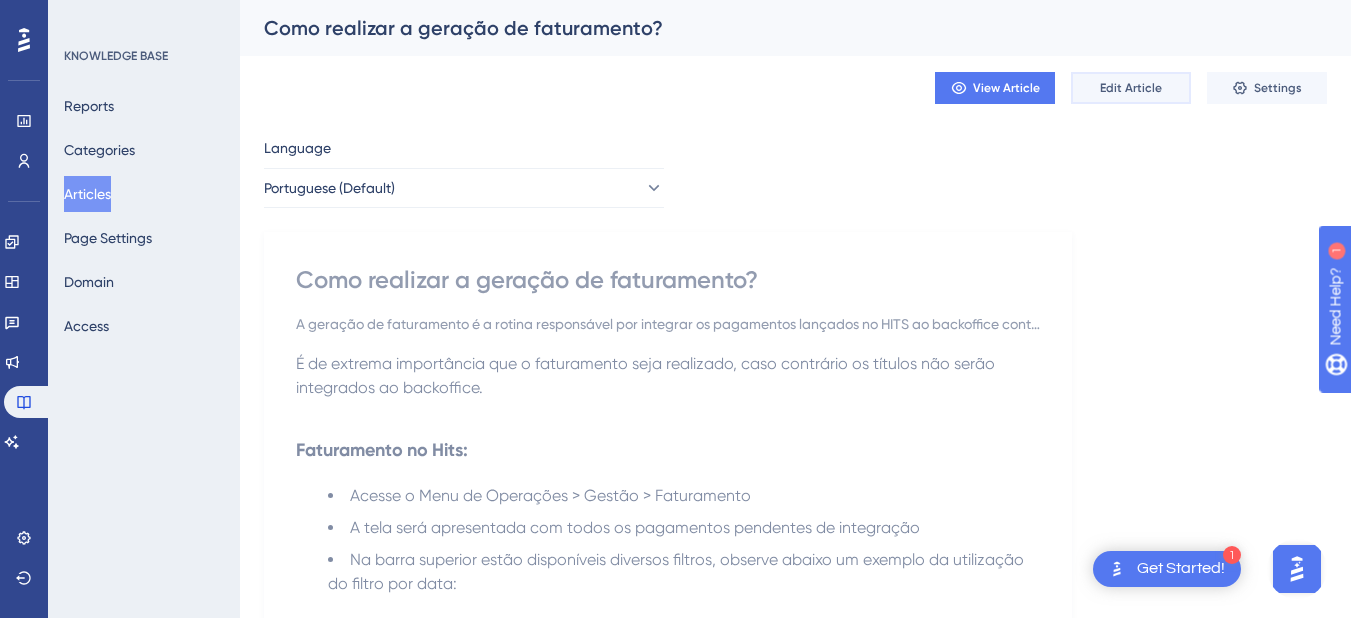 click on "Edit Article" at bounding box center [1131, 88] 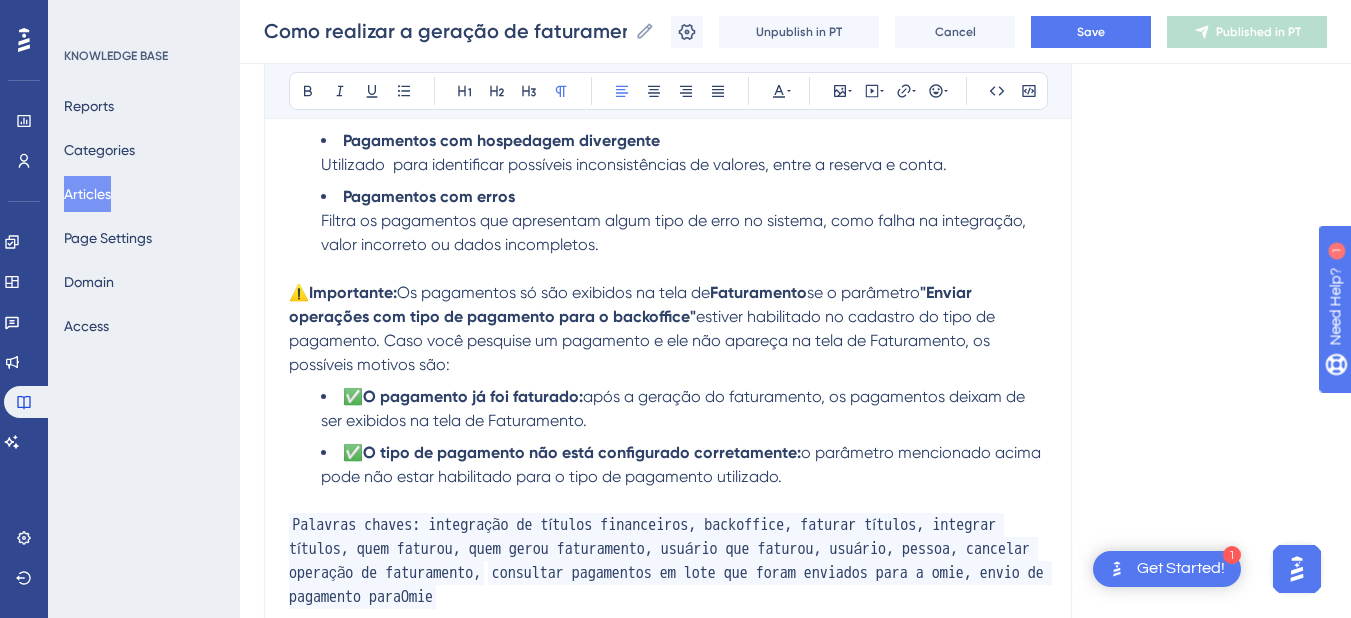 scroll, scrollTop: 2778, scrollLeft: 0, axis: vertical 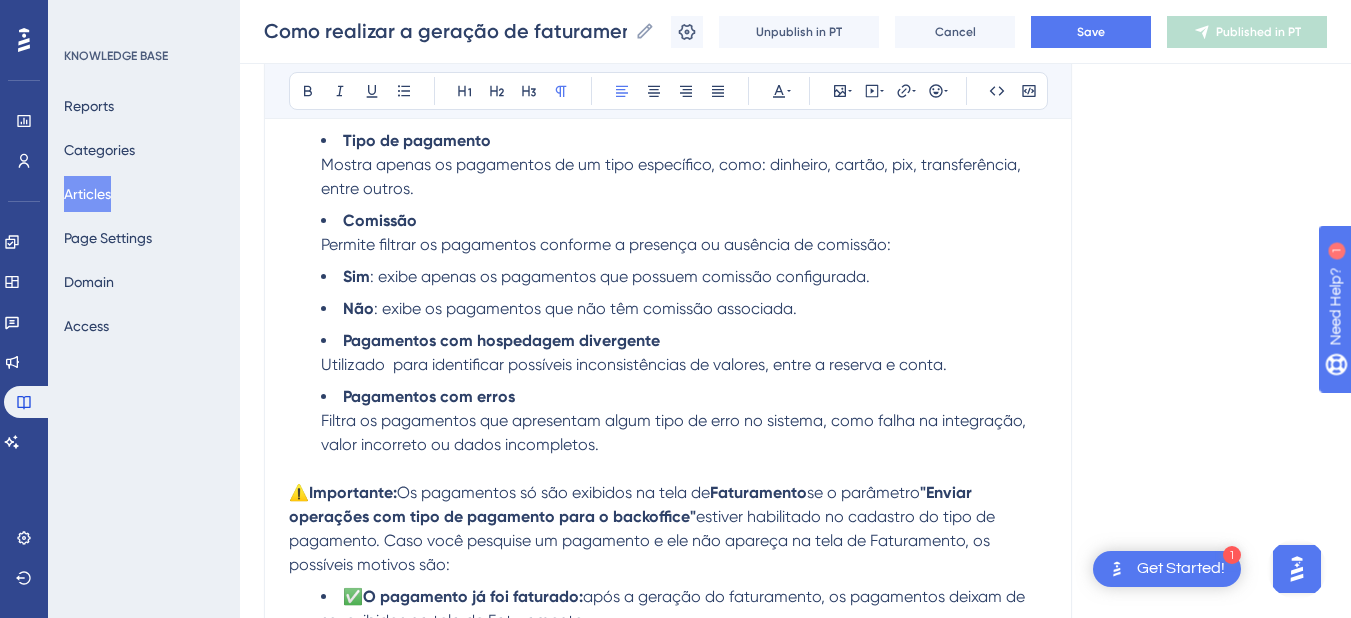 click on "Filtra os pagamentos que apresentam algum tipo de erro no sistema, como falha na integração, valor incorreto ou dados incompletos." at bounding box center (675, 432) 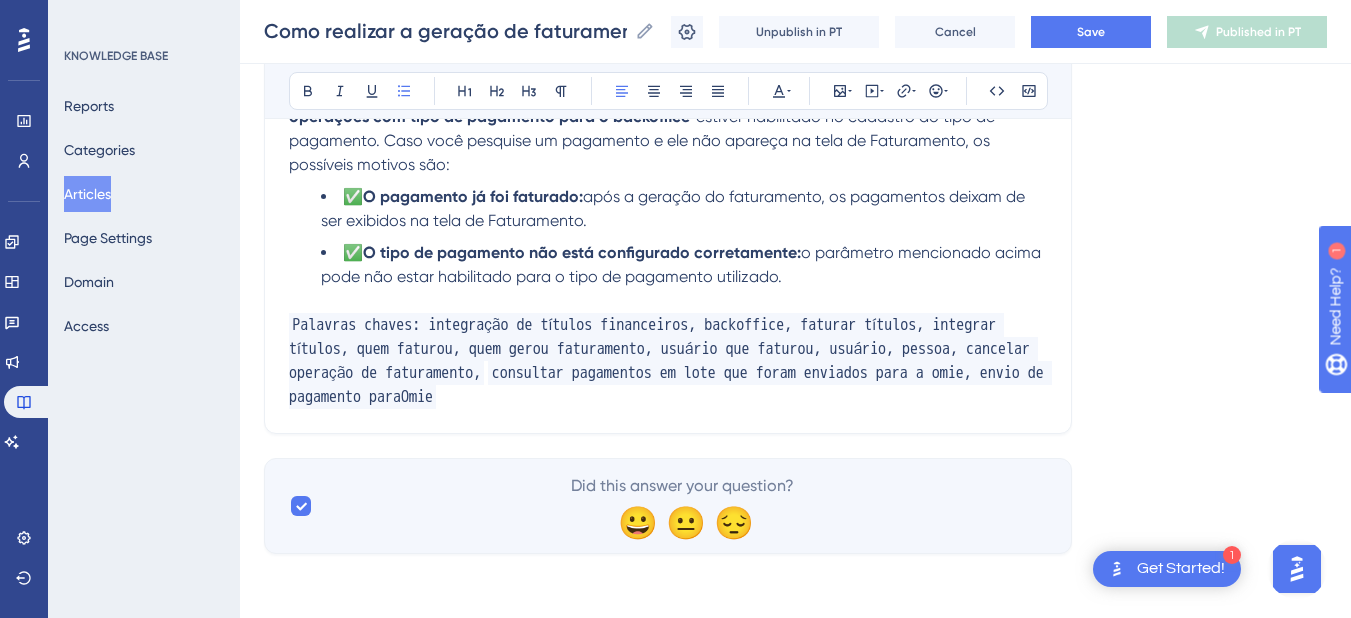 scroll, scrollTop: 2978, scrollLeft: 0, axis: vertical 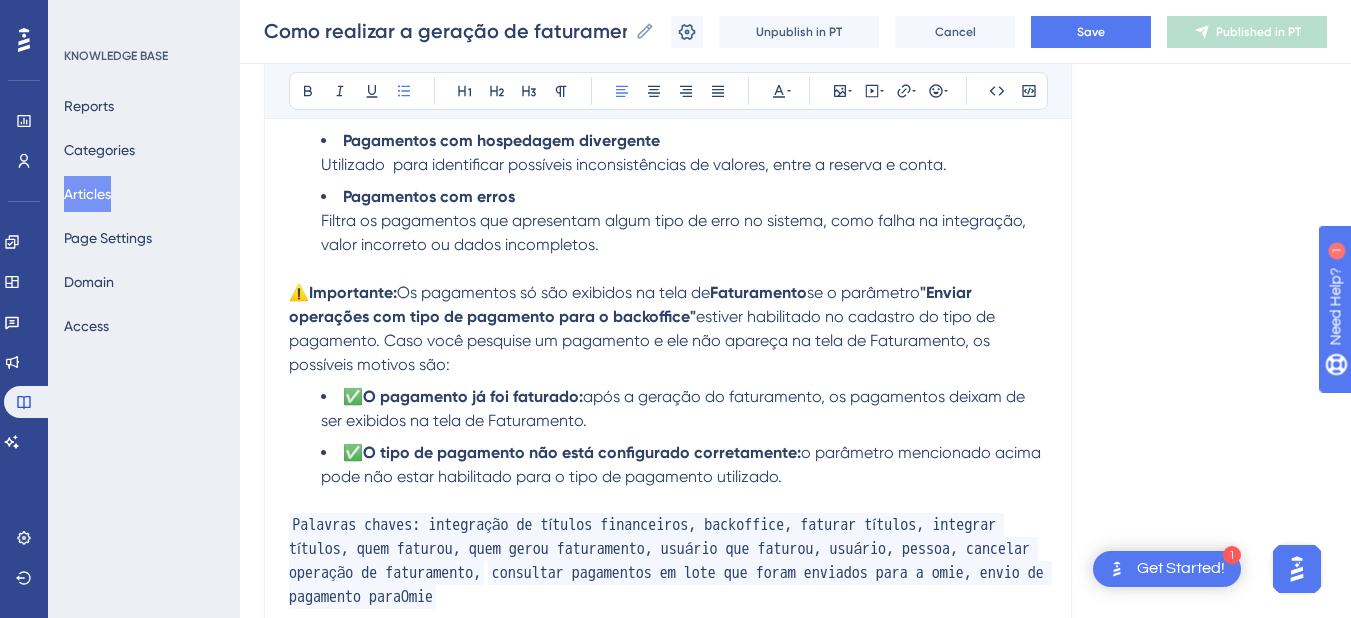 click on "✅  O tipo de pagamento não está configurado corretamente:  o parâmetro mencionado acima pode não estar habilitado para o tipo de pagamento utilizado." at bounding box center (684, 465) 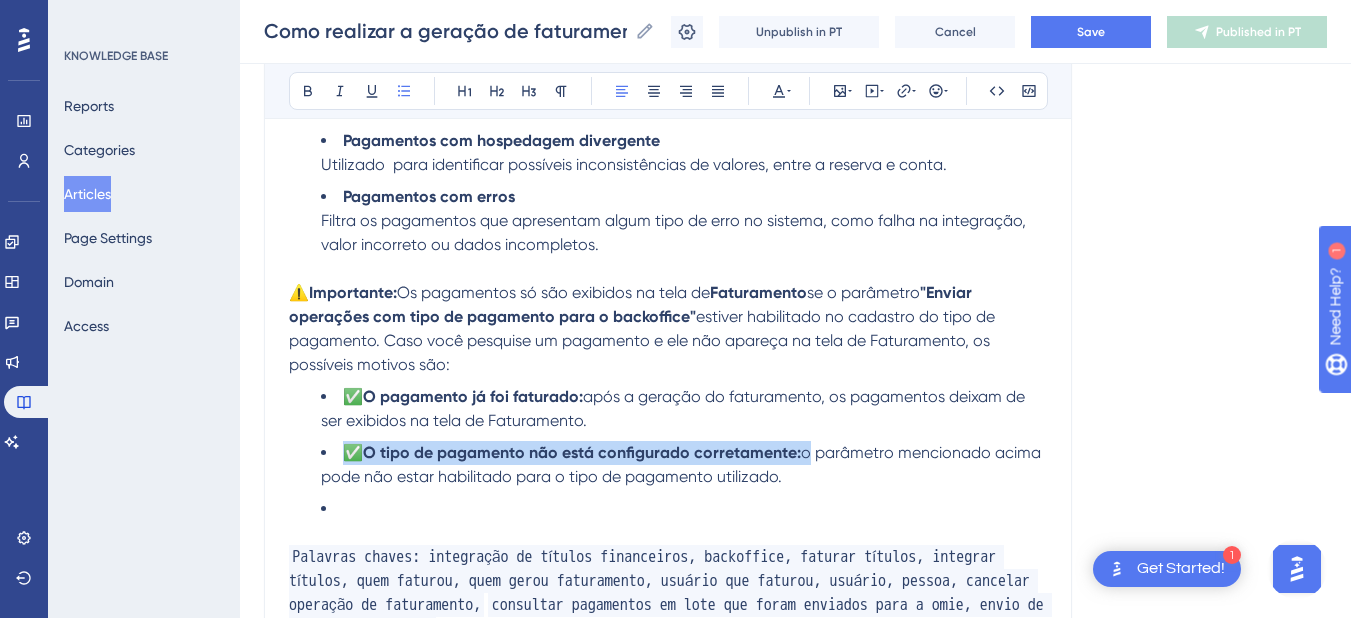 drag, startPoint x: 797, startPoint y: 453, endPoint x: 374, endPoint y: 453, distance: 423 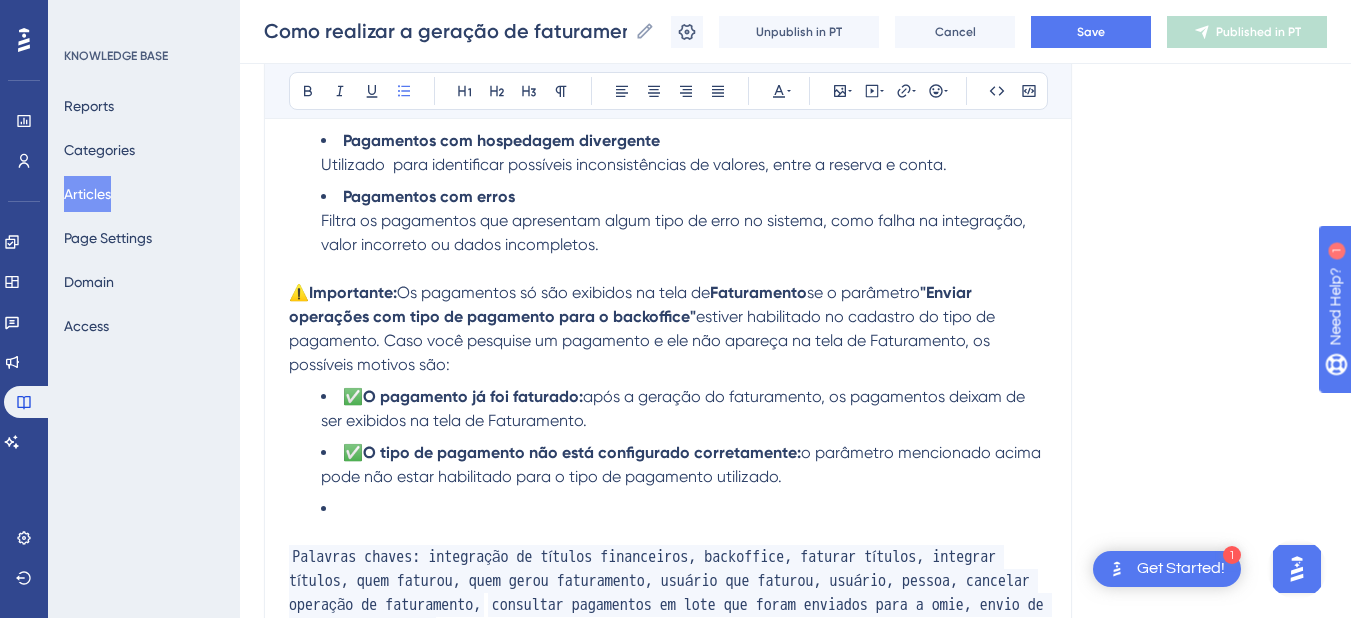 click at bounding box center [684, 509] 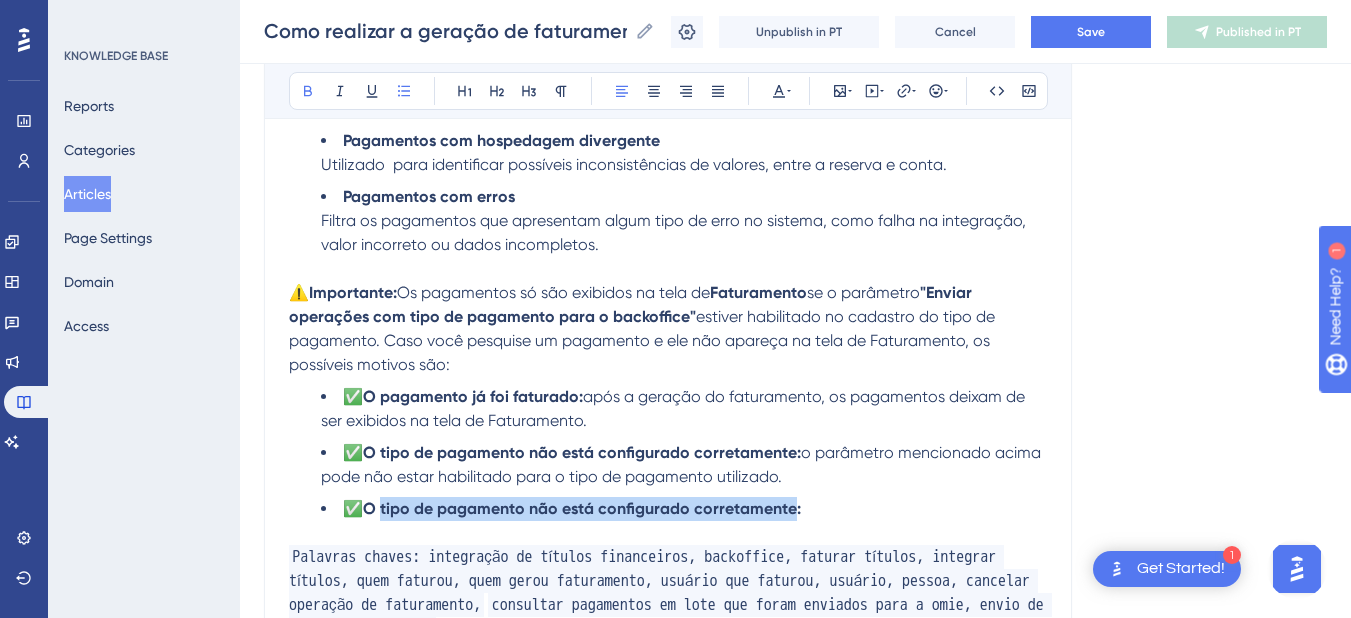 drag, startPoint x: 798, startPoint y: 509, endPoint x: 388, endPoint y: 507, distance: 410.00488 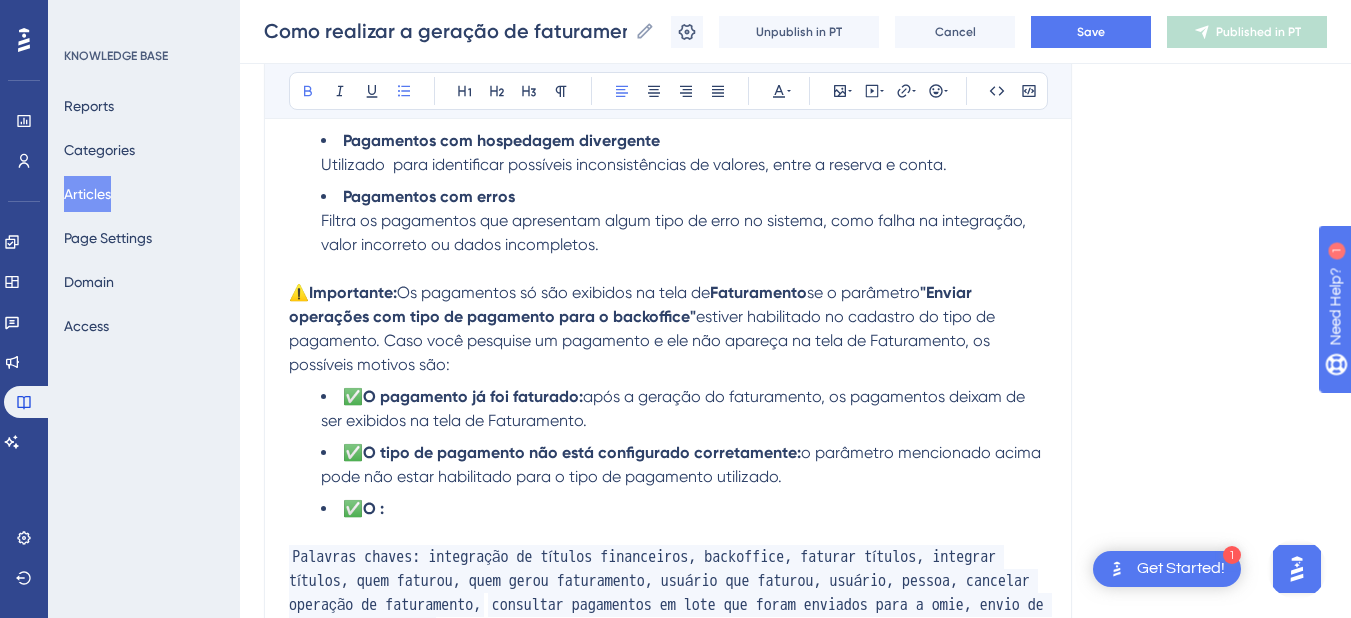 type 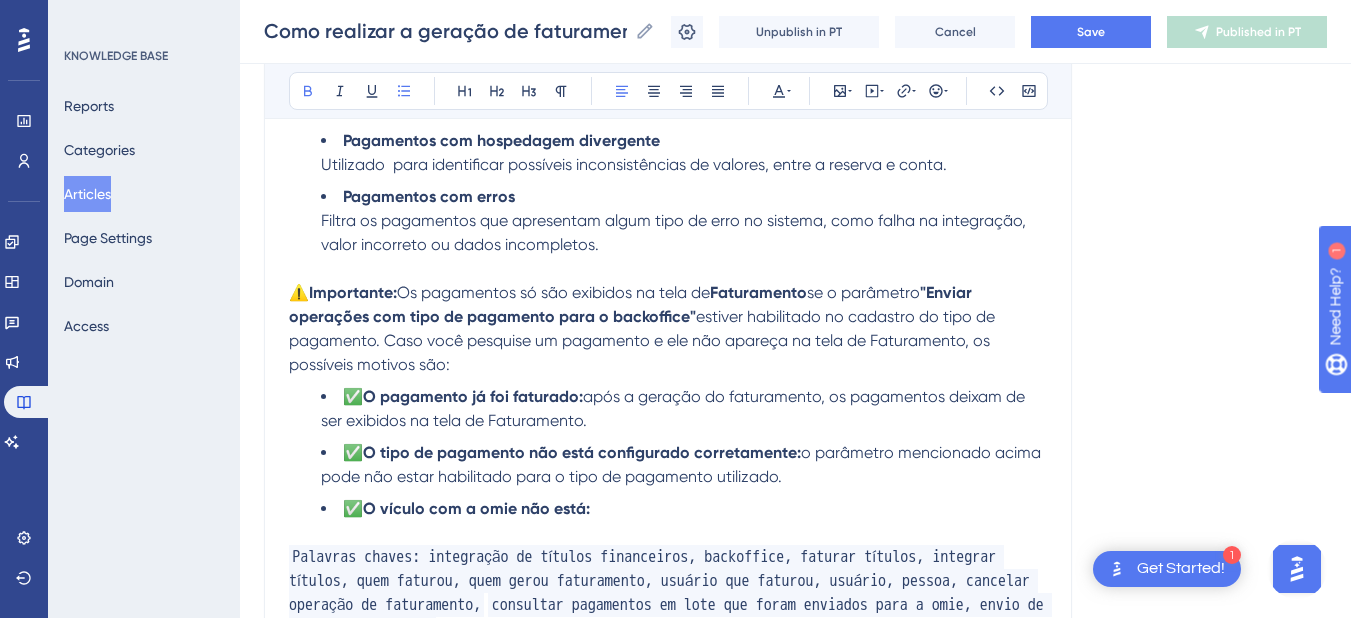 click on "O vículo com a omie não está:" at bounding box center (476, 508) 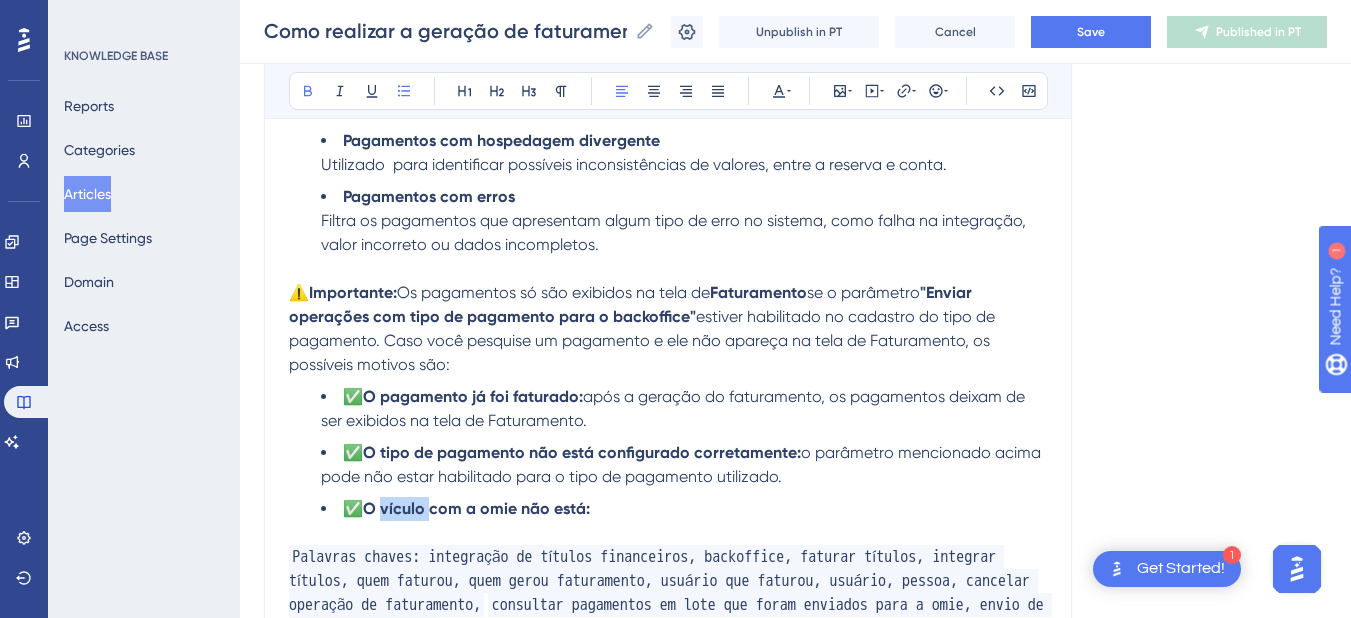 click on "O vículo com a omie não está:" at bounding box center (476, 508) 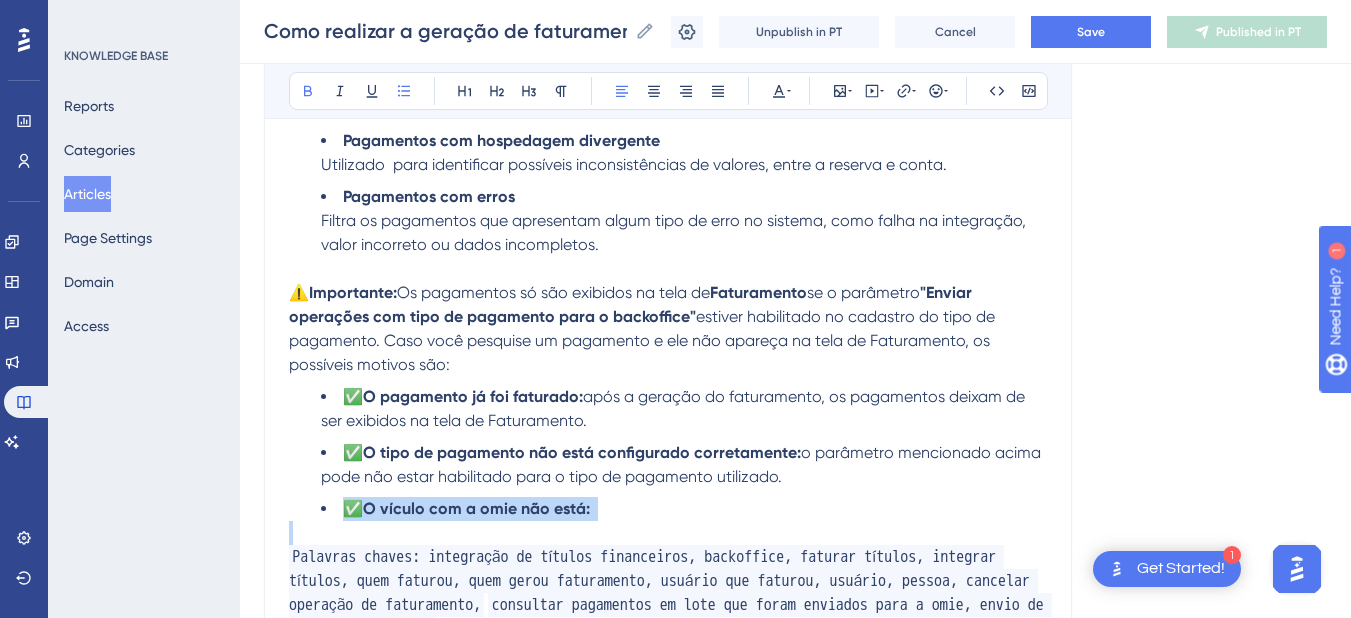 click on "O vículo com a omie não está:" at bounding box center (476, 508) 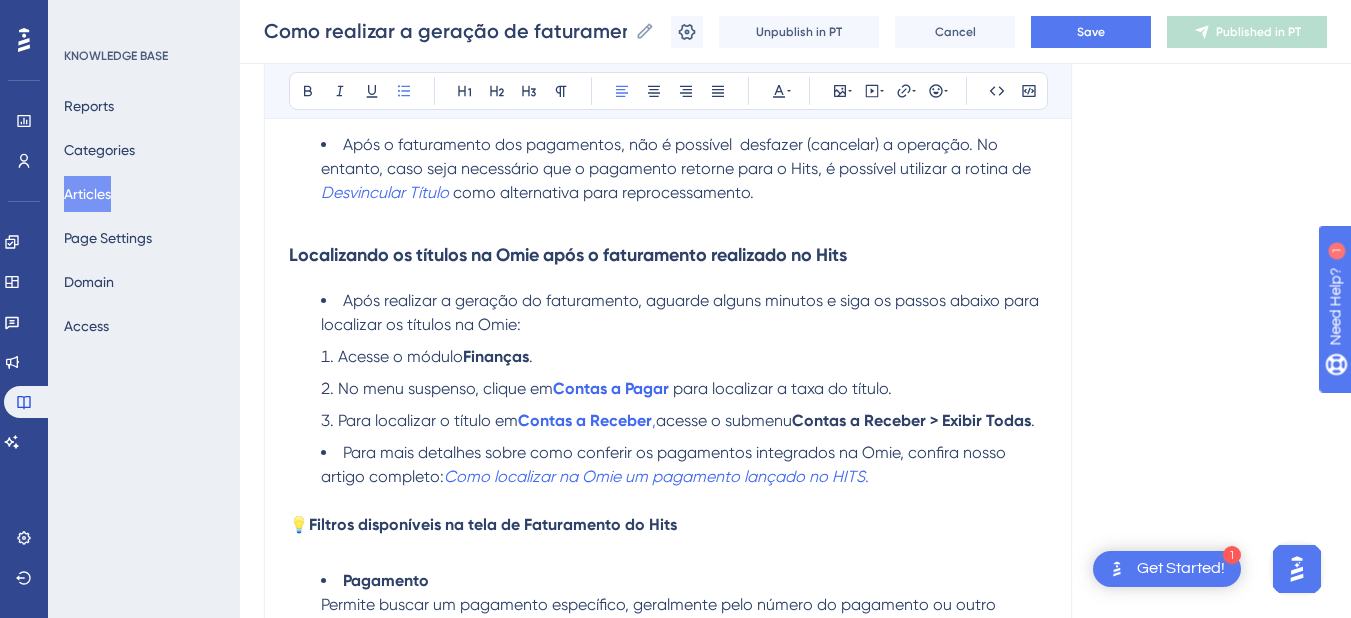 scroll, scrollTop: 1978, scrollLeft: 0, axis: vertical 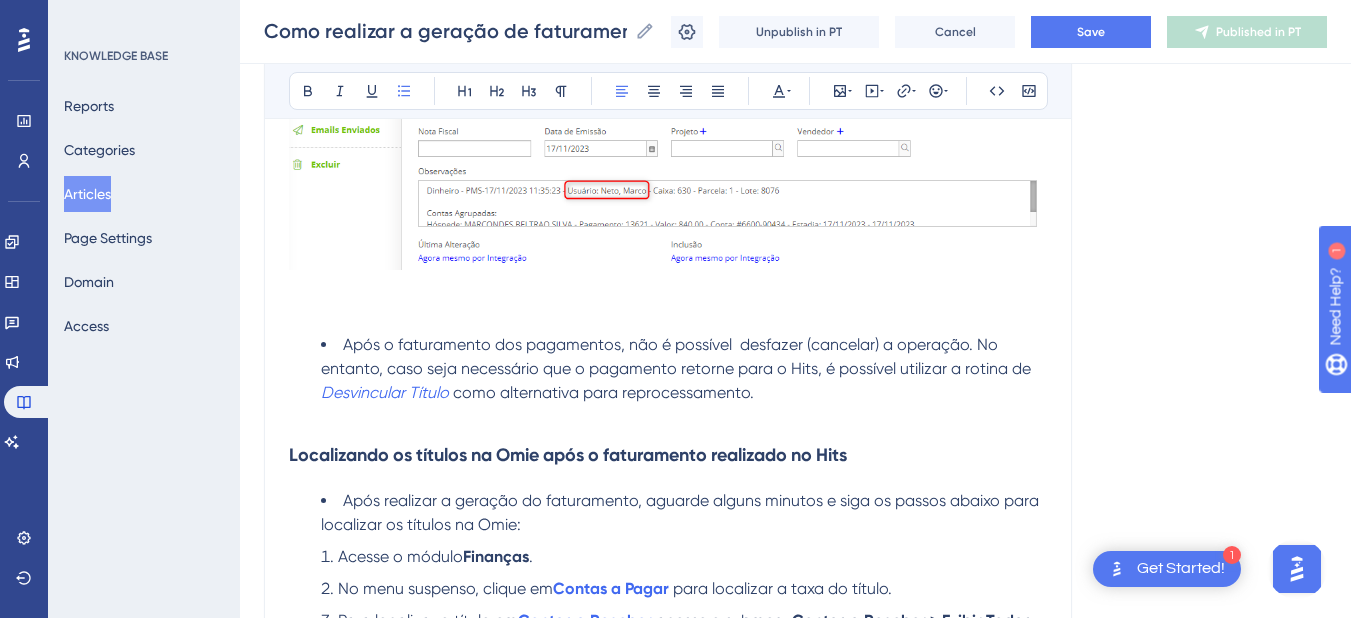 click on "Após o faturamento dos pagamentos, não é possível  desfazer (cancelar) a operação. No entanto, caso seja necessário que o pagamento retorne para o Hits, é possível utilizar a rotina de   Desvincular Título   como alternativa para reprocessamento." at bounding box center [684, 369] 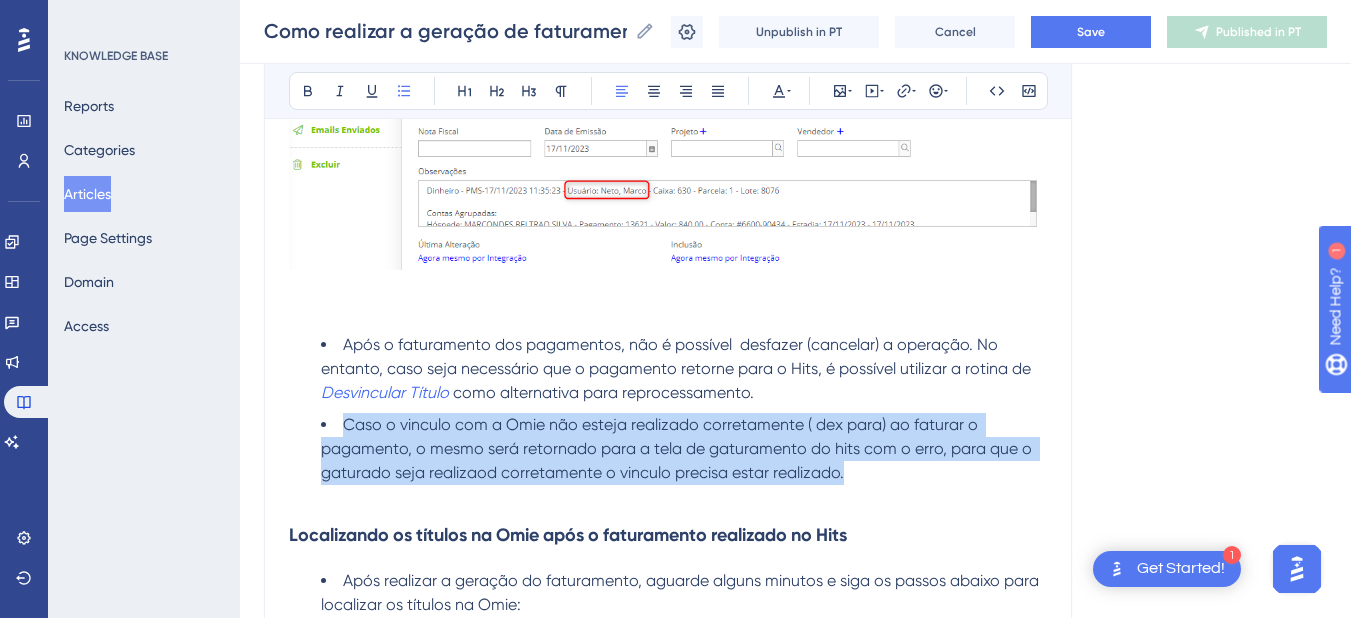 drag, startPoint x: 723, startPoint y: 448, endPoint x: 338, endPoint y: 426, distance: 385.62805 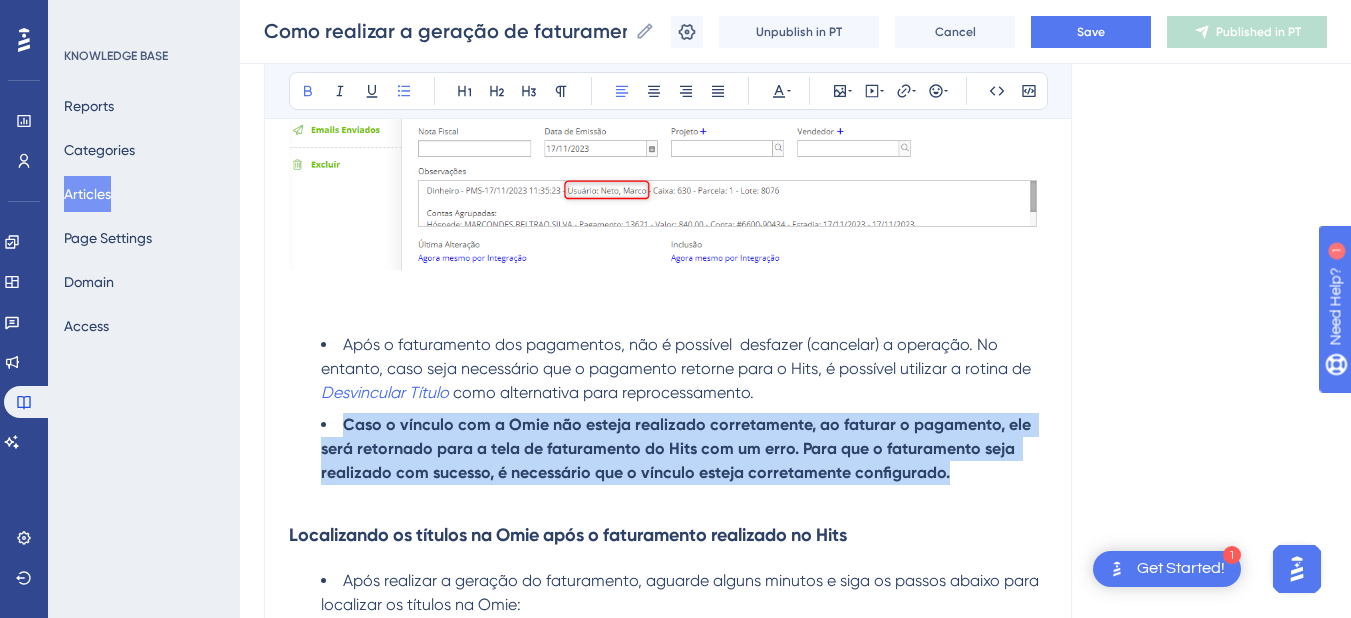drag, startPoint x: 942, startPoint y: 478, endPoint x: 337, endPoint y: 426, distance: 607.2306 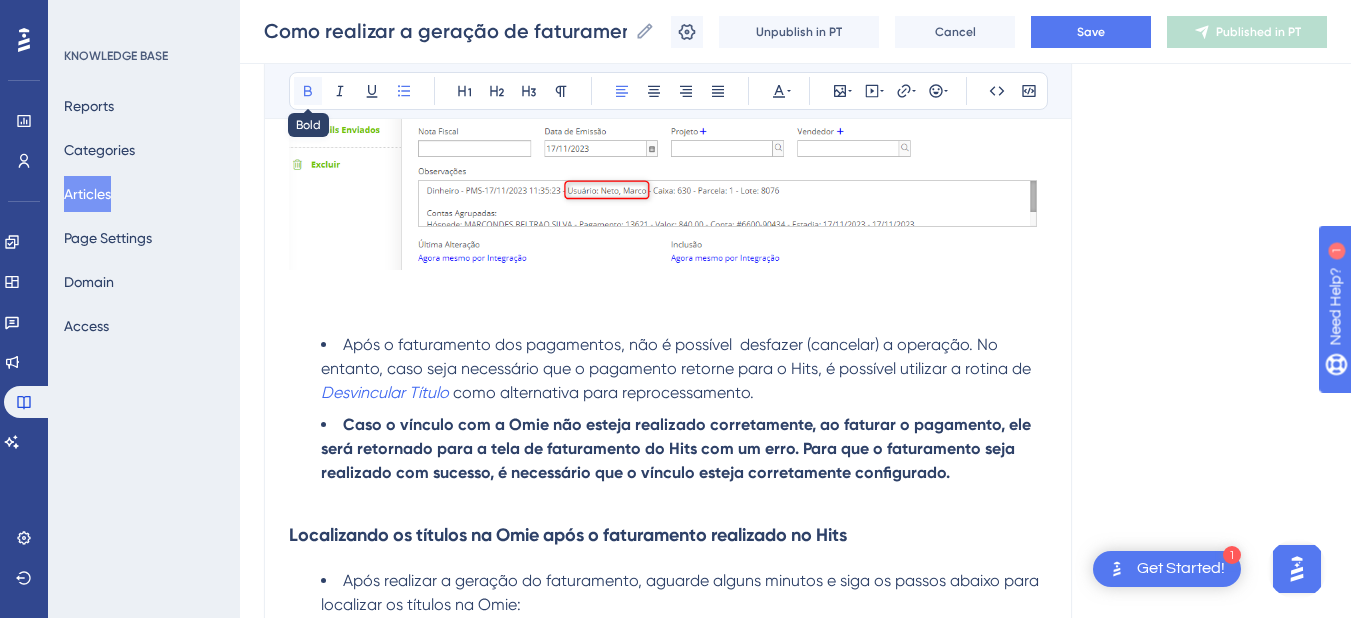 click at bounding box center (308, 91) 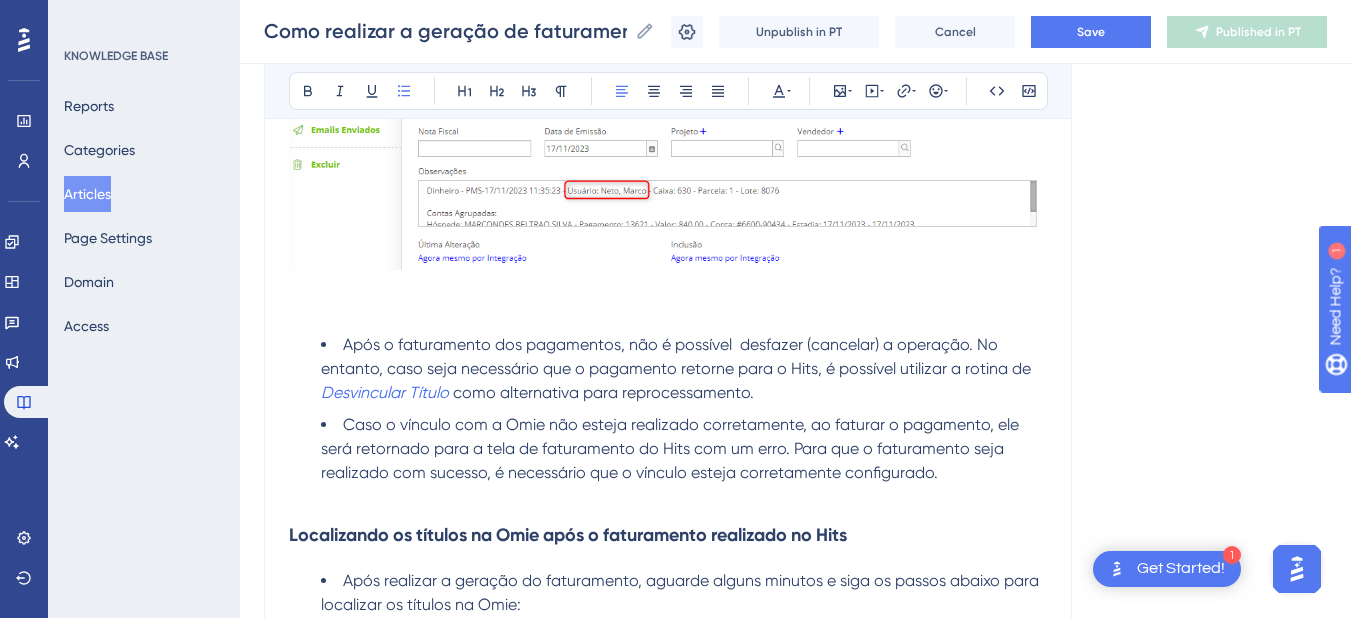 click on "Caso o vínculo com a Omie não esteja realizado corretamente, ao faturar o pagamento, ele será retornado para a tela de faturamento do Hits com um erro. Para que o faturamento seja realizado com sucesso, é necessário que o vínculo esteja corretamente configurado." at bounding box center [672, 448] 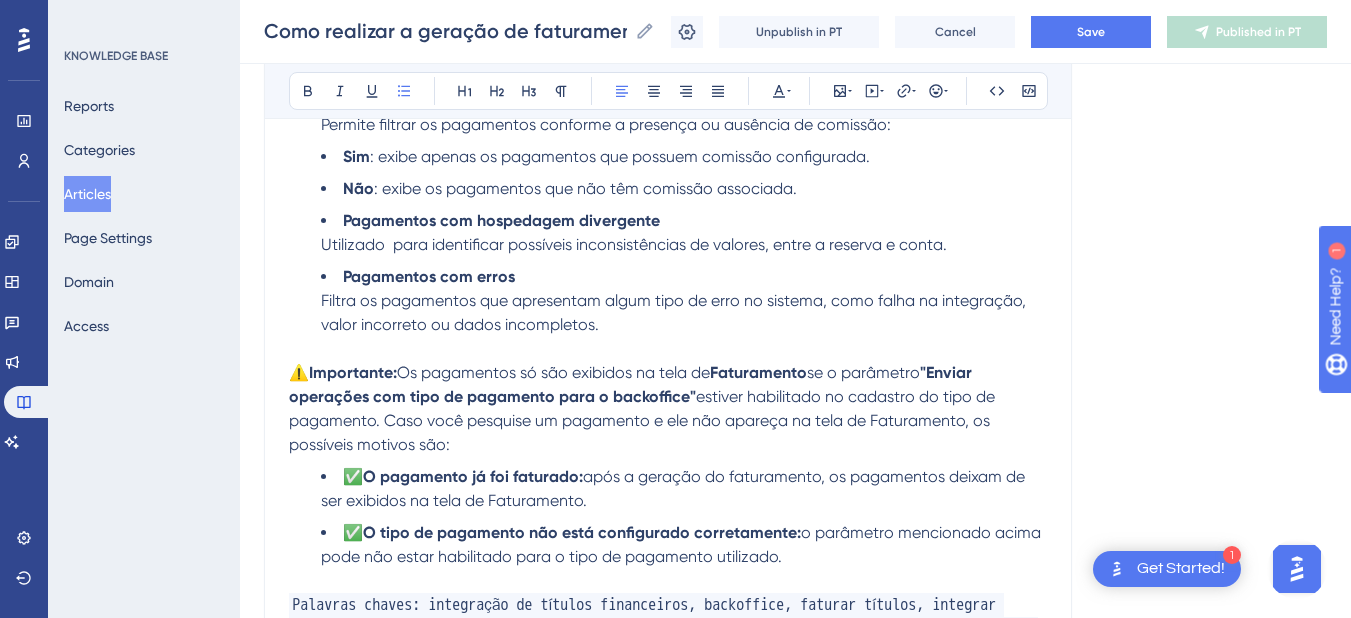 scroll, scrollTop: 3258, scrollLeft: 0, axis: vertical 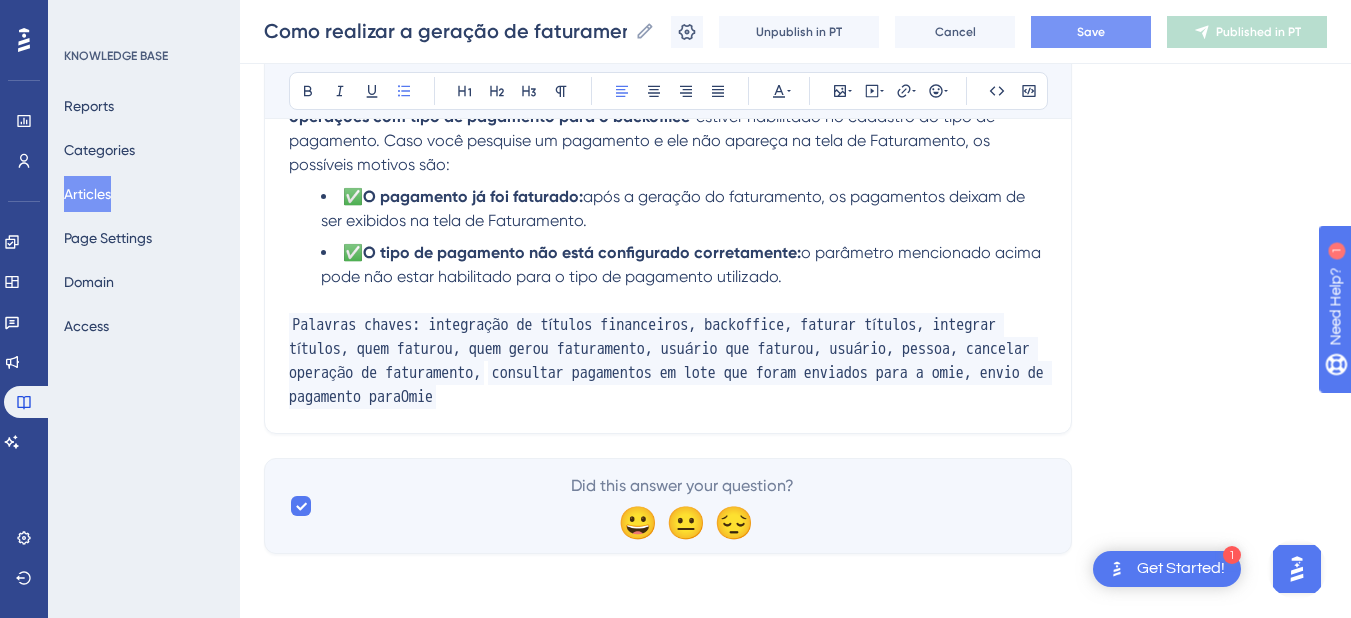 click on "Save" at bounding box center [1091, 32] 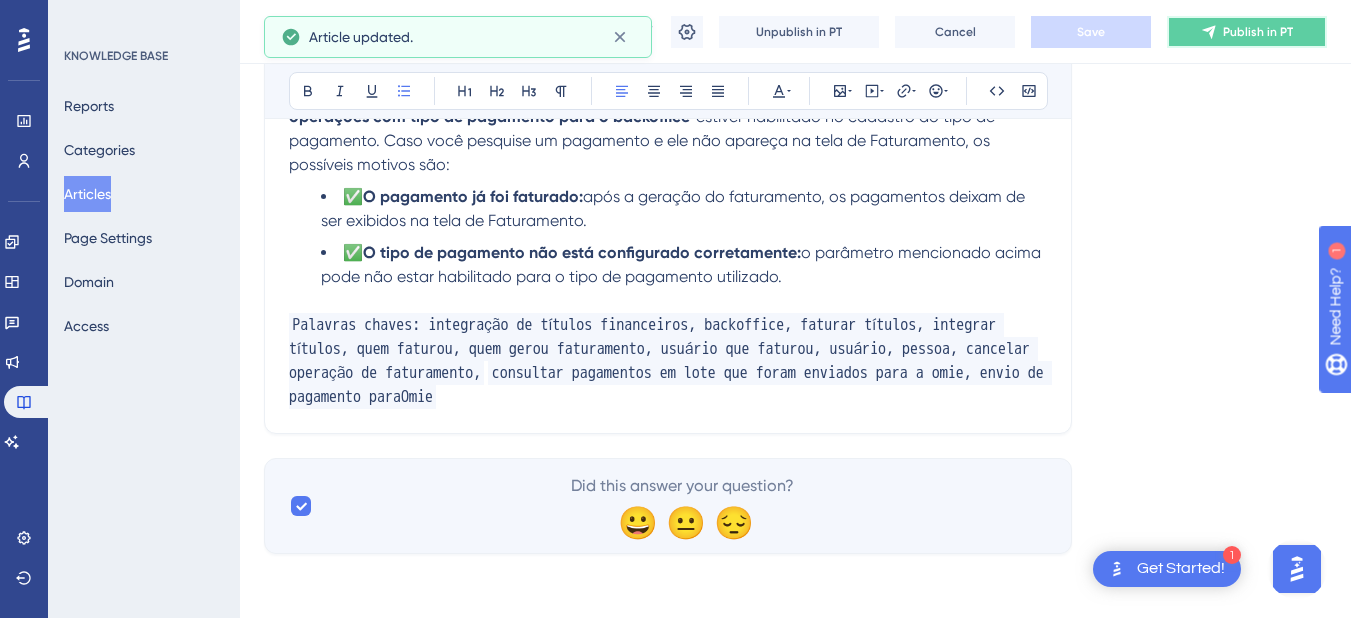 click on "Publish in PT" at bounding box center (1247, 32) 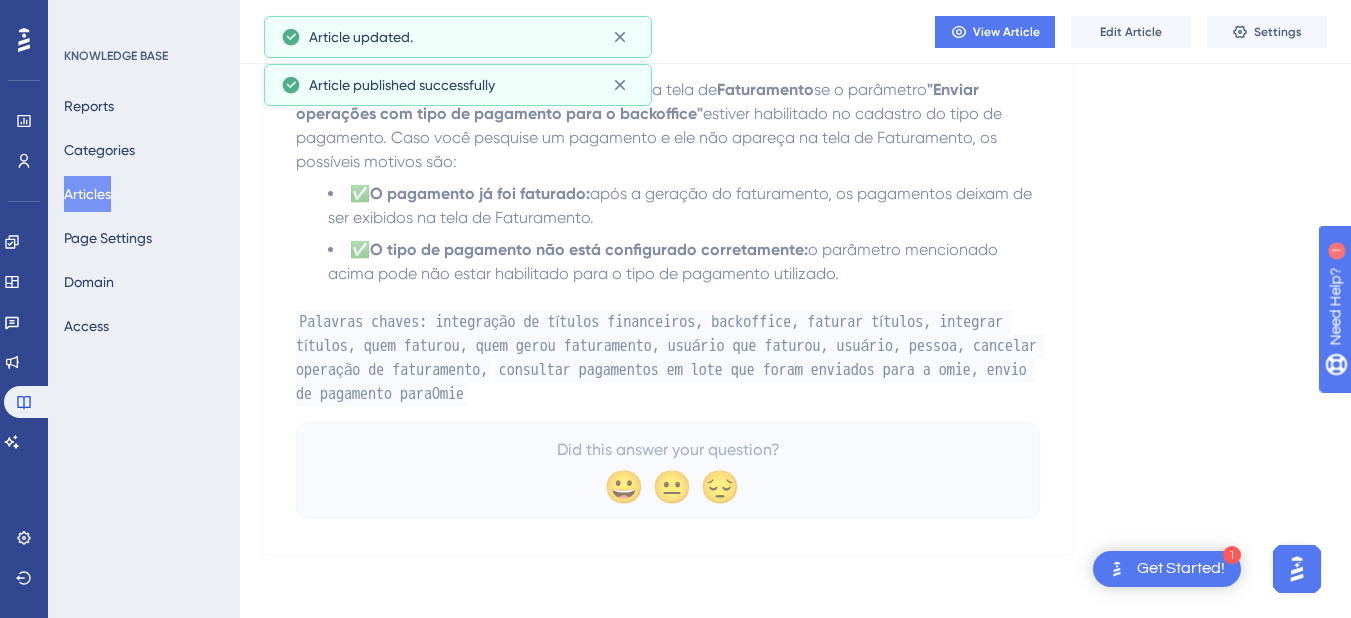 scroll, scrollTop: 3184, scrollLeft: 0, axis: vertical 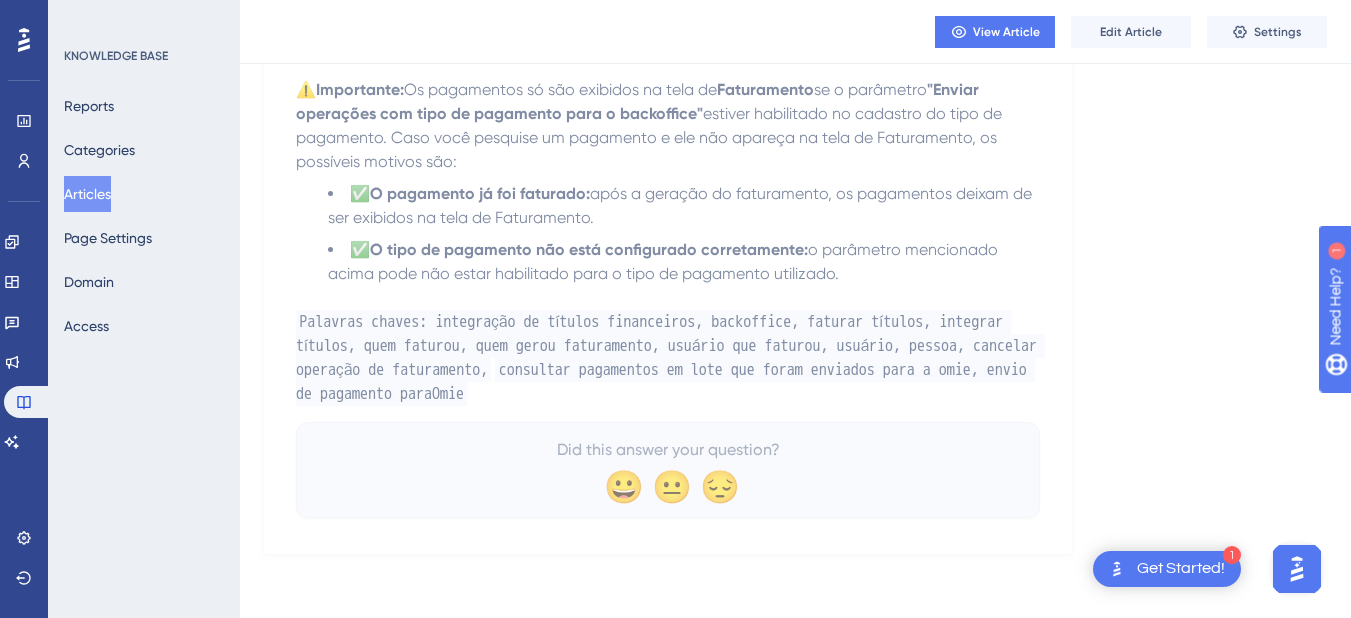 click on "Articles" at bounding box center (87, 194) 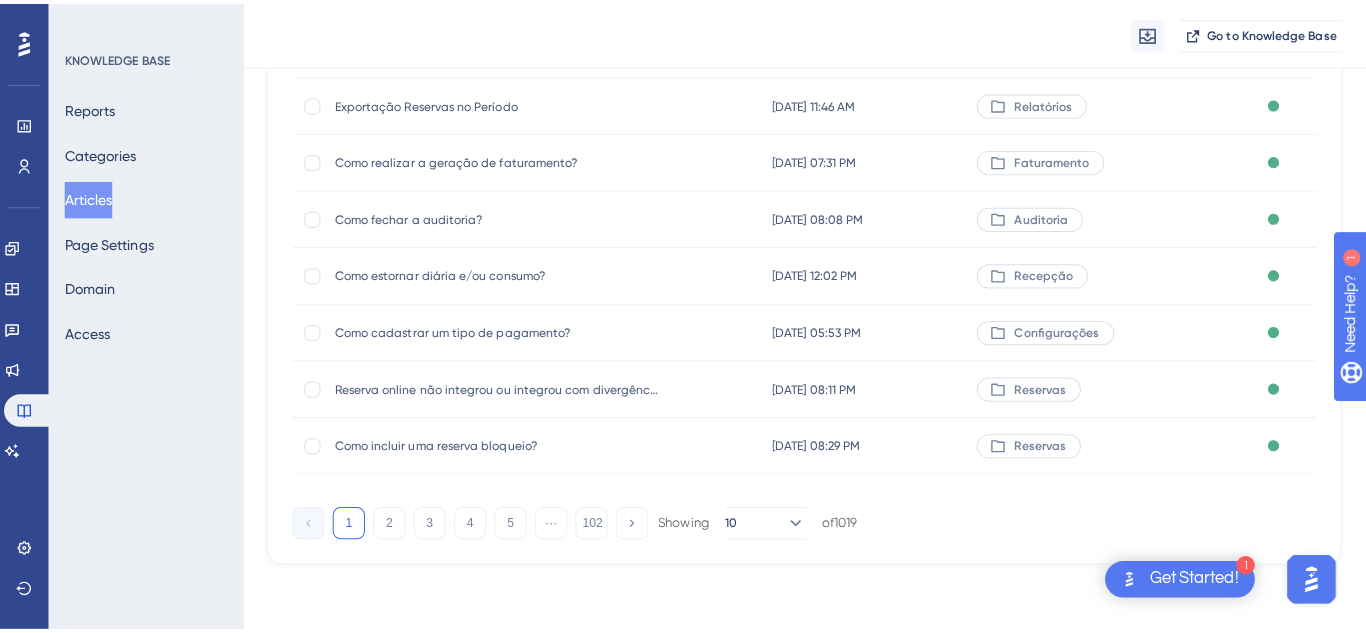 scroll, scrollTop: 0, scrollLeft: 0, axis: both 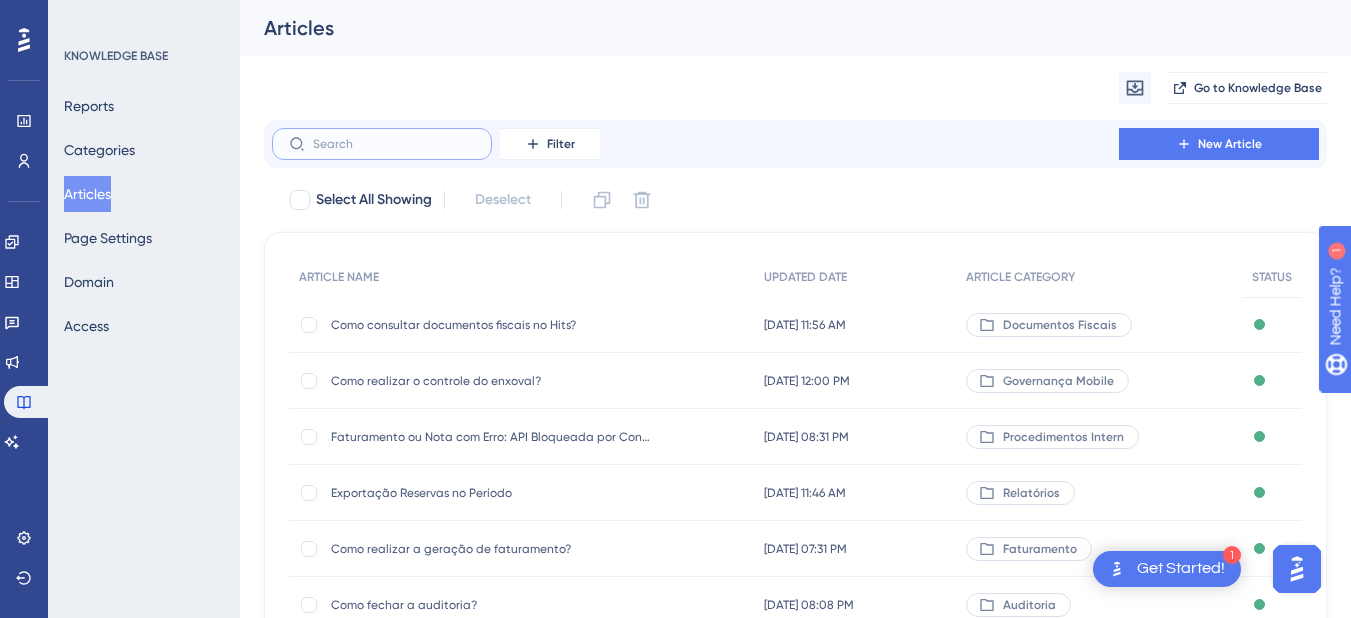click at bounding box center (394, 144) 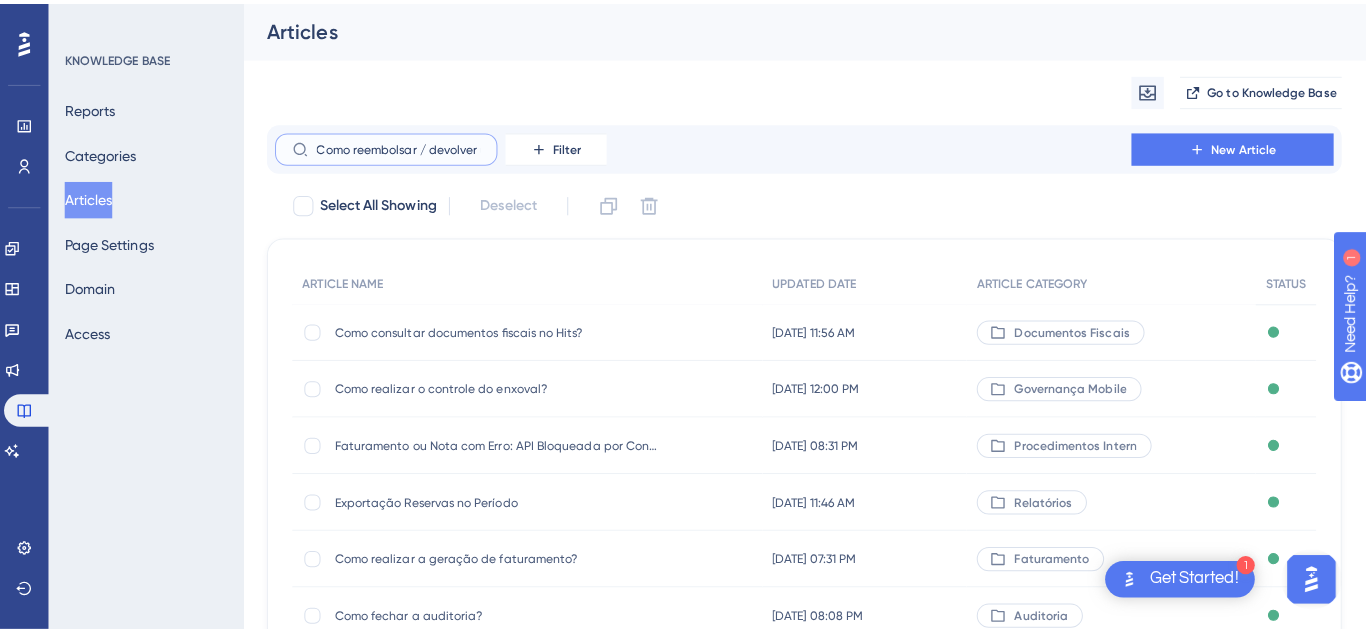 scroll, scrollTop: 0, scrollLeft: 90, axis: horizontal 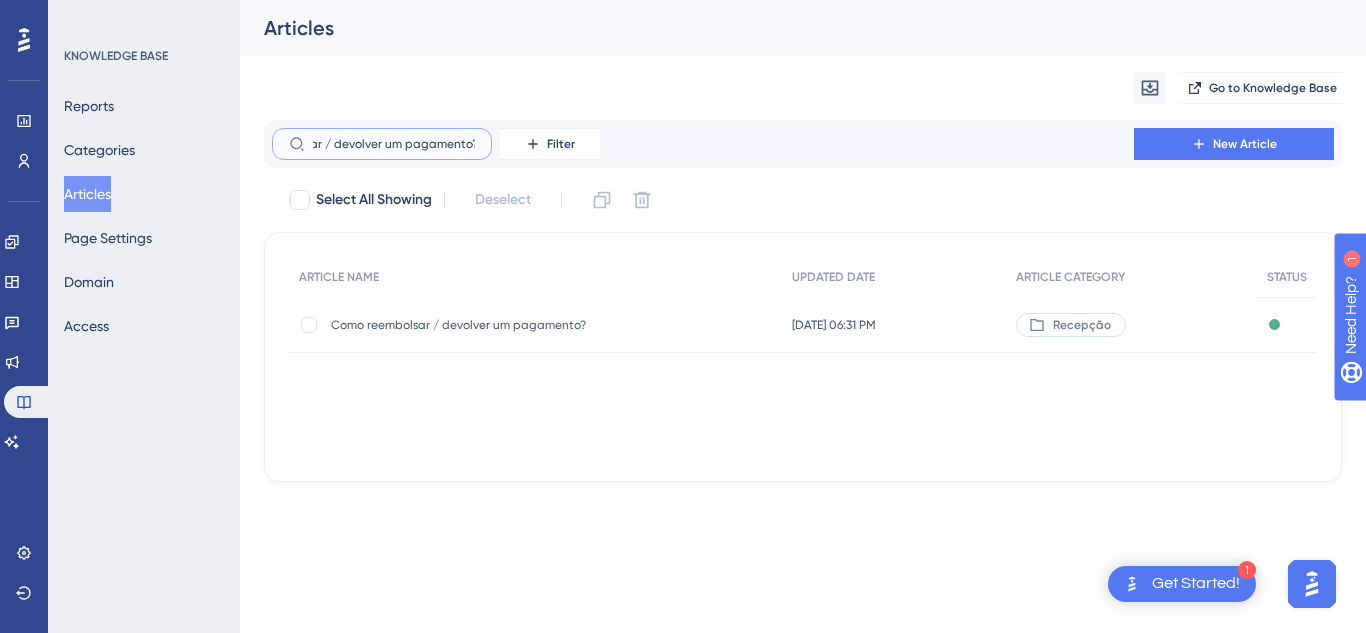 type on "Como reembolsar / devolver um pagamento?" 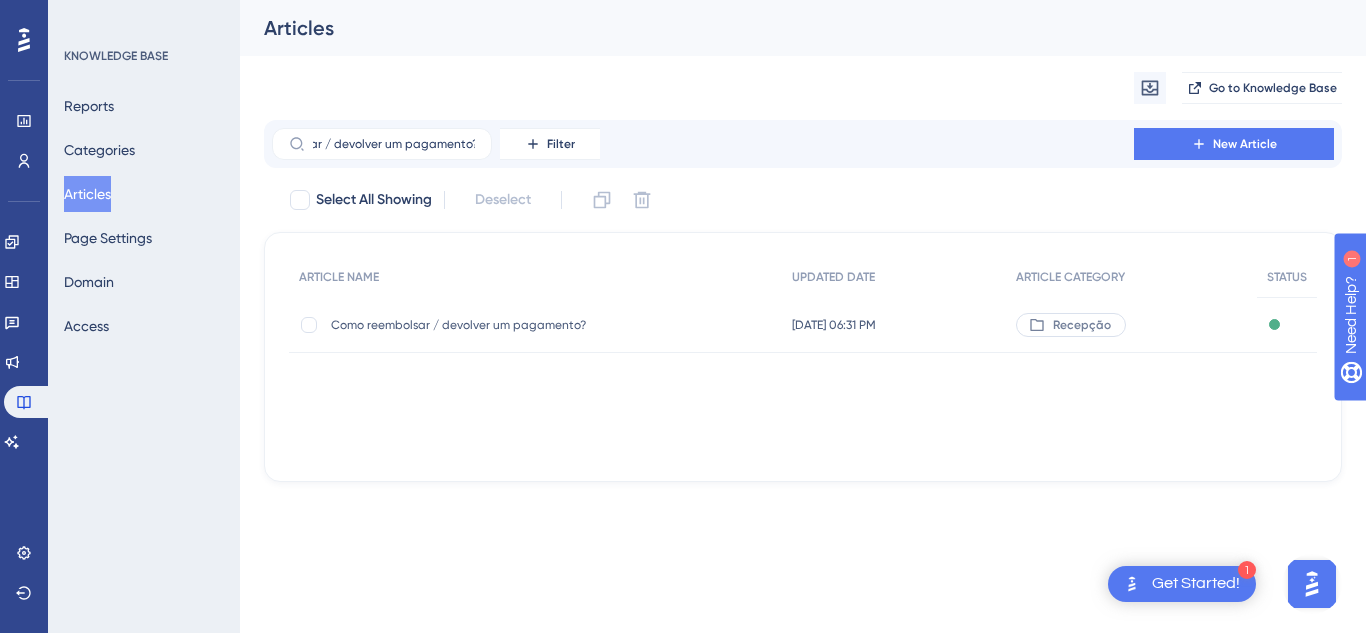 click on "Como reembolsar / devolver um pagamento?" at bounding box center [491, 325] 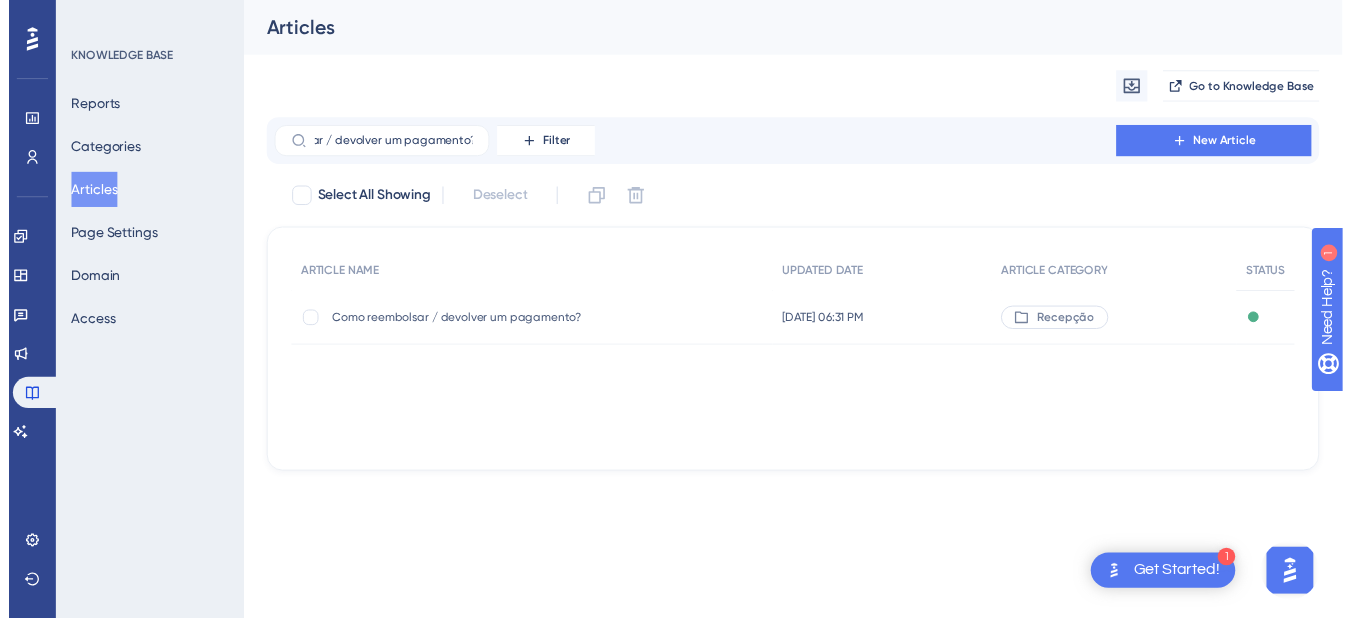 scroll, scrollTop: 0, scrollLeft: 0, axis: both 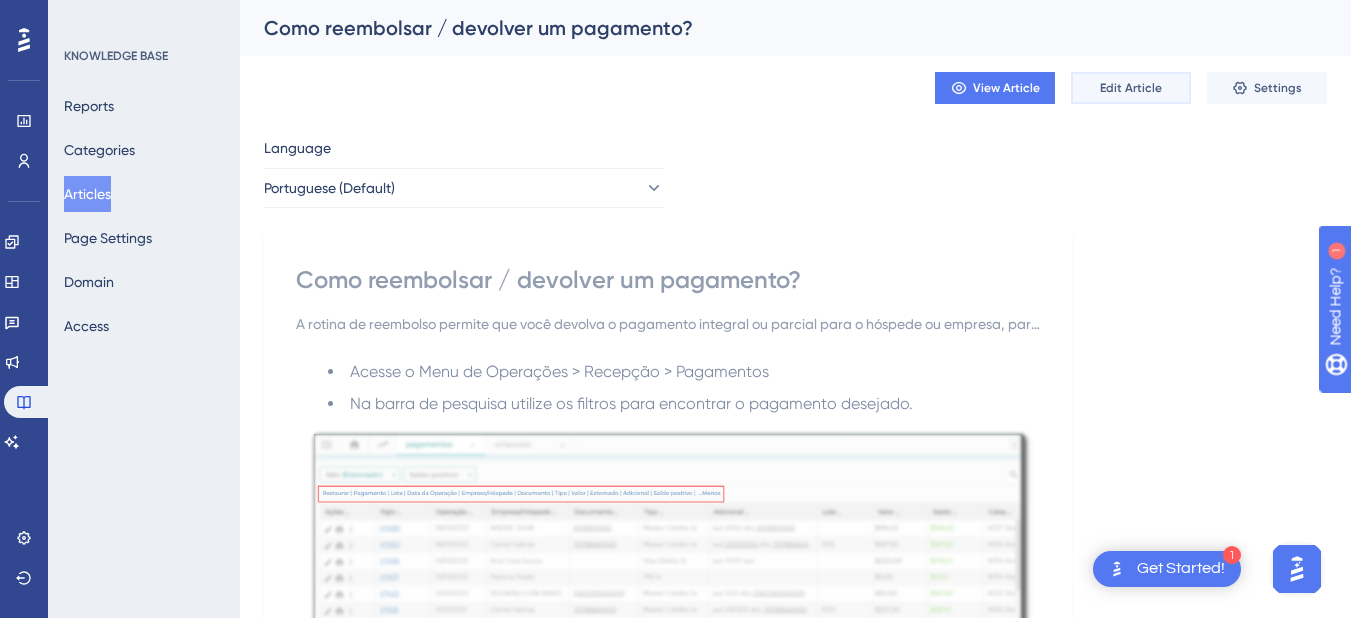 click on "Edit Article" at bounding box center [1131, 88] 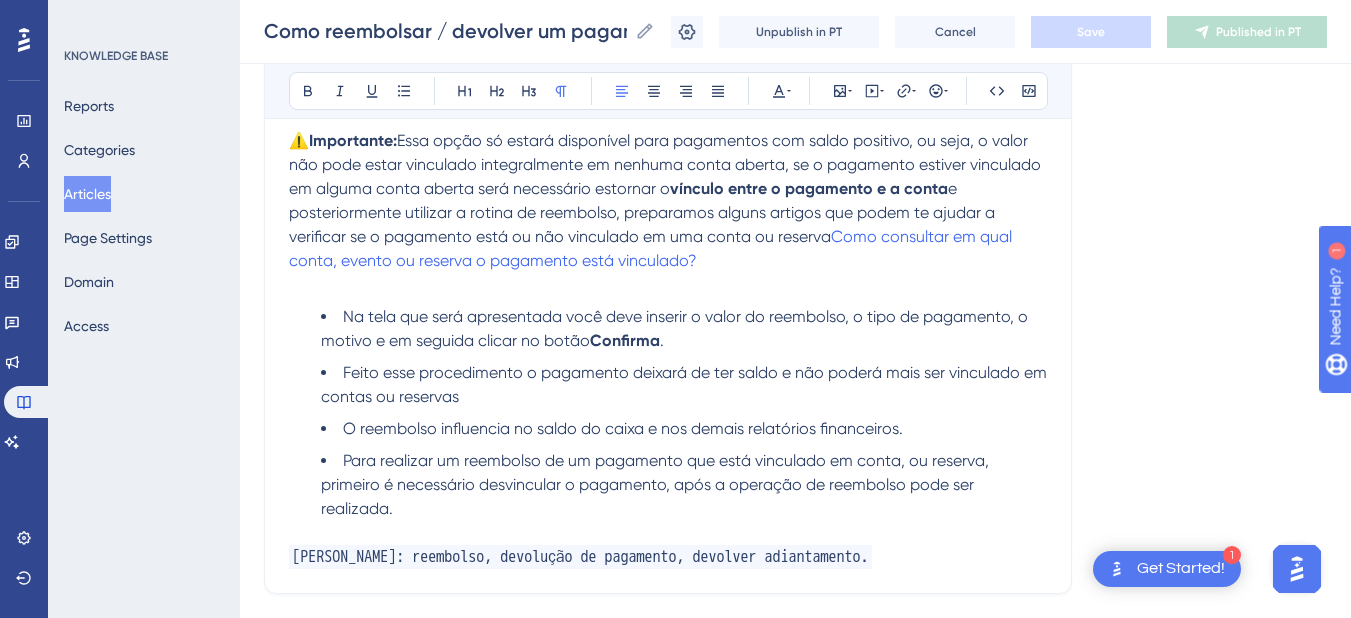 scroll, scrollTop: 1021, scrollLeft: 0, axis: vertical 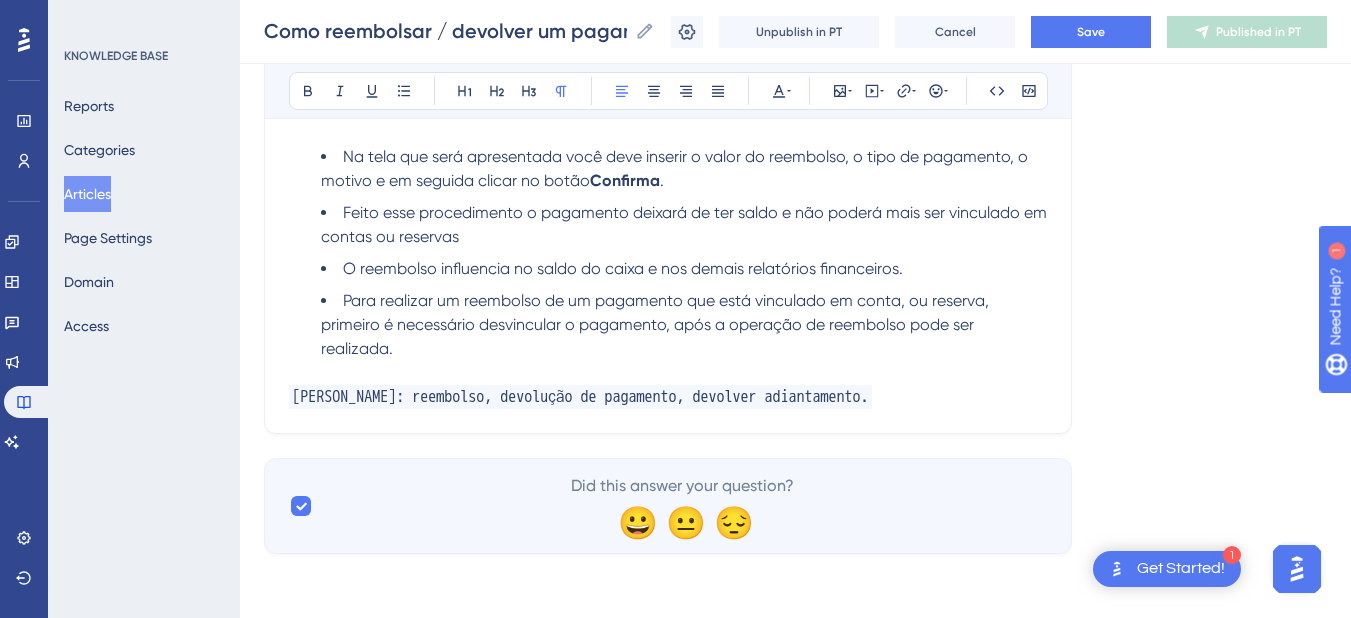 click on "[PERSON_NAME]: reembolso, devolução de pagamento, devolver adiantamento." at bounding box center (668, 397) 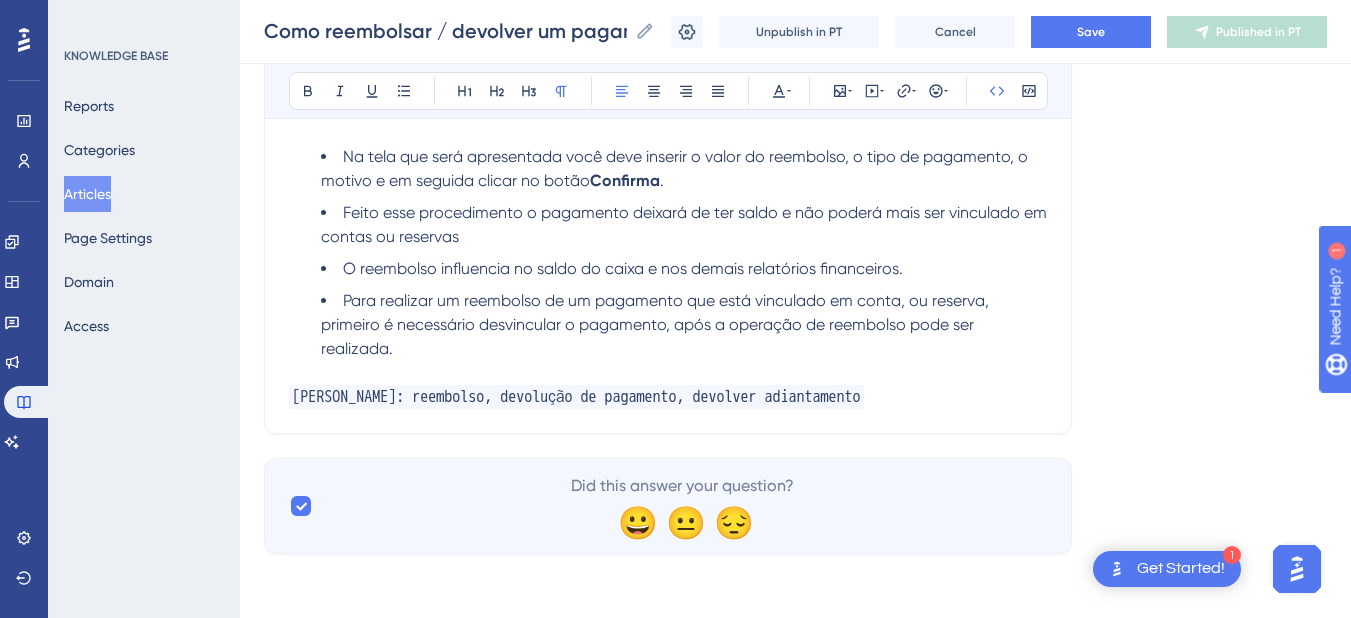 type 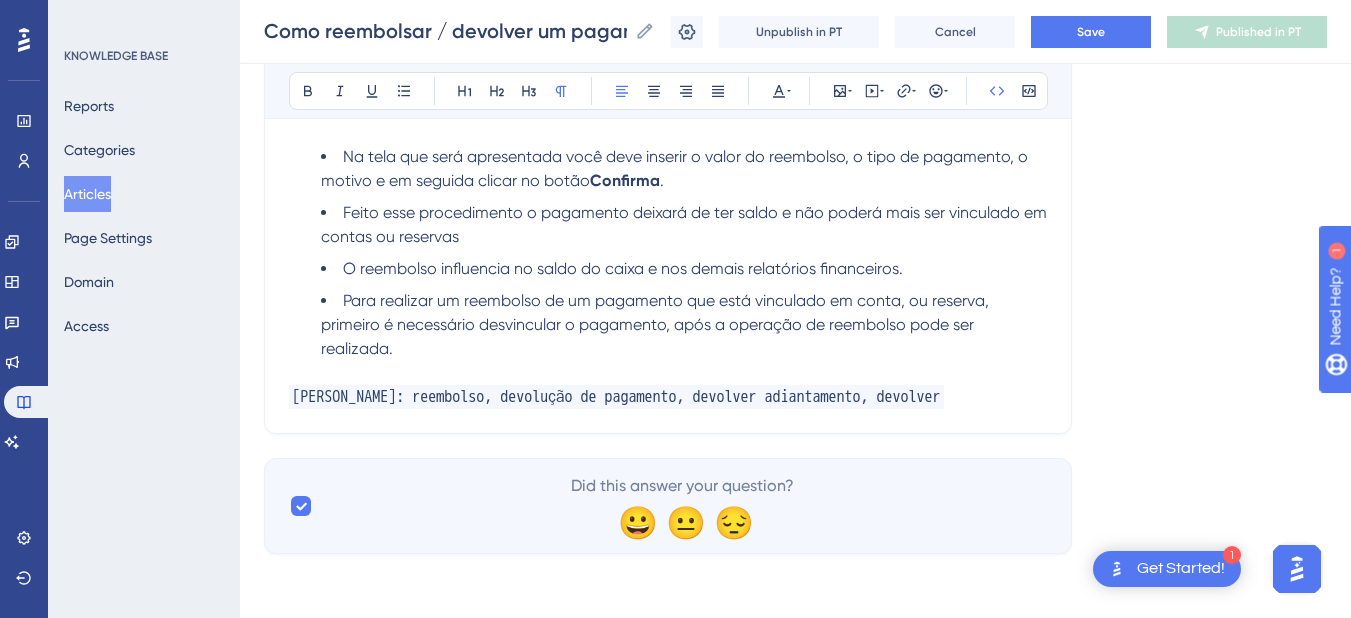 click on "[PERSON_NAME]: reembolso, devolução de pagamento, devolver adiantamento, devolver" at bounding box center [616, 397] 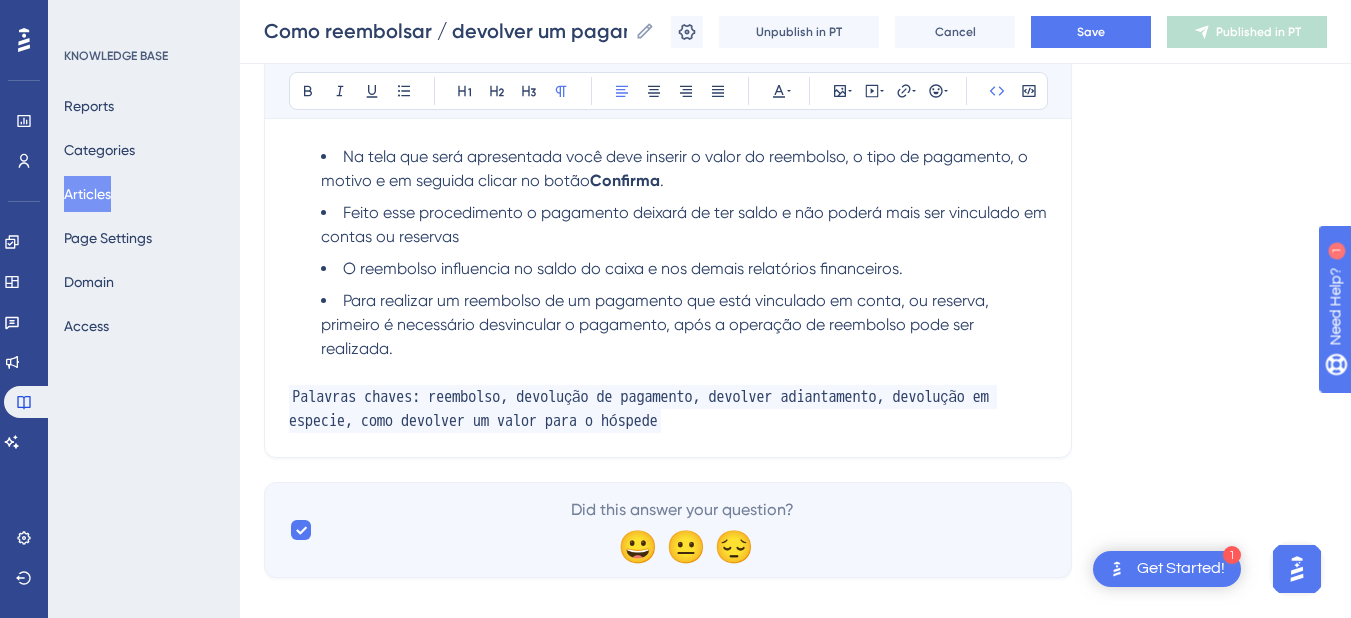 click on "Como reembolsar / devolver um pagamento? Como reembolsar / devolver um pagamento? Unpublish in PT Cancel Save Published in PT" at bounding box center [795, 32] 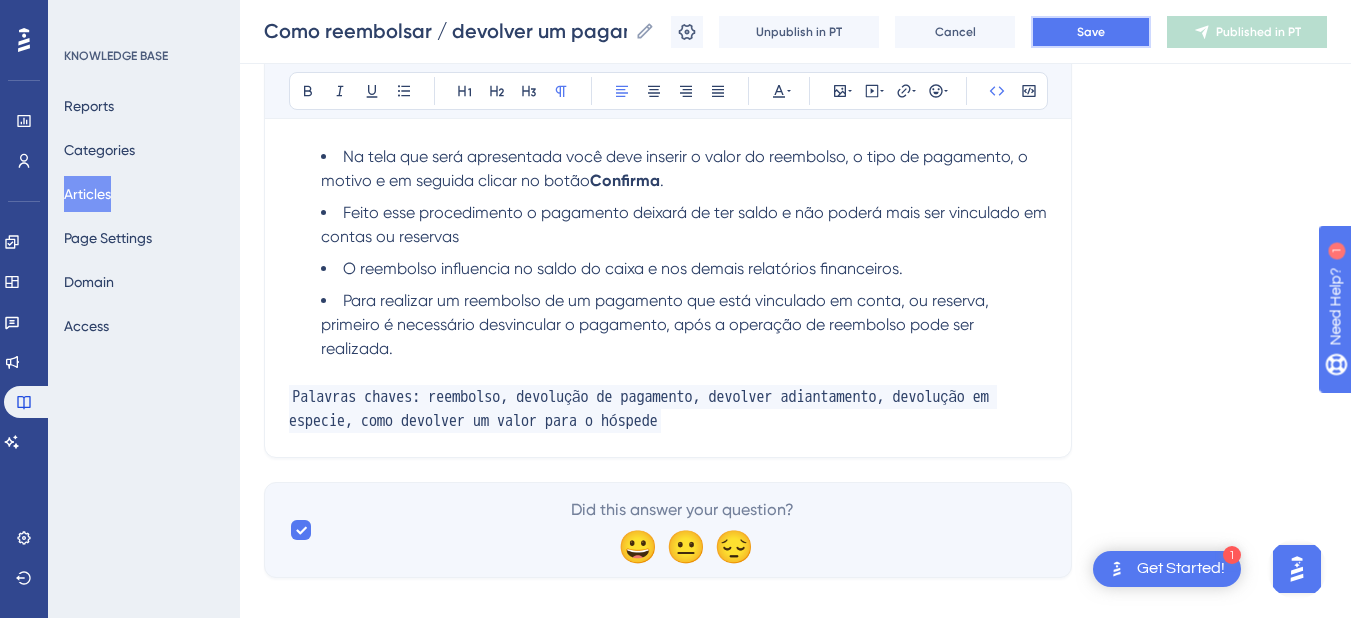 click on "Save" at bounding box center (1091, 32) 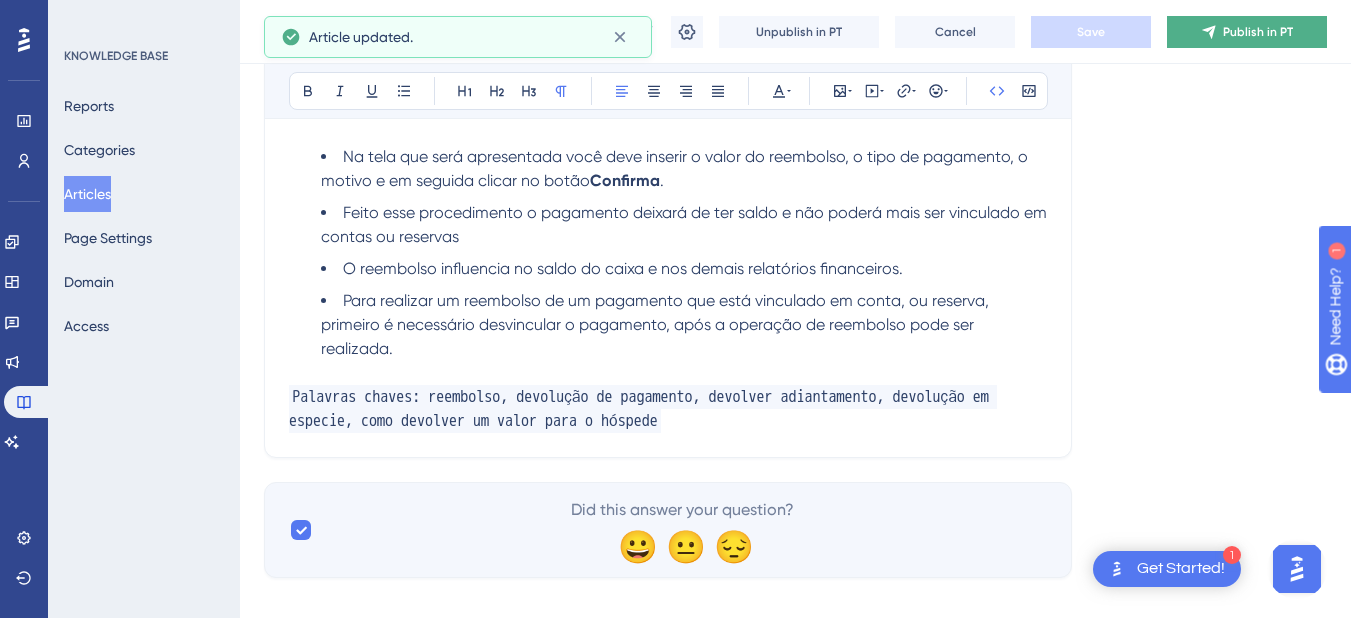 click 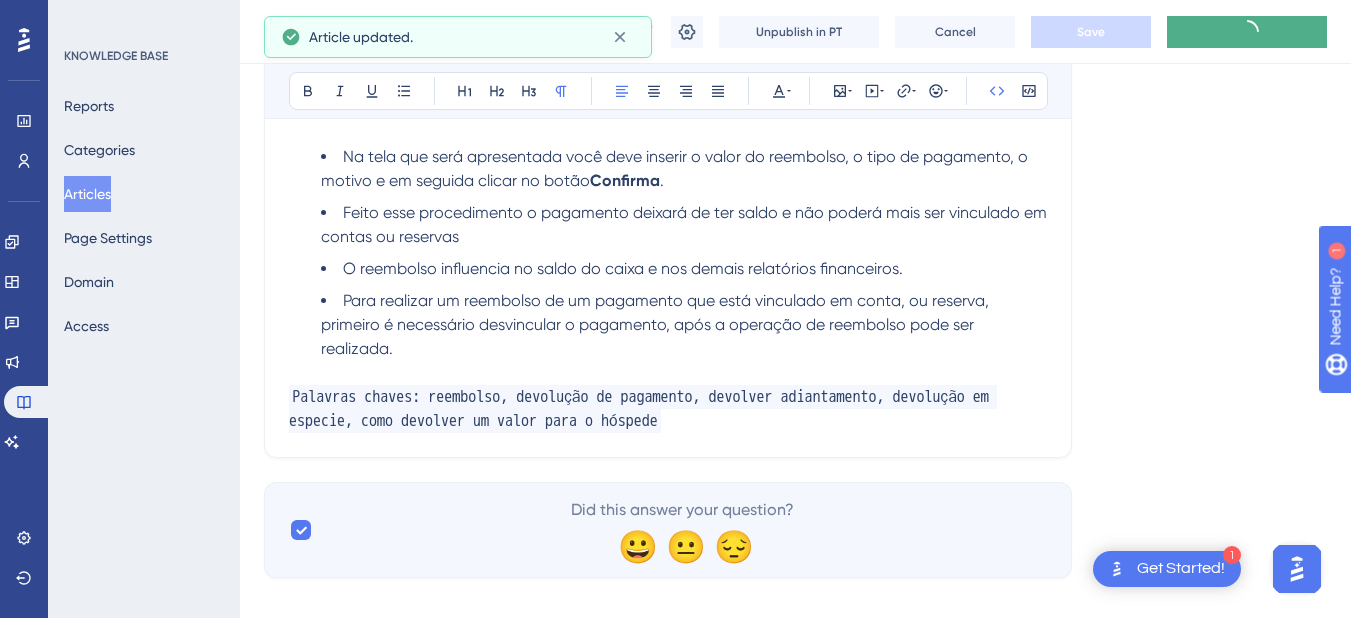scroll, scrollTop: 960, scrollLeft: 0, axis: vertical 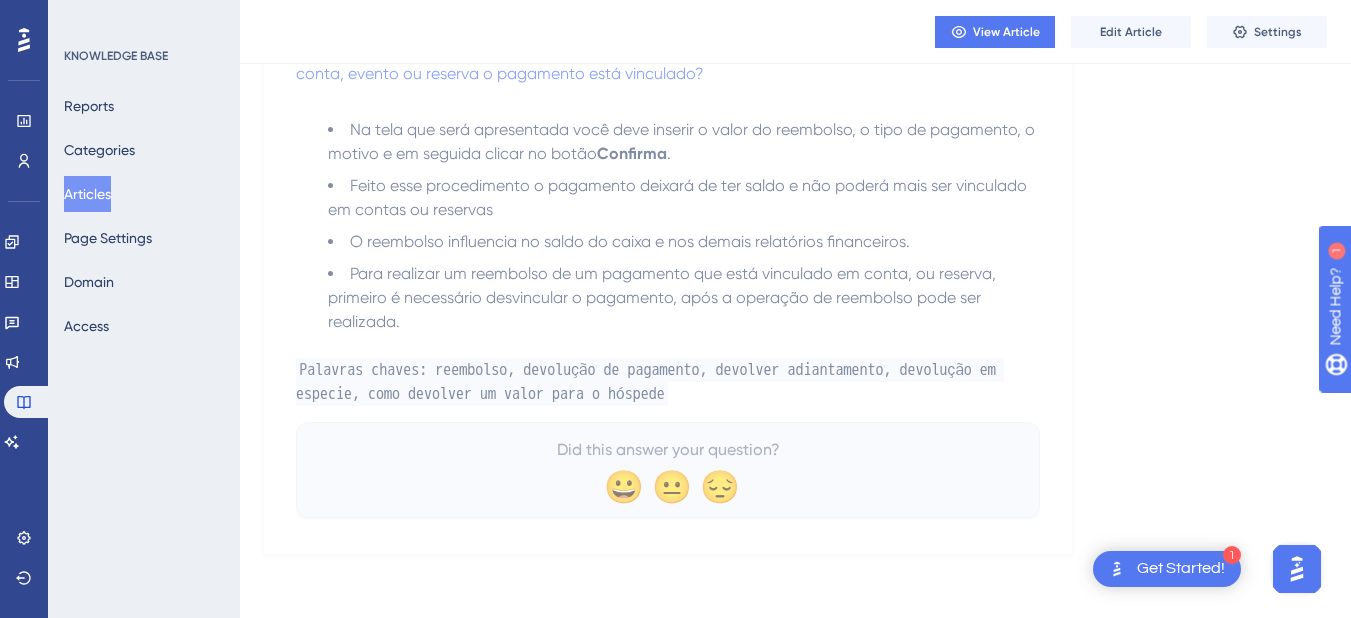 click on "Articles" at bounding box center (87, 194) 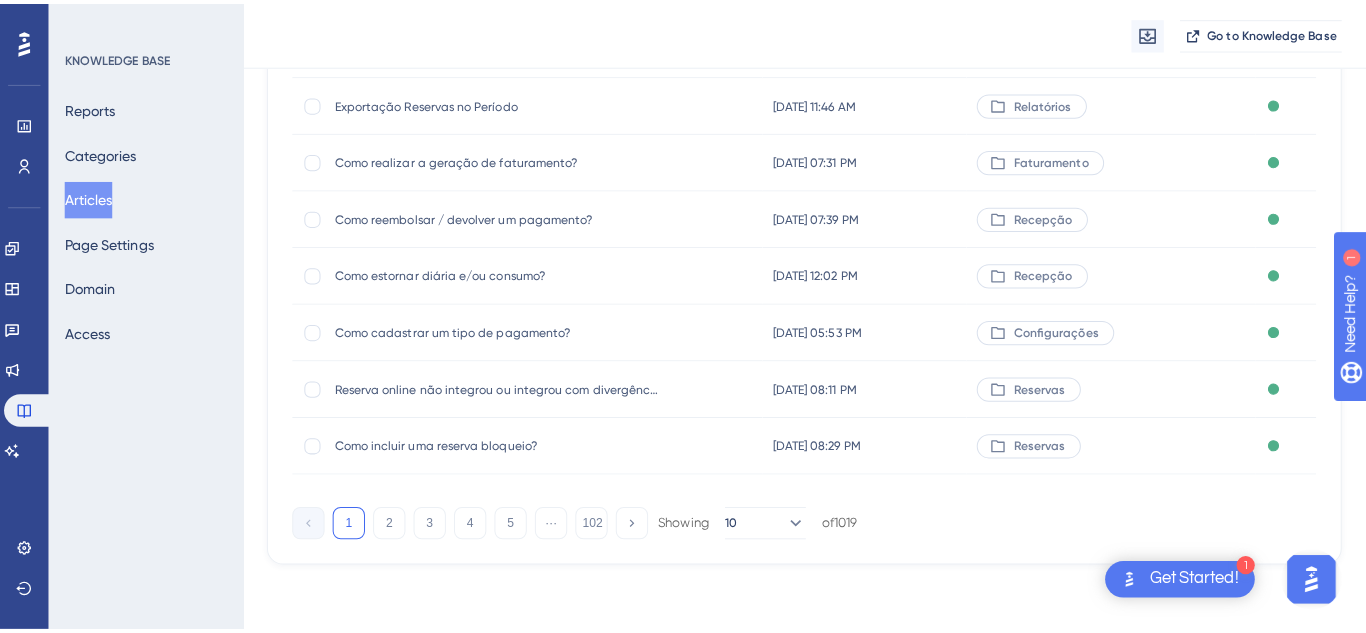 scroll, scrollTop: 0, scrollLeft: 0, axis: both 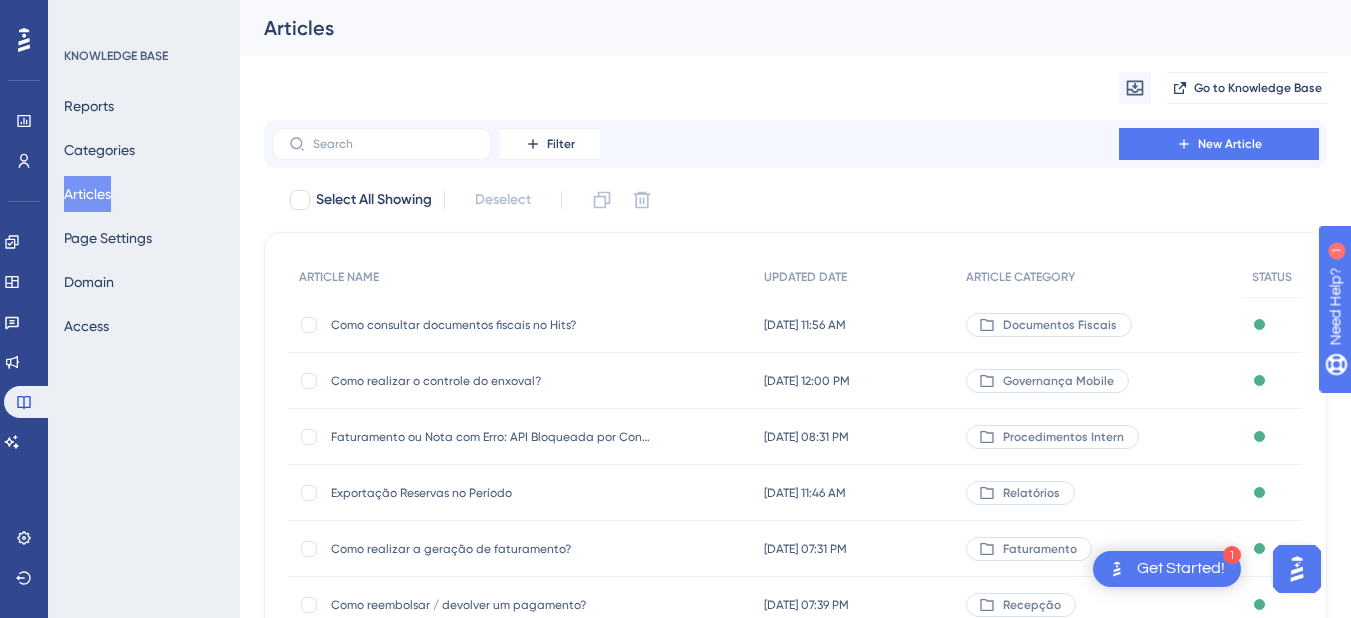 click on "Filter New Article" at bounding box center [795, 144] 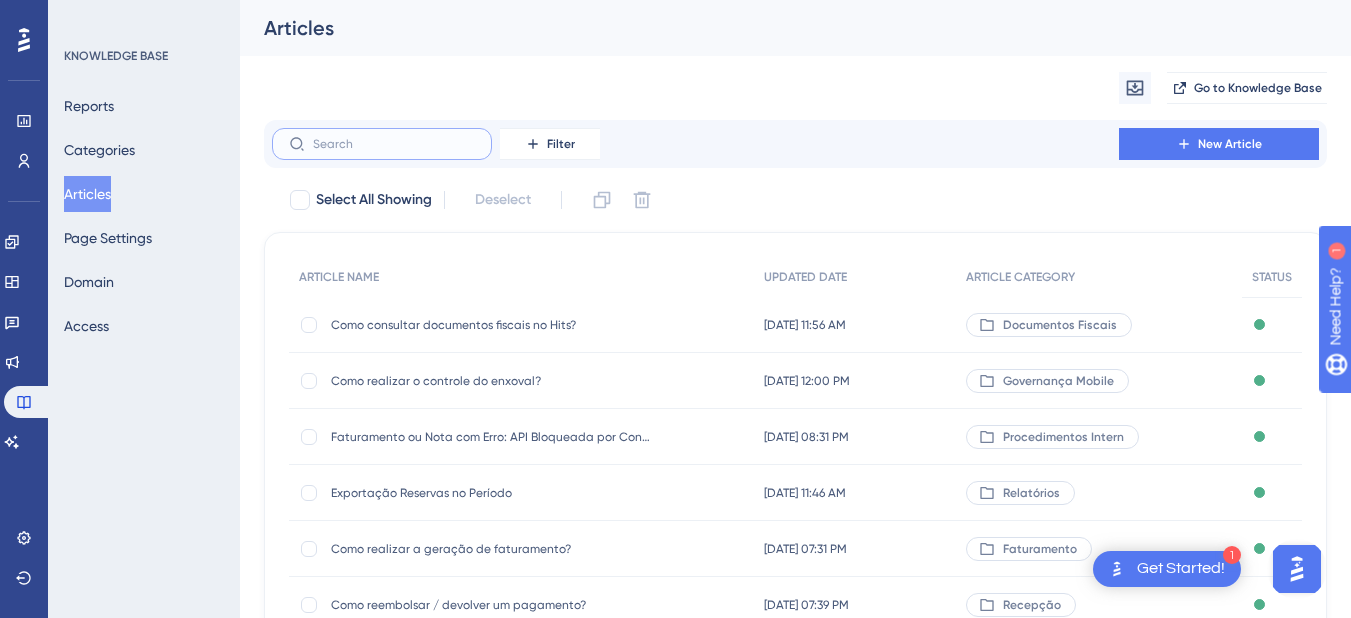 click at bounding box center [394, 144] 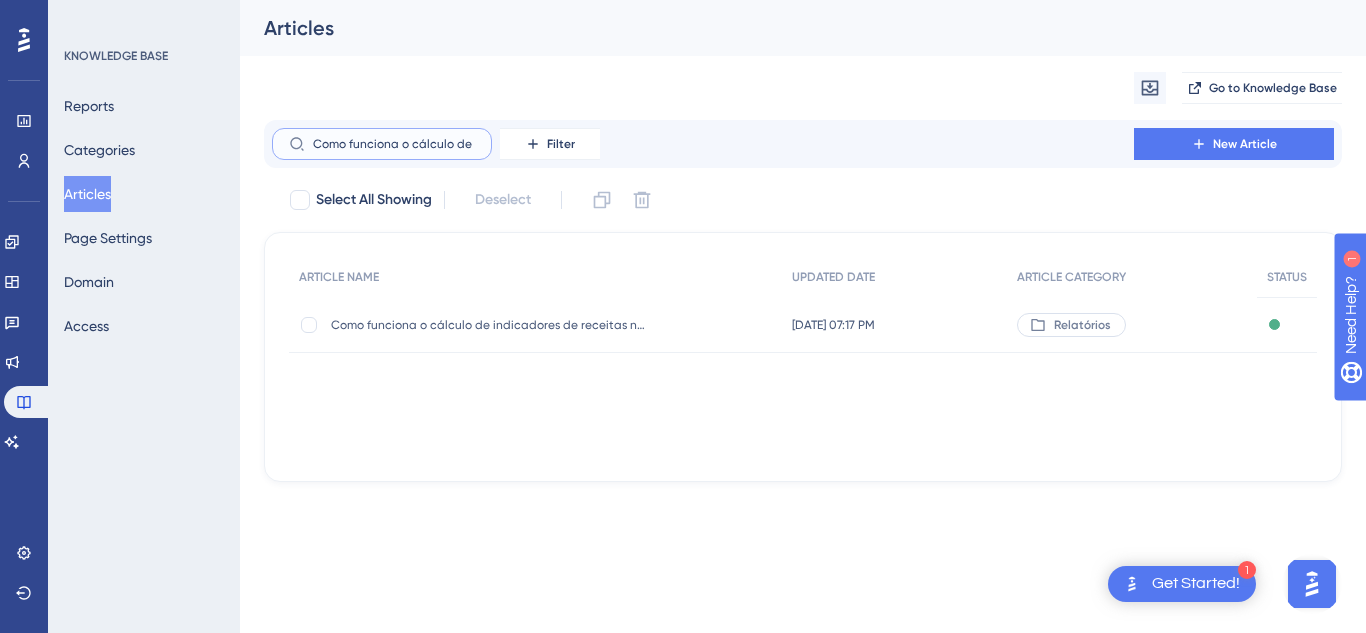 scroll, scrollTop: 0, scrollLeft: 175, axis: horizontal 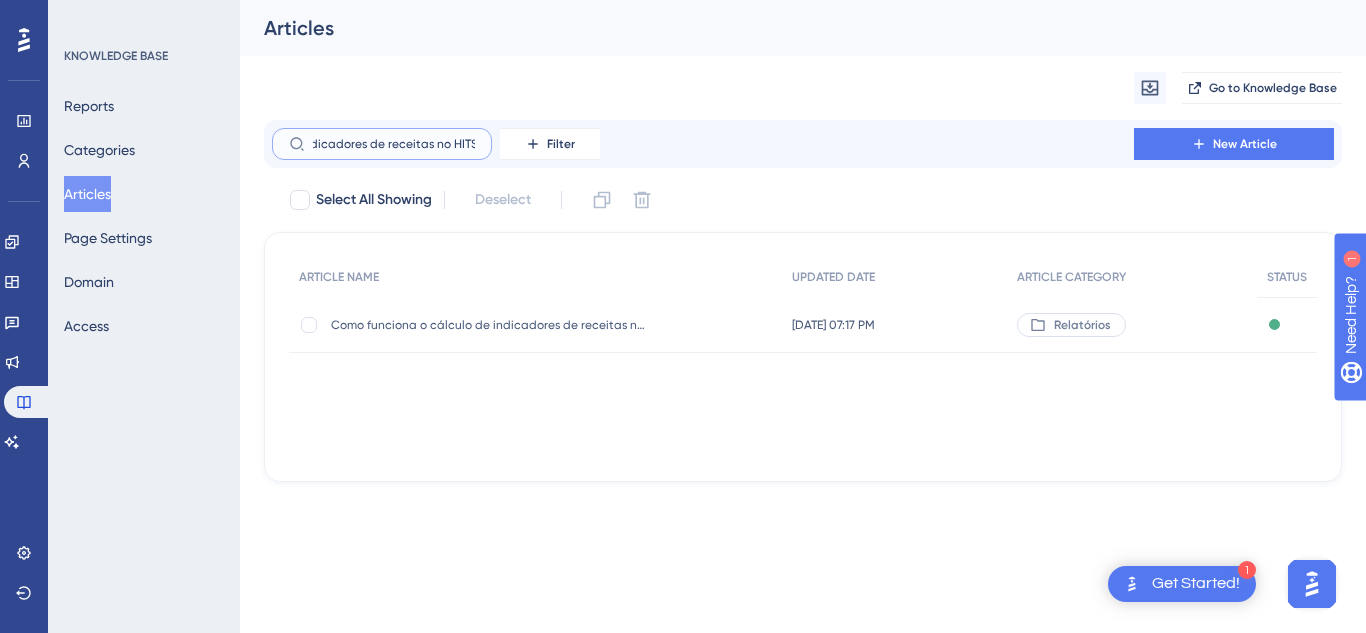 type on "Como funciona o cálculo de indicadores de receitas no HITS?" 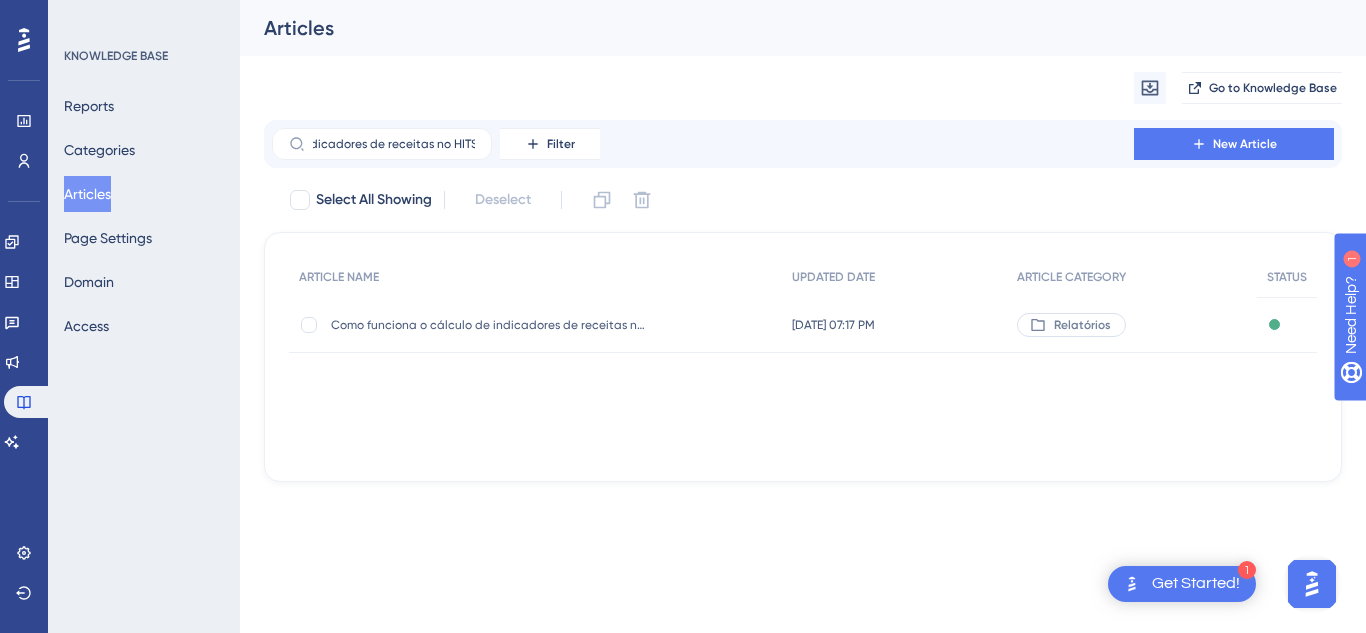 click on "Como funciona o cálculo de indicadores de receitas no HITS? Como funciona o cálculo de indicadores de receitas no HITS?" at bounding box center [491, 325] 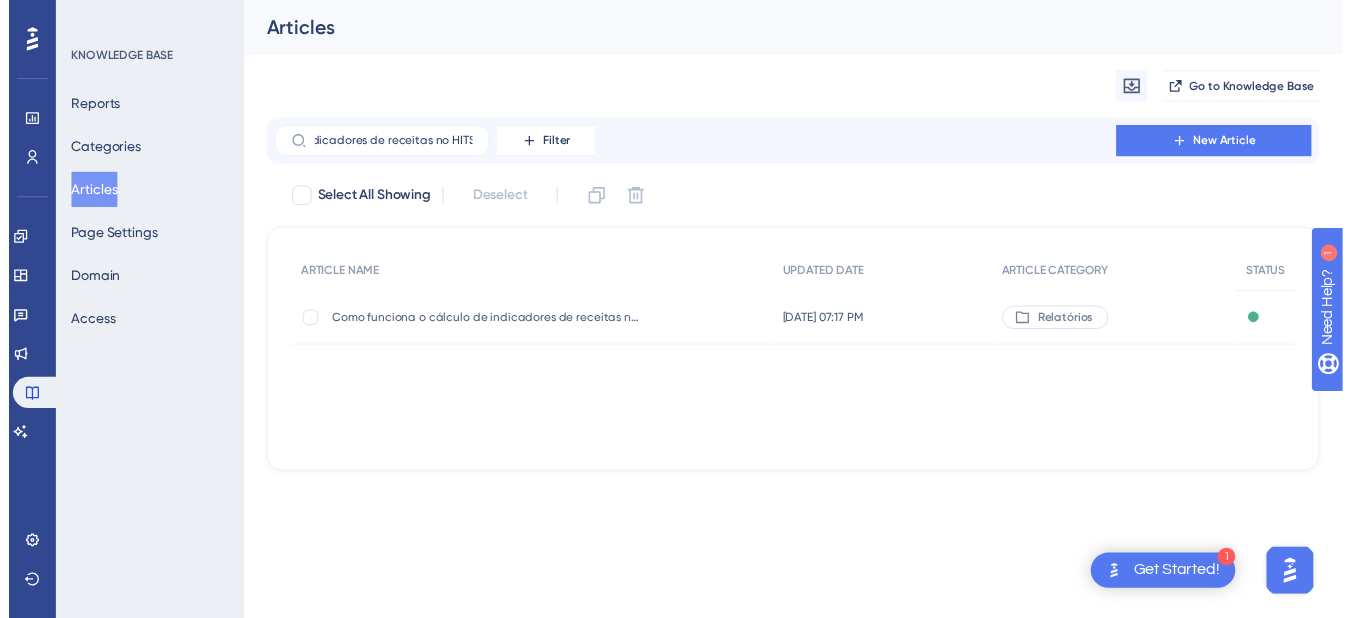 scroll, scrollTop: 0, scrollLeft: 0, axis: both 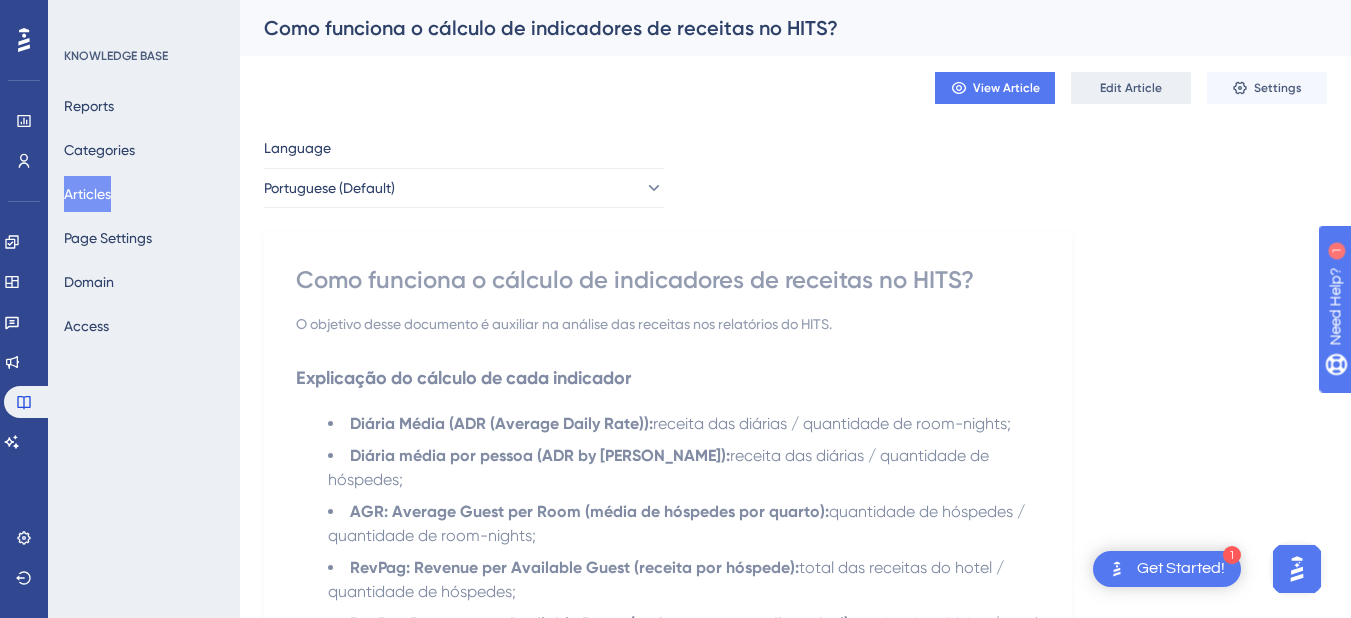 click on "Edit Article" at bounding box center (1131, 88) 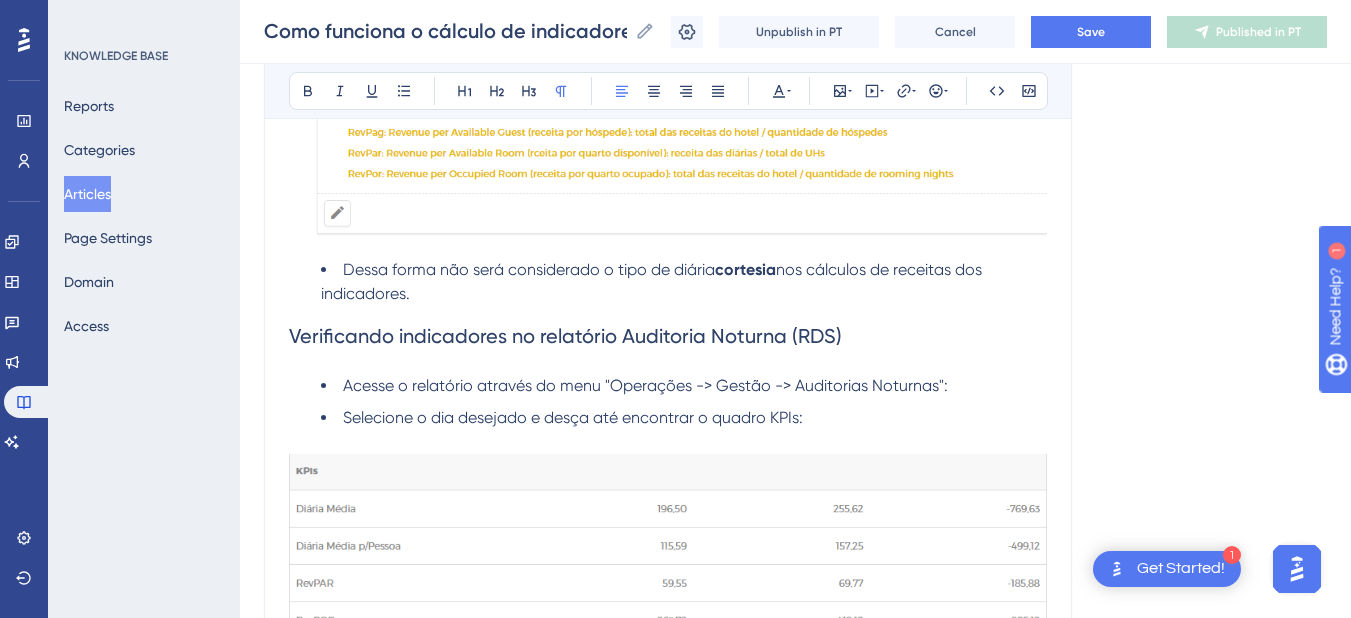scroll, scrollTop: 1744, scrollLeft: 0, axis: vertical 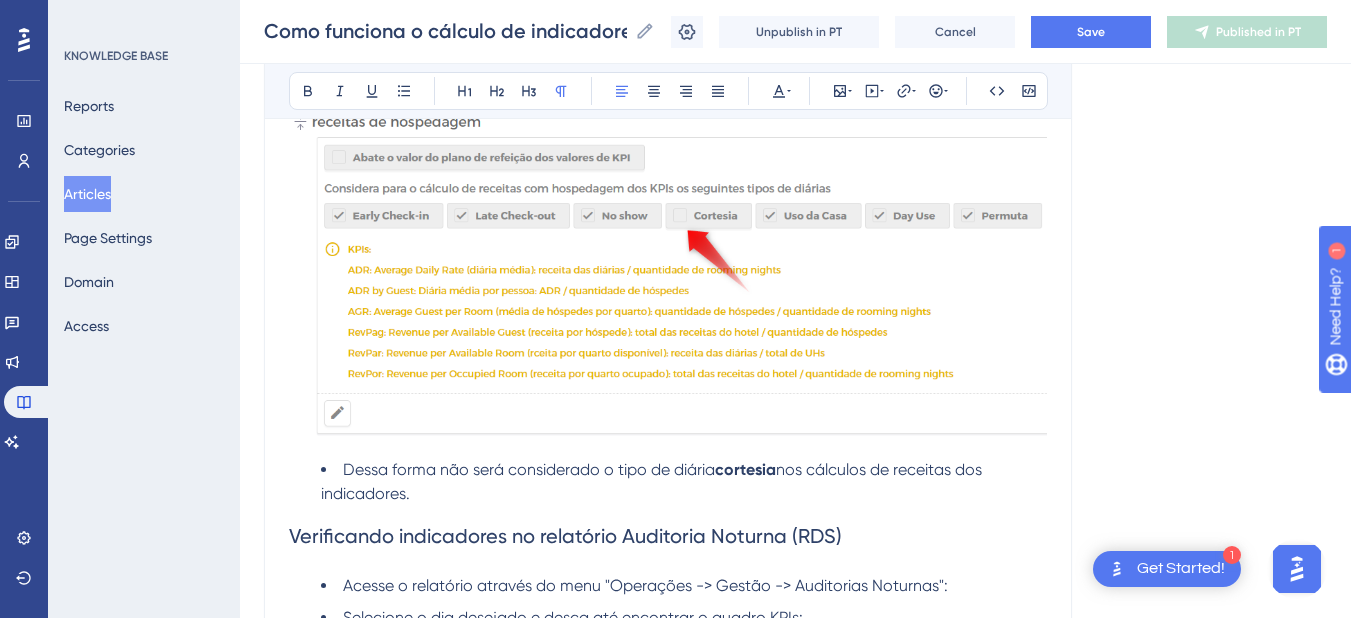click on "Dessa forma não será considerado o tipo de diária  cortesia  nos cálculos de receitas dos indicadores." at bounding box center (684, 482) 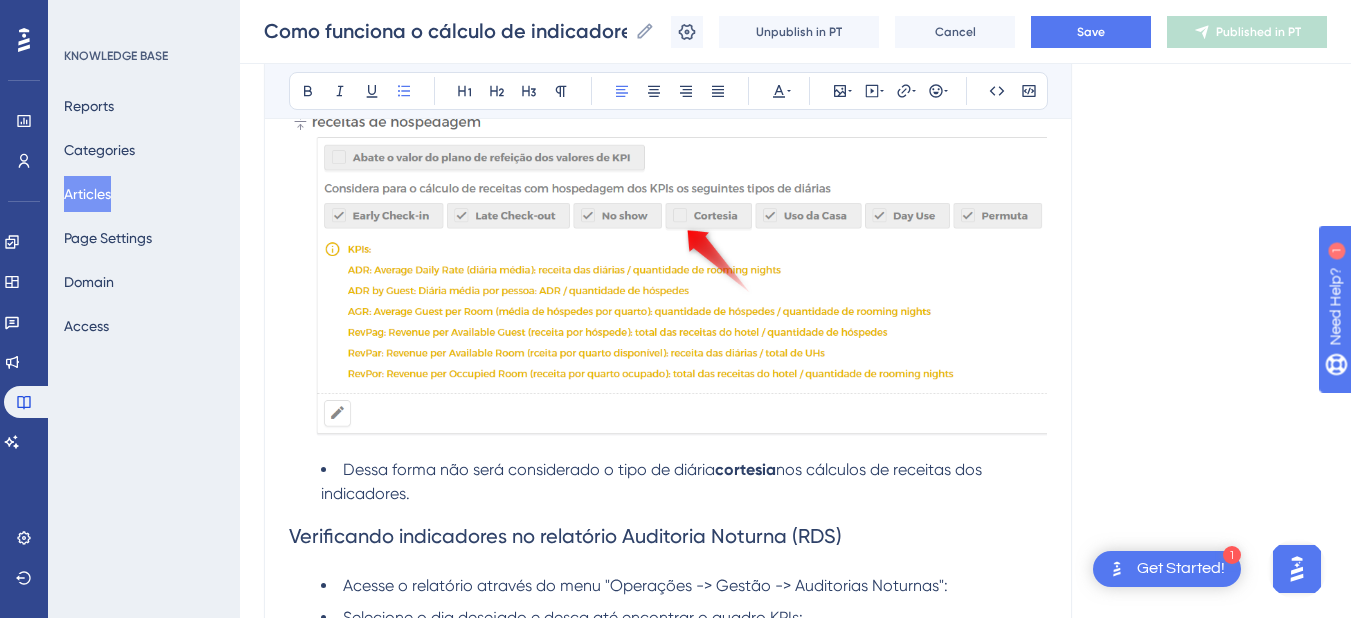 click on "Dessa forma não será considerado o tipo de diária  cortesia  nos cálculos de receitas dos indicadores." at bounding box center (684, 482) 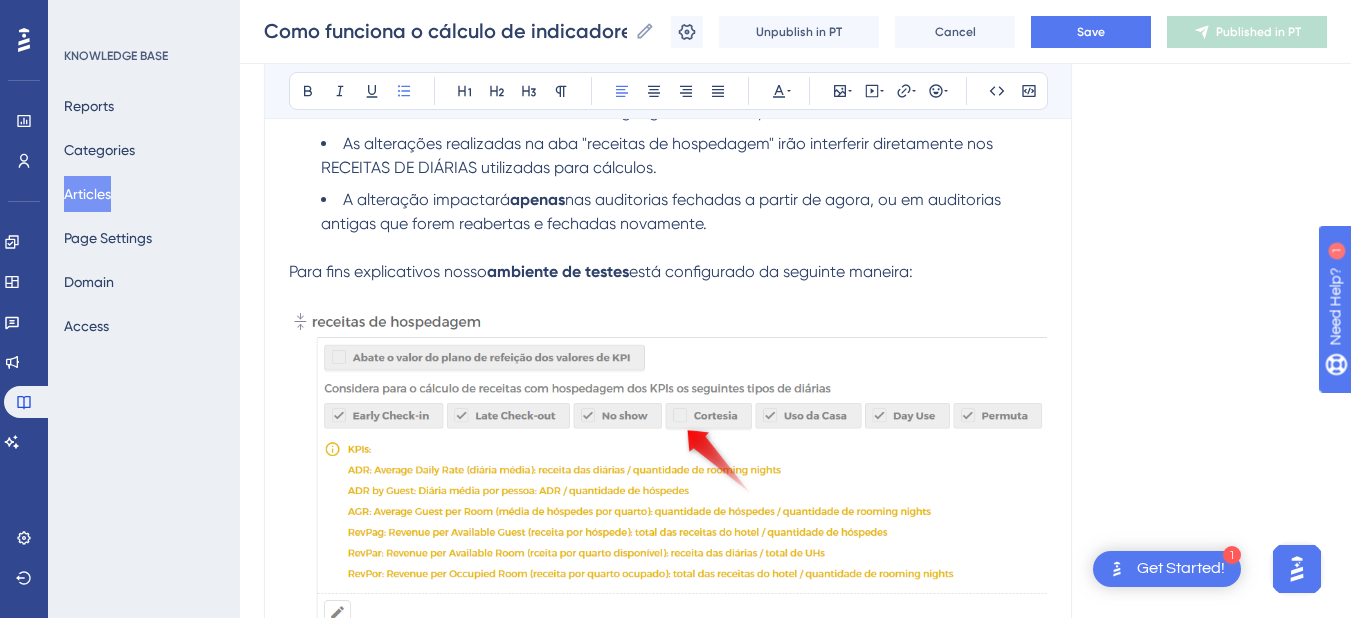 scroll, scrollTop: 1744, scrollLeft: 0, axis: vertical 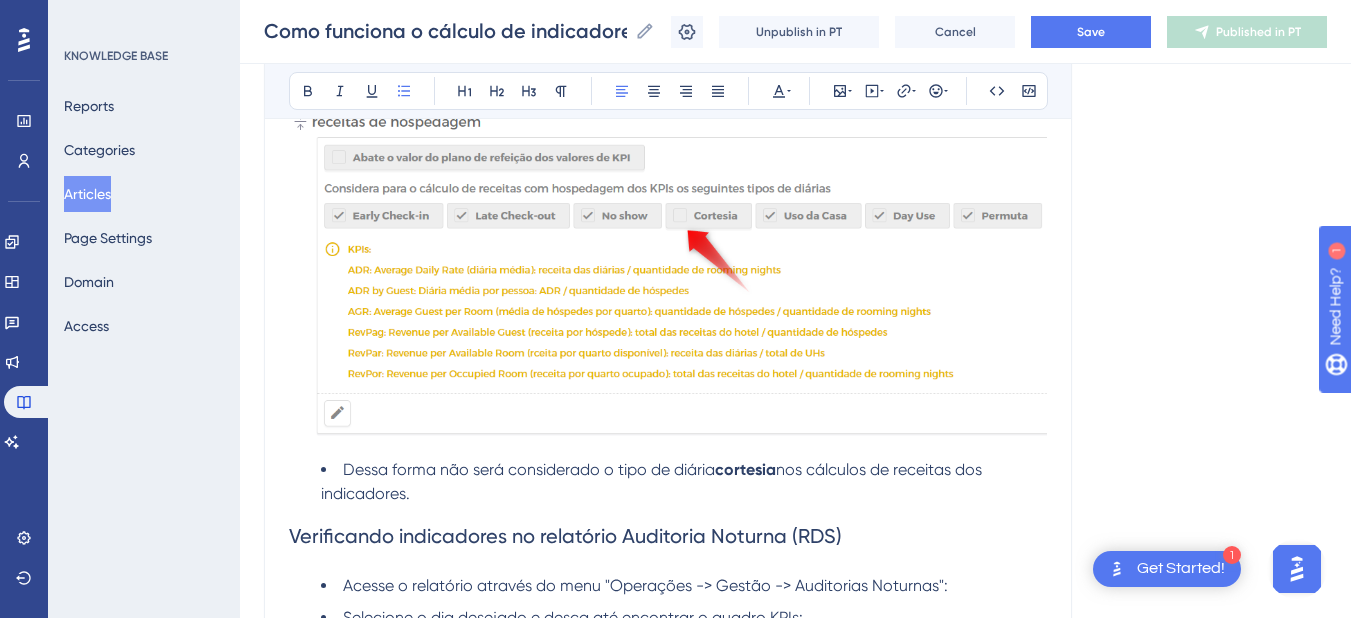 click on "Dessa forma não será considerado o tipo de diária  cortesia  nos cálculos de receitas dos indicadores." at bounding box center [684, 482] 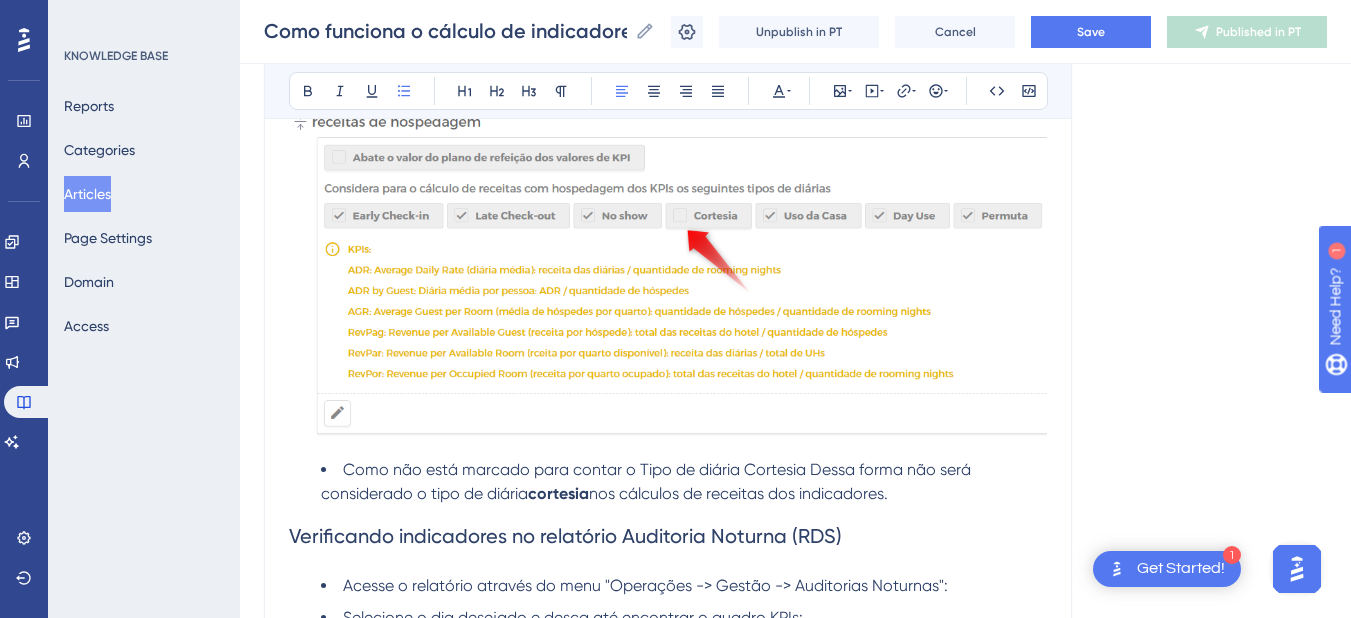 click on "Como não está marcado para contar o Tipo de diária Cortesia Dessa forma não será considerado o tipo de diária" at bounding box center [648, 481] 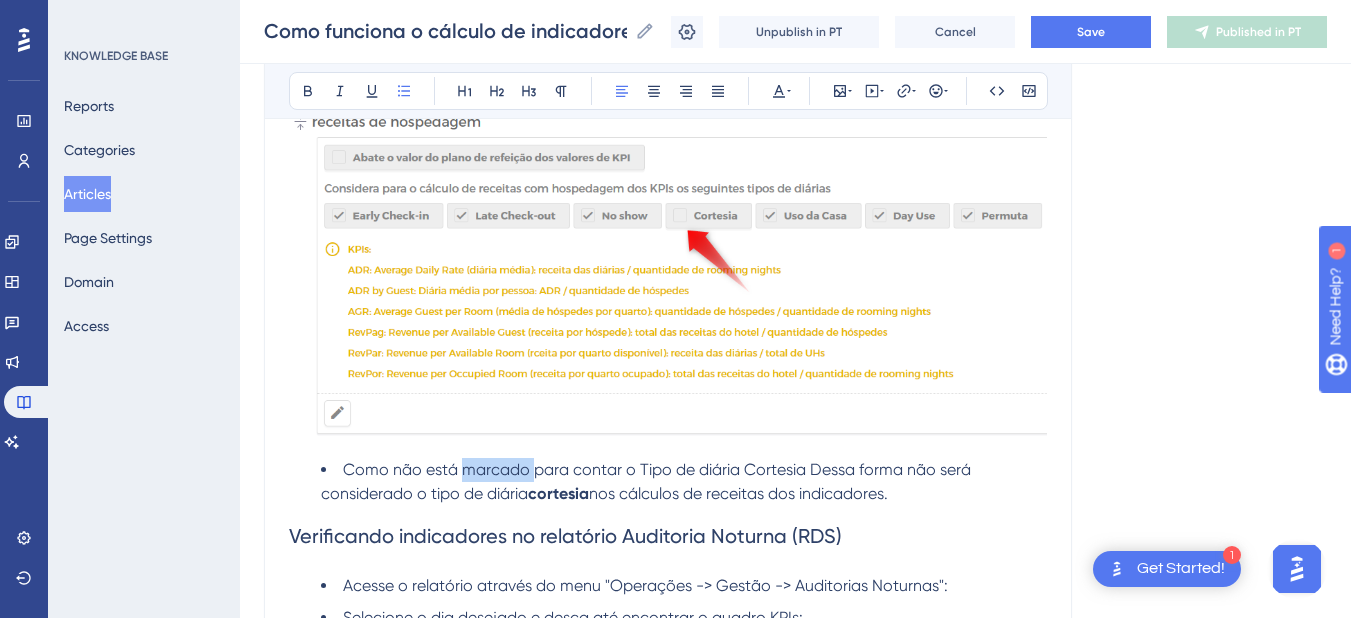 click on "Como não está marcado para contar o Tipo de diária Cortesia Dessa forma não será considerado o tipo de diária" at bounding box center [648, 481] 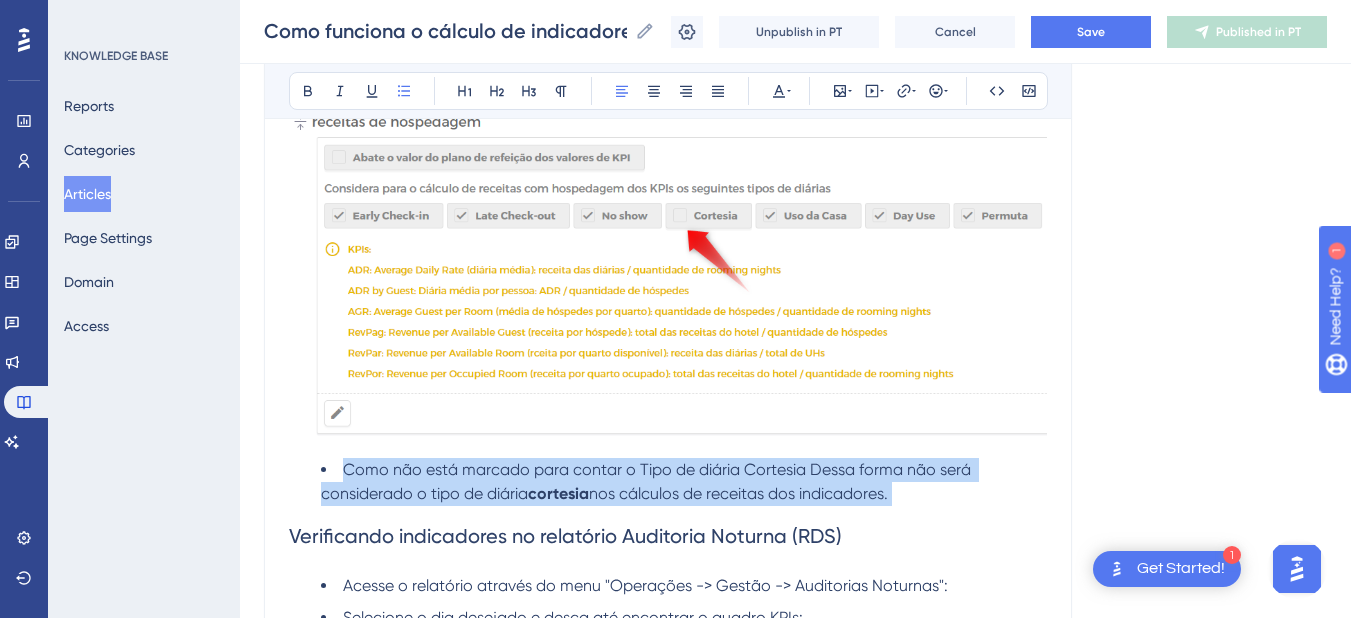 click on "Como não está marcado para contar o Tipo de diária Cortesia Dessa forma não será considerado o tipo de diária" at bounding box center (648, 481) 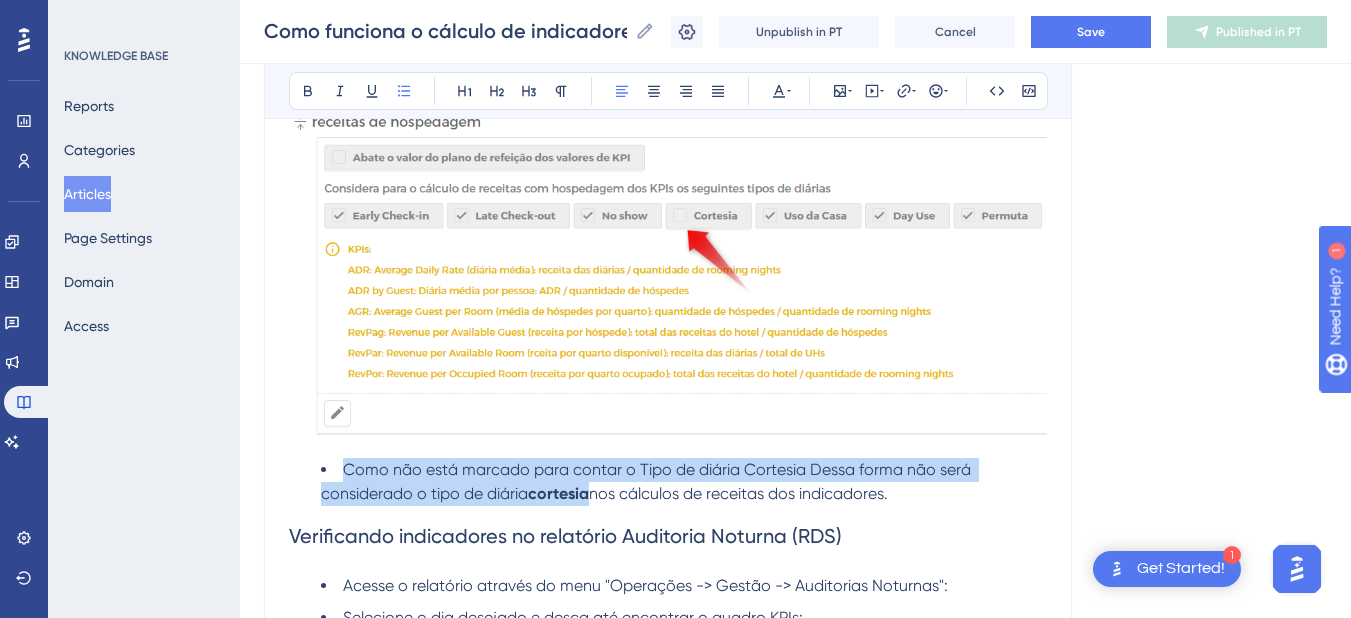 copy on "Como não está marcado para contar o Tipo de diária [PERSON_NAME] Dessa forma não será considerado o tipo de diária  cortesia" 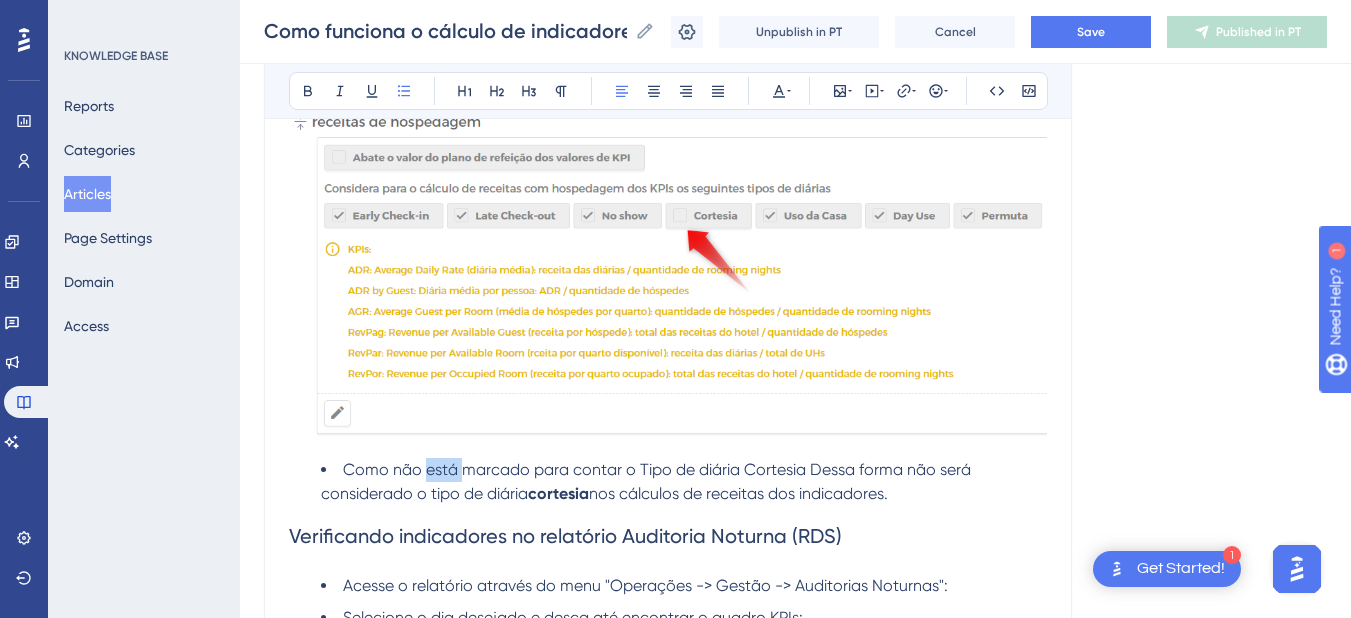 click on "Como não está marcado para contar o Tipo de diária Cortesia Dessa forma não será considerado o tipo de diária" at bounding box center (648, 481) 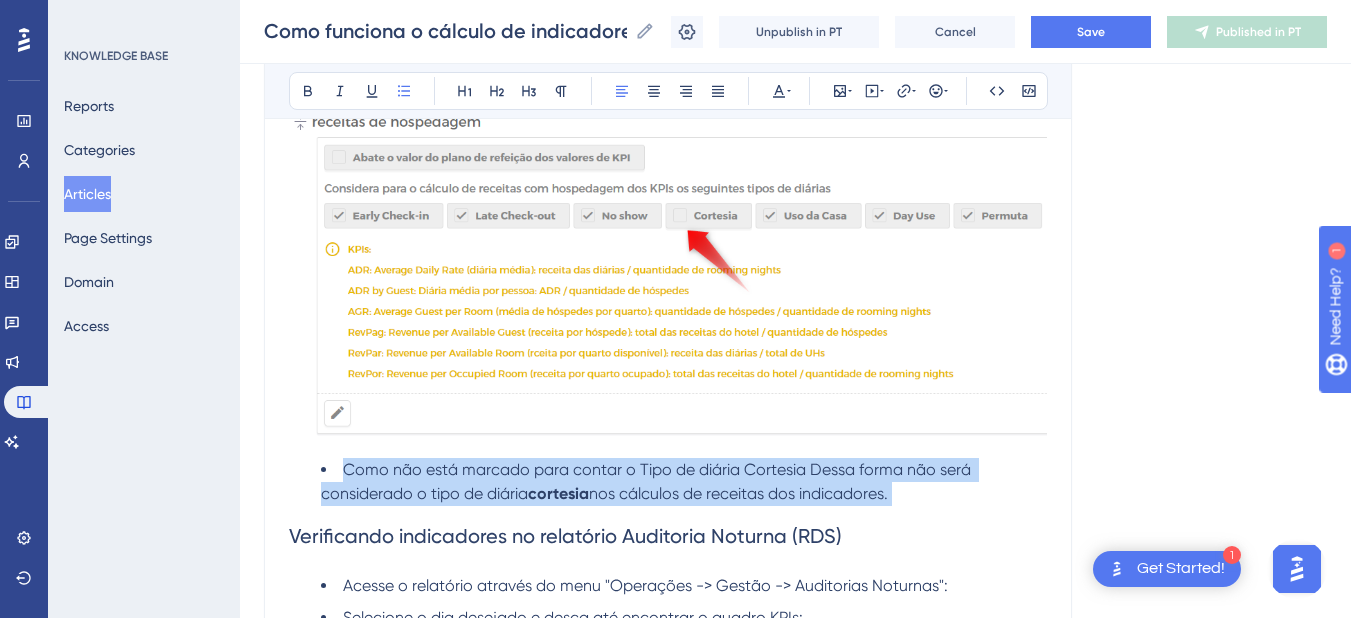 click on "Como não está marcado para contar o Tipo de diária Cortesia Dessa forma não será considerado o tipo de diária" at bounding box center (648, 481) 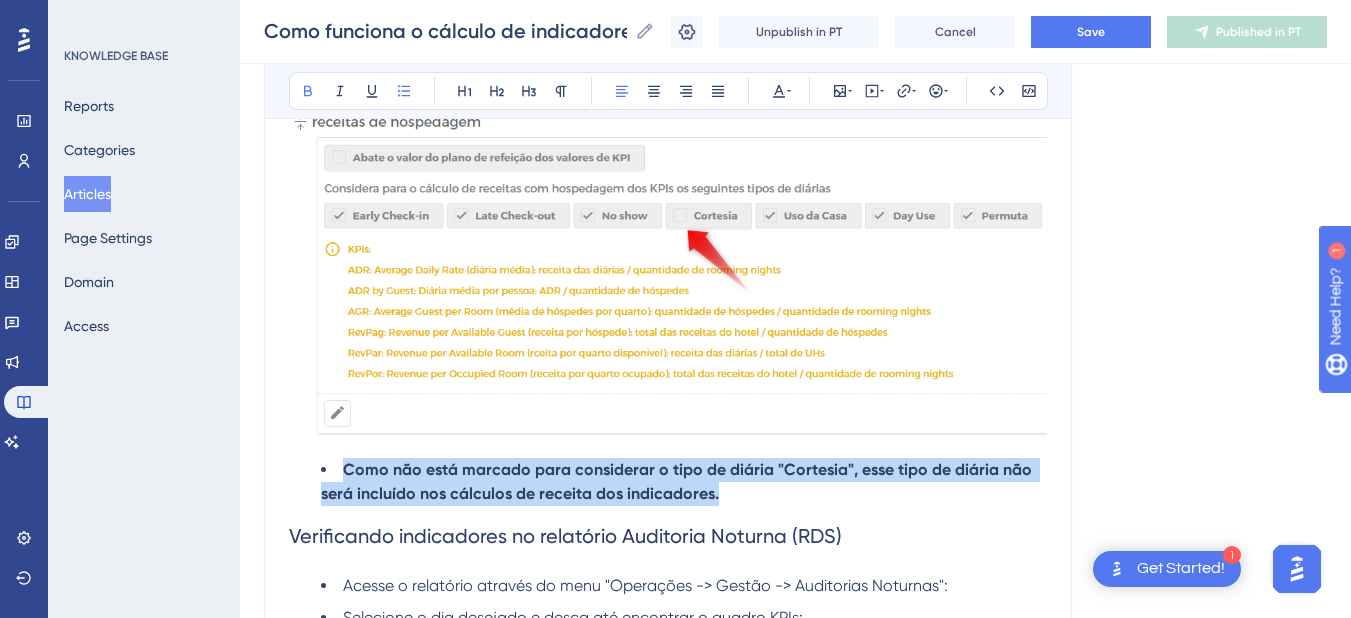 drag, startPoint x: 756, startPoint y: 463, endPoint x: 327, endPoint y: 439, distance: 429.6708 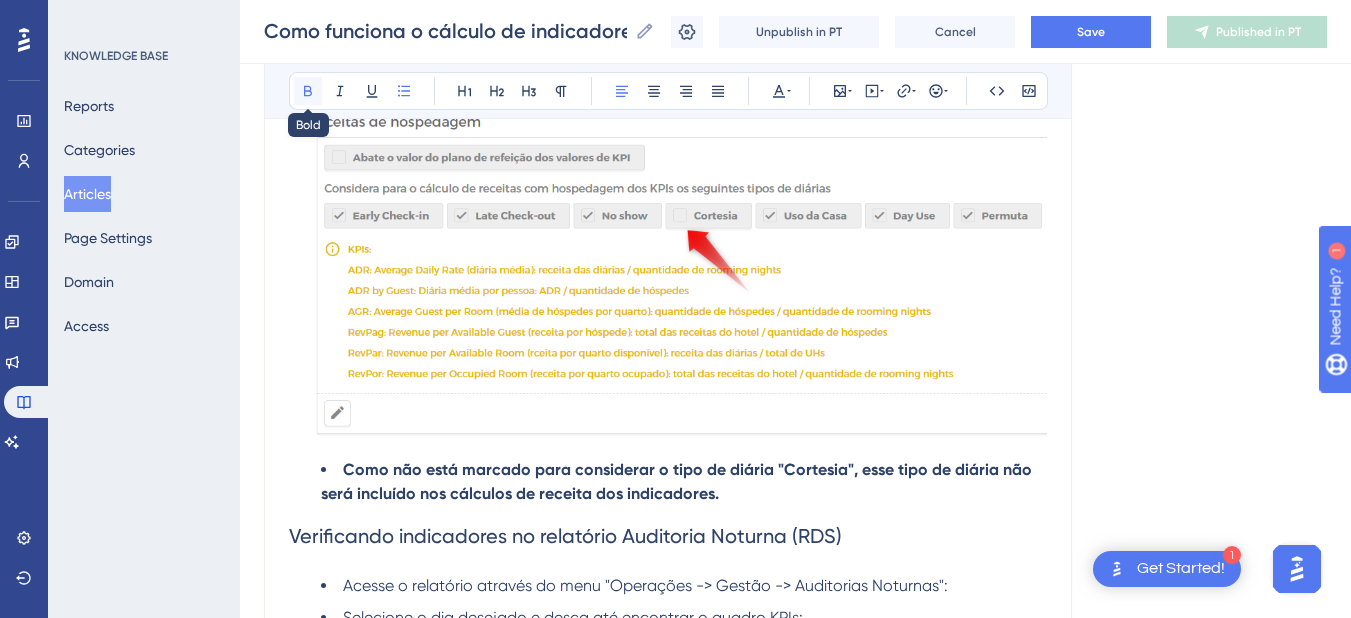click 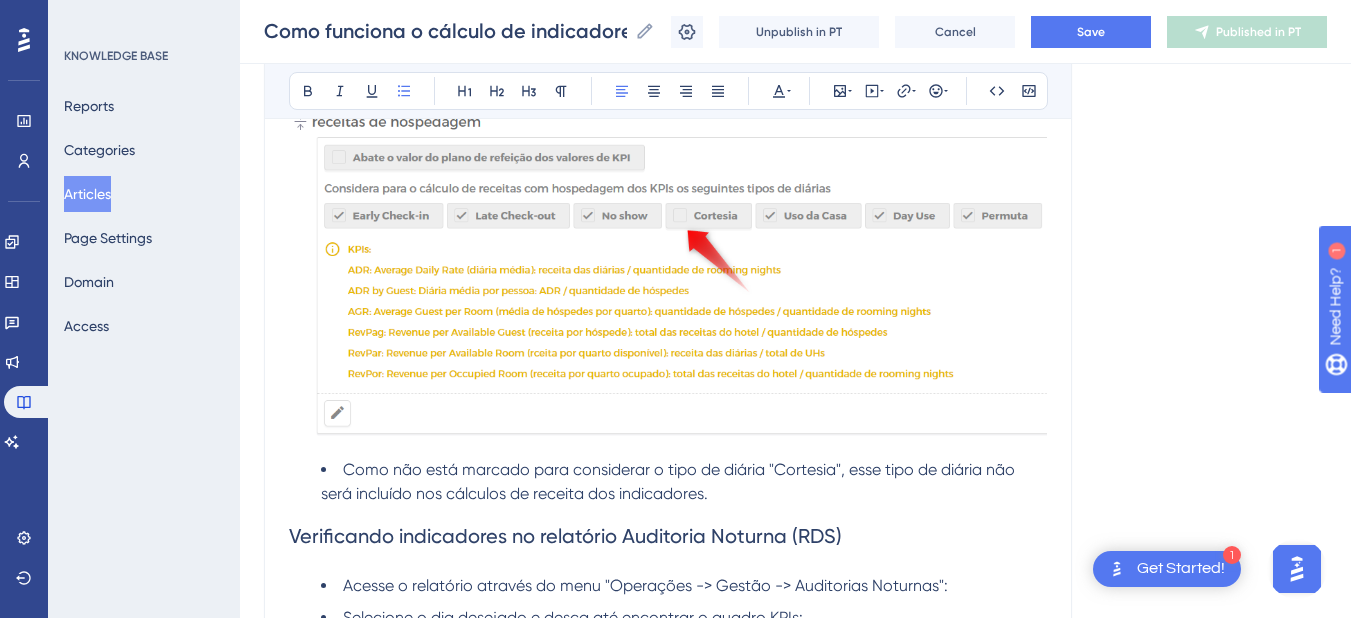 click on "Como não está marcado para considerar o tipo de diária "Cortesia", esse tipo de diária não será incluído nos cálculos de receita dos indicadores." at bounding box center [670, 481] 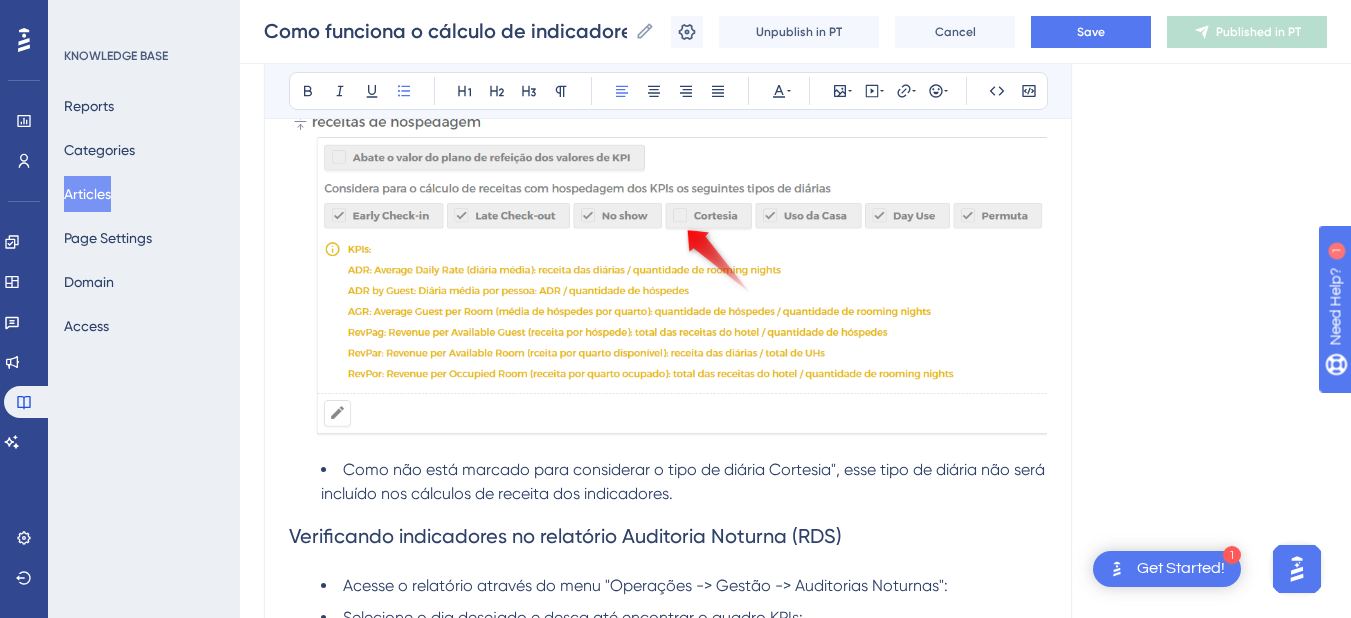 click on "Como não está marcado para considerar o tipo de diária Cortesia", esse tipo de diária não será incluído nos cálculos de receita dos indicadores." at bounding box center [685, 481] 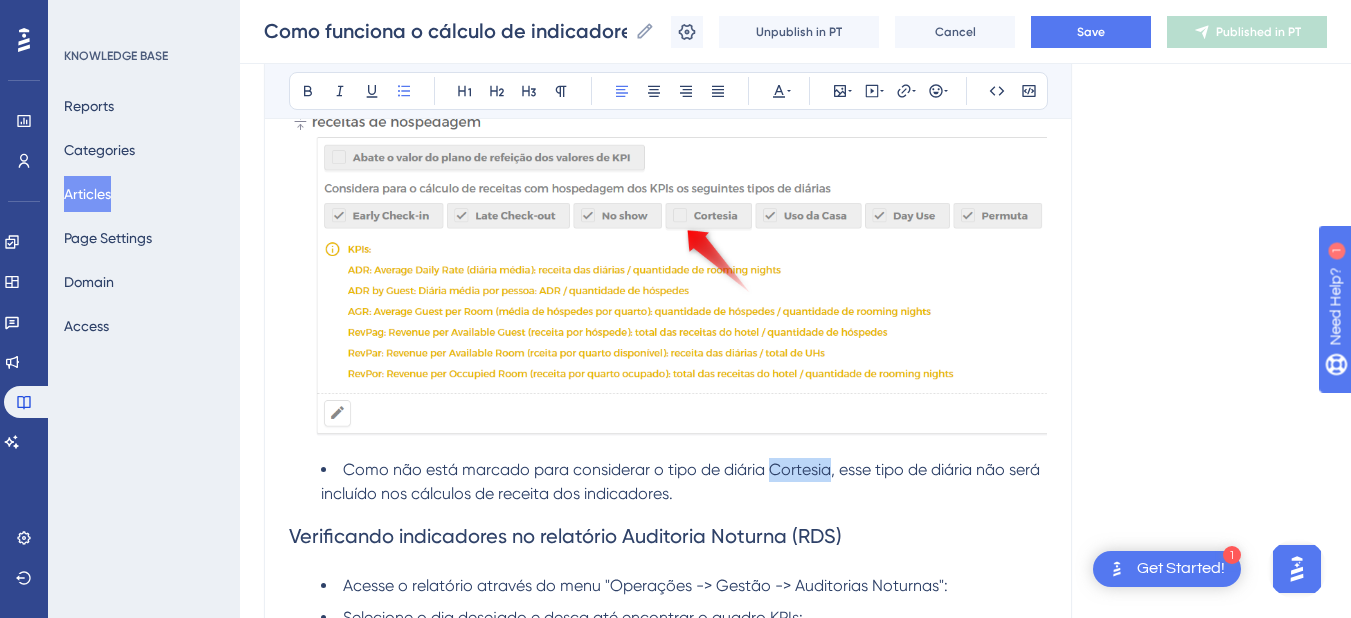 drag, startPoint x: 829, startPoint y: 445, endPoint x: 767, endPoint y: 445, distance: 62 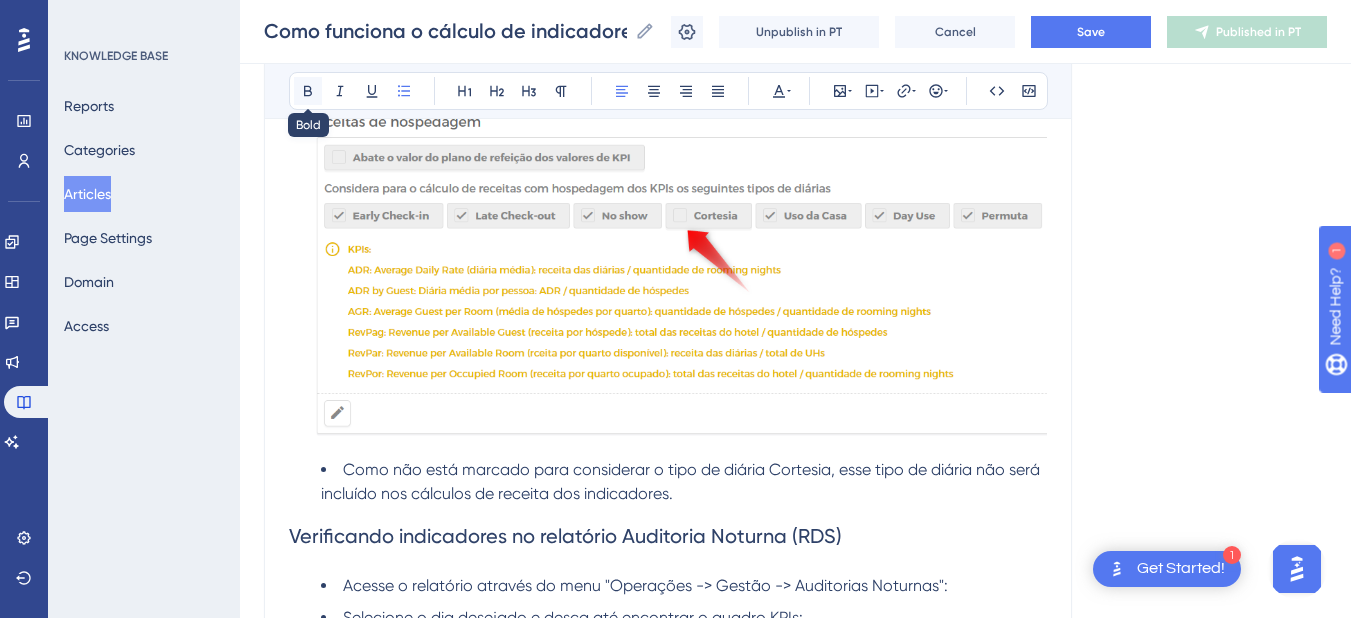 click 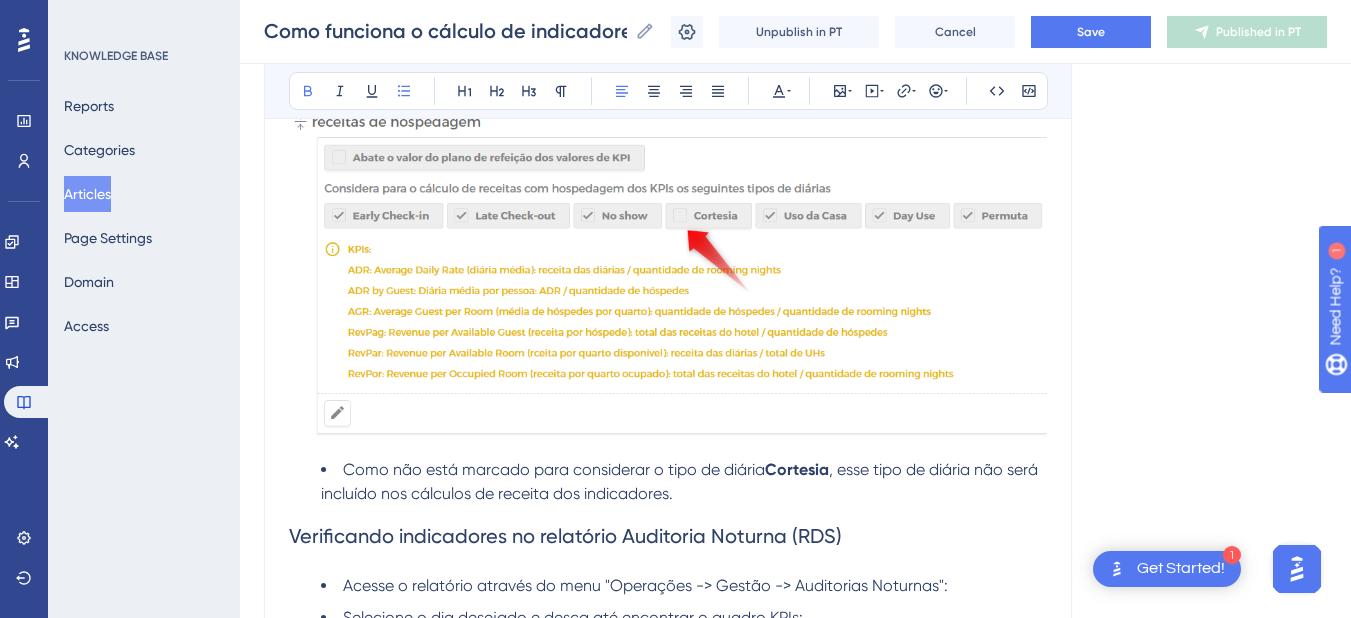 click on ", esse tipo de diária não será incluído nos cálculos de receita dos indicadores." at bounding box center [681, 481] 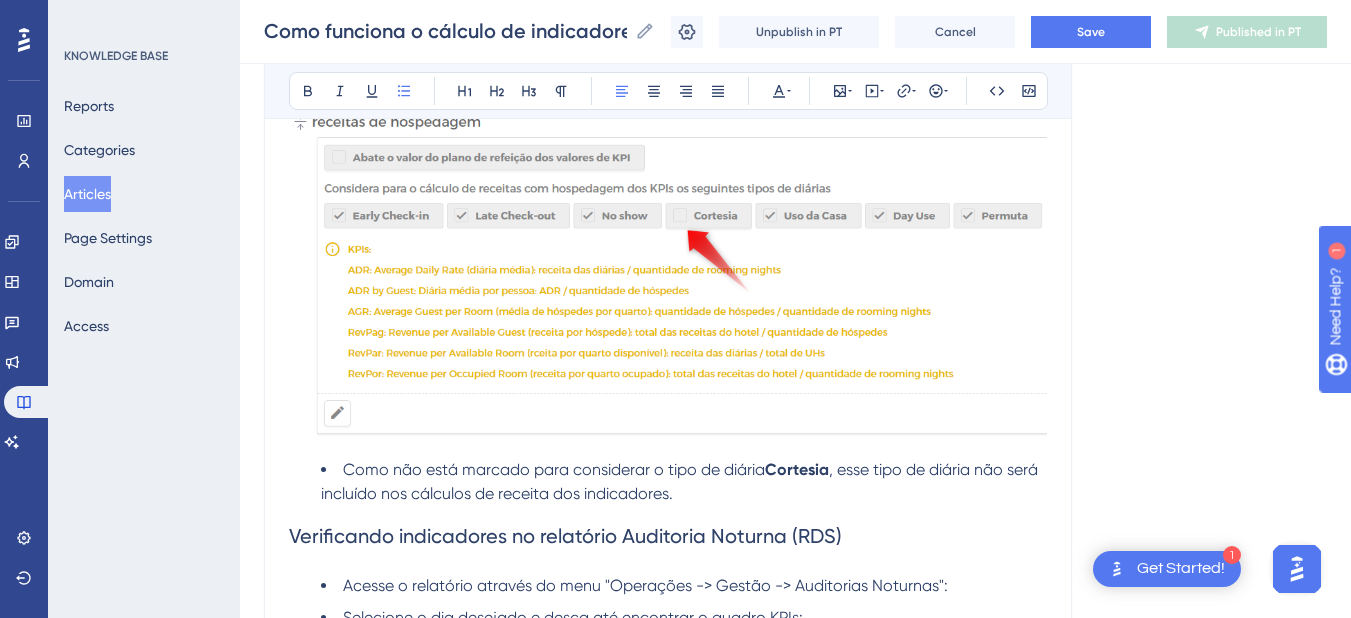 click on "Como não está marcado para considerar o tipo de diária  Cortesia , esse tipo de diária não será incluído nos cálculos de receita dos indicadores." at bounding box center (684, 482) 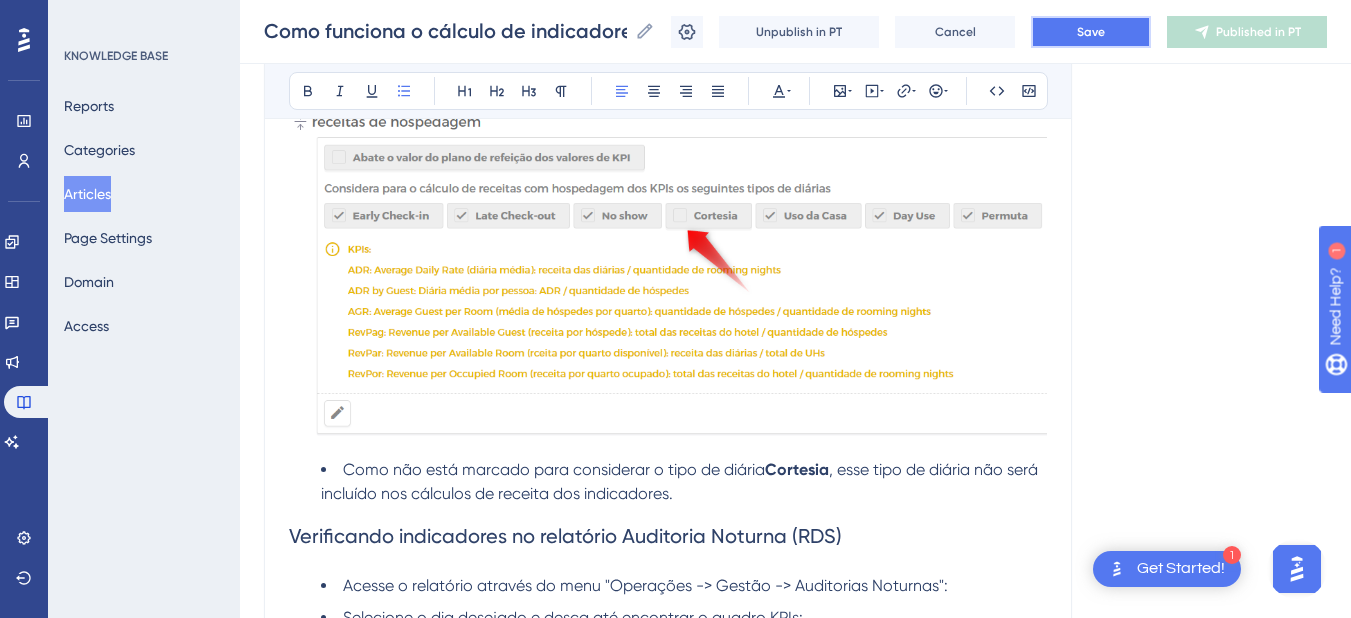 click on "Save" at bounding box center (1091, 32) 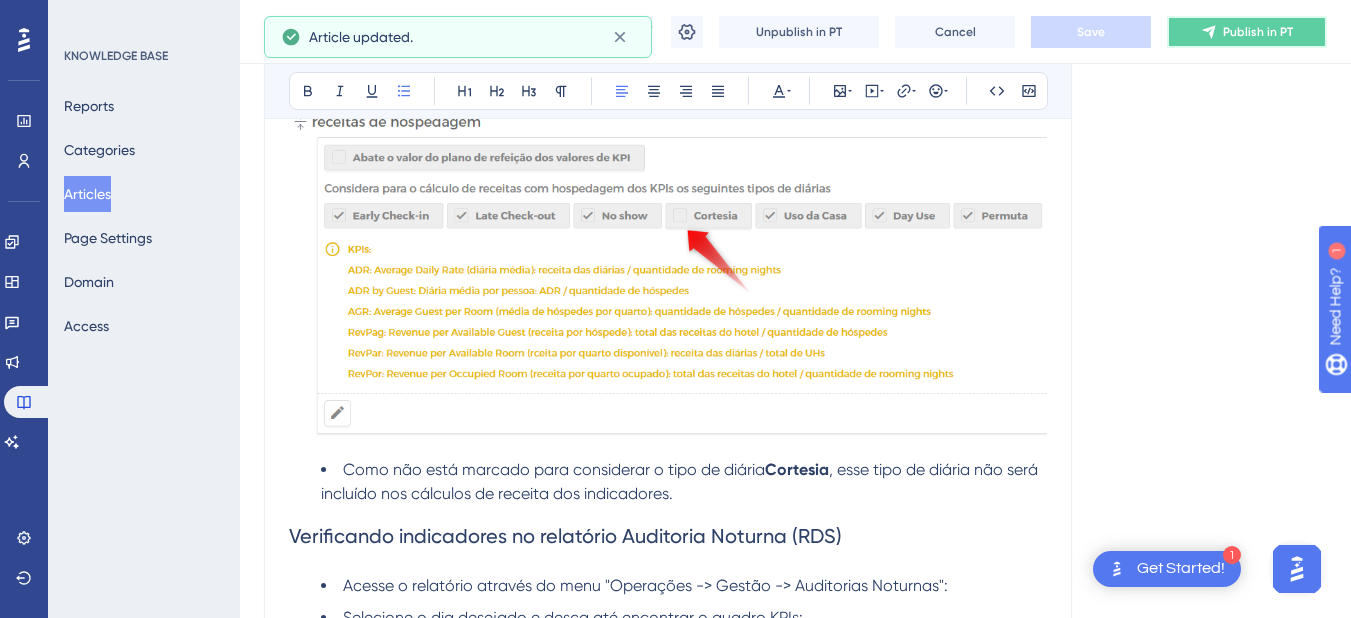 click 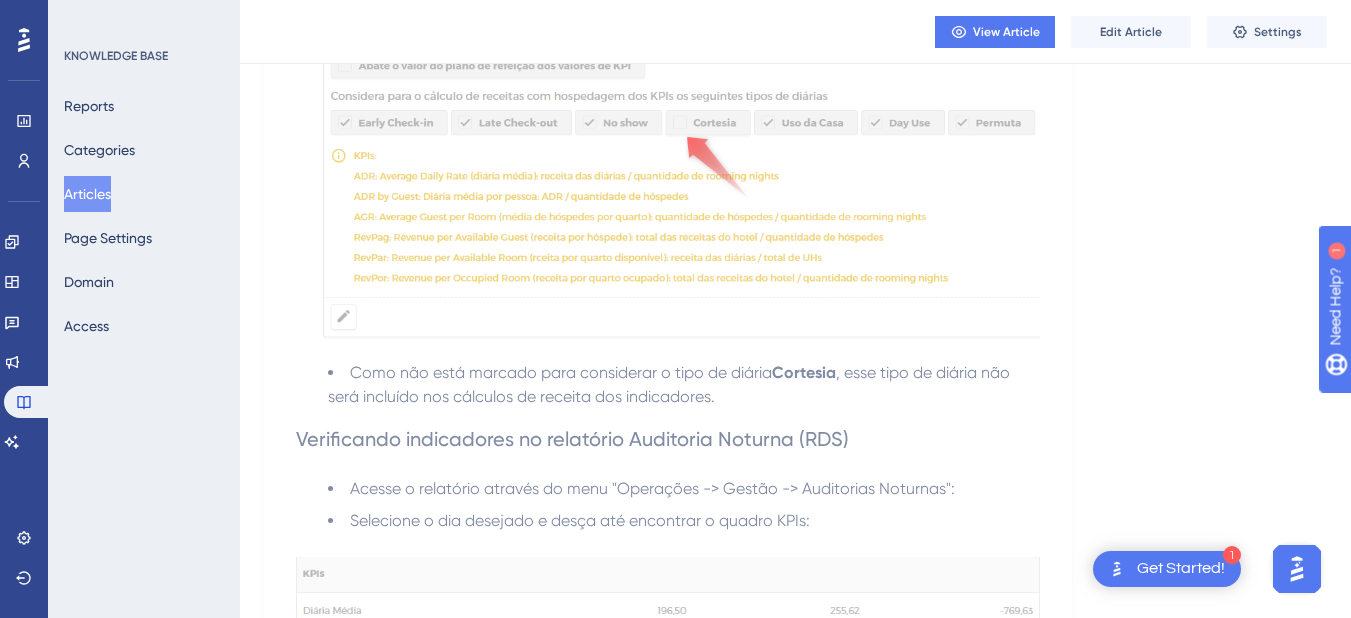 click on "Articles" at bounding box center [87, 194] 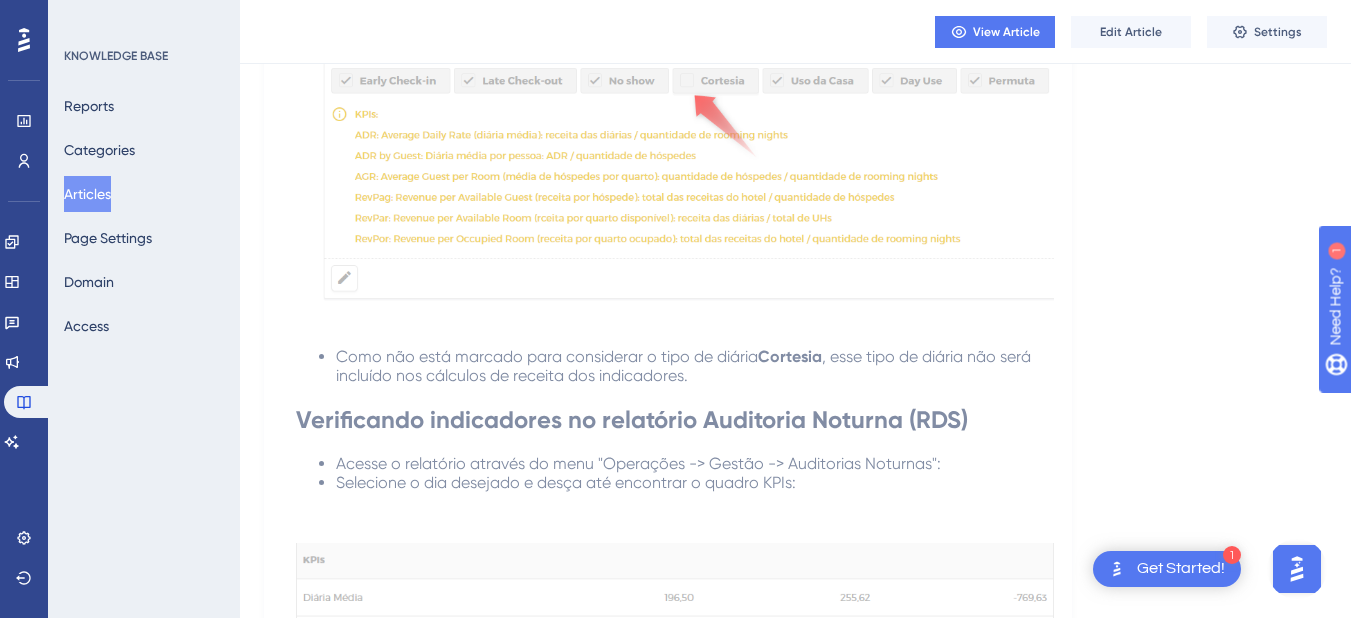 scroll, scrollTop: 0, scrollLeft: 0, axis: both 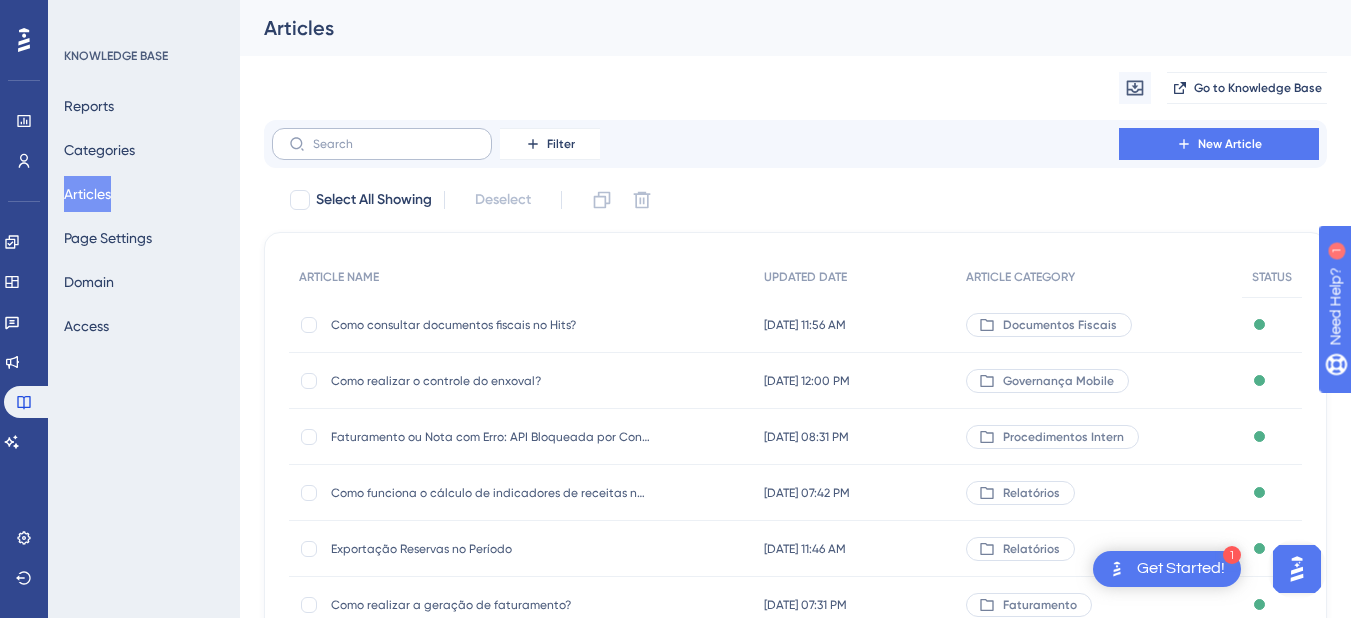 click at bounding box center (382, 144) 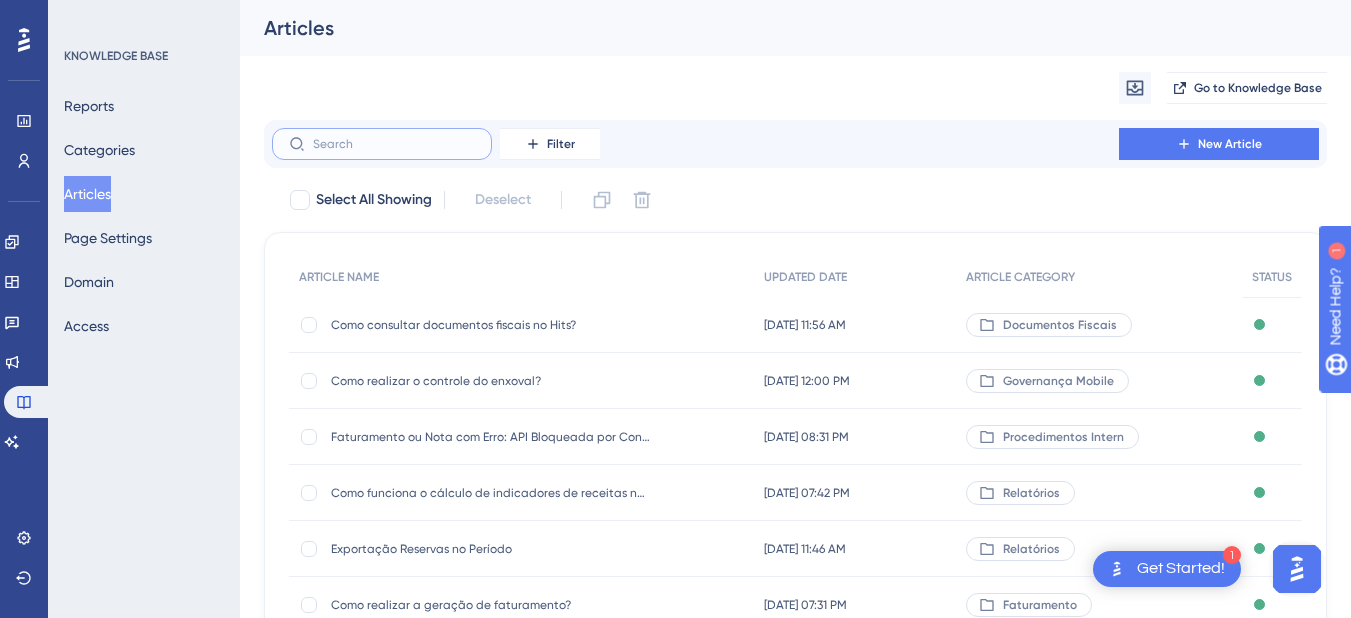 click at bounding box center [394, 144] 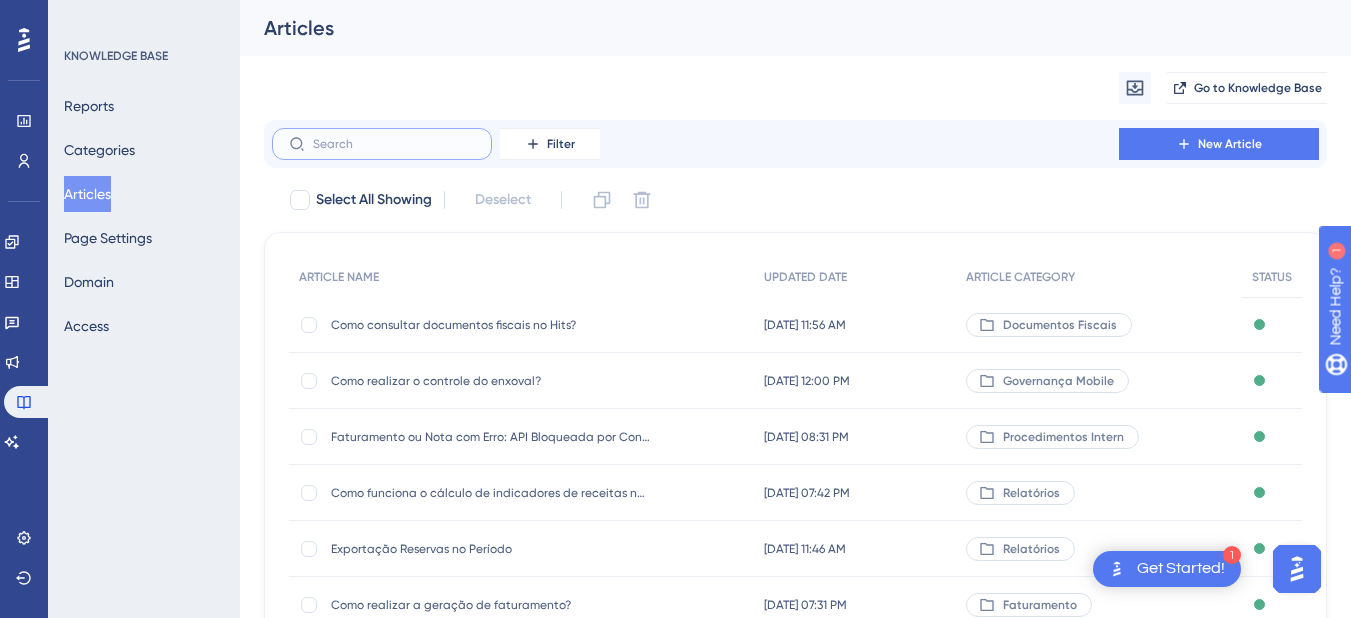 paste on "Como adicionar hóspede na conta?" 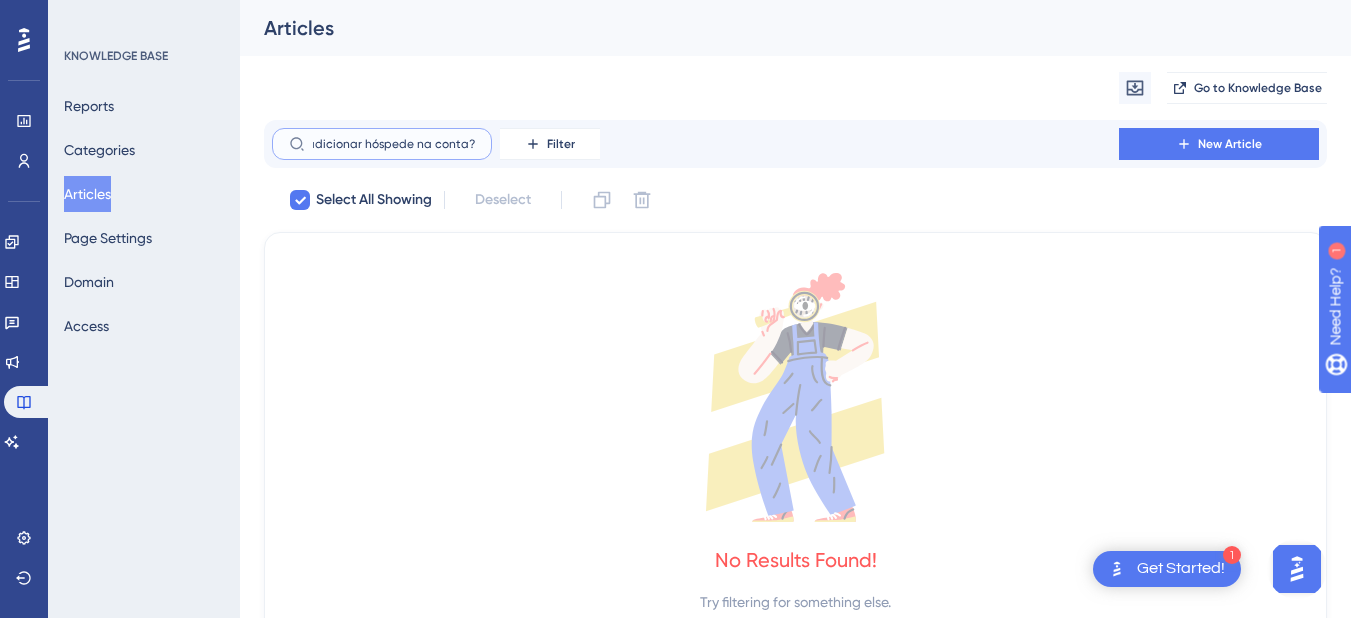 scroll, scrollTop: 0, scrollLeft: 0, axis: both 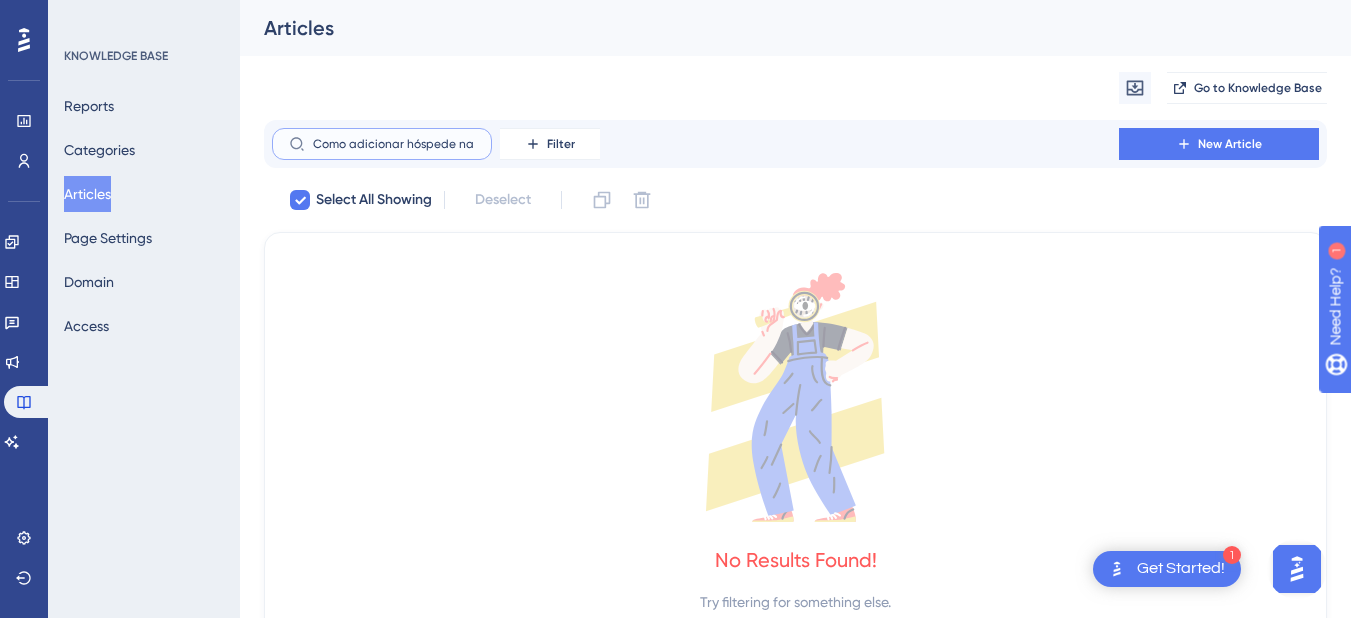 drag, startPoint x: 358, startPoint y: 143, endPoint x: 273, endPoint y: 143, distance: 85 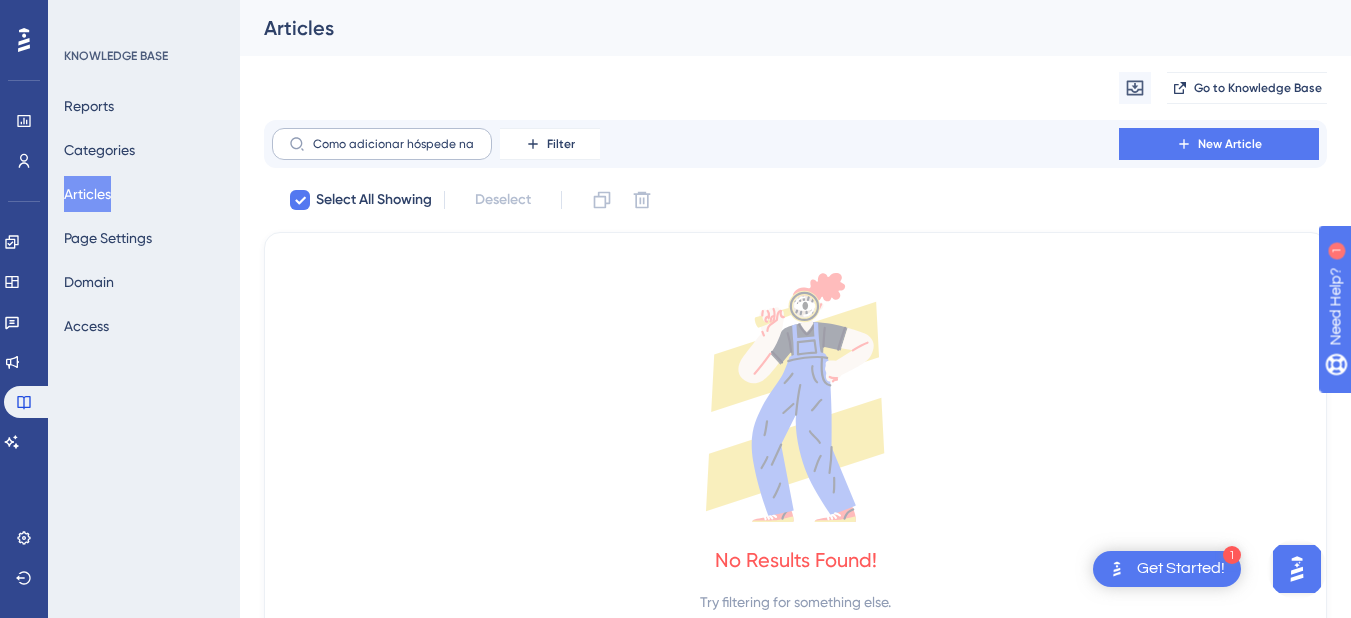 drag, startPoint x: 368, startPoint y: 133, endPoint x: 351, endPoint y: 139, distance: 18.027756 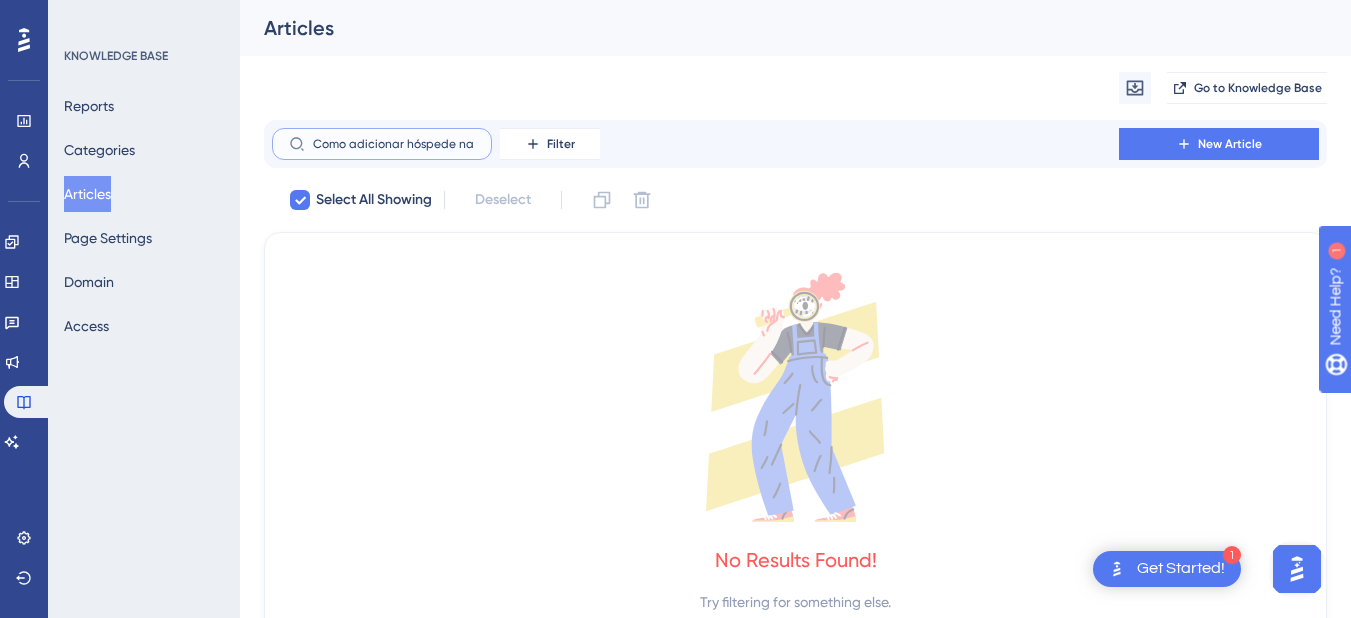 click on "Como adicionar hóspede na conta?" at bounding box center (394, 144) 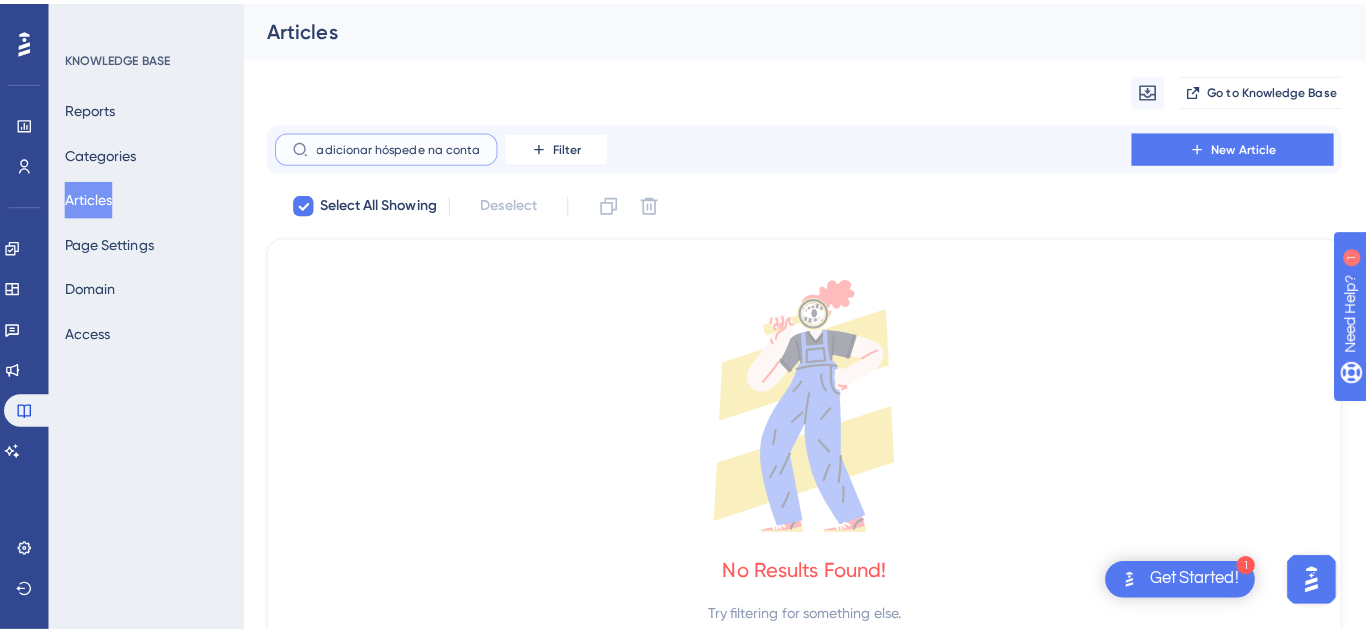 scroll, scrollTop: 0, scrollLeft: 4, axis: horizontal 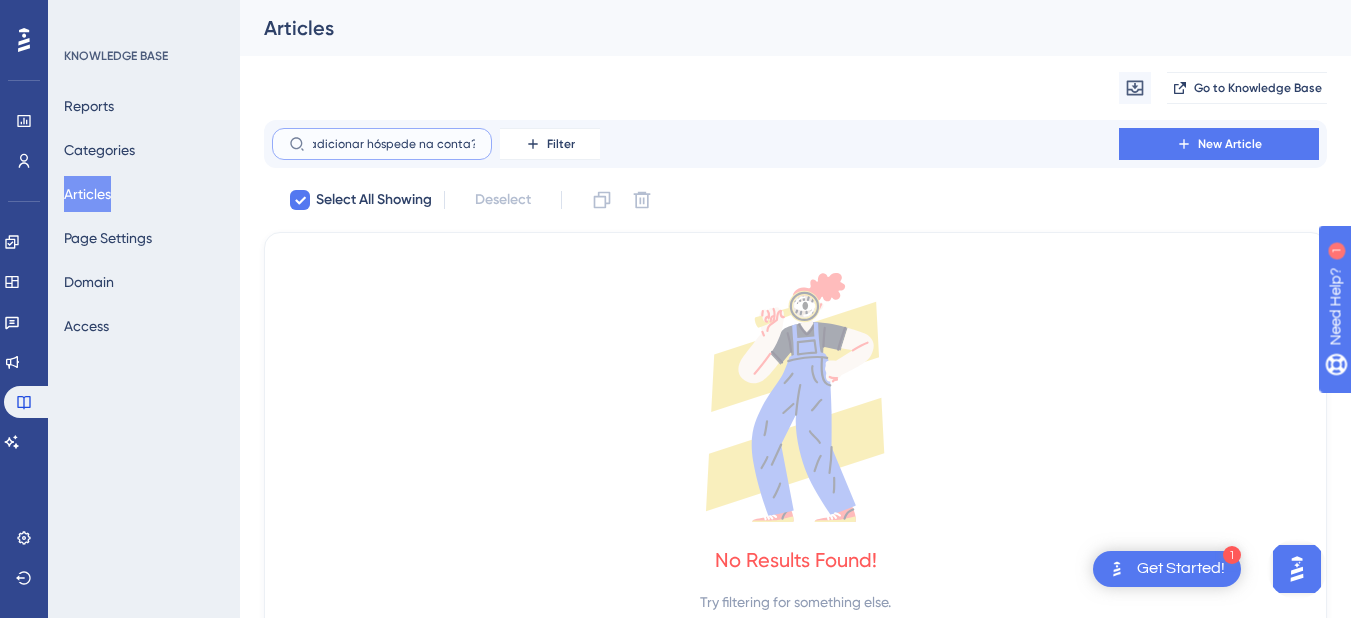 drag, startPoint x: 439, startPoint y: 144, endPoint x: 496, endPoint y: 144, distance: 57 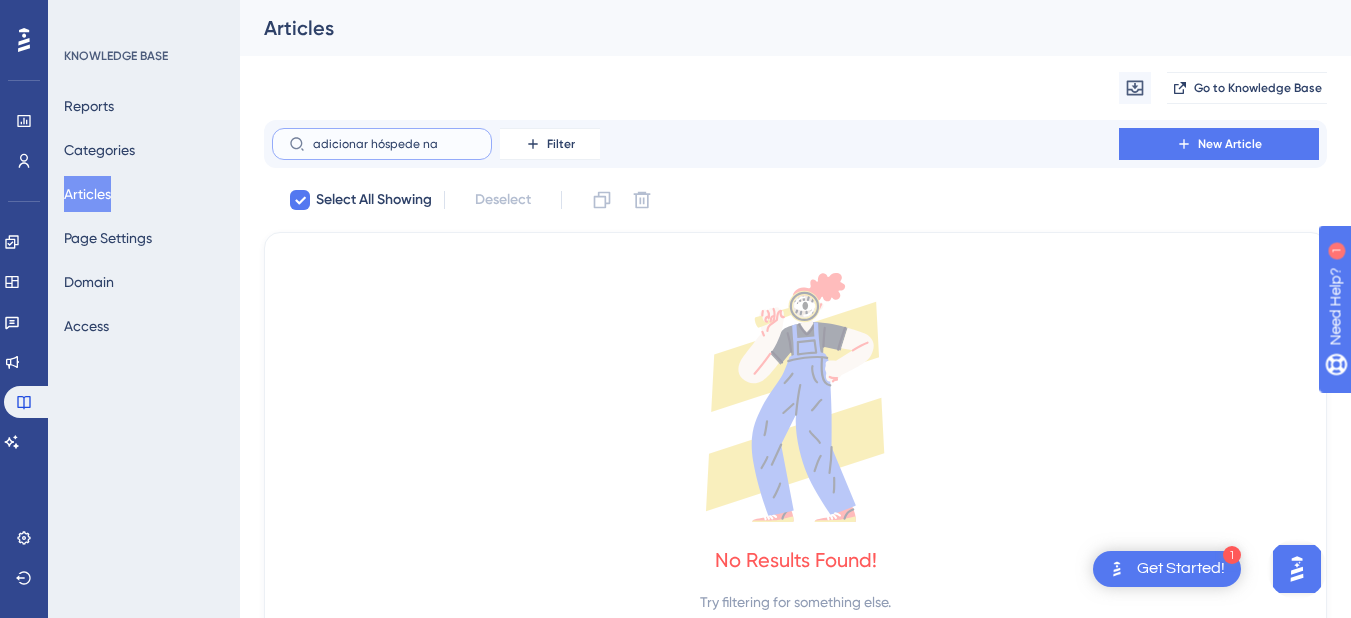 scroll, scrollTop: 0, scrollLeft: 0, axis: both 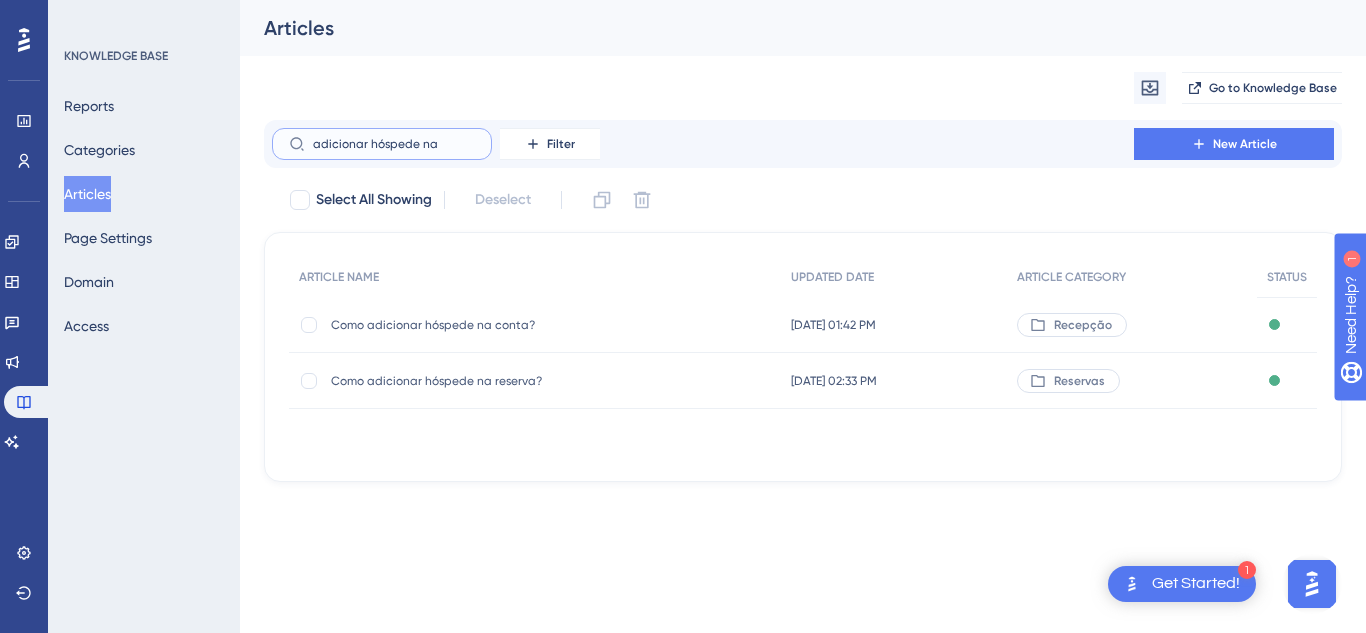 type on "adicionar hóspede na" 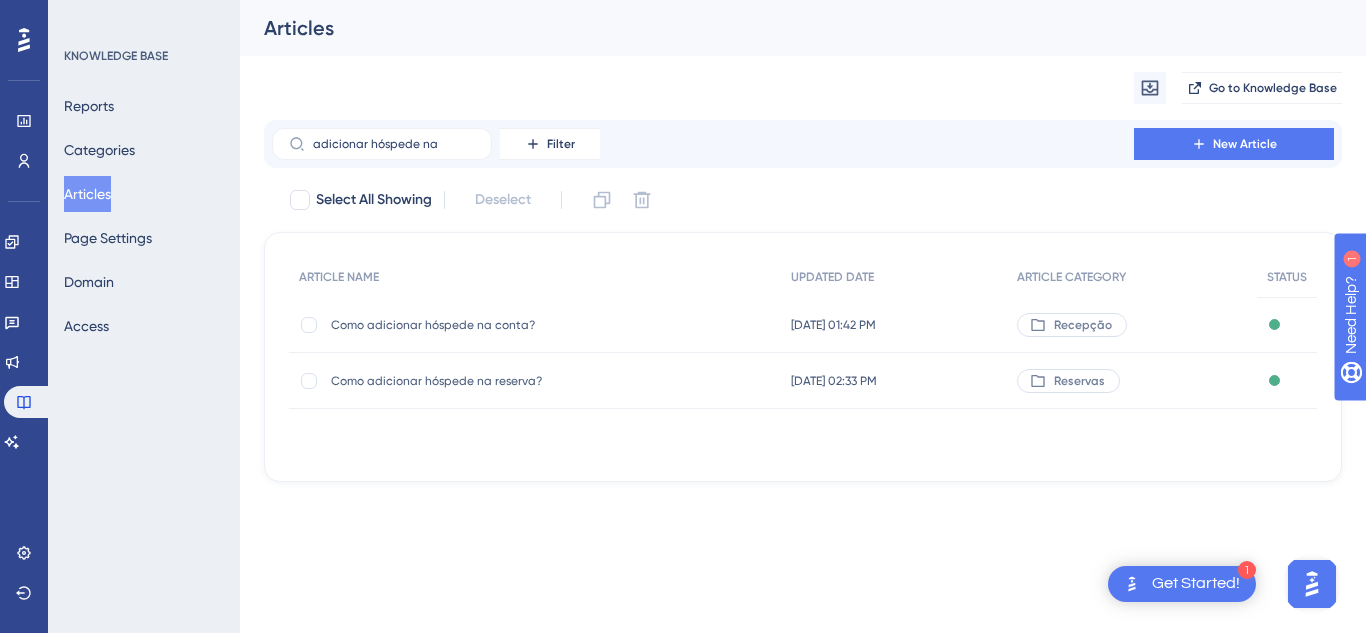 click on "Como adicionar hóspede na conta? Como adicionar hóspede na conta?" at bounding box center [491, 325] 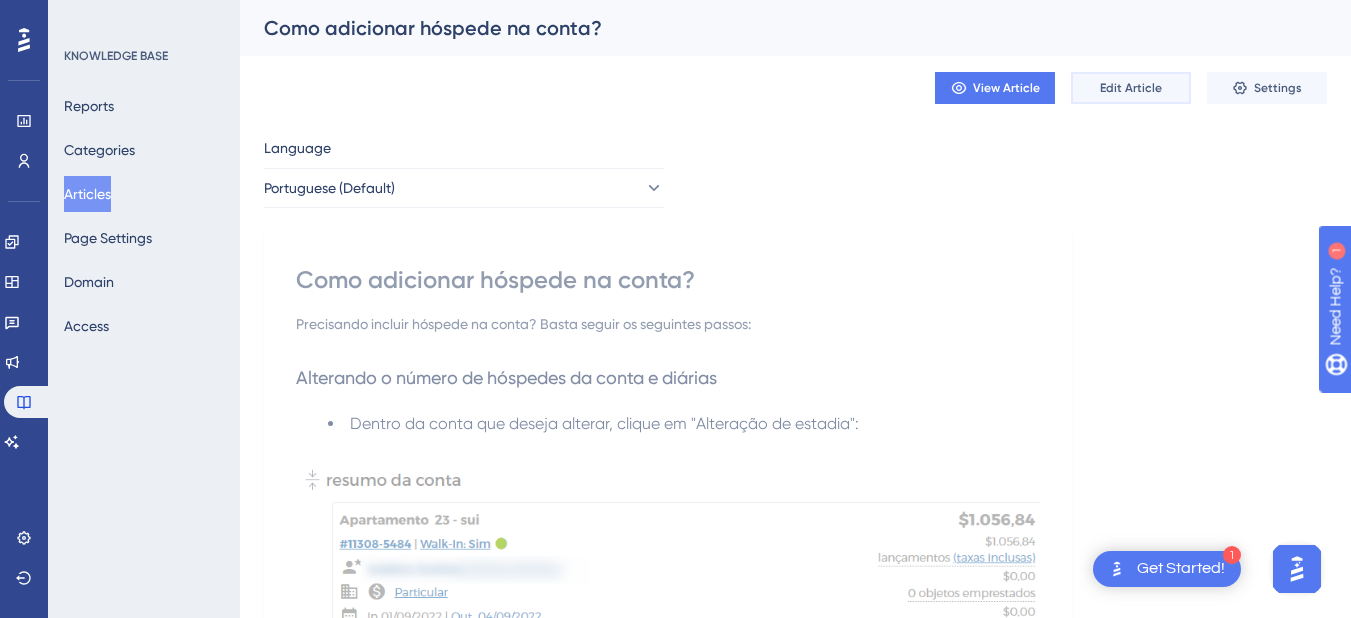 click on "Edit Article" at bounding box center [1131, 88] 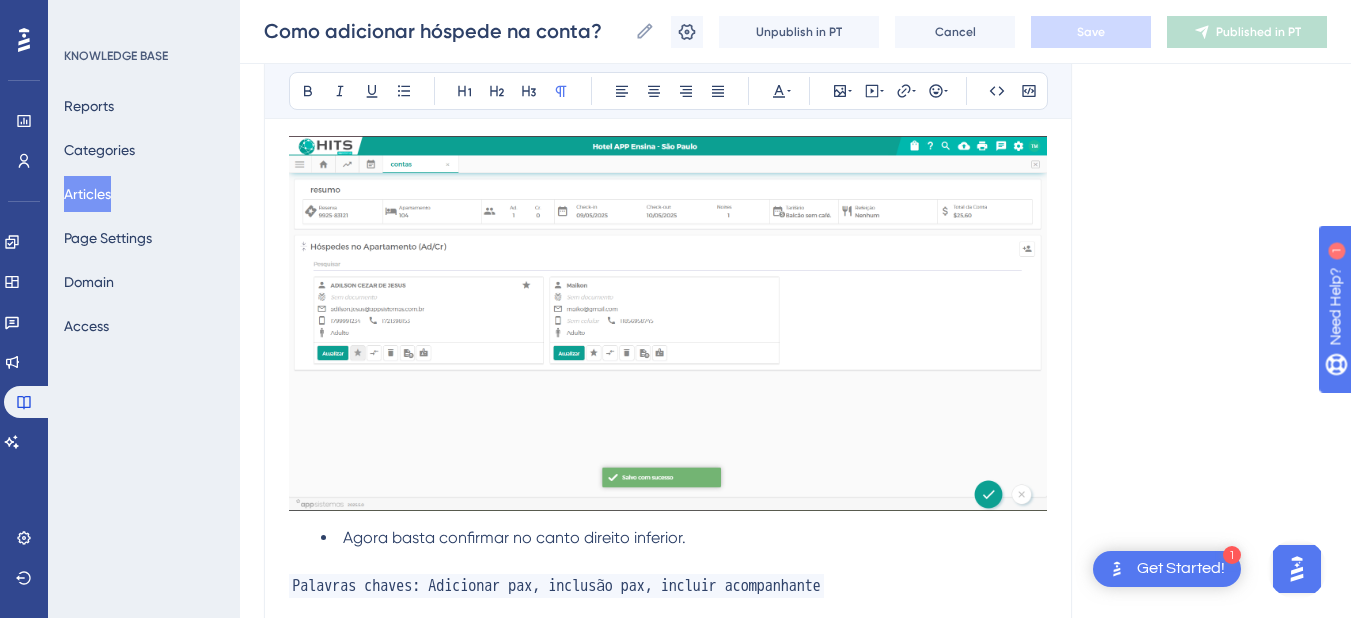 scroll, scrollTop: 3286, scrollLeft: 0, axis: vertical 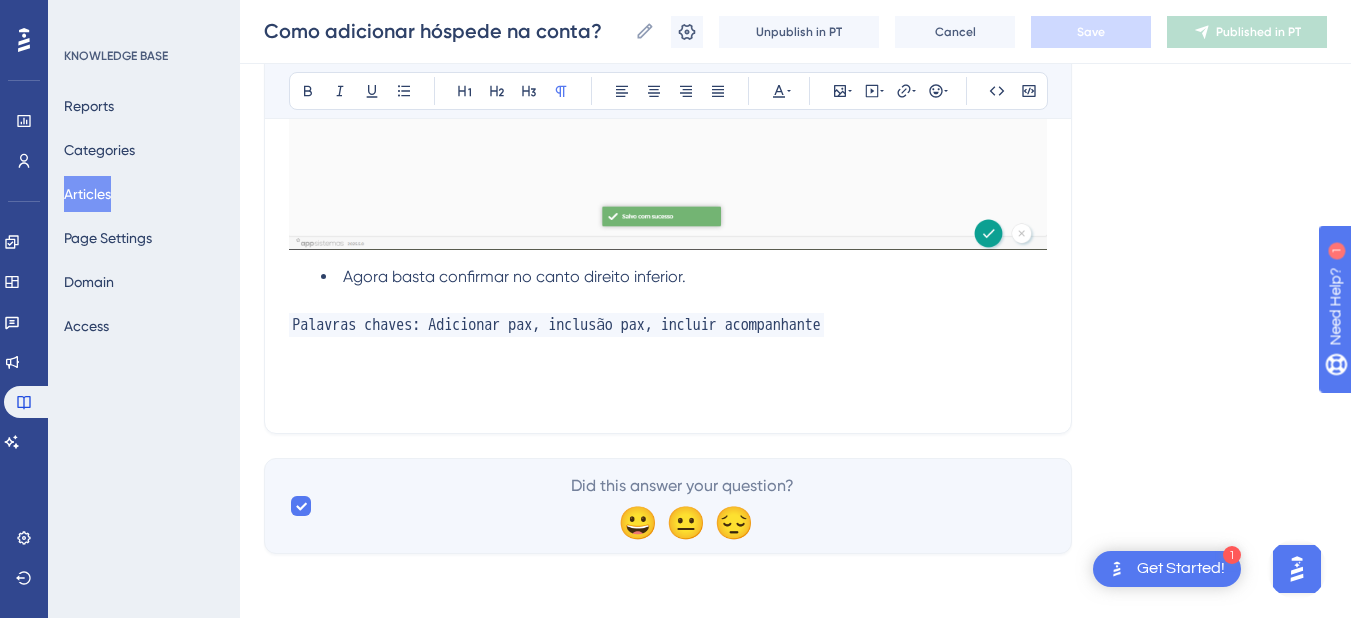 click on "Palavras chaves: Adicionar pax, inclusão pax, incluir acompanhante" at bounding box center (668, 325) 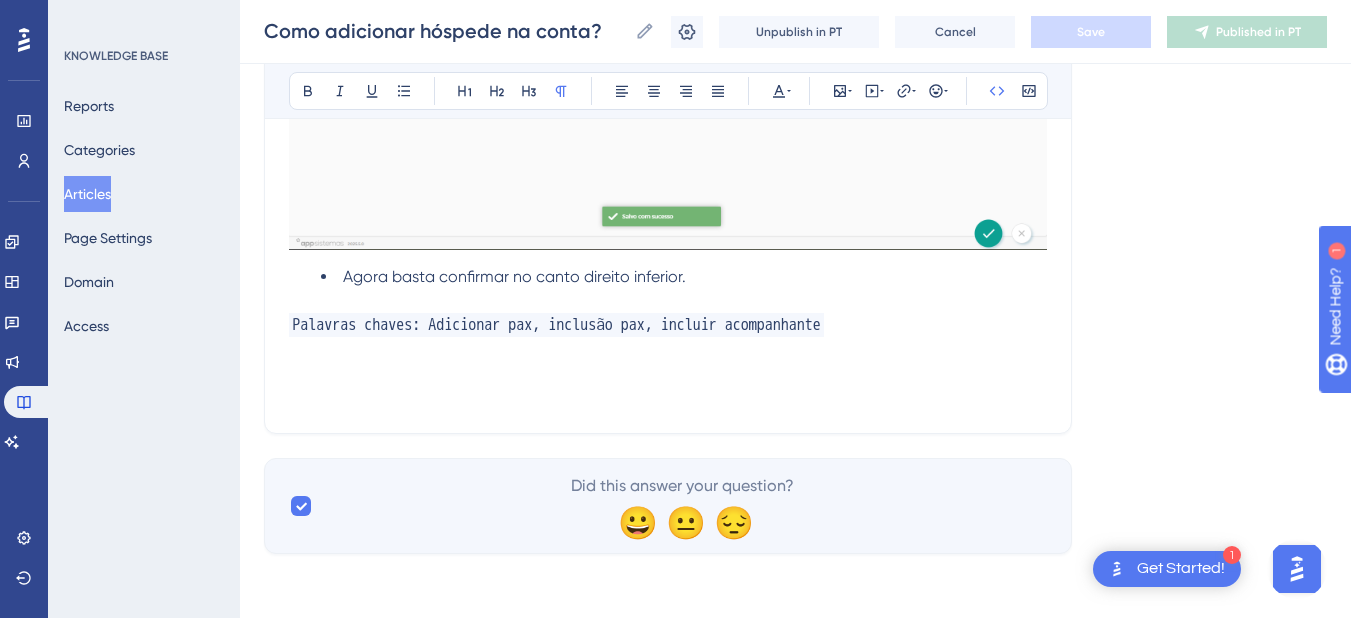 type 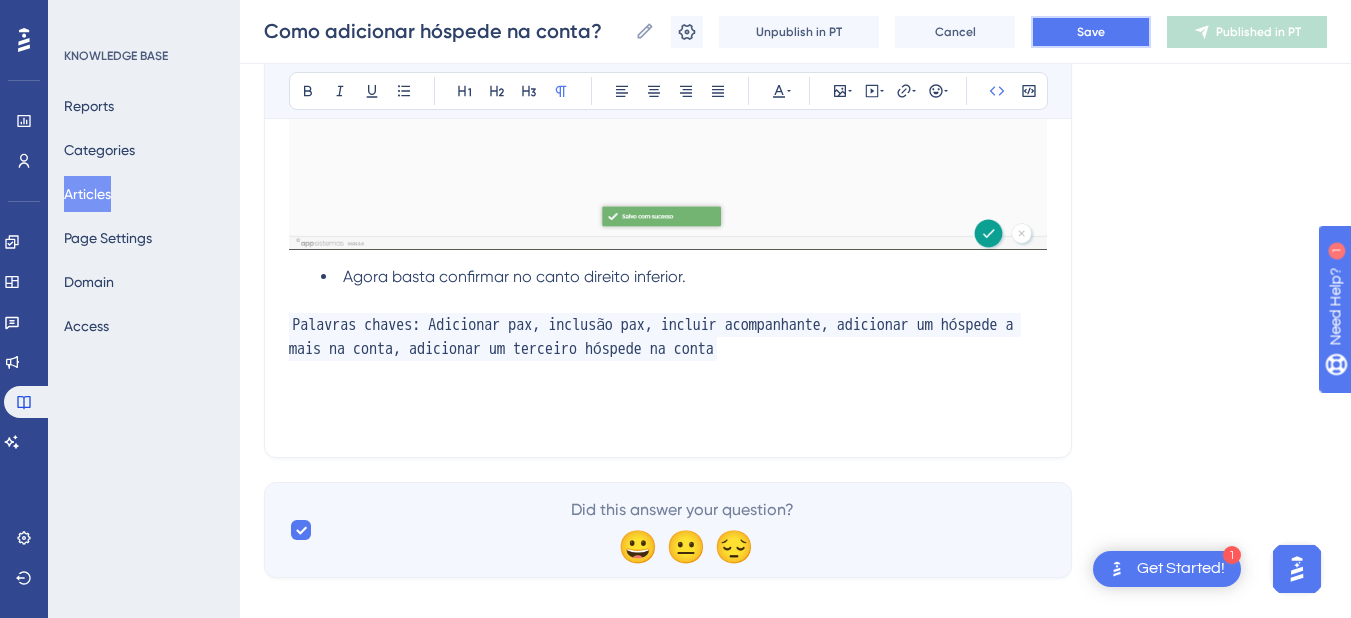 click on "Save" at bounding box center [1091, 32] 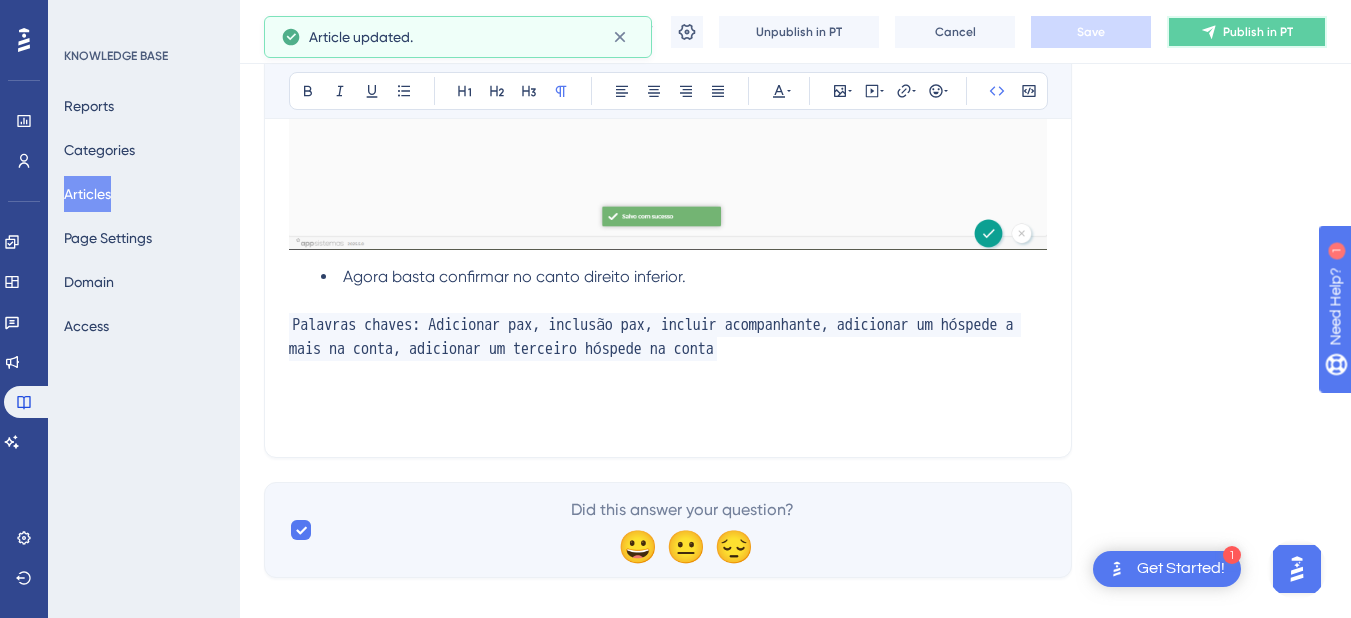click on "Publish in PT" at bounding box center (1247, 32) 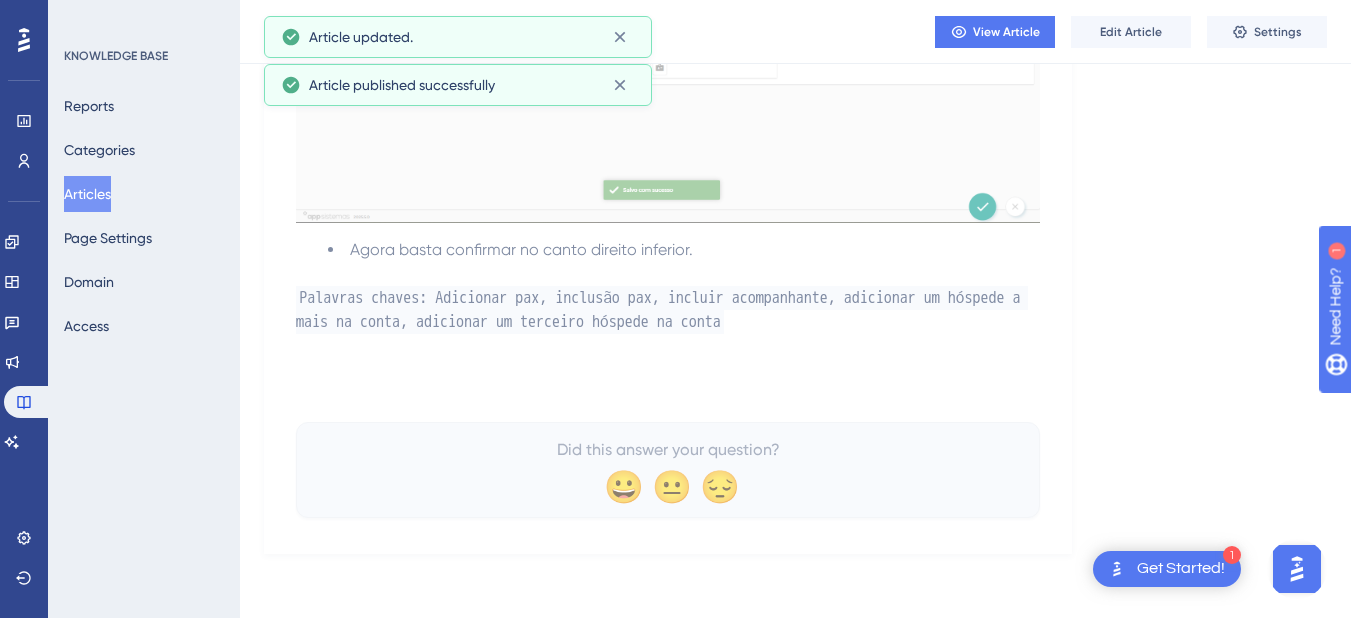 scroll, scrollTop: 3194, scrollLeft: 0, axis: vertical 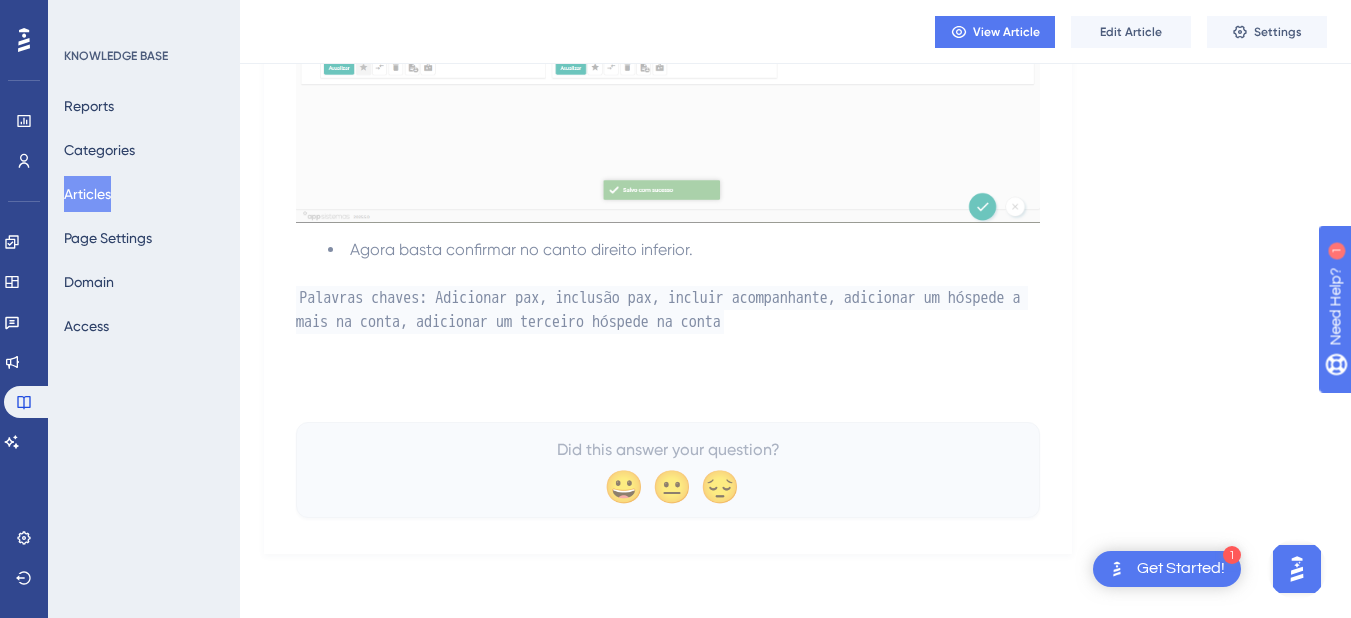 click on "Articles" at bounding box center [87, 194] 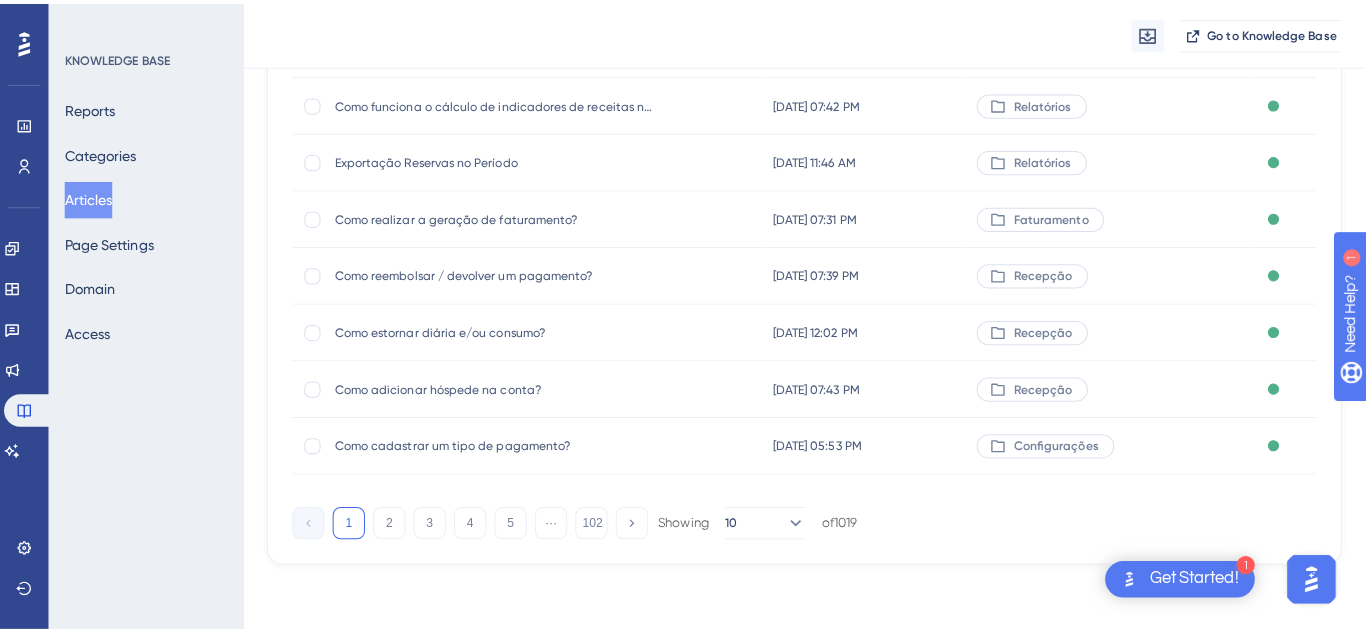 scroll, scrollTop: 0, scrollLeft: 0, axis: both 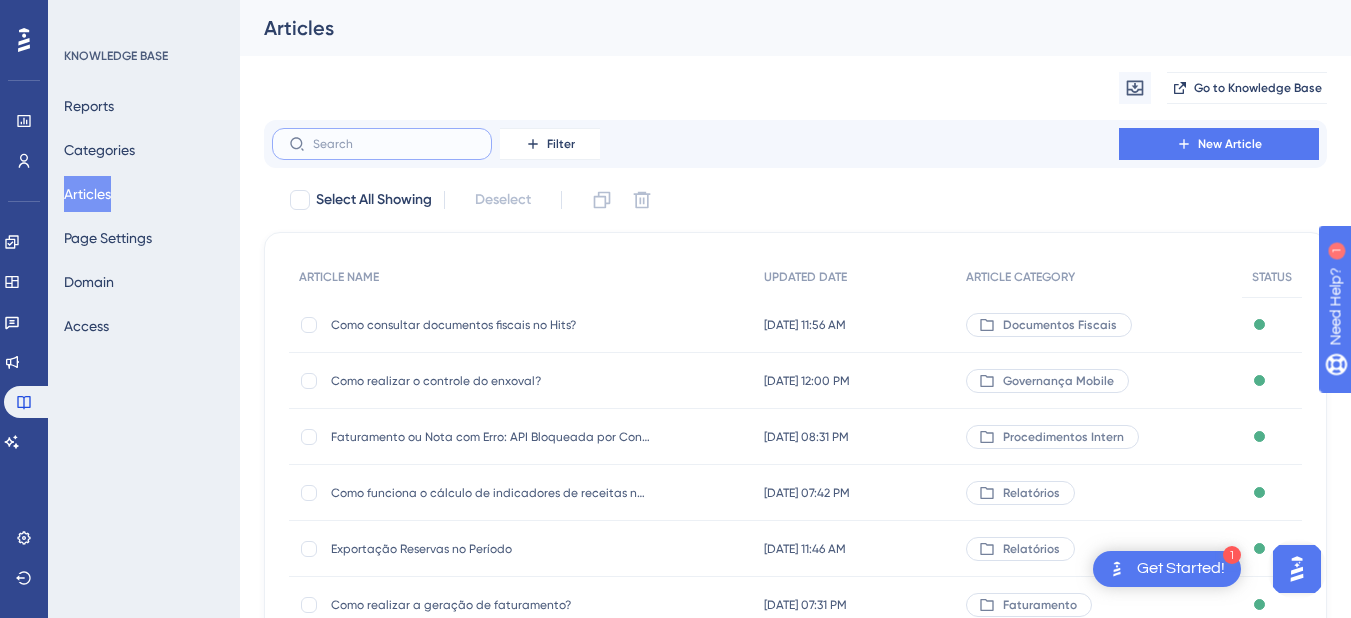 click at bounding box center (394, 144) 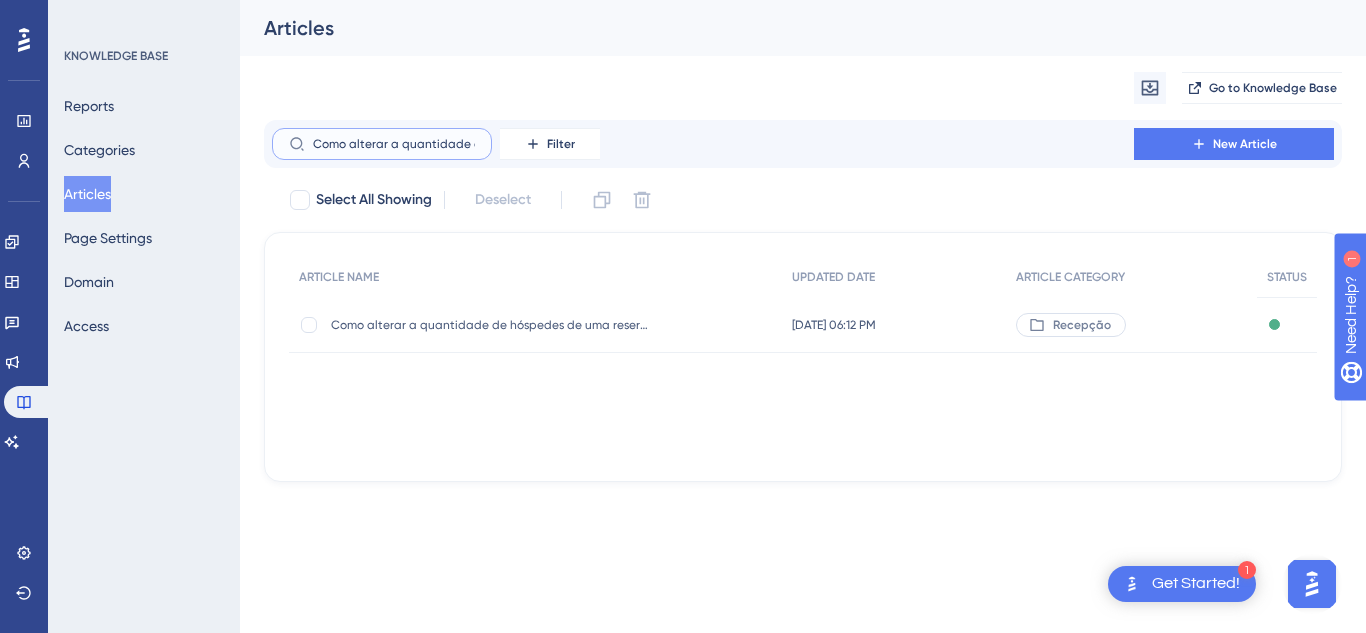 scroll, scrollTop: 0, scrollLeft: 159, axis: horizontal 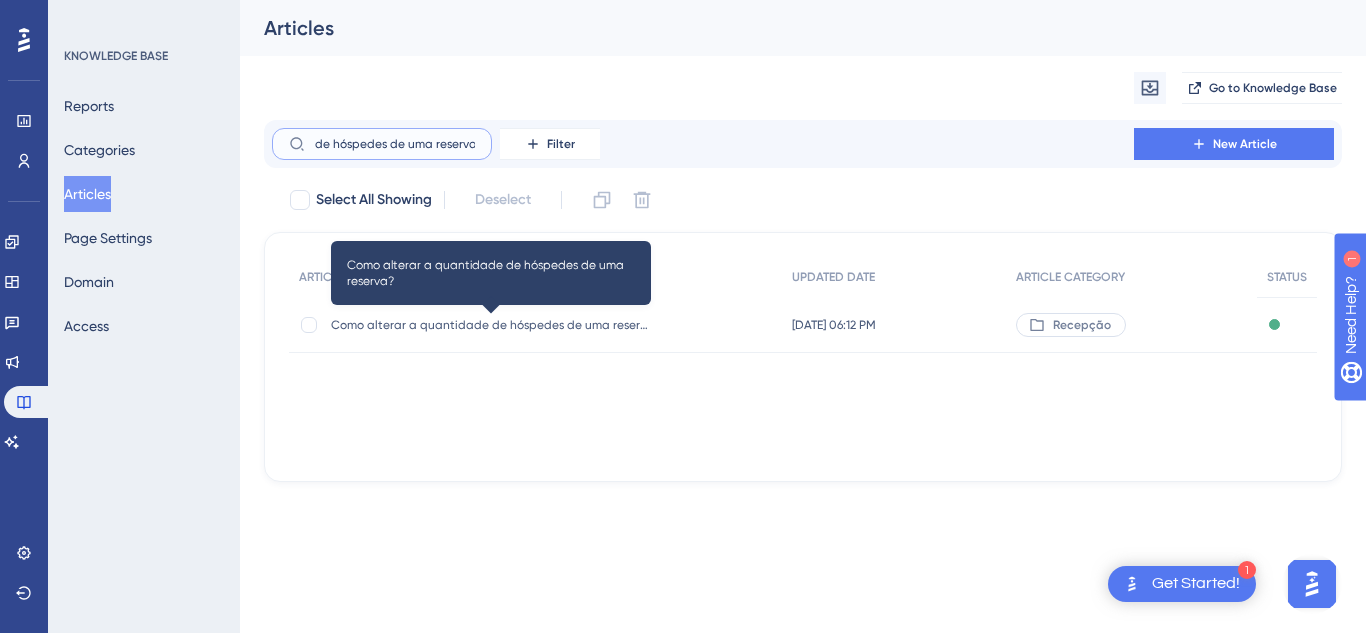 type on "Como alterar a quantidade de hóspedes de uma reserva?" 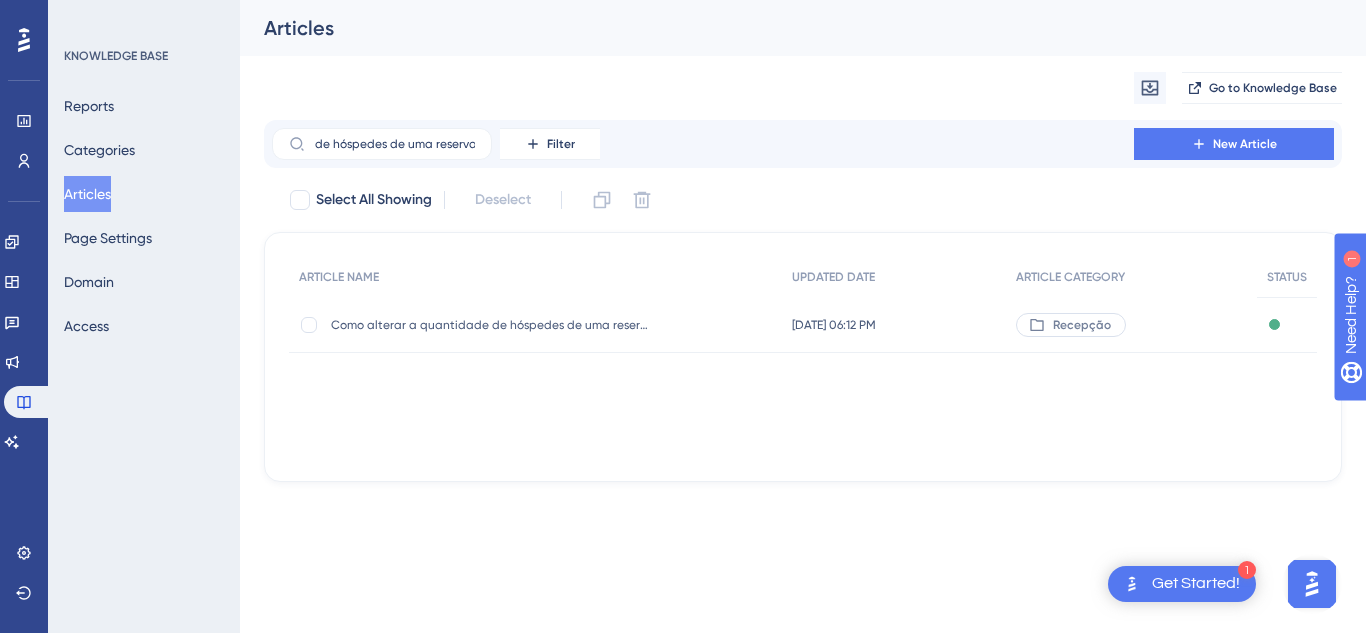 click on "Como alterar a quantidade de hóspedes de uma reserva? Como alterar a quantidade de hóspedes de uma reserva?" at bounding box center [491, 325] 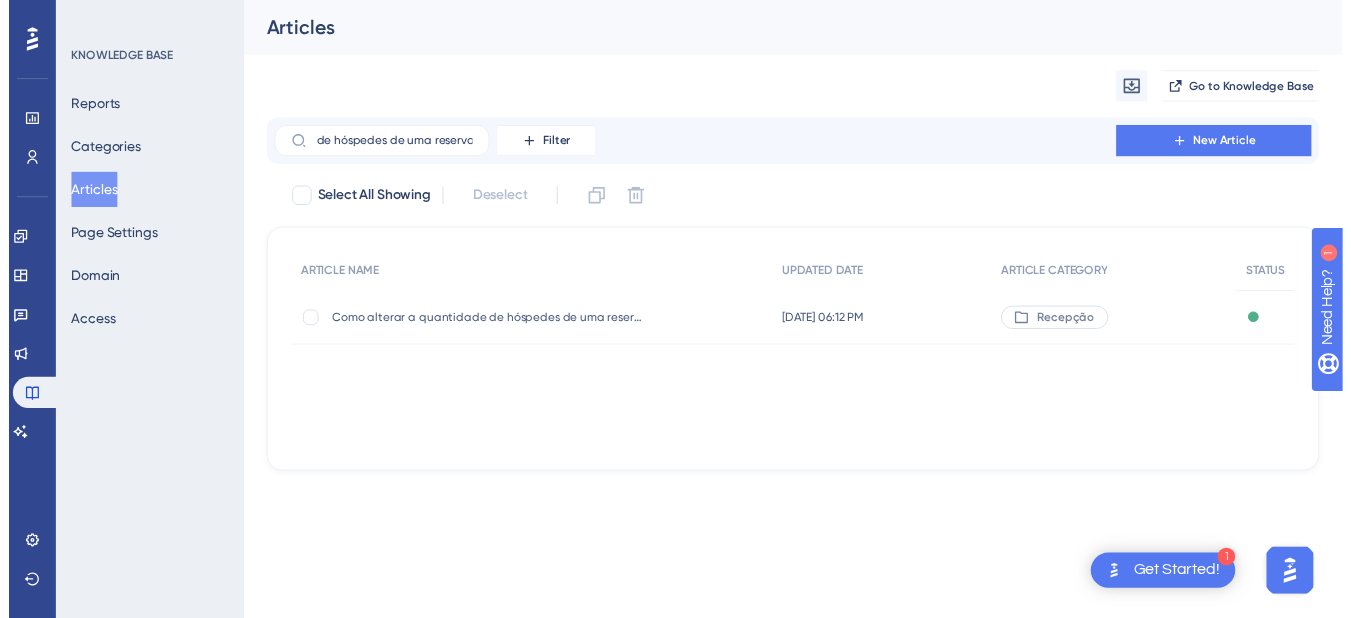 scroll, scrollTop: 0, scrollLeft: 0, axis: both 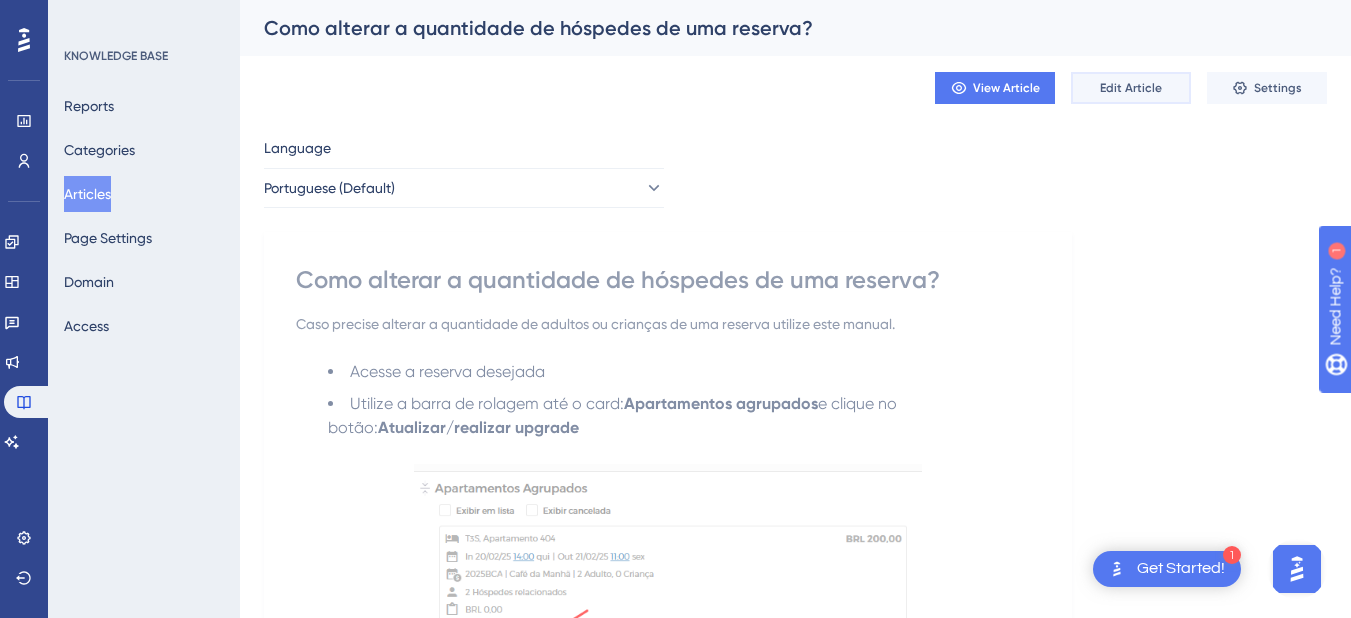 click on "Edit Article" at bounding box center [1131, 88] 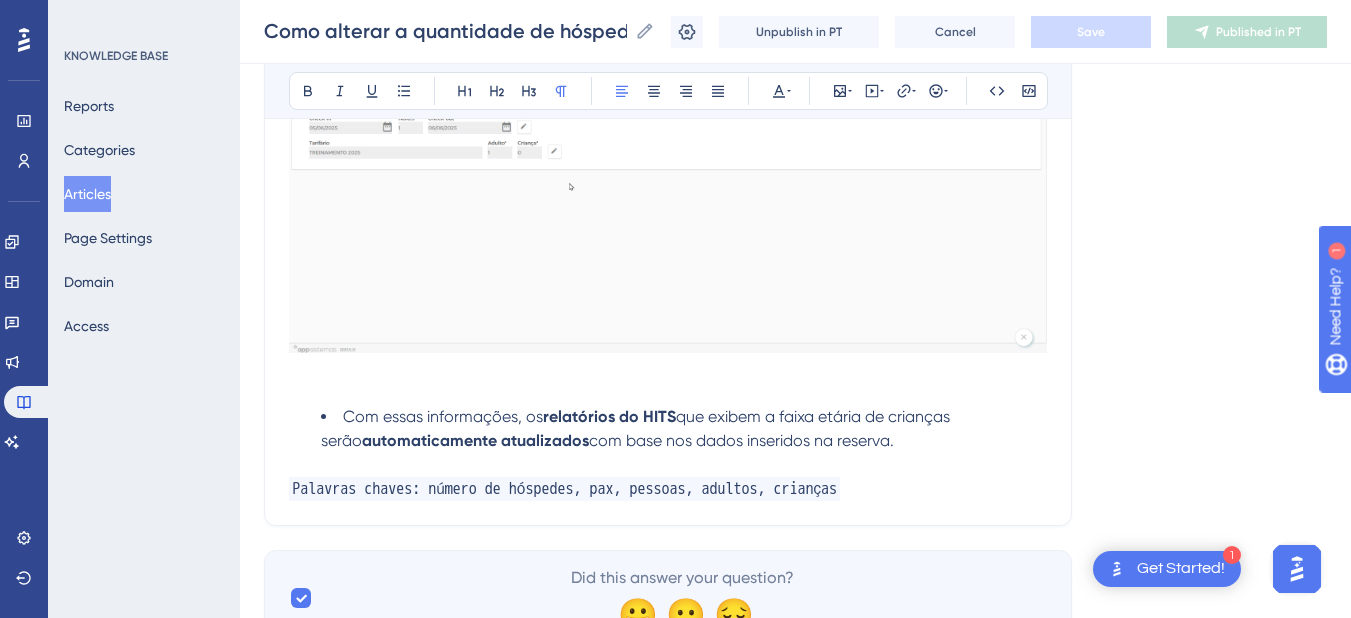 scroll, scrollTop: 1837, scrollLeft: 0, axis: vertical 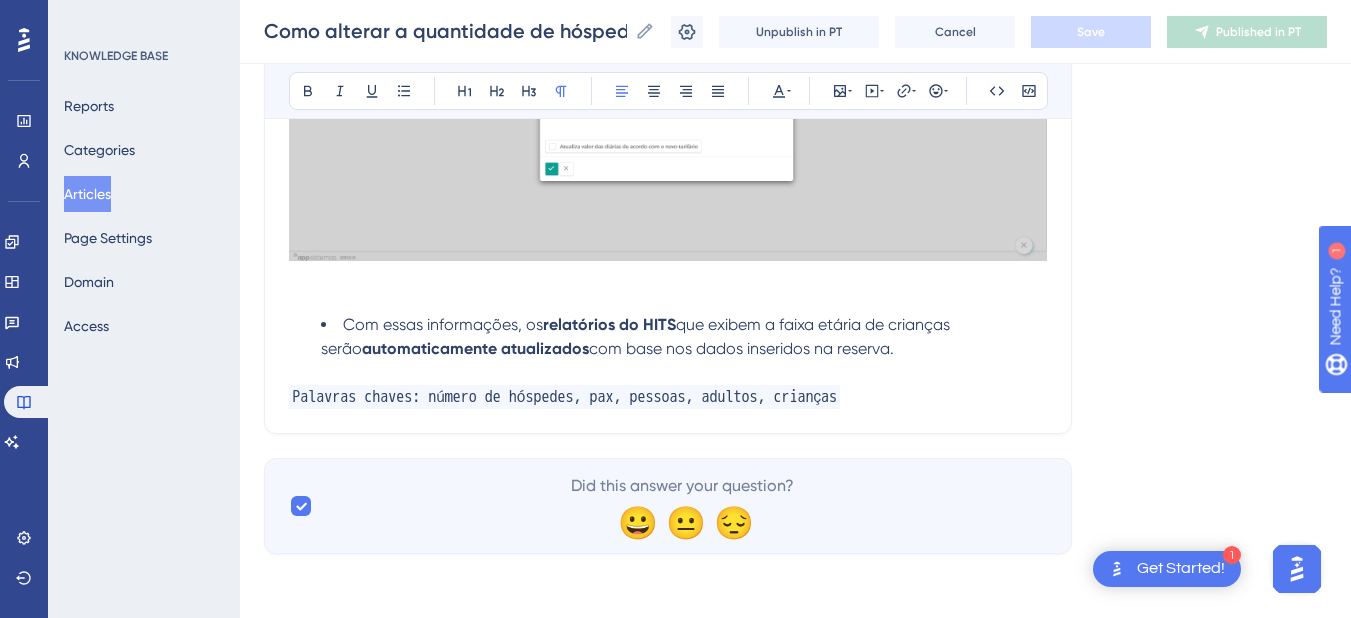 click on "Com essas informações, os  relatórios do HITS  que exibem a faixa etária de crianças serão  automaticamente atualizados  com base nos dados inseridos na reserva." at bounding box center [684, 337] 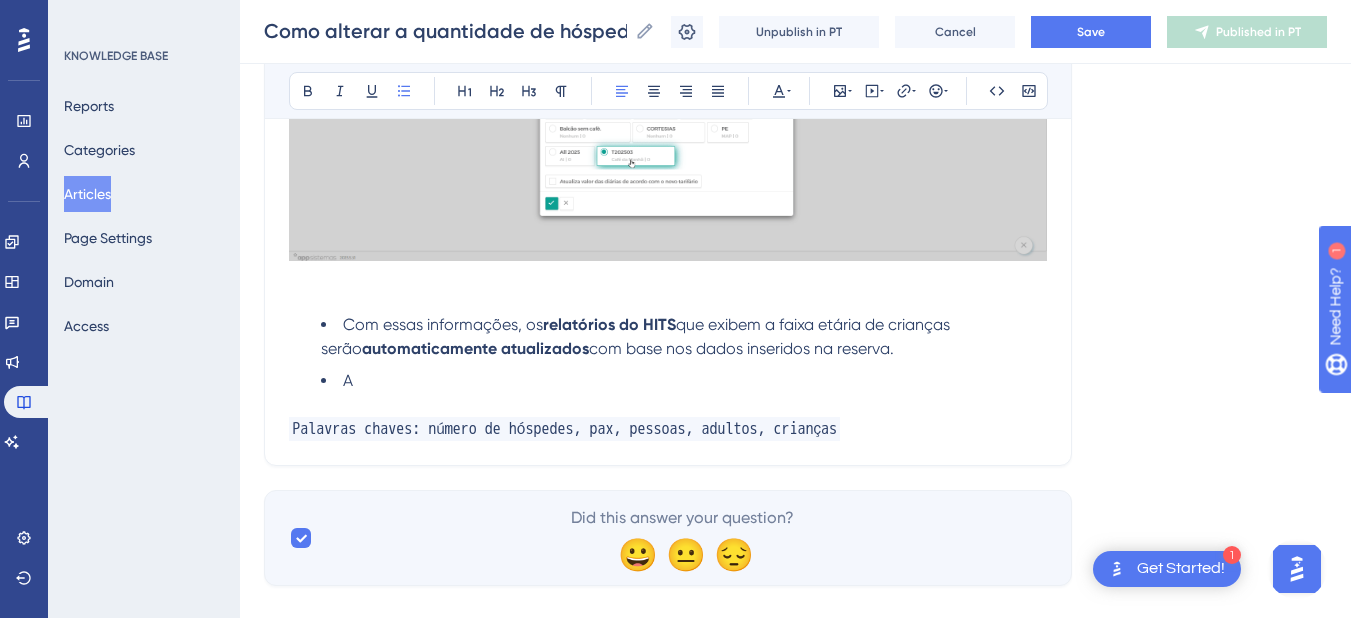 type 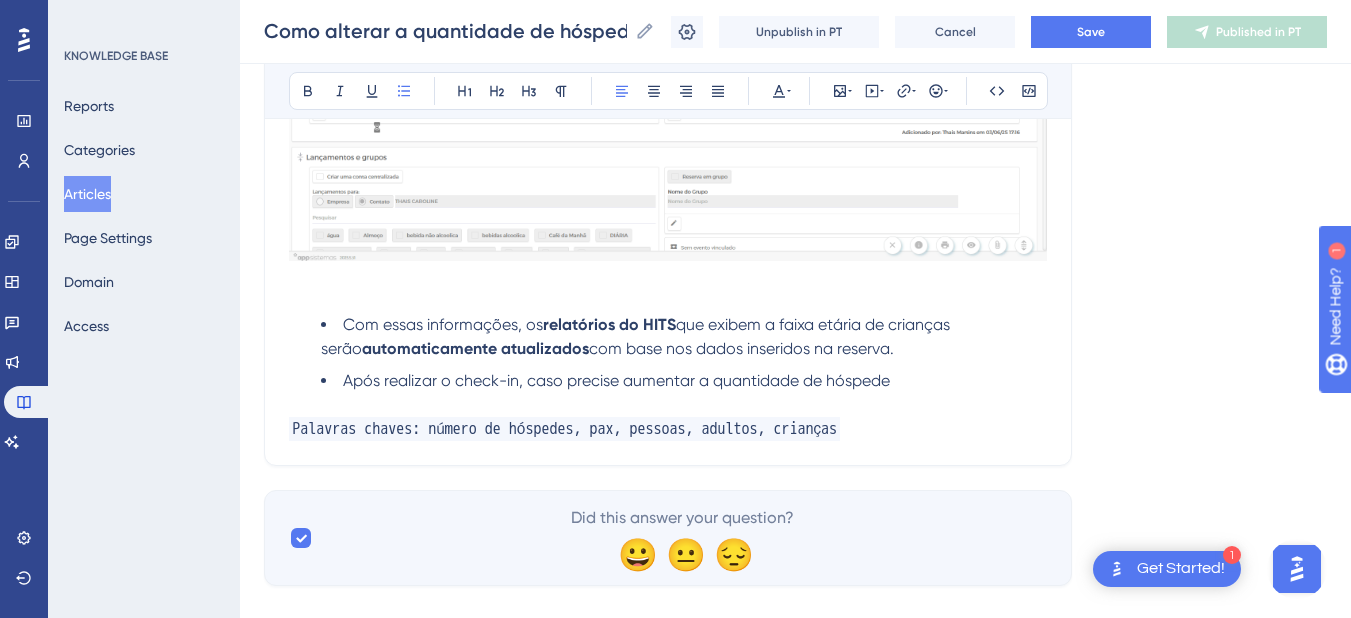 click at bounding box center [668, 405] 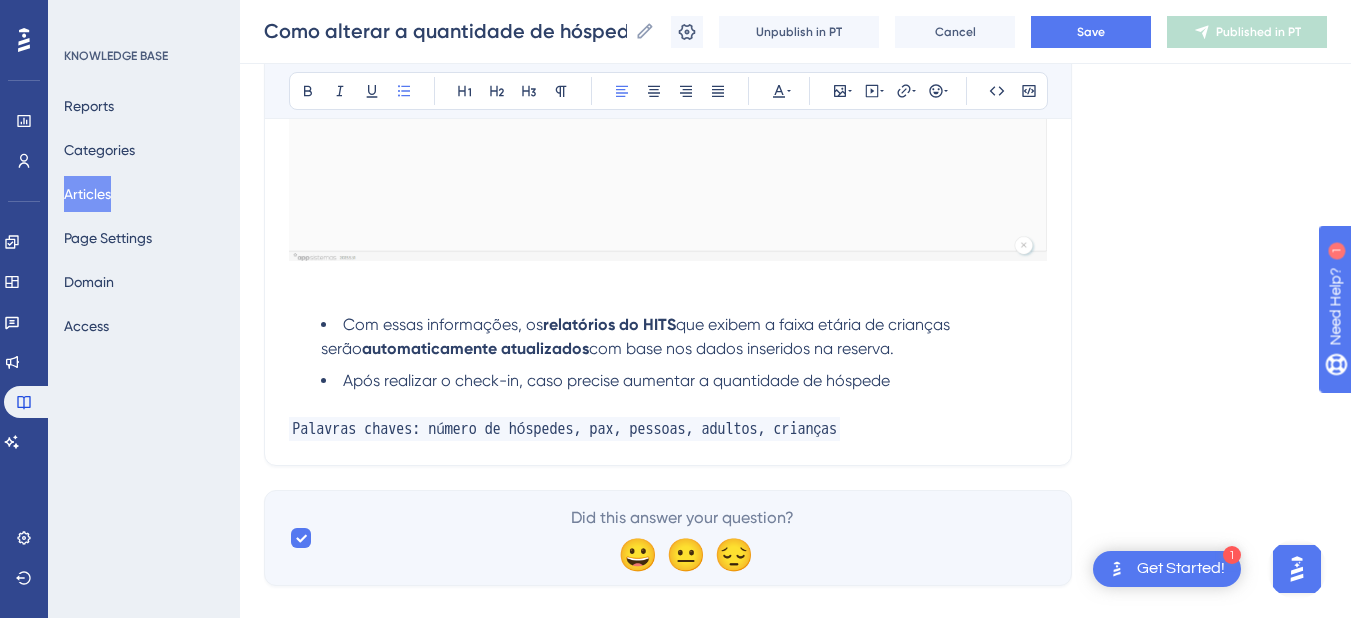 click on "Após realizar o check-in, caso precise aumentar a quantidade de hóspede" at bounding box center (616, 380) 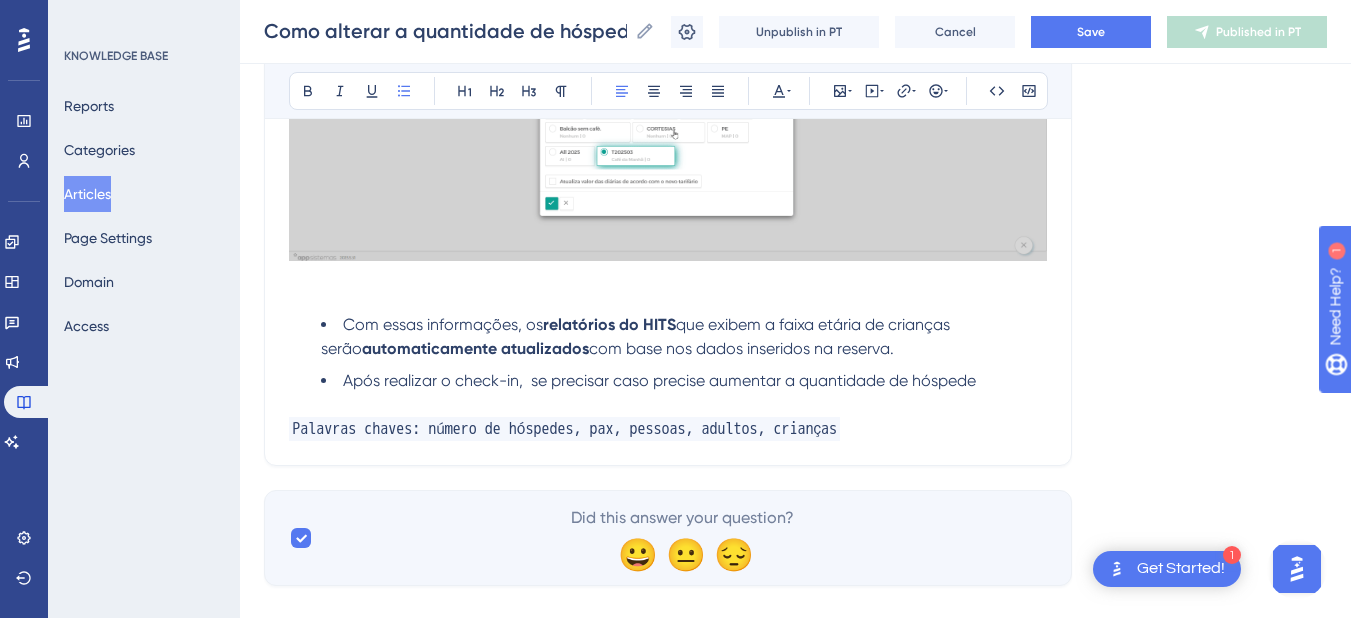 click on "Após realizar o check-in,  se precisar caso precise aumentar a quantidade de hóspede" at bounding box center [659, 380] 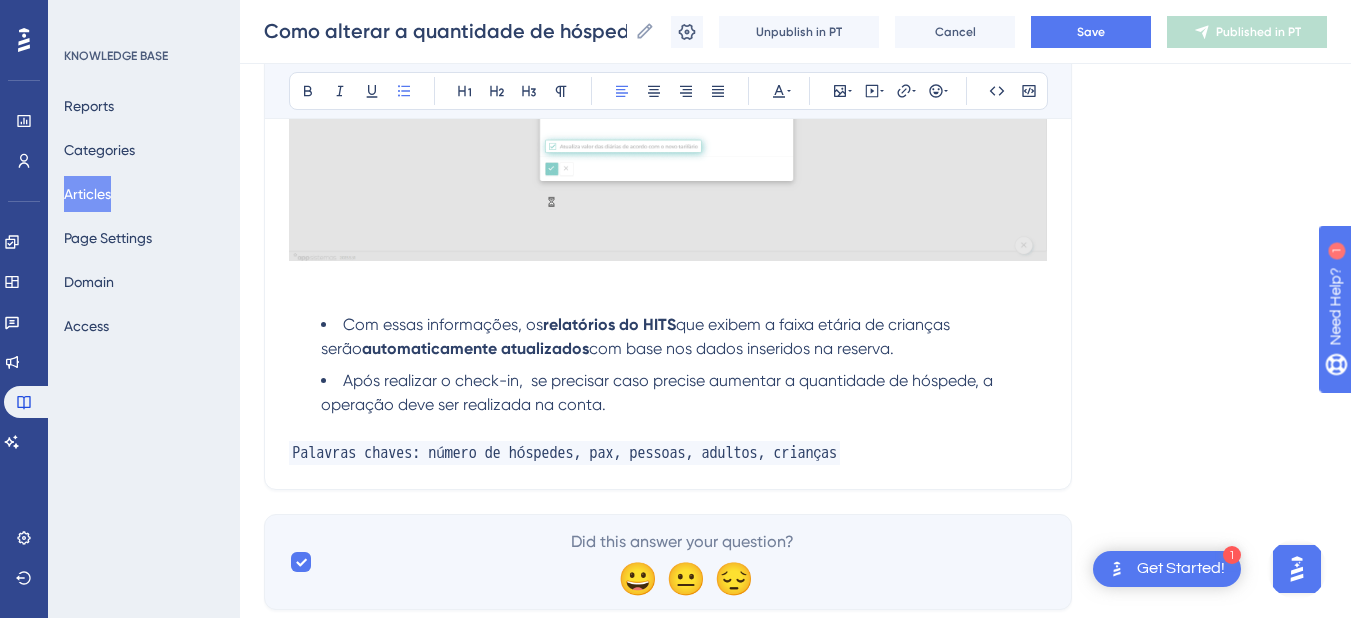 drag, startPoint x: 672, startPoint y: 396, endPoint x: 371, endPoint y: 355, distance: 303.7795 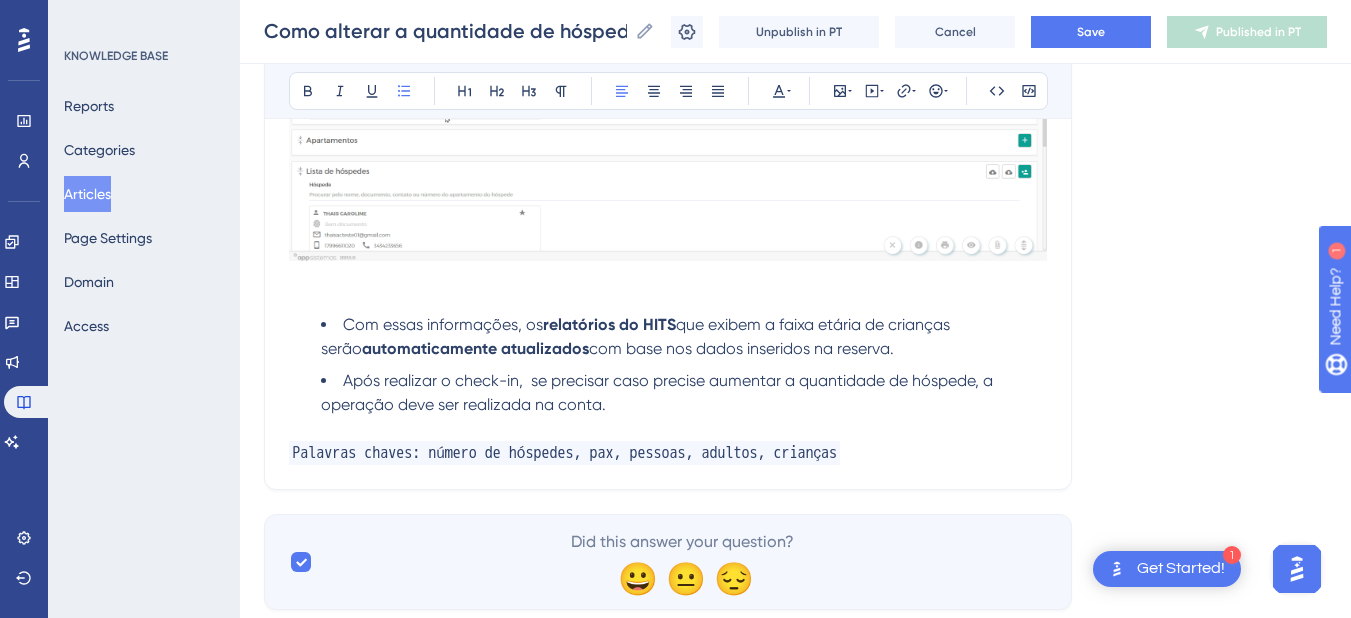 click on "Com essas informações, os  relatórios do HITS  que exibem a faixa etária de crianças serão  automaticamente atualizados  com base nos dados inseridos na reserva. Após realizar o check-in,  se precisar caso precise aumentar a quantidade de hóspede, a operação deve ser realizada na conta." at bounding box center (668, 365) 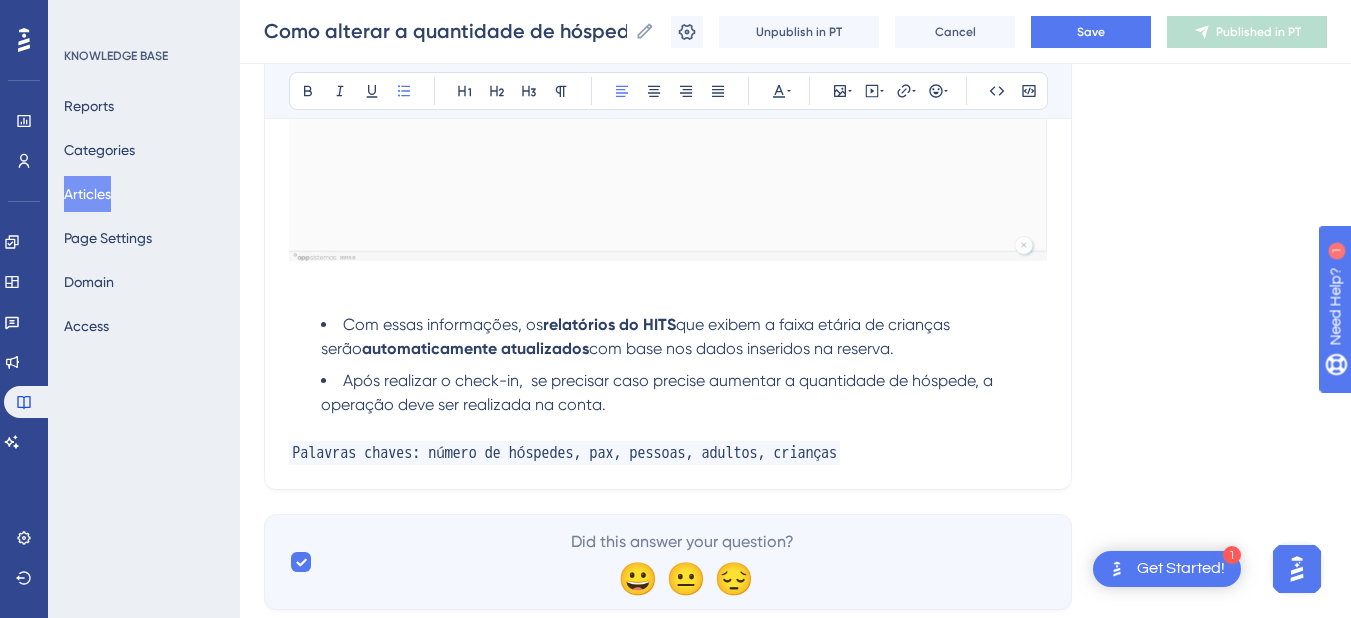 click on "Após realizar o check-in,  se precisar caso precise aumentar a quantidade de hóspede, a operação deve ser realizada na conta." at bounding box center (684, 393) 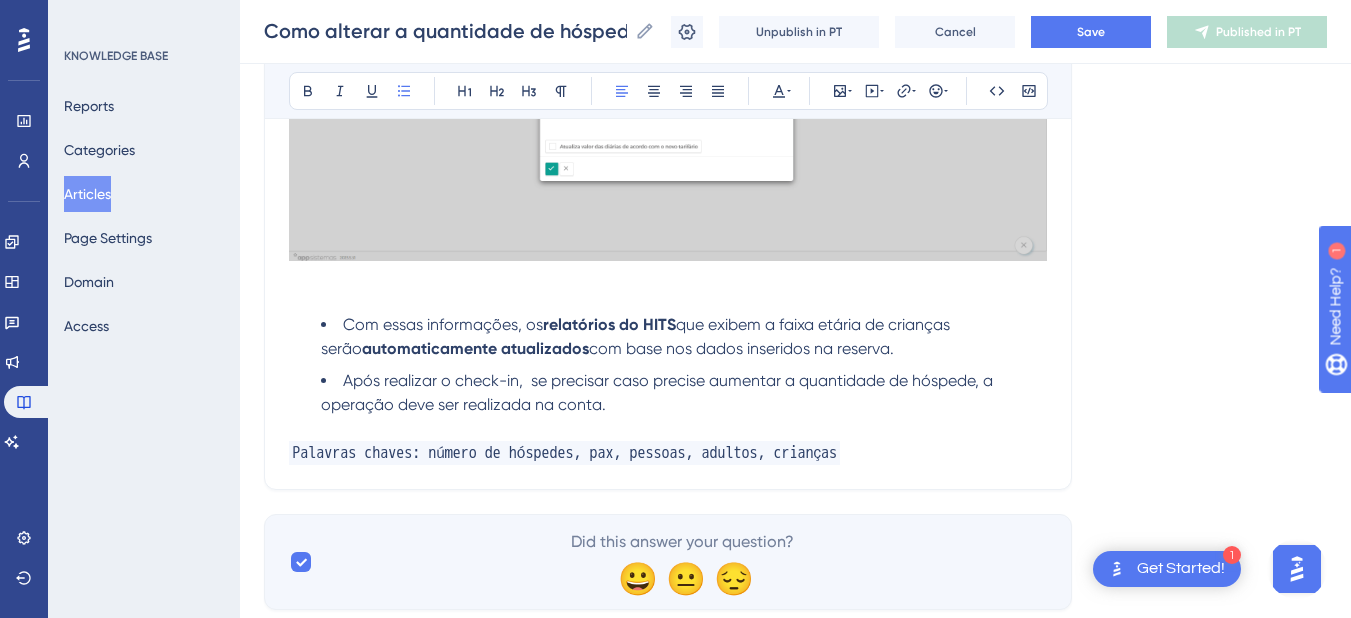click on "Após realizar o check-in,  se precisar caso precise aumentar a quantidade de hóspede, a operação deve ser realizada na conta." at bounding box center [659, 392] 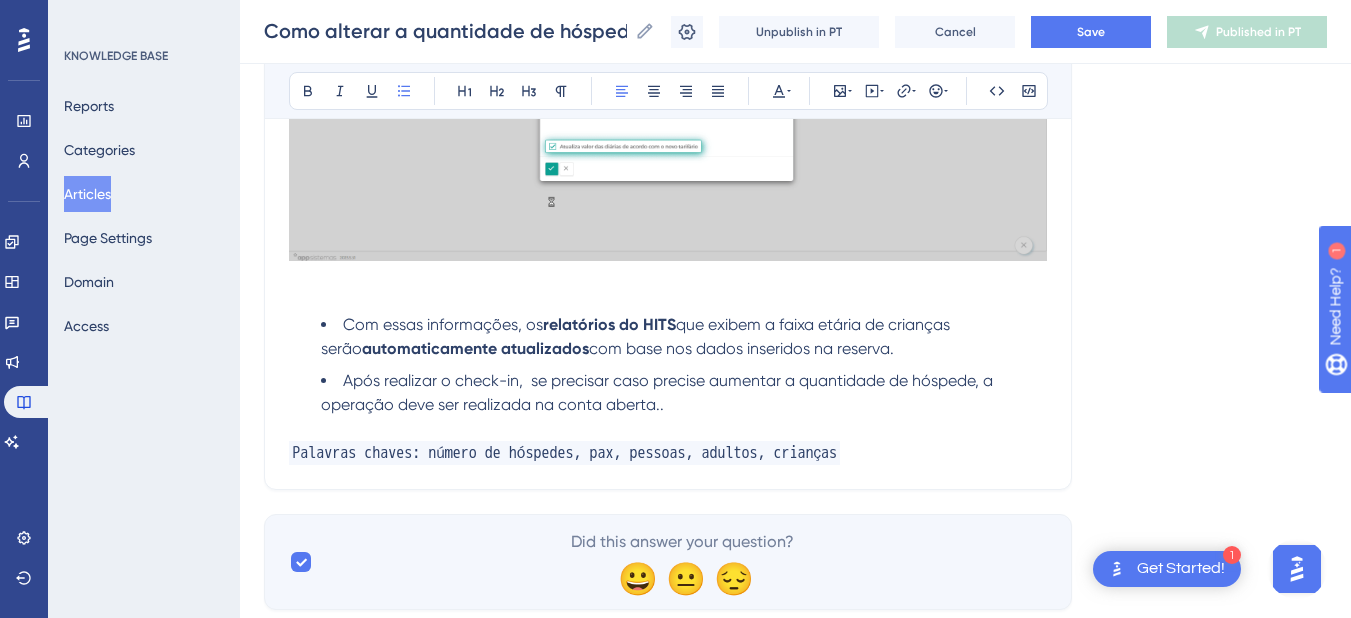 drag, startPoint x: 693, startPoint y: 399, endPoint x: 332, endPoint y: 383, distance: 361.3544 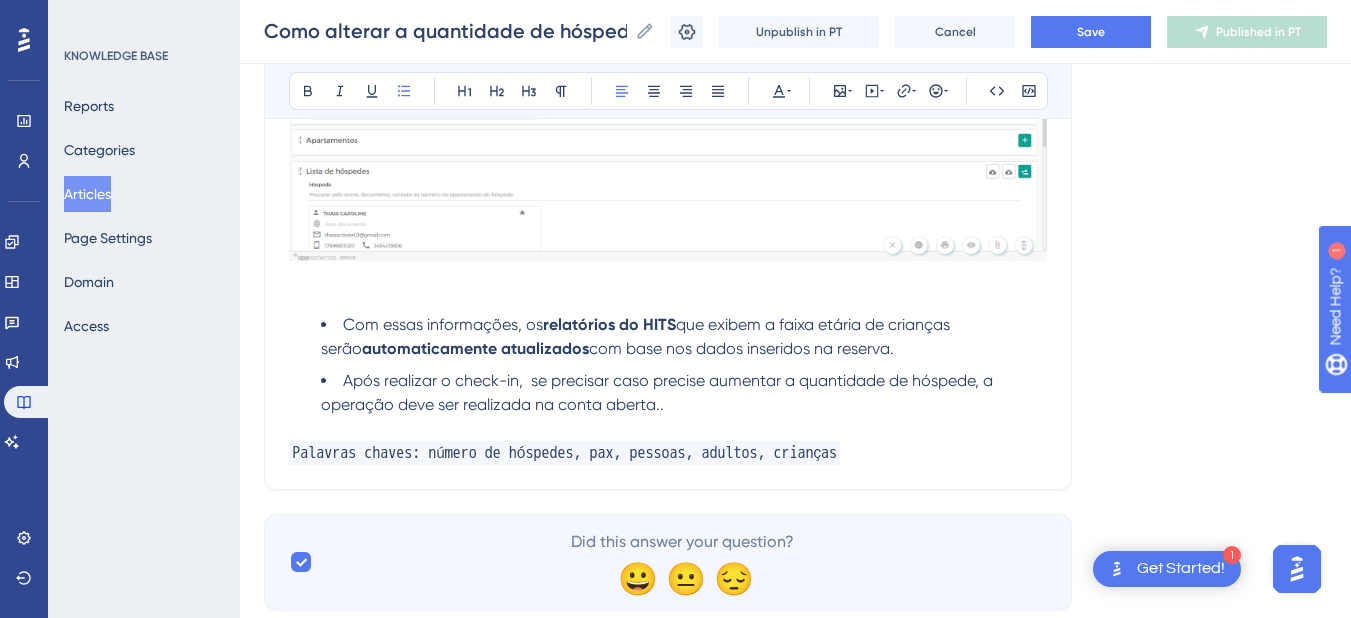 click on "Após realizar o check-in,  se precisar caso precise aumentar a quantidade de hóspede, a operação deve ser realizada na conta aberta.." at bounding box center (684, 393) 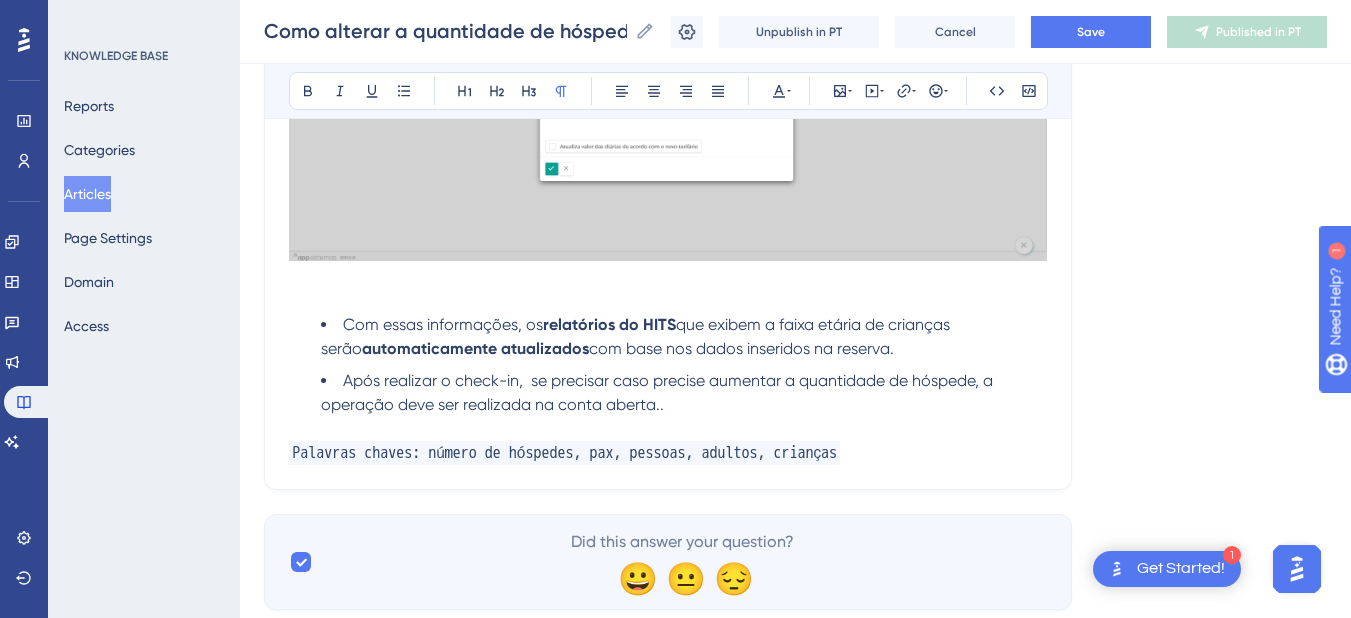 drag, startPoint x: 444, startPoint y: 426, endPoint x: 340, endPoint y: 378, distance: 114.54257 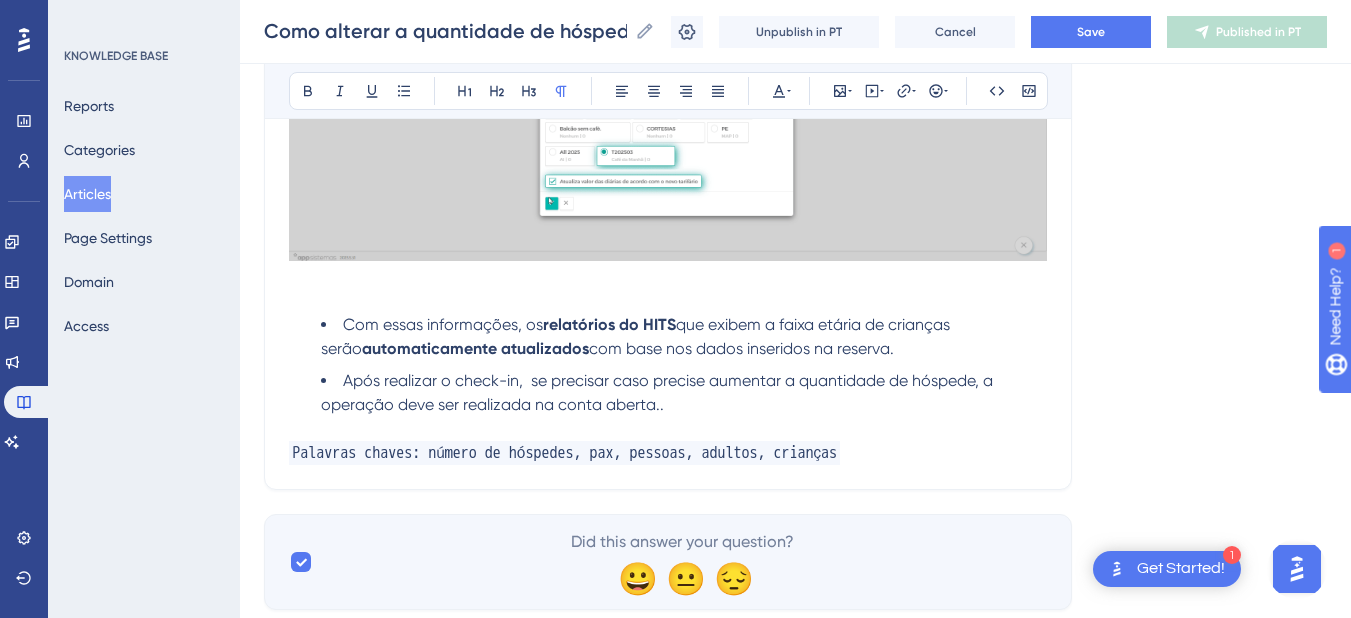 click on "Após realizar o check-in,  se precisar caso precise aumentar a quantidade de hóspede, a operação deve ser realizada na conta aberta.." at bounding box center [684, 393] 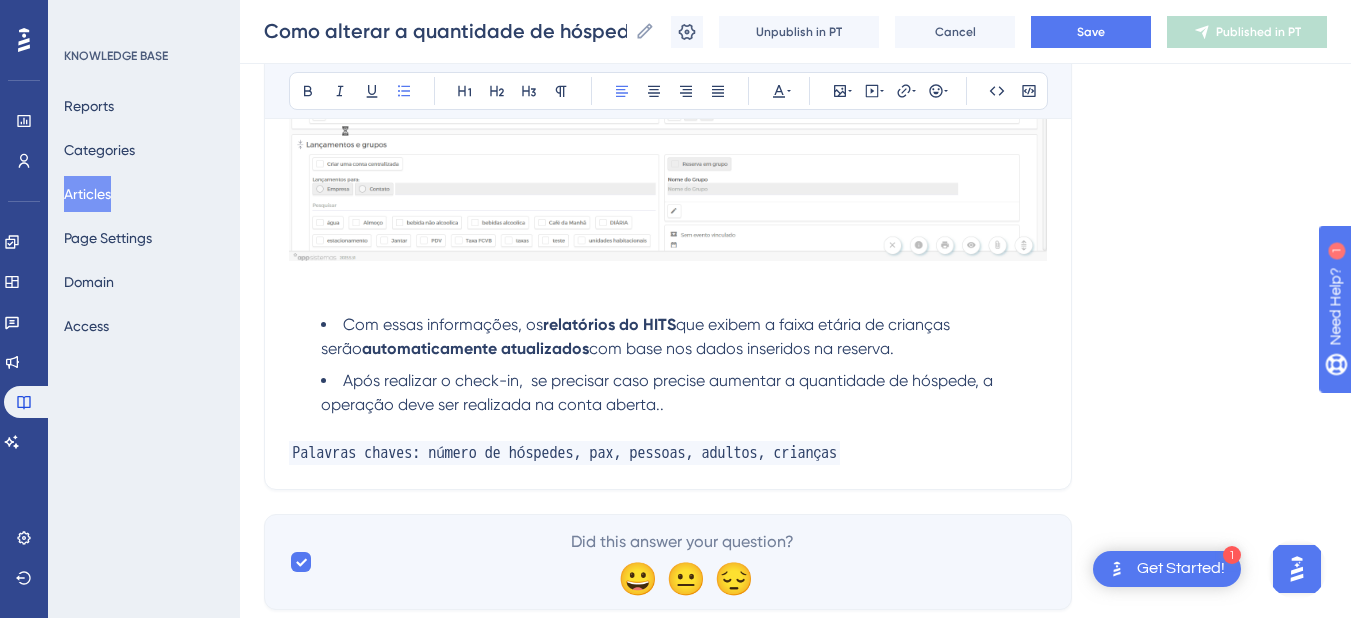 click on "Após realizar o check-in,  se precisar caso precise aumentar a quantidade de hóspede, a operação deve ser realizada na conta aberta.." at bounding box center [659, 392] 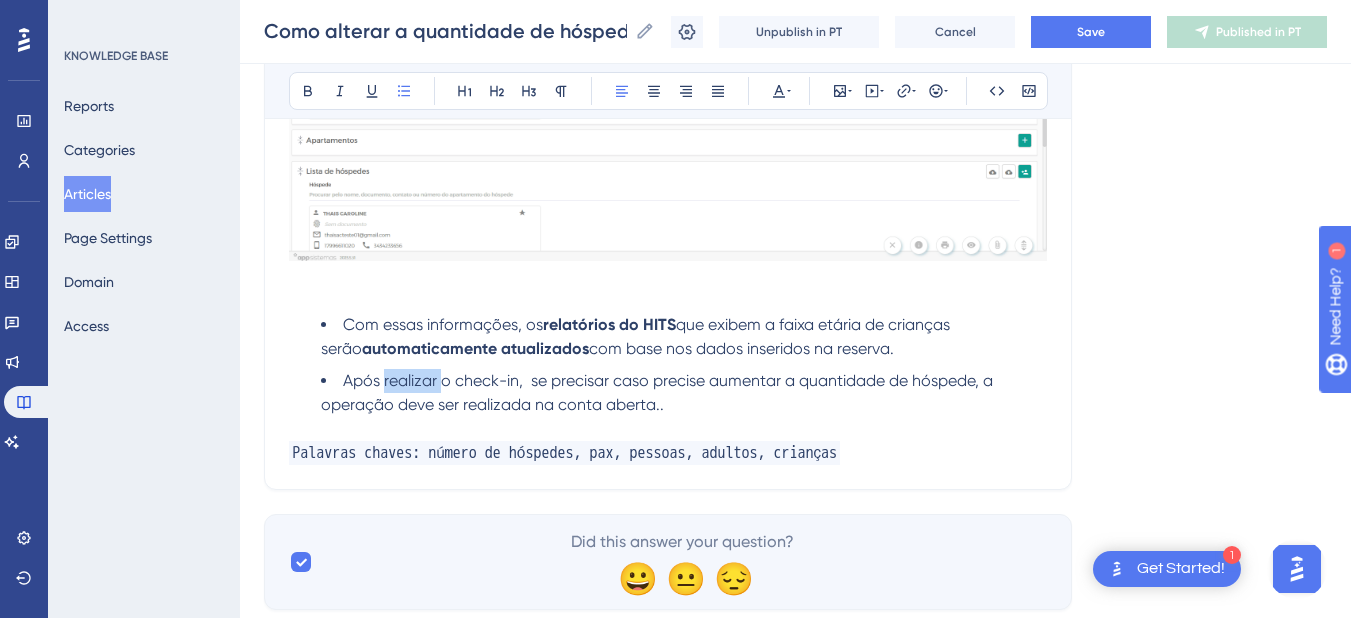 click on "Após realizar o check-in,  se precisar caso precise aumentar a quantidade de hóspede, a operação deve ser realizada na conta aberta.." at bounding box center [659, 392] 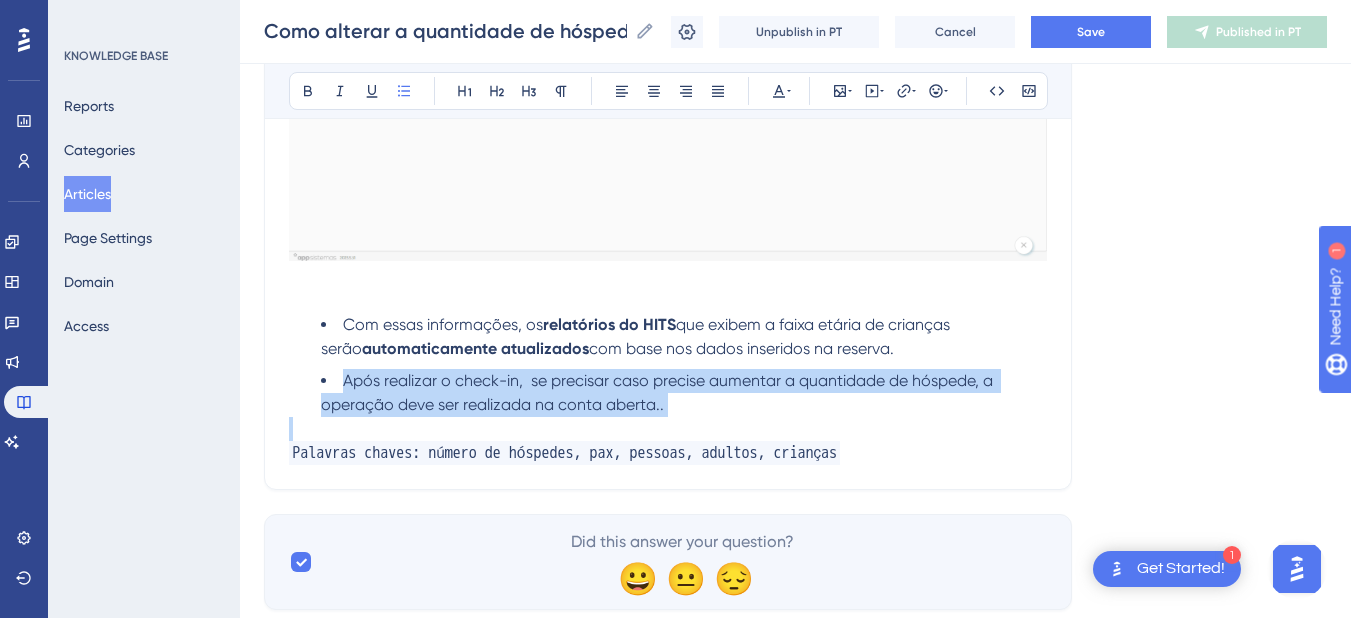click on "Após realizar o check-in,  se precisar caso precise aumentar a quantidade de hóspede, a operação deve ser realizada na conta aberta.." at bounding box center (659, 392) 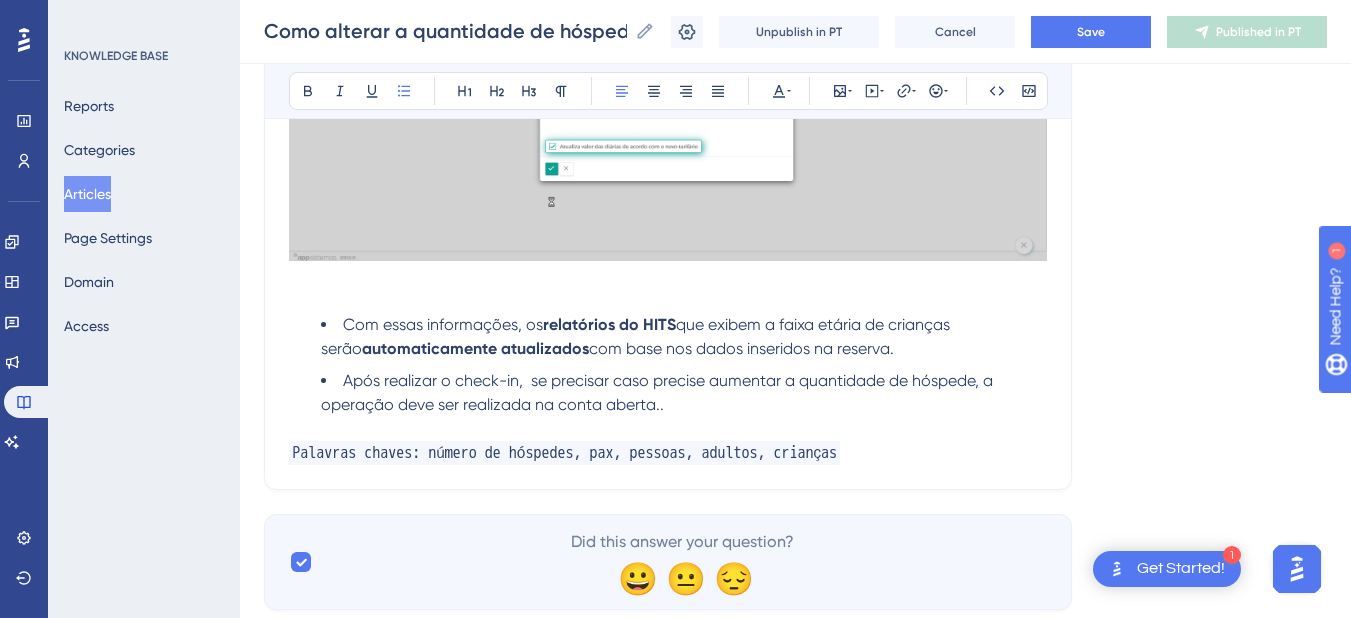 click on "Após realizar o check-in,  se precisar caso precise aumentar a quantidade de hóspede, a operação deve ser realizada na conta aberta.." at bounding box center [659, 392] 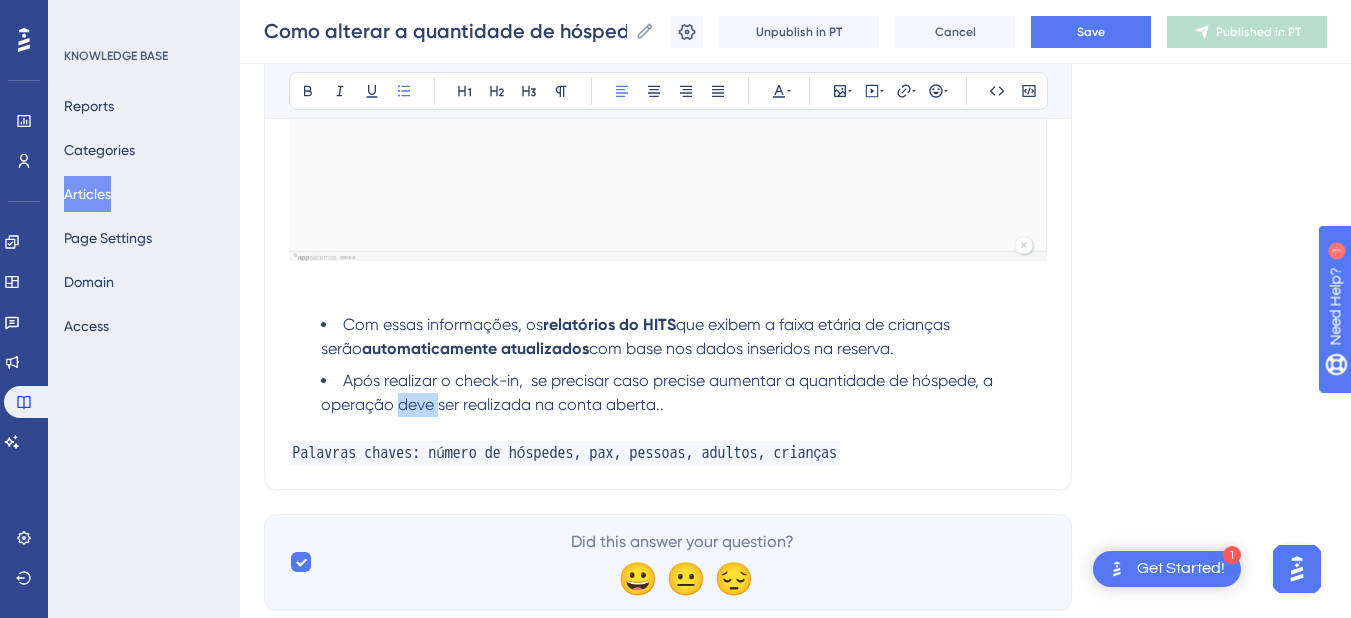 click on "Após realizar o check-in,  se precisar caso precise aumentar a quantidade de hóspede, a operação deve ser realizada na conta aberta.." at bounding box center [659, 392] 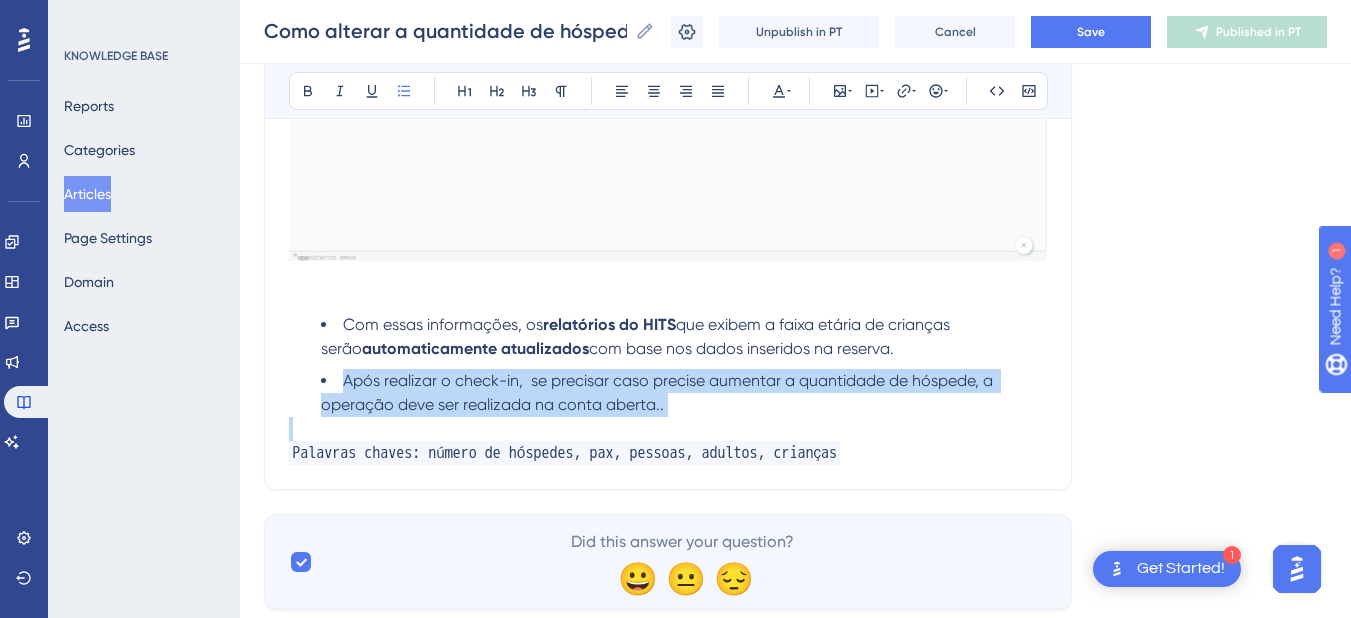click on "Após realizar o check-in,  se precisar caso precise aumentar a quantidade de hóspede, a operação deve ser realizada na conta aberta.." at bounding box center [659, 392] 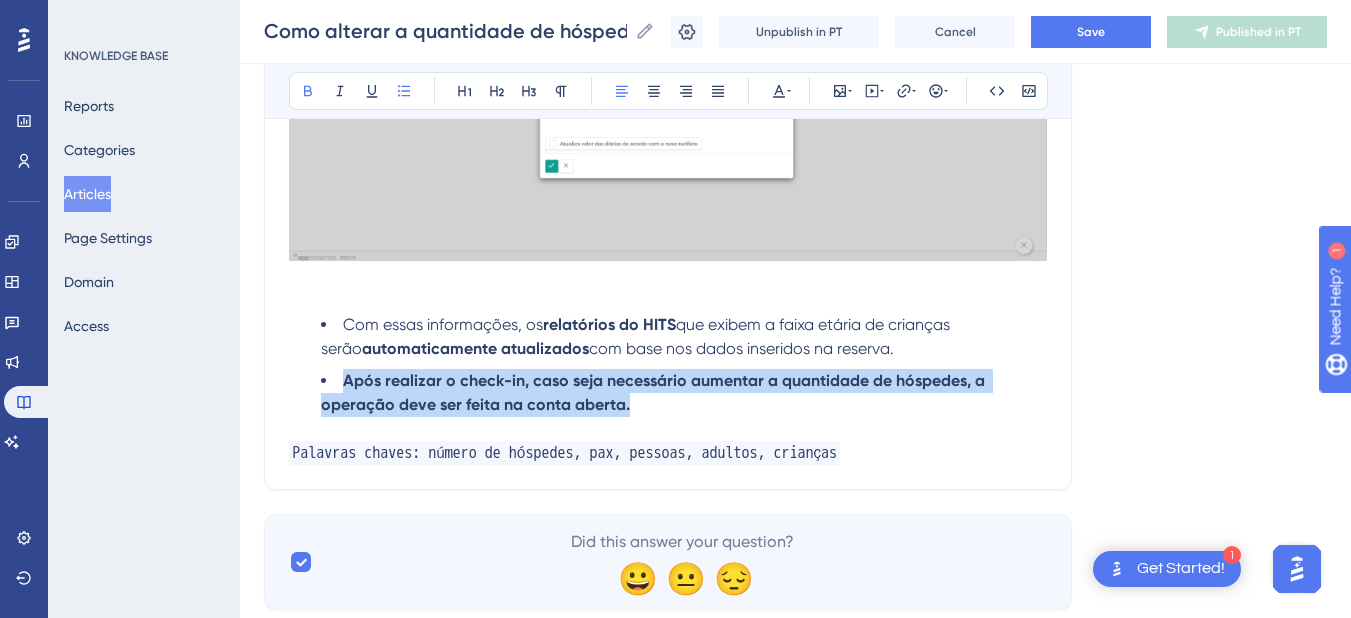 drag, startPoint x: 648, startPoint y: 401, endPoint x: 296, endPoint y: 390, distance: 352.17184 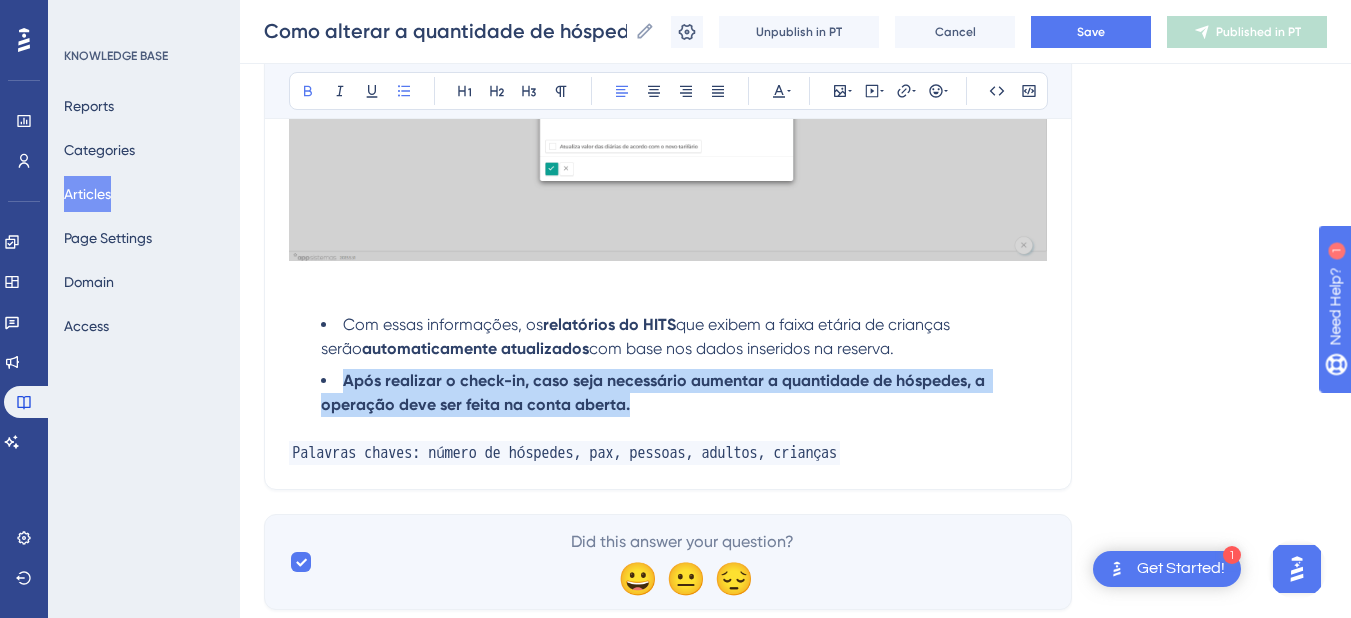 click on "Com essas informações, os  relatórios do HITS  que exibem a faixa etária de crianças serão  automaticamente atualizados  com base nos dados inseridos na reserva. Após realizar o check-in, caso seja necessário aumentar a quantidade de hóspedes, a operação deve ser feita na conta aberta." at bounding box center (668, 365) 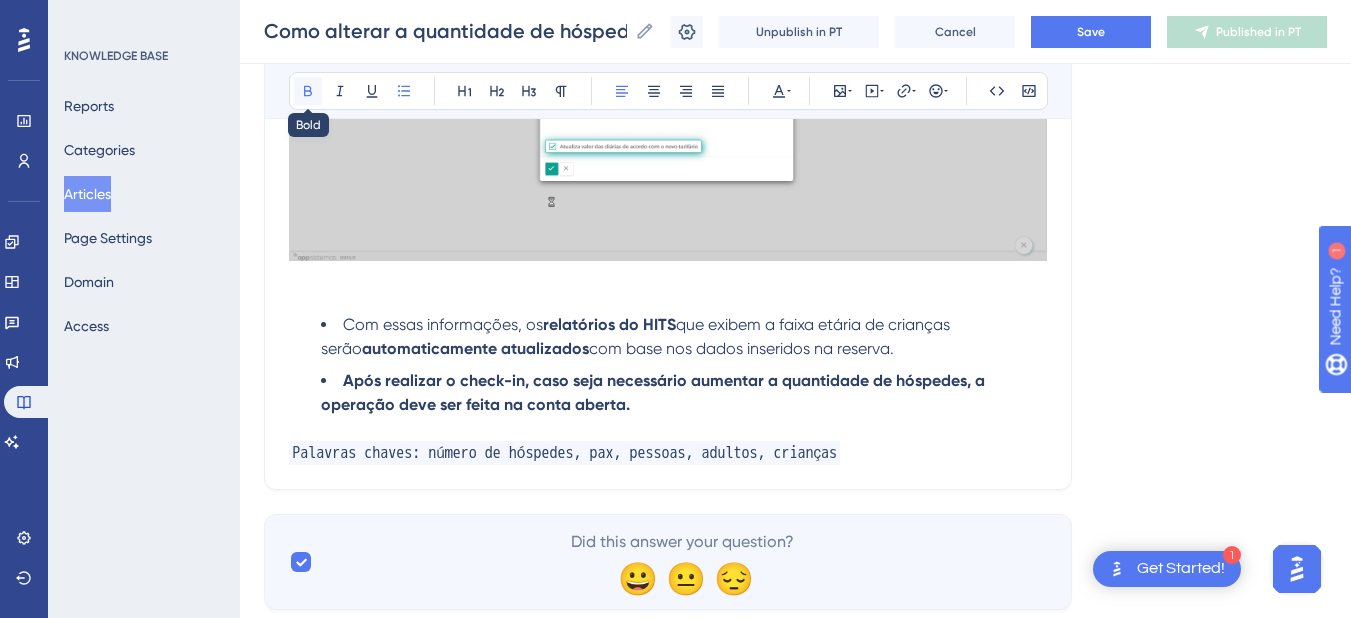 click 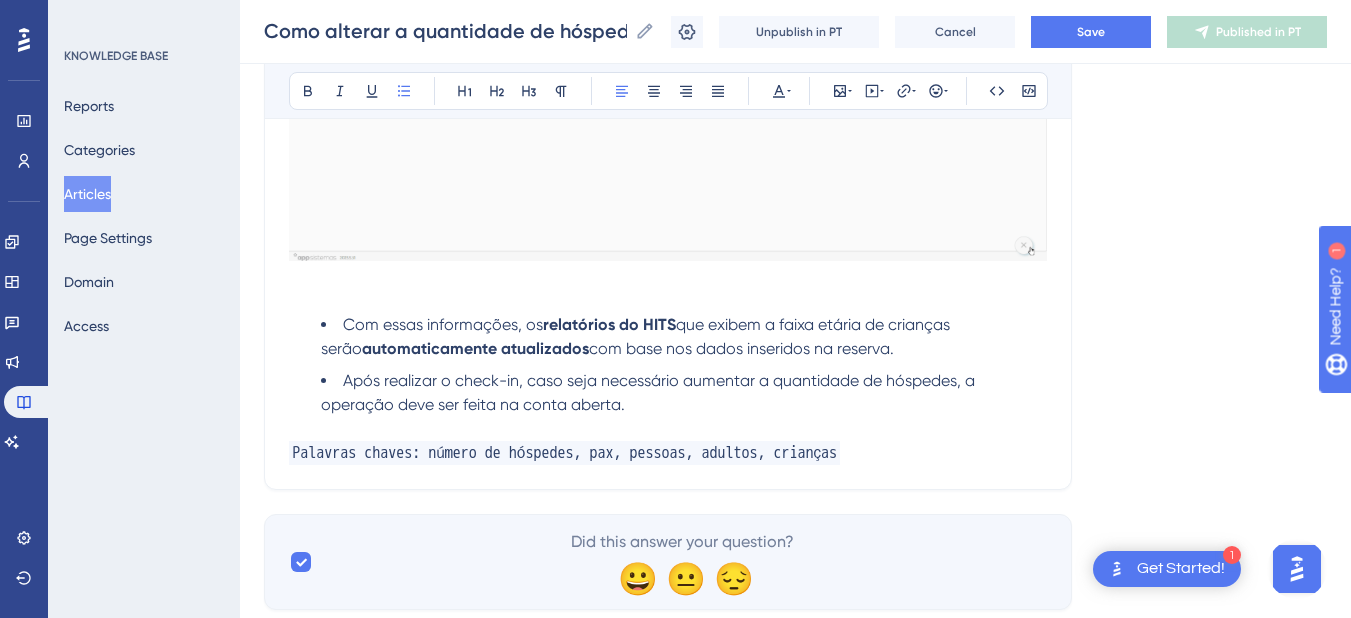 click on "Após realizar o check-in, caso seja necessário aumentar a quantidade de hóspedes, a operação deve ser feita na conta aberta." at bounding box center (684, 393) 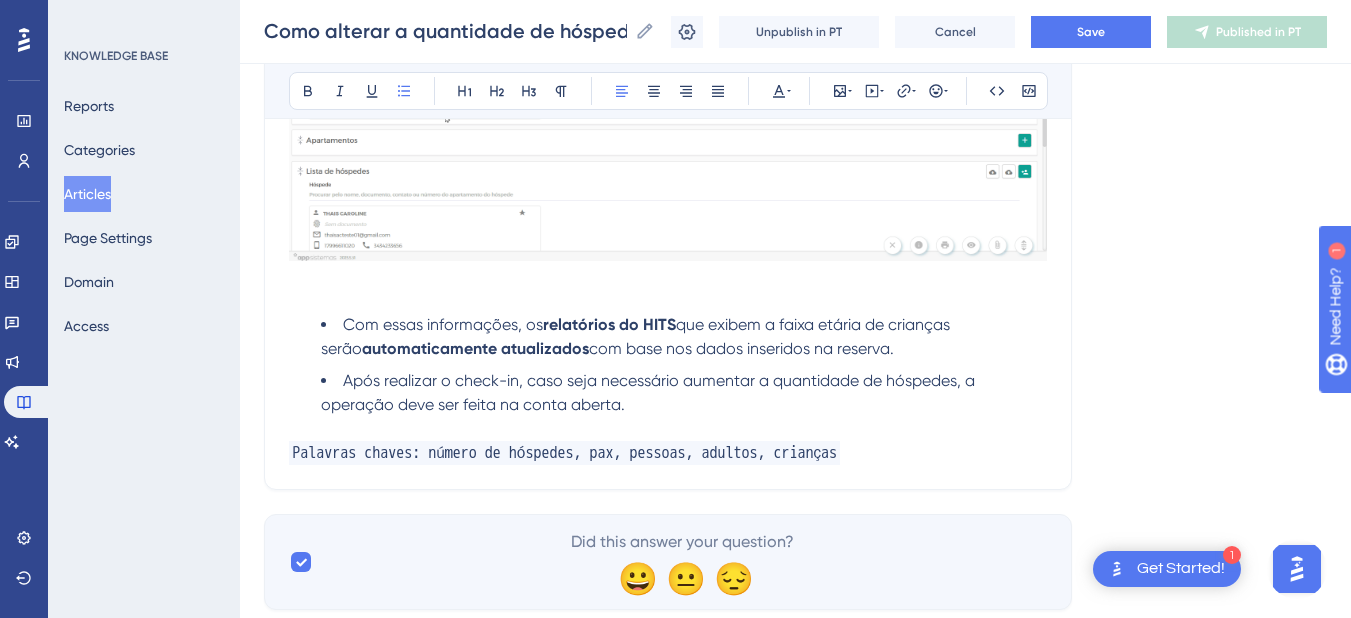 click on "Após realizar o check-in, caso seja necessário aumentar a quantidade de hóspedes, a operação deve ser feita na conta aberta." at bounding box center [684, 393] 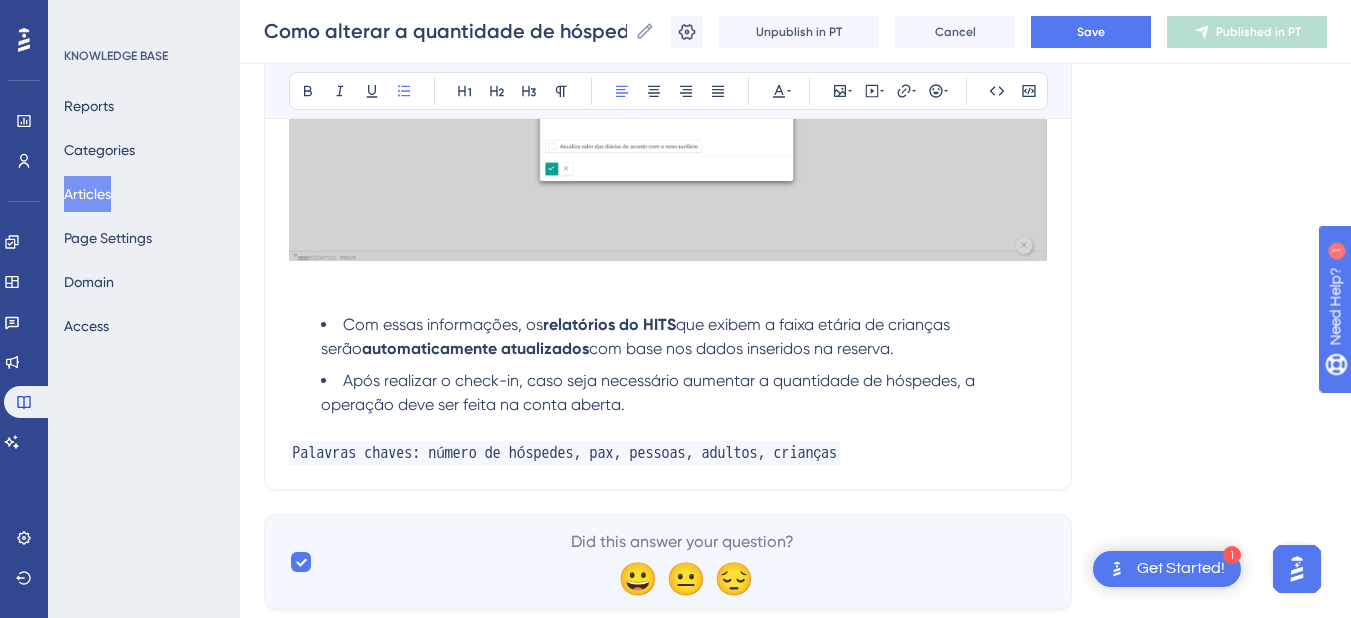 click on "Após realizar o check-in, caso seja necessário aumentar a quantidade de hóspedes, a operação deve ser feita na conta aberta." at bounding box center (684, 393) 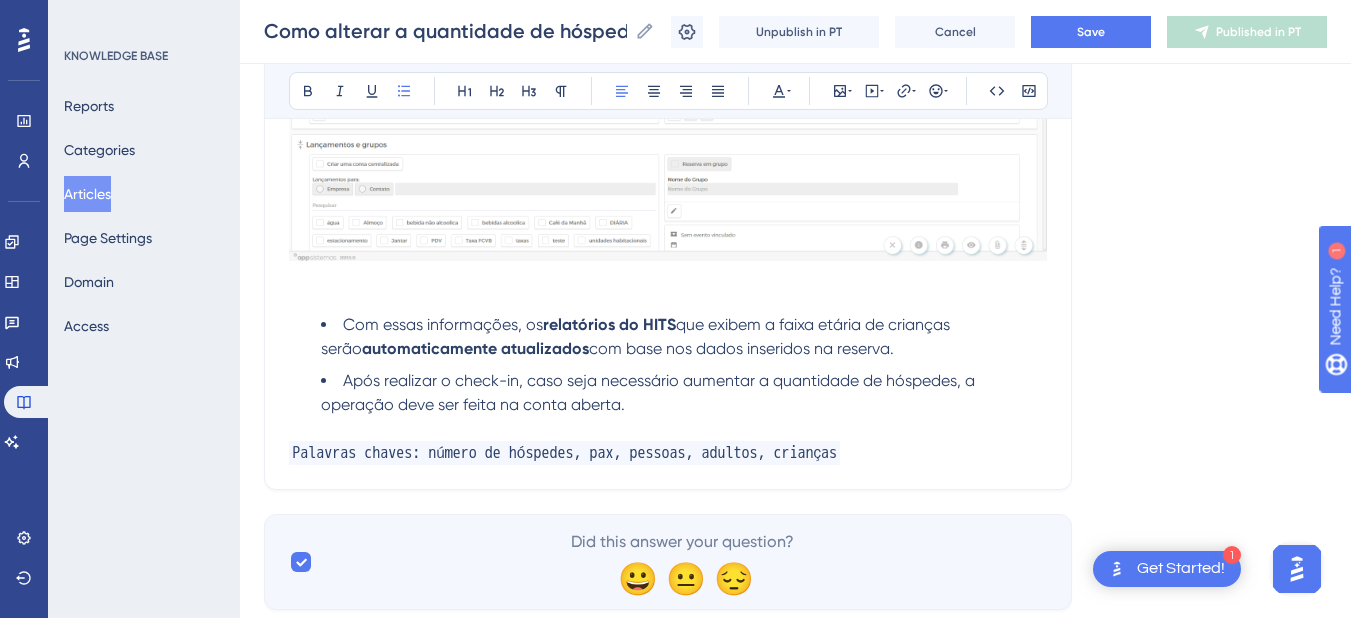 click on "Após realizar o check-in, caso seja necessário aumentar a quantidade de hóspedes, a operação deve ser feita na conta aberta." at bounding box center [684, 393] 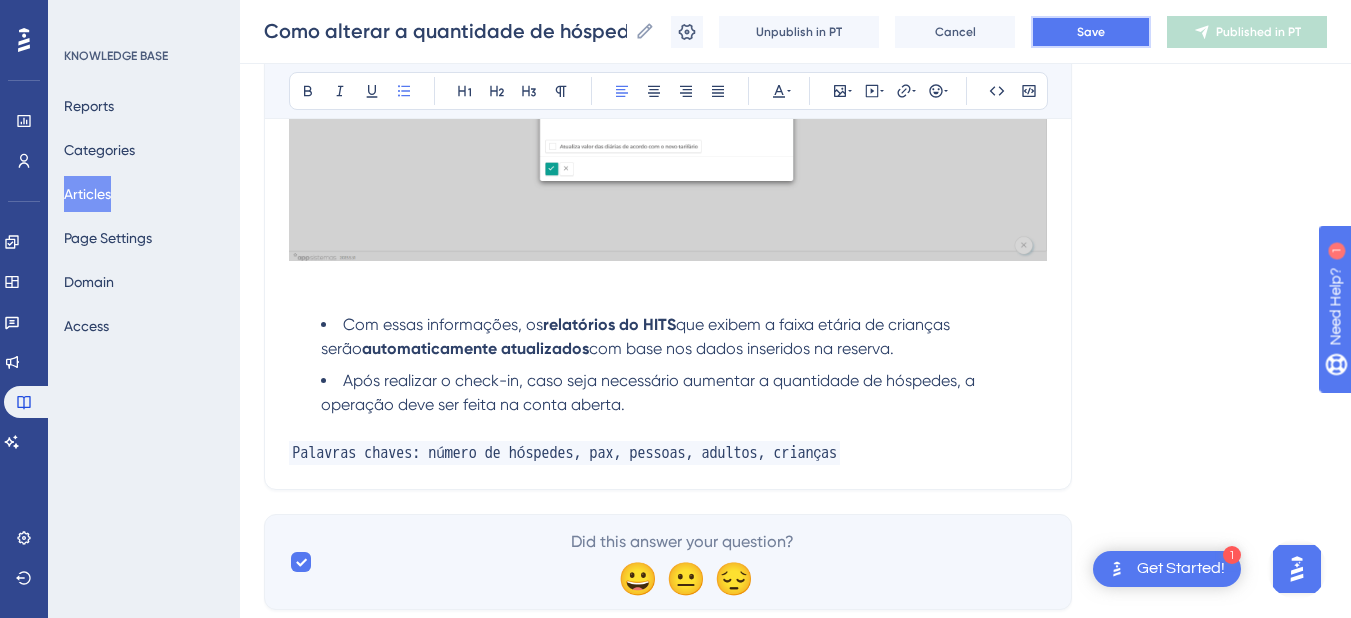 click on "Save" at bounding box center (1091, 32) 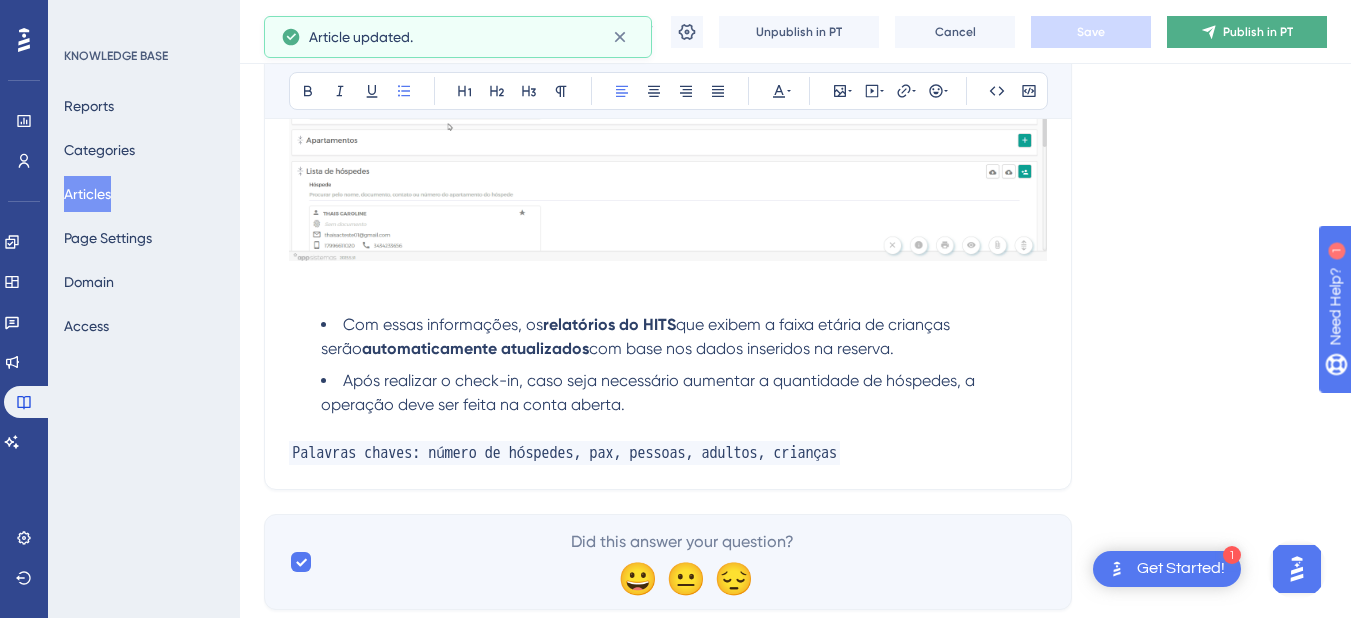 click 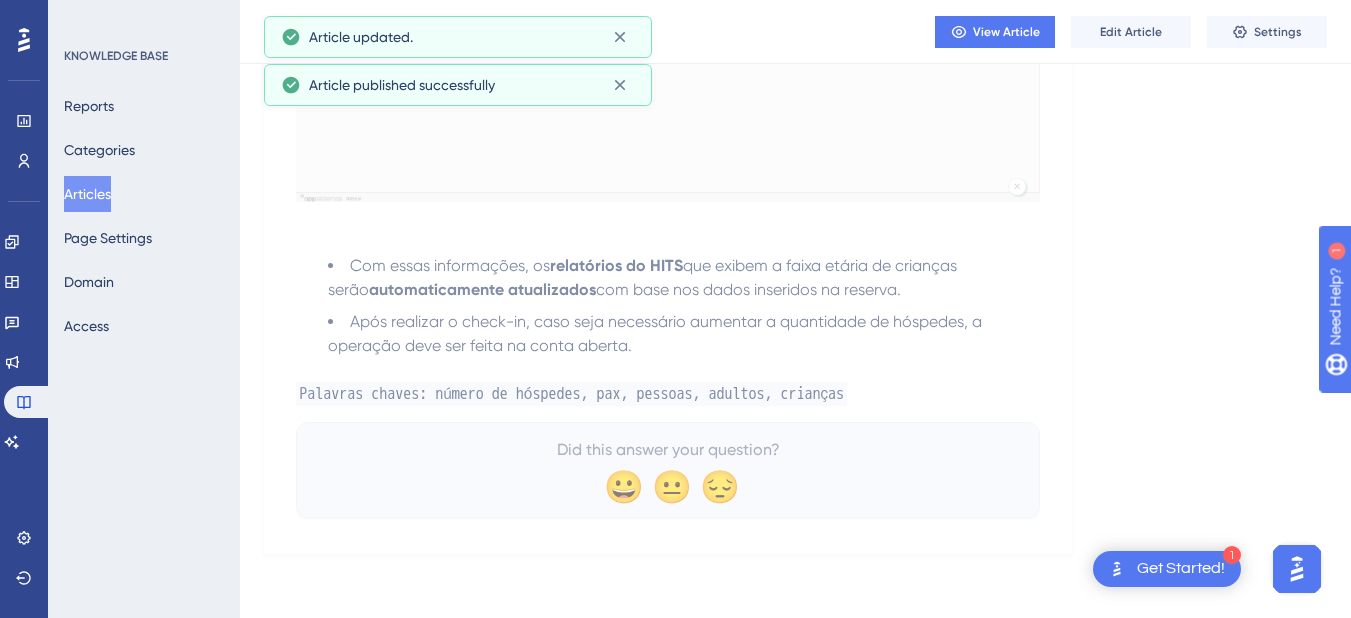 scroll, scrollTop: 1798, scrollLeft: 0, axis: vertical 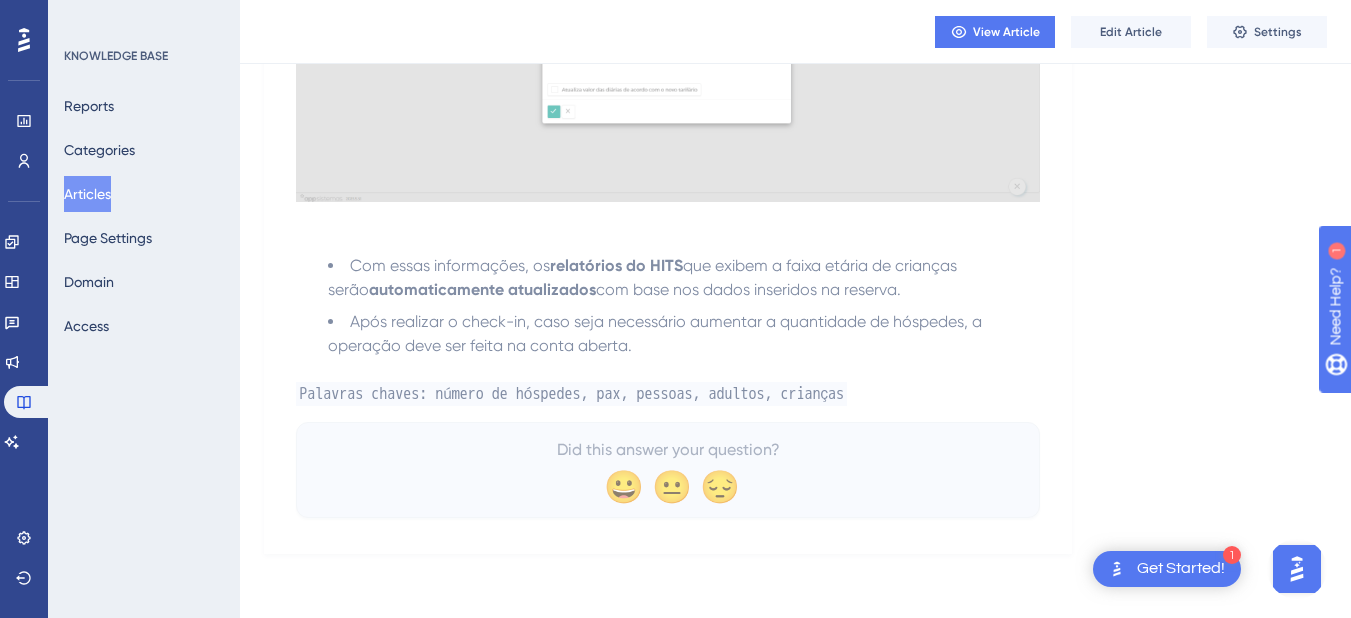 click on "Articles" at bounding box center [87, 194] 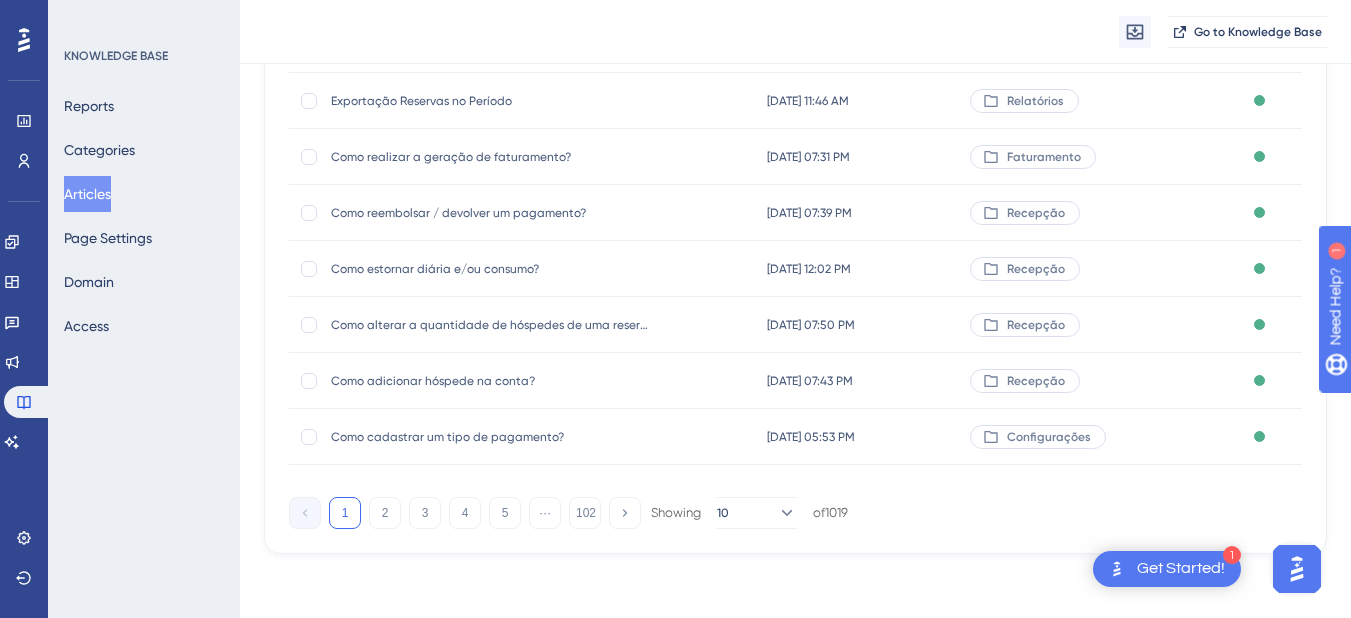 scroll, scrollTop: 0, scrollLeft: 0, axis: both 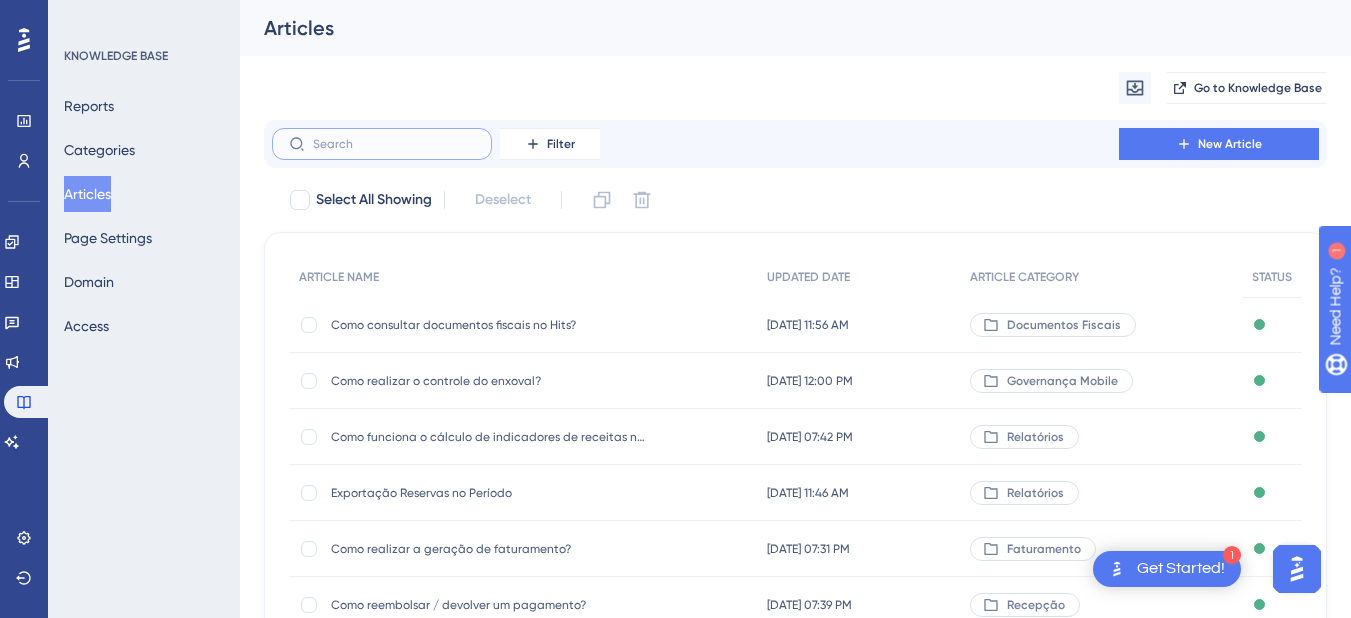 click at bounding box center (394, 144) 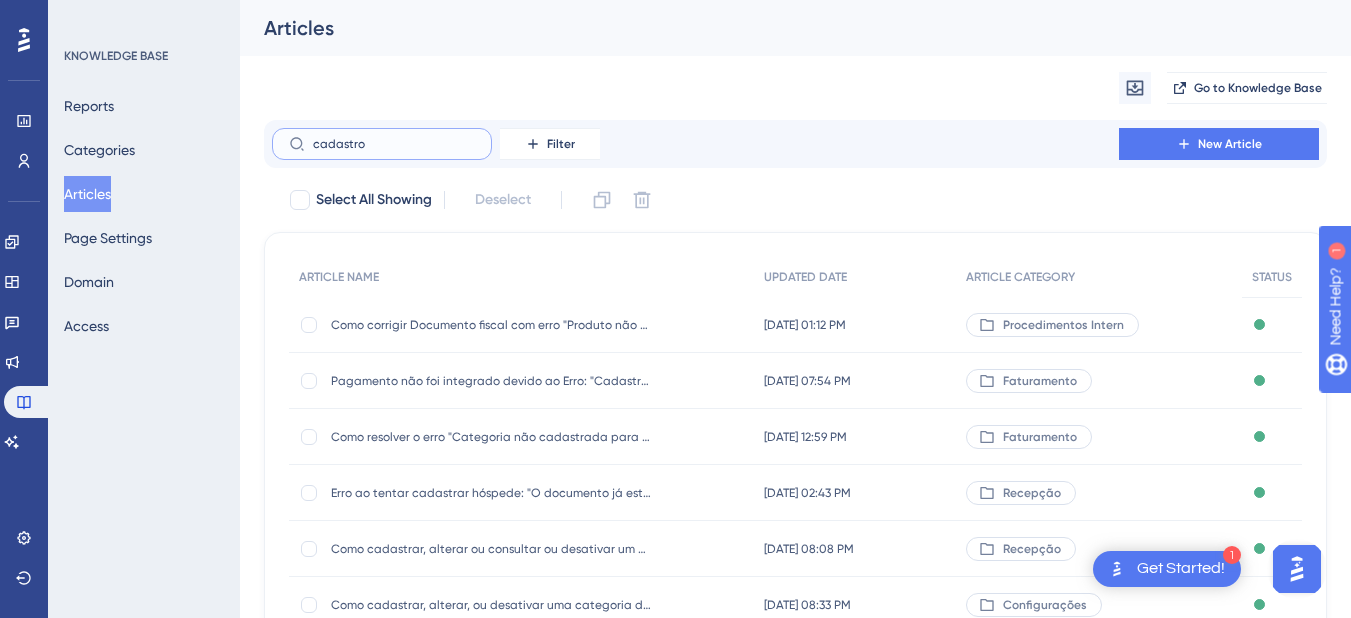 type on "cadastrop" 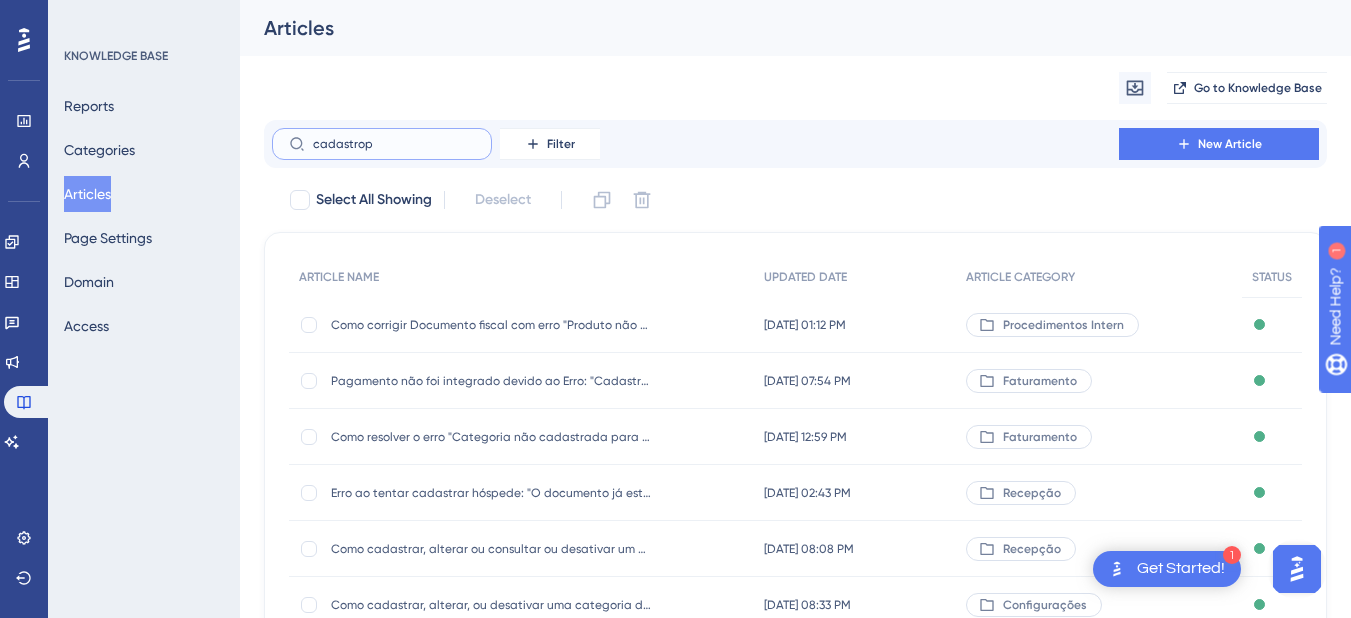 checkbox on "true" 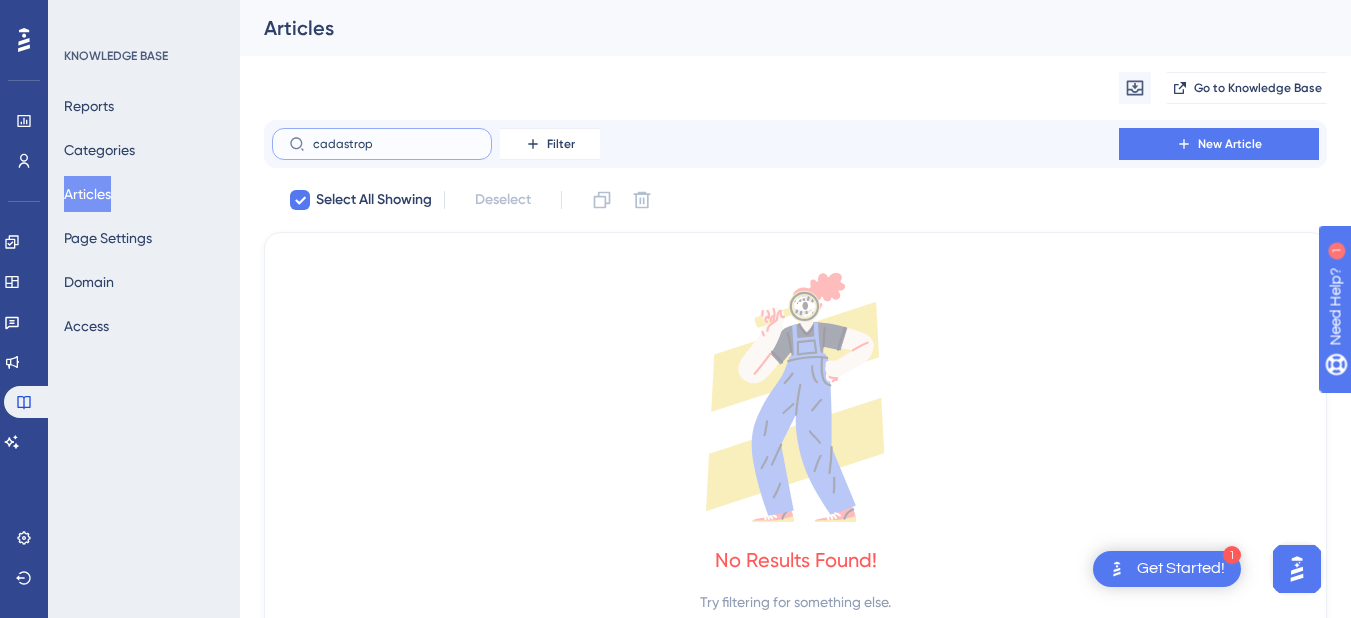 type on "cadastro" 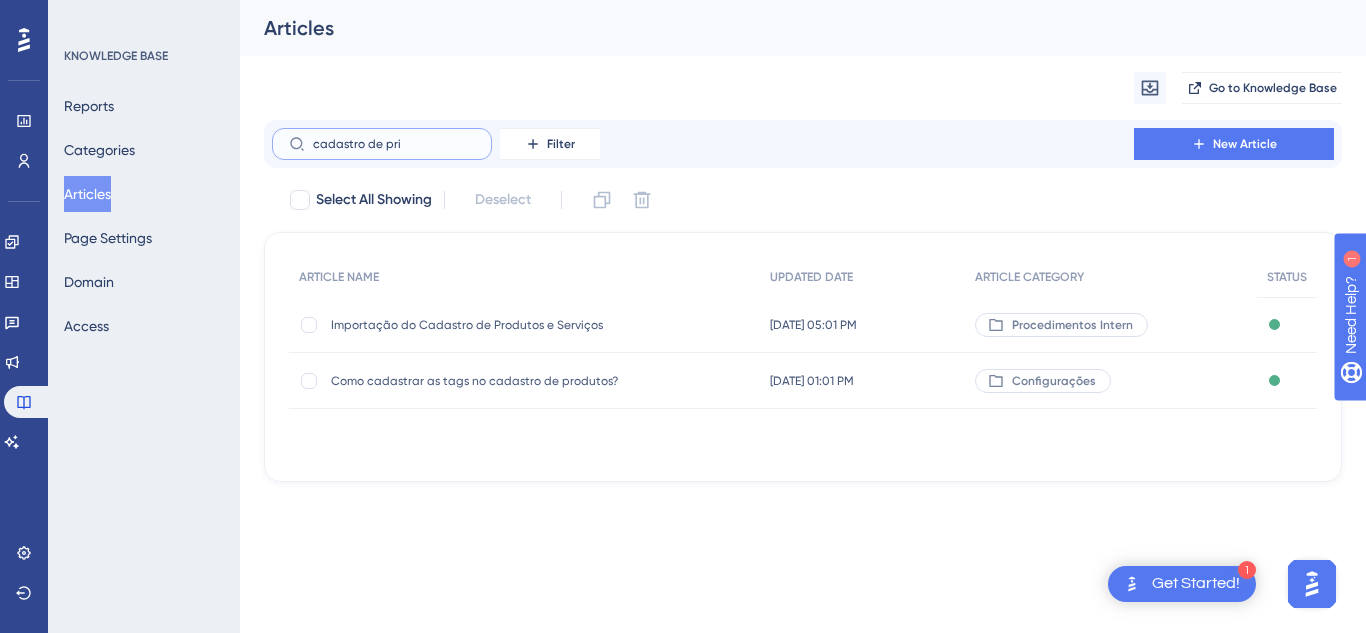 type on "cadastro de prio" 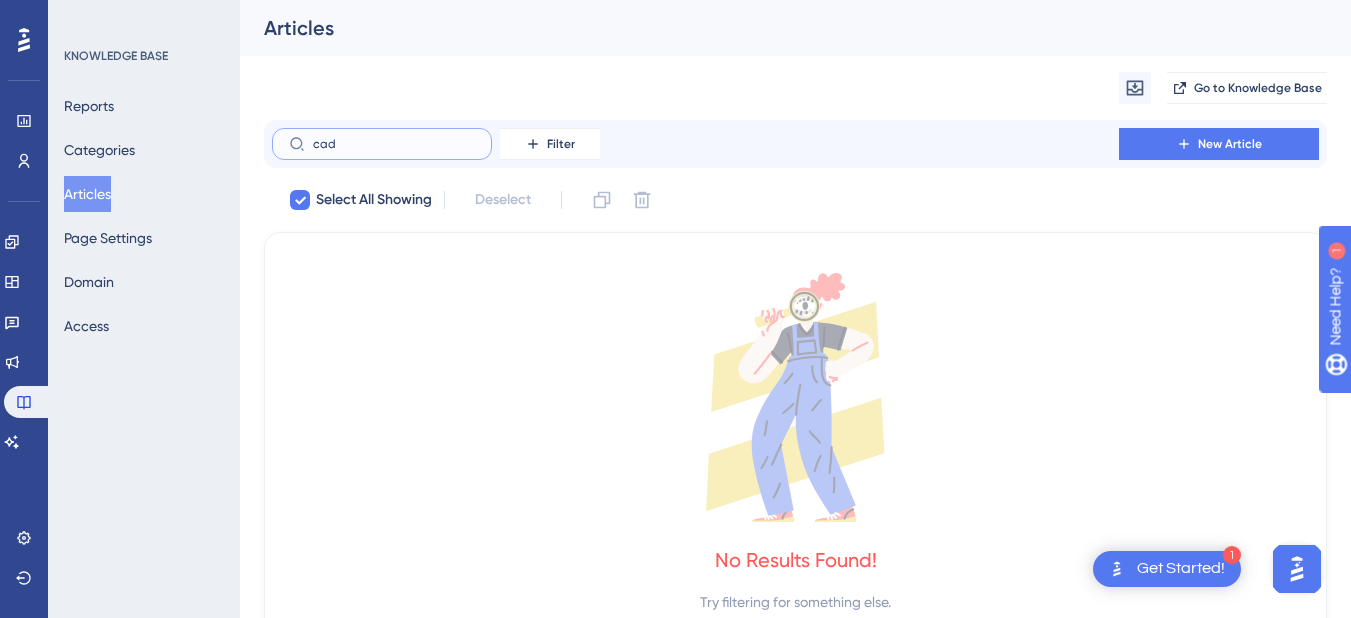 type on "ca" 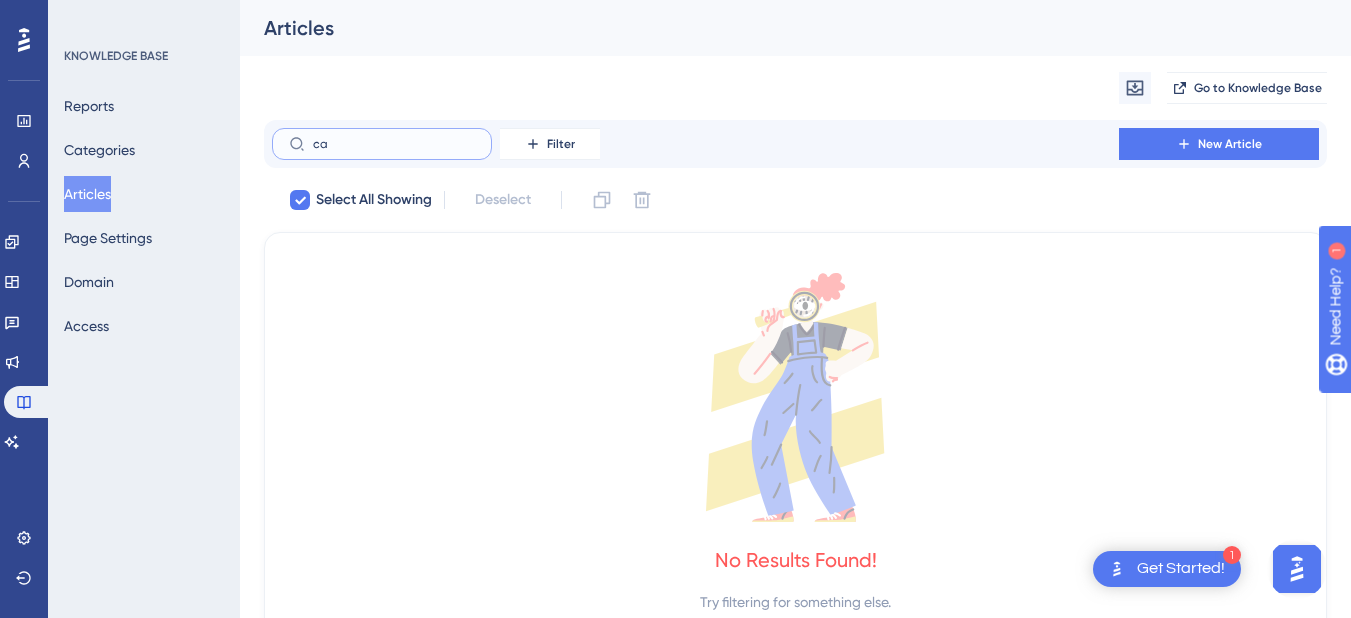 type on "c" 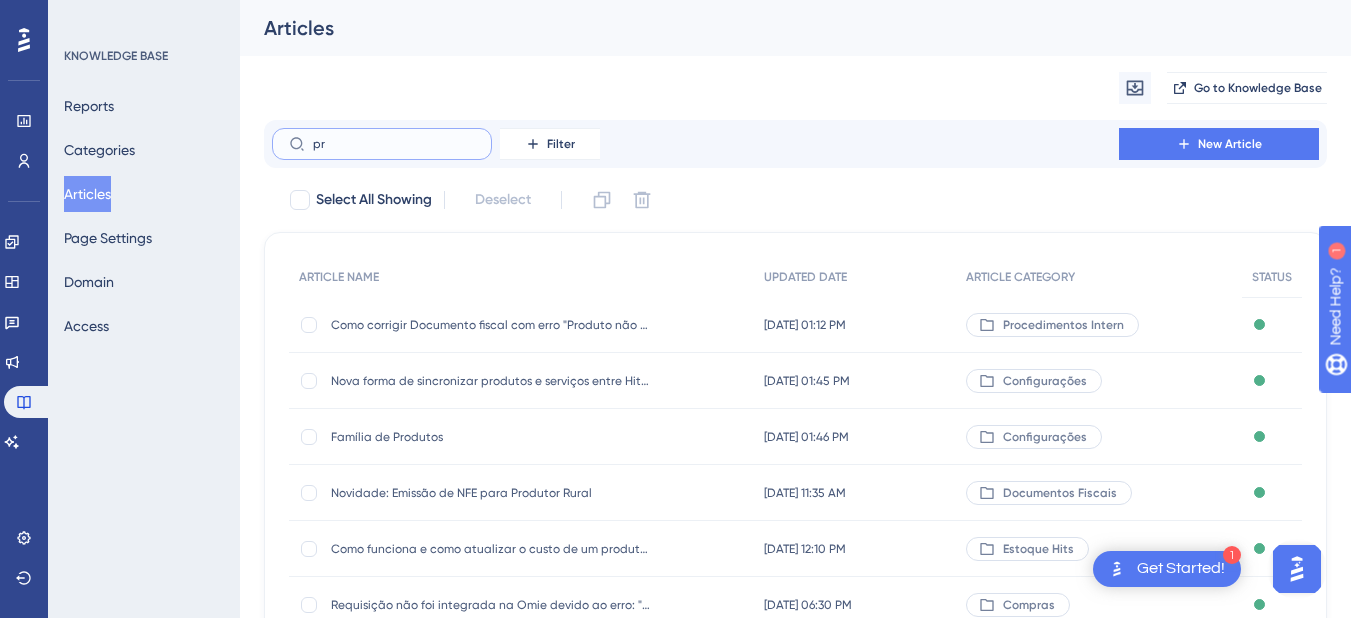 type on "p" 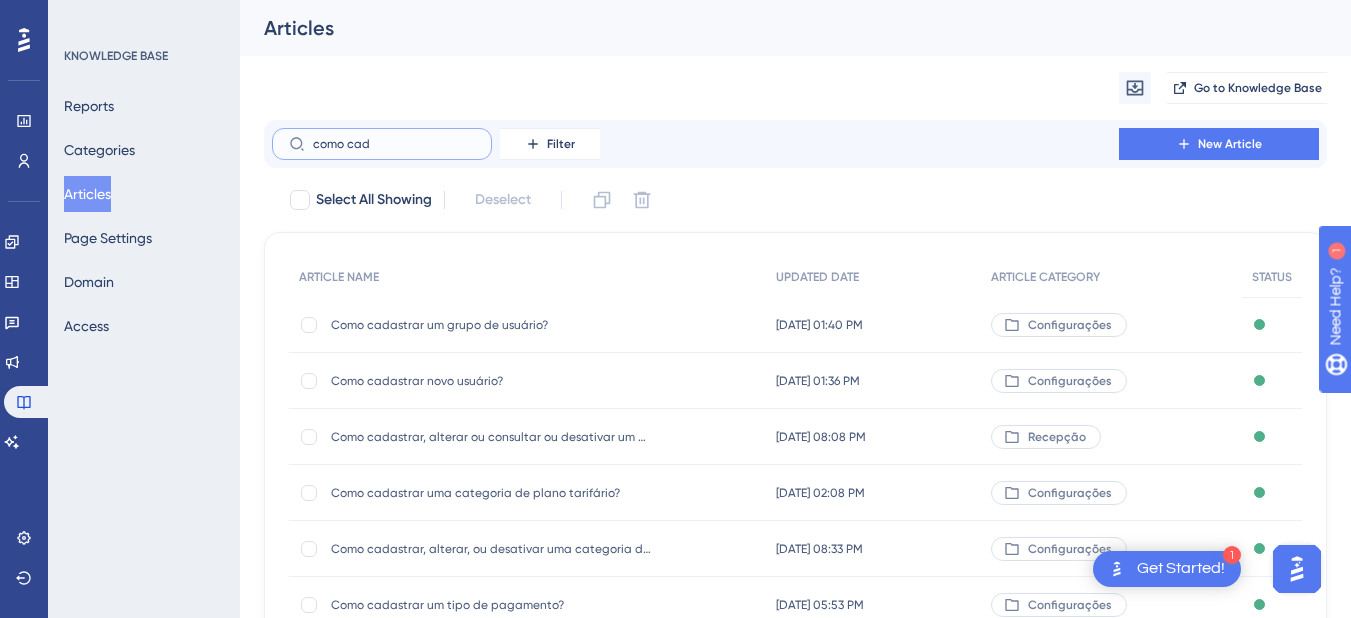 type on "como cads" 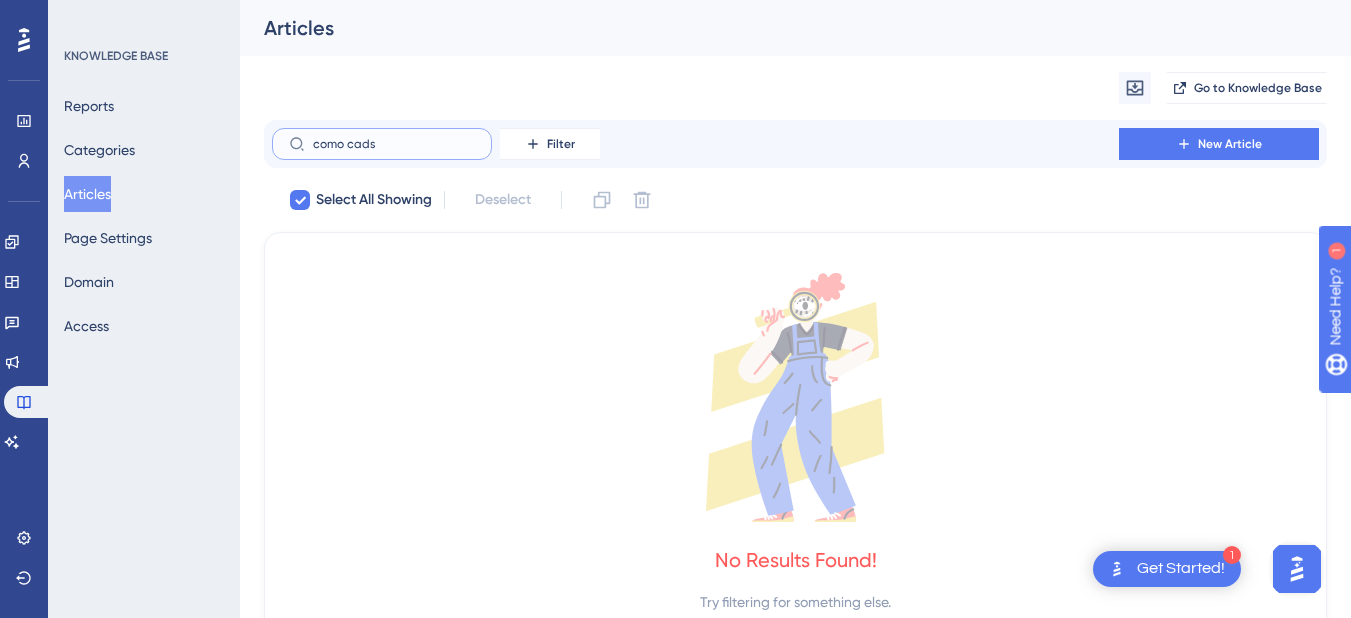 type on "como cad" 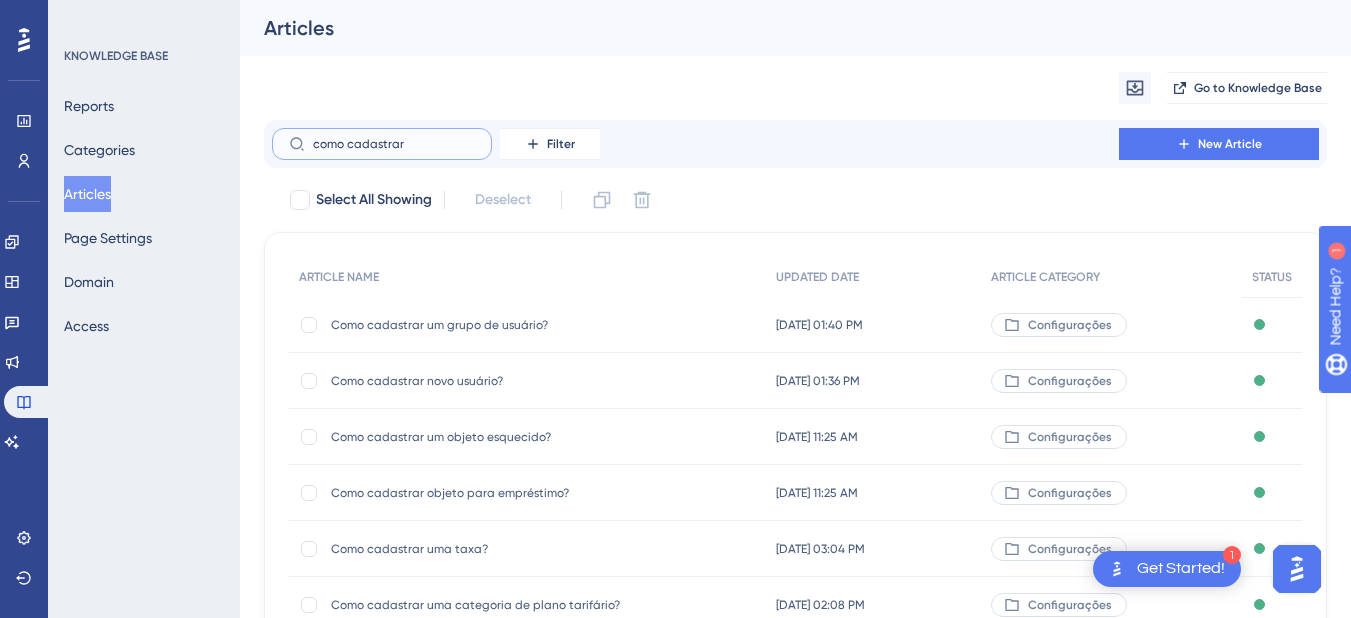 type on "como cadastrar p" 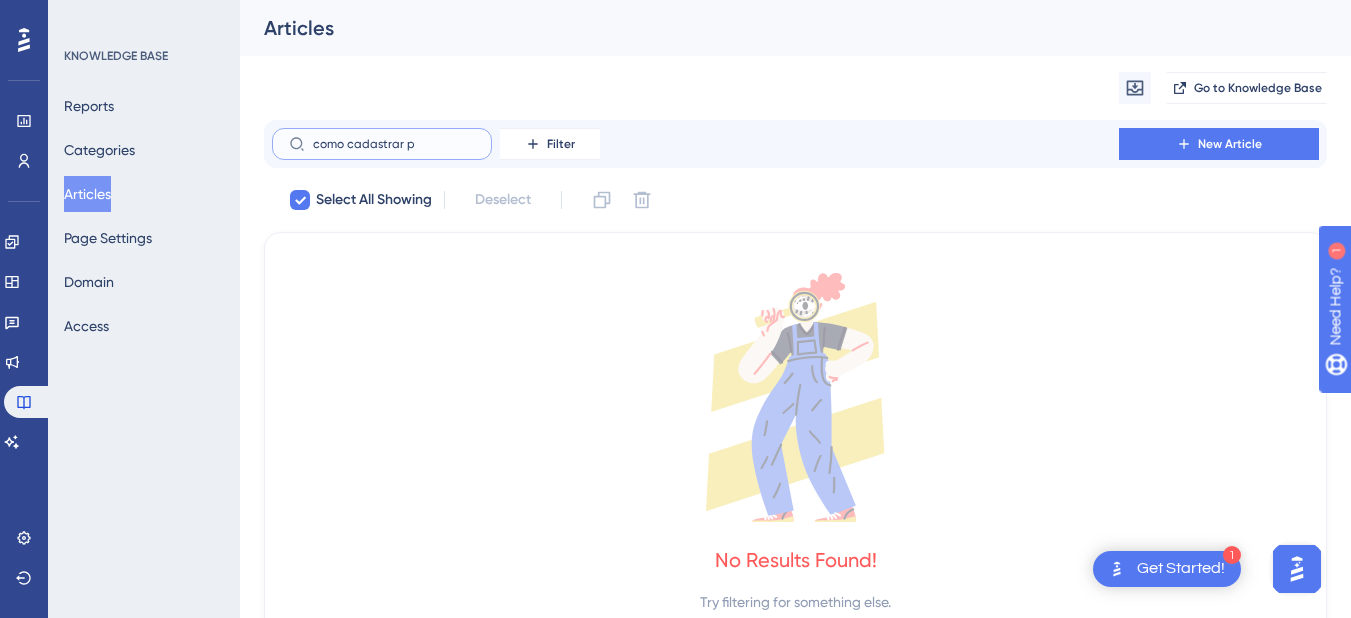 type on "como cadastrar" 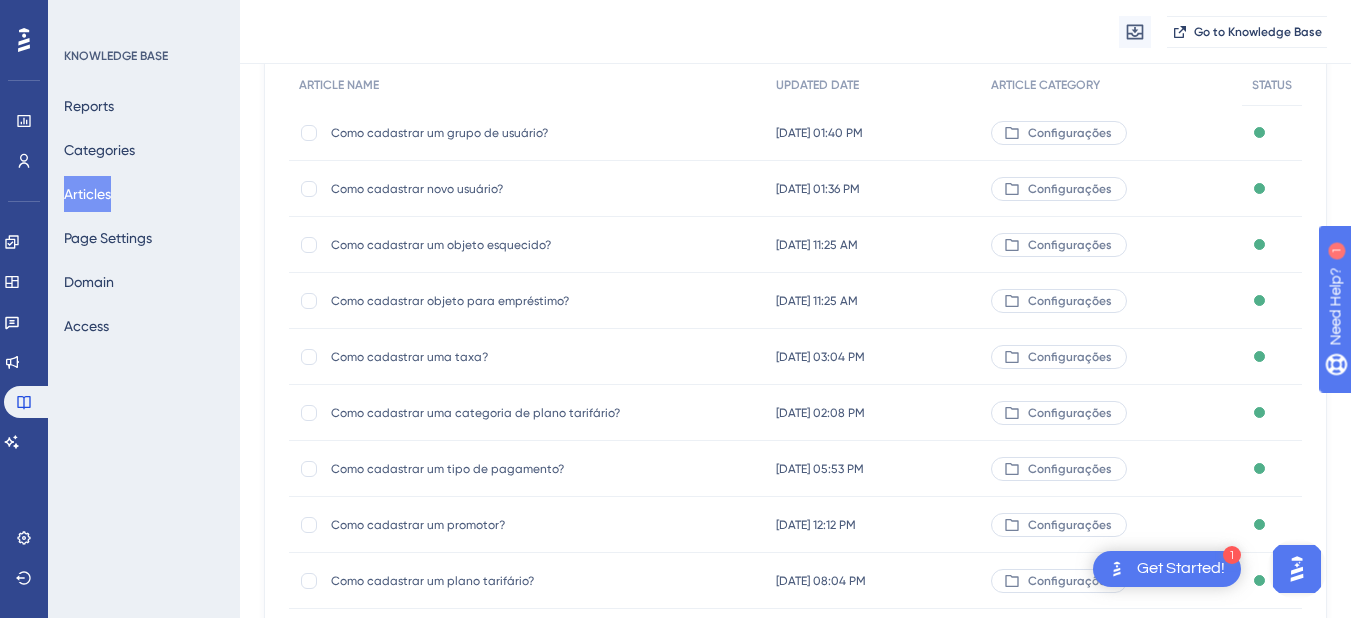 scroll, scrollTop: 400, scrollLeft: 0, axis: vertical 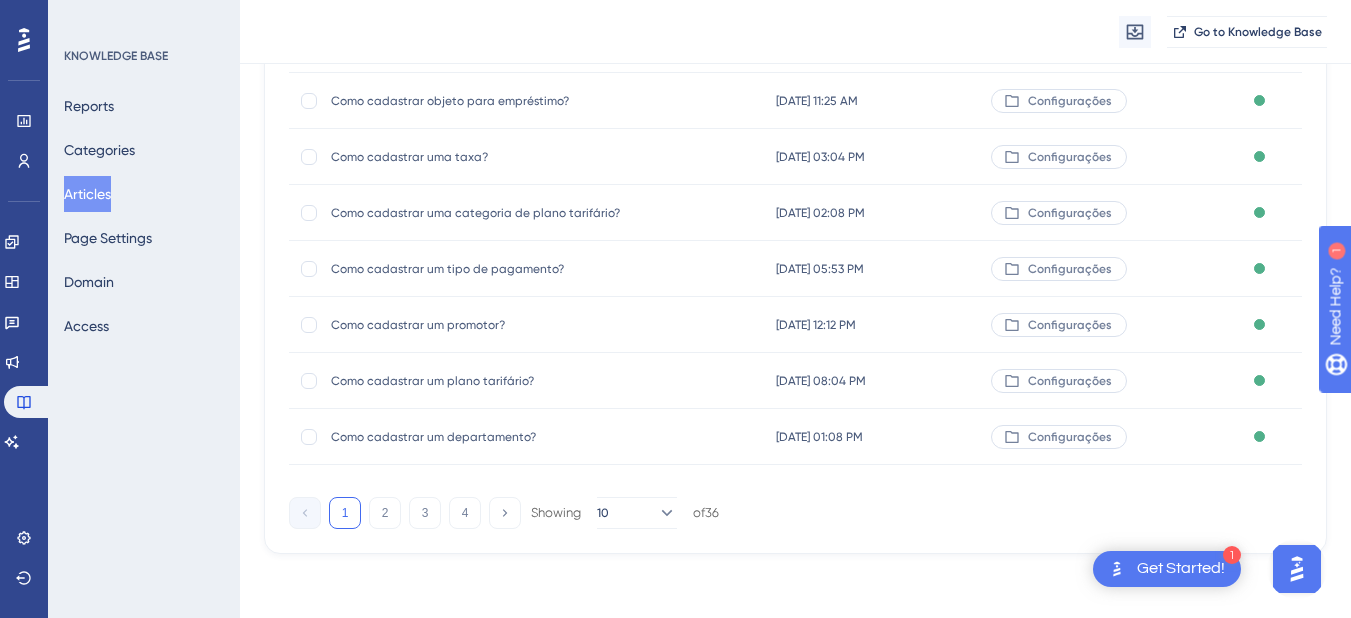 type on "como cadastrar" 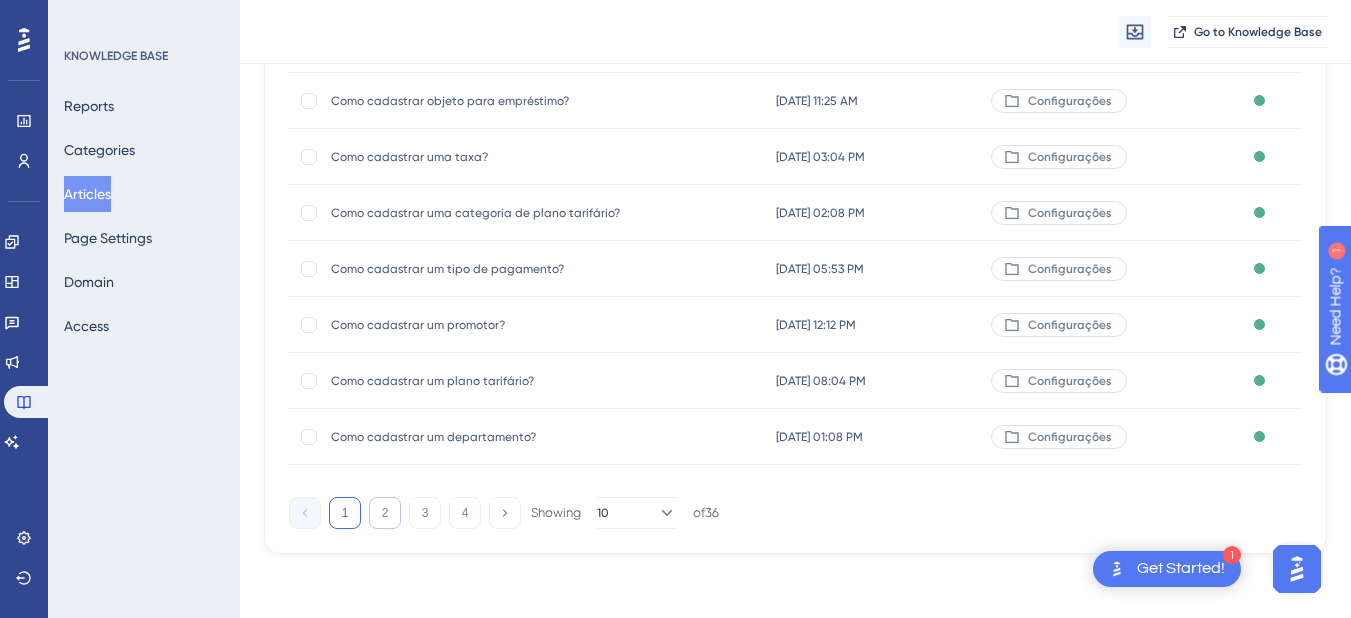click on "2" at bounding box center [385, 513] 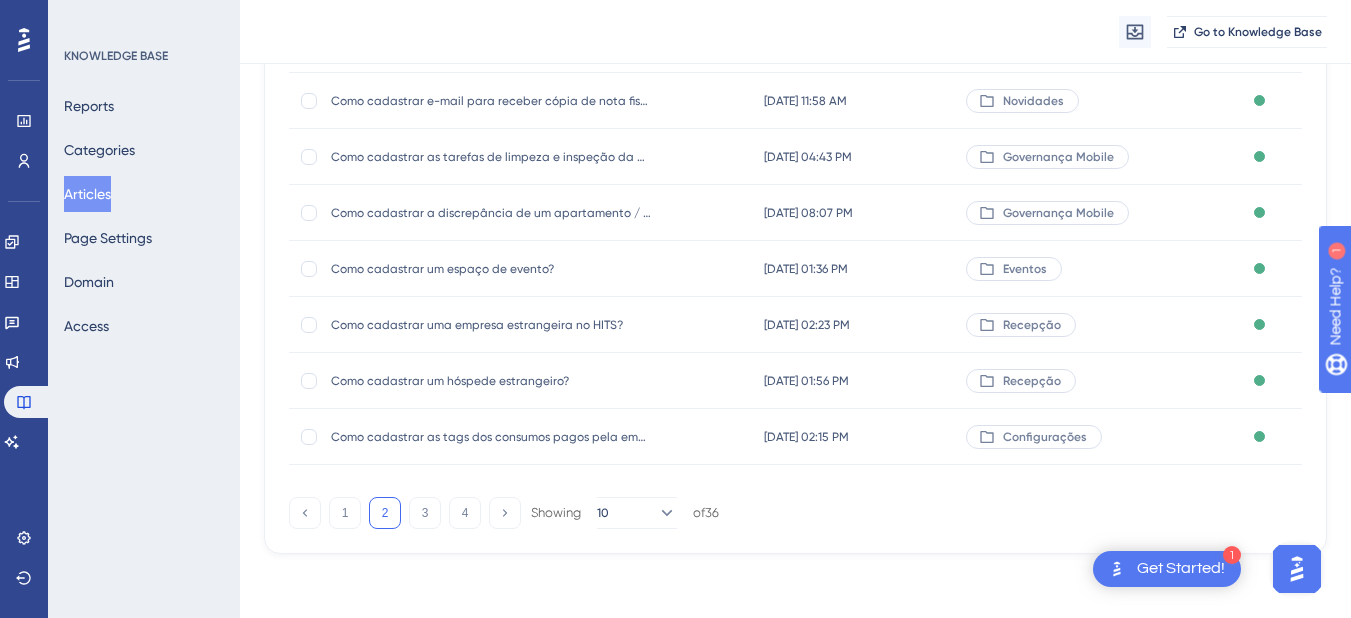 scroll, scrollTop: 0, scrollLeft: 0, axis: both 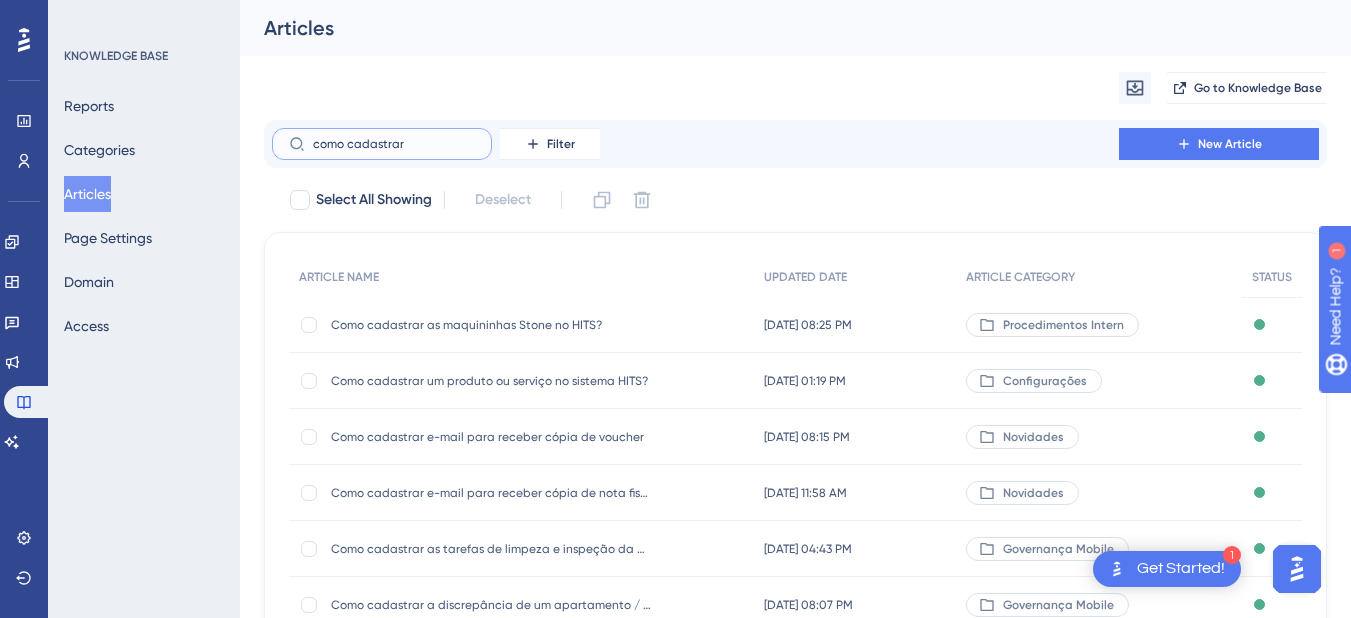 click on "como cadastrar" at bounding box center (394, 144) 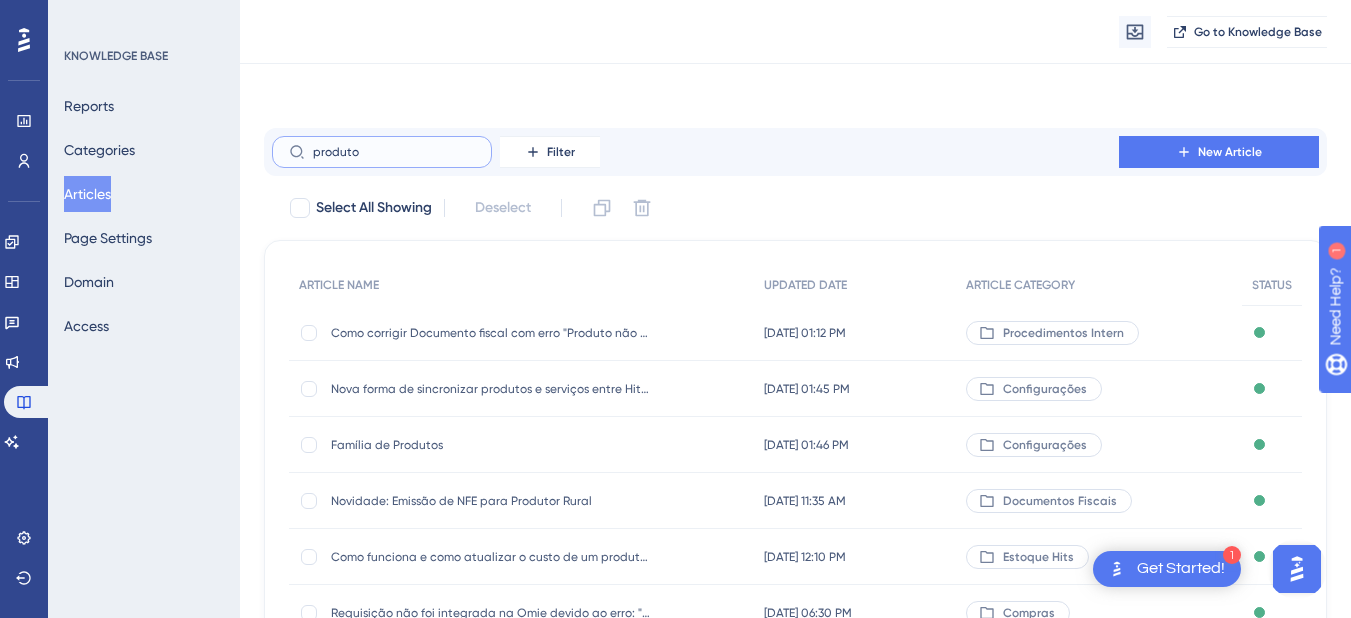 scroll, scrollTop: 400, scrollLeft: 0, axis: vertical 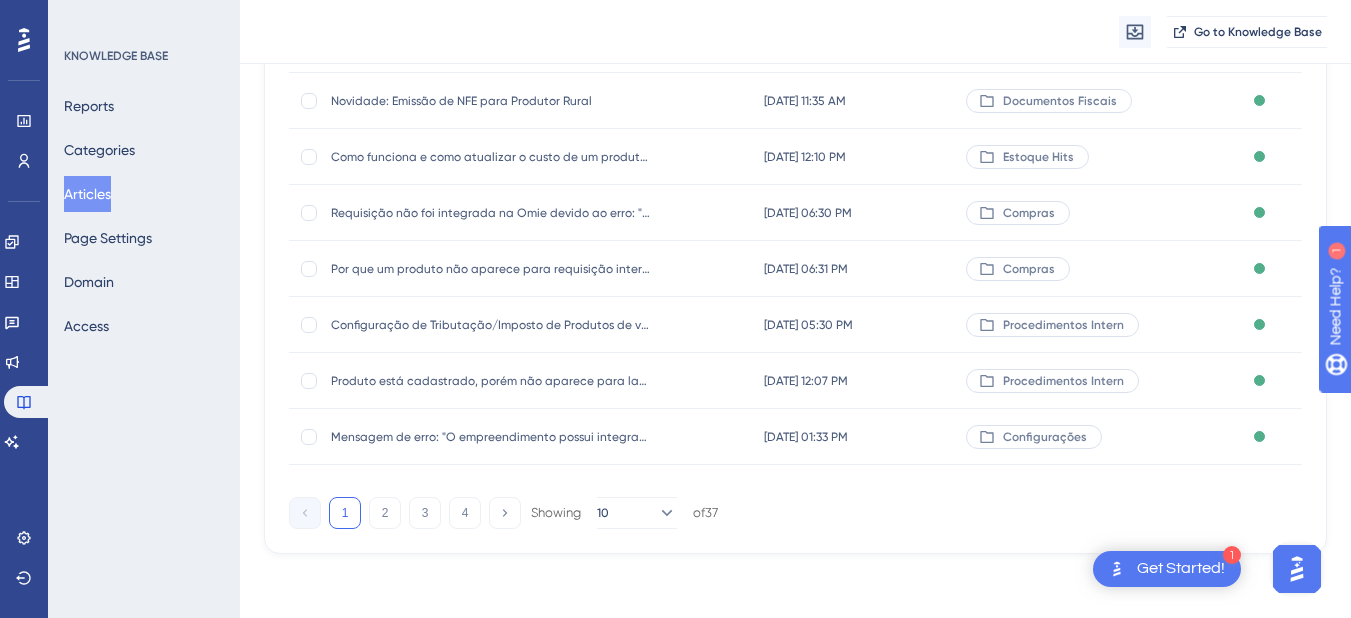 click on "ARTICLE NAME UPDATED DATE ARTICLE CATEGORY STATUS Como corrigir Documento fiscal com erro "Produto não cadastrado para o Código [x]" Como corrigir Documento fiscal com erro "Produto não cadastrado para o Código [x]" [DATE] 01:12 PM [DATE] 01:12 PM Procedimentos Intern Published Nova forma de sincronizar produtos e serviços entre Hits e Omie Nova forma de sincronizar produtos e serviços entre Hits e Omie [DATE] 01:45 PM [DATE] 01:45 PM Configurações Published Família de Produtos Família de Produtos [DATE] 01:46 PM [DATE] 01:46 PM Configurações Published Novidade: Emissão de NFE para Produtor Rural Novidade: Emissão de NFE para Produtor Rural [DATE] 11:35 AM [DATE] 11:35 AM Documentos Fiscais Published Como funciona e como atualizar o custo de um produto e de uma ficha técnica? Como funciona e como atualizar o custo de um produto e de uma ficha técnica? [DATE] 12:10 PM Estoque Hits Compras" at bounding box center (795, 177) 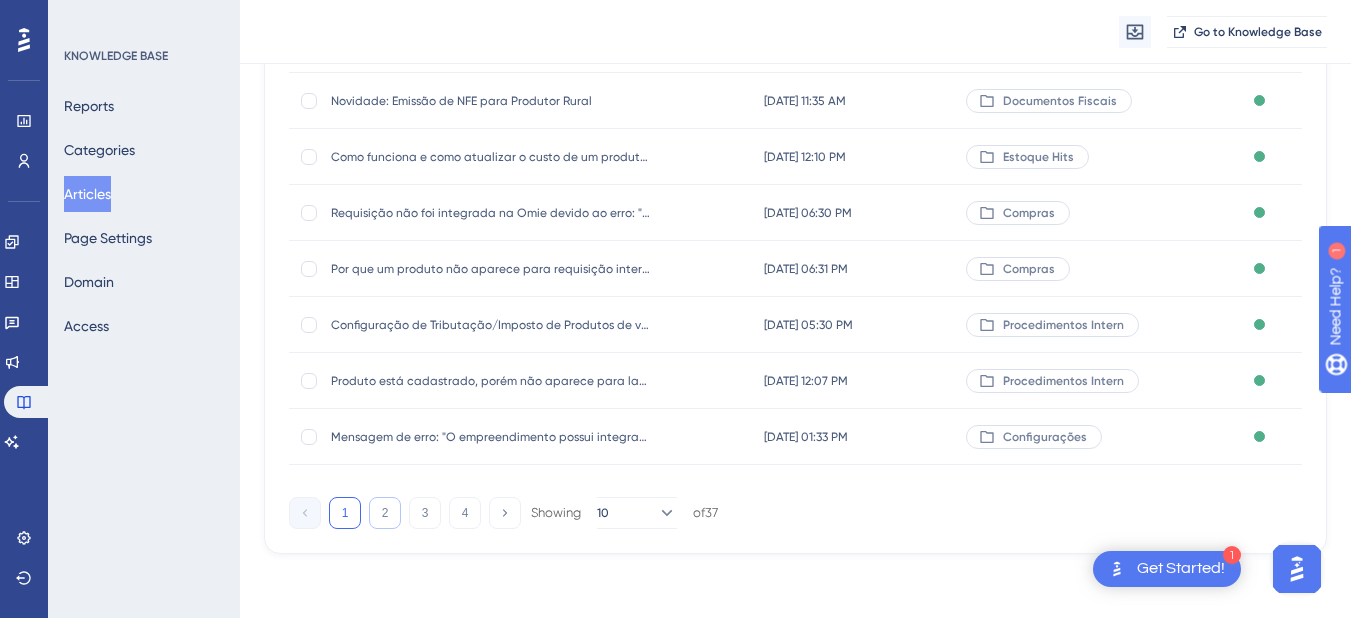 click on "2" at bounding box center (385, 513) 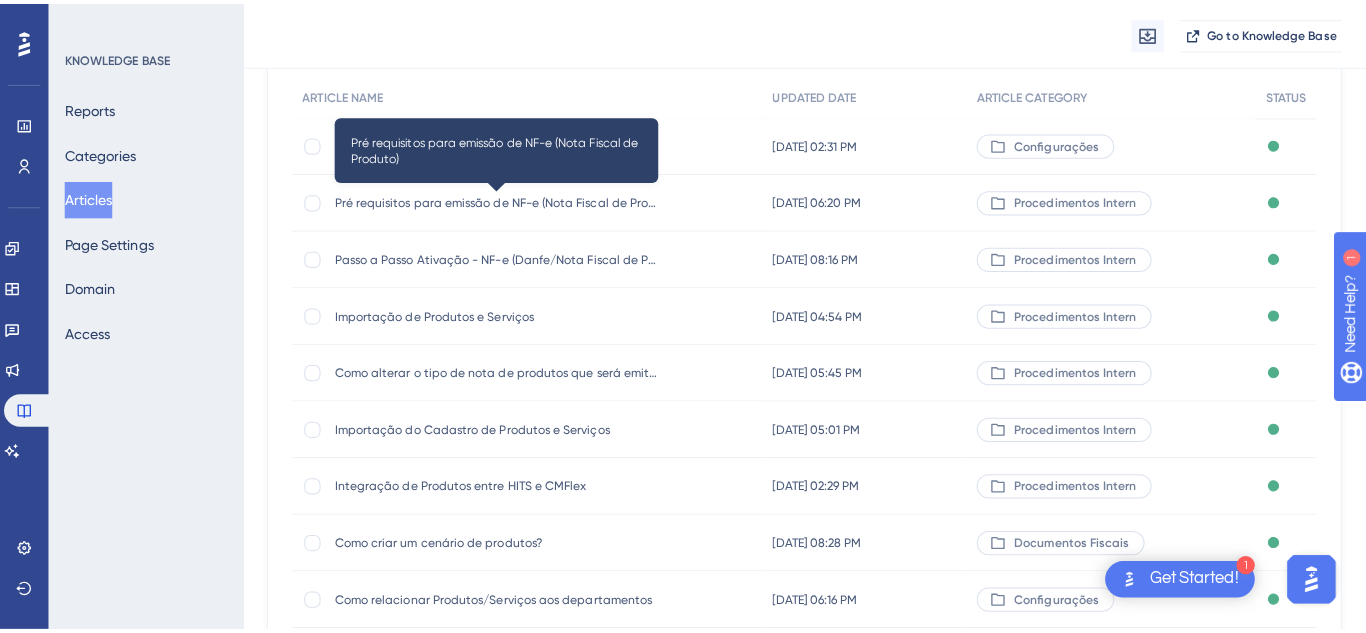 scroll, scrollTop: 0, scrollLeft: 0, axis: both 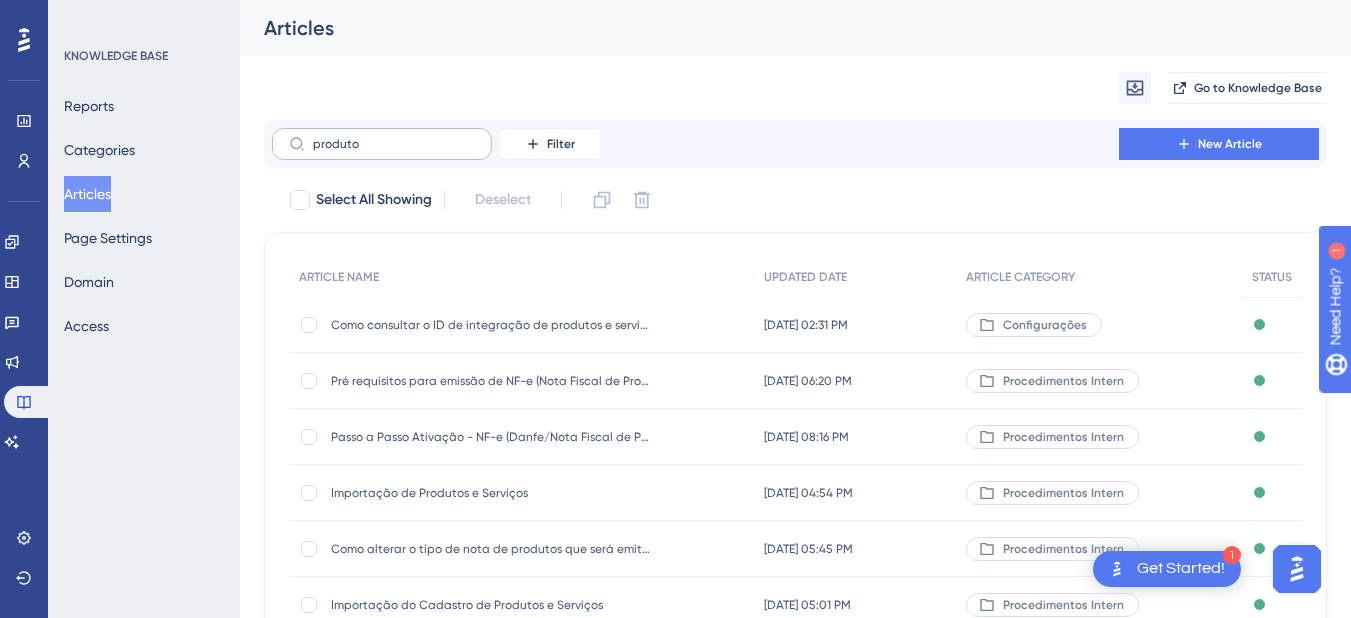 click on "produto" at bounding box center (382, 144) 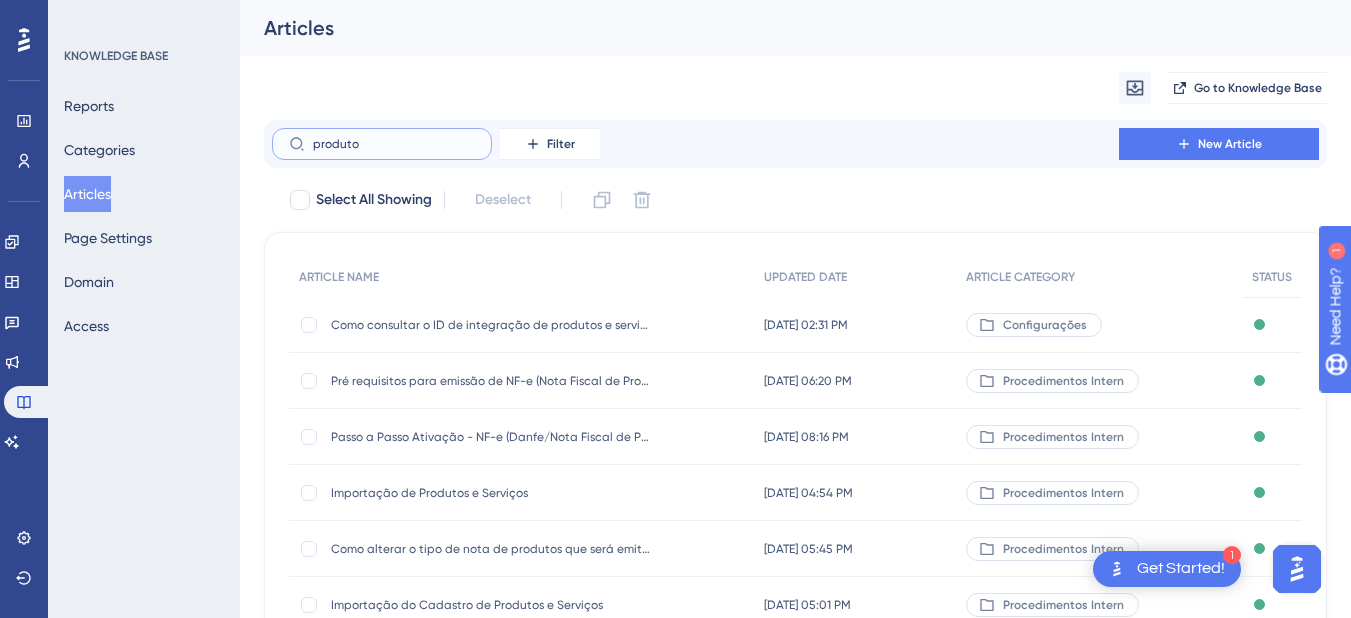 click on "produto" at bounding box center (394, 144) 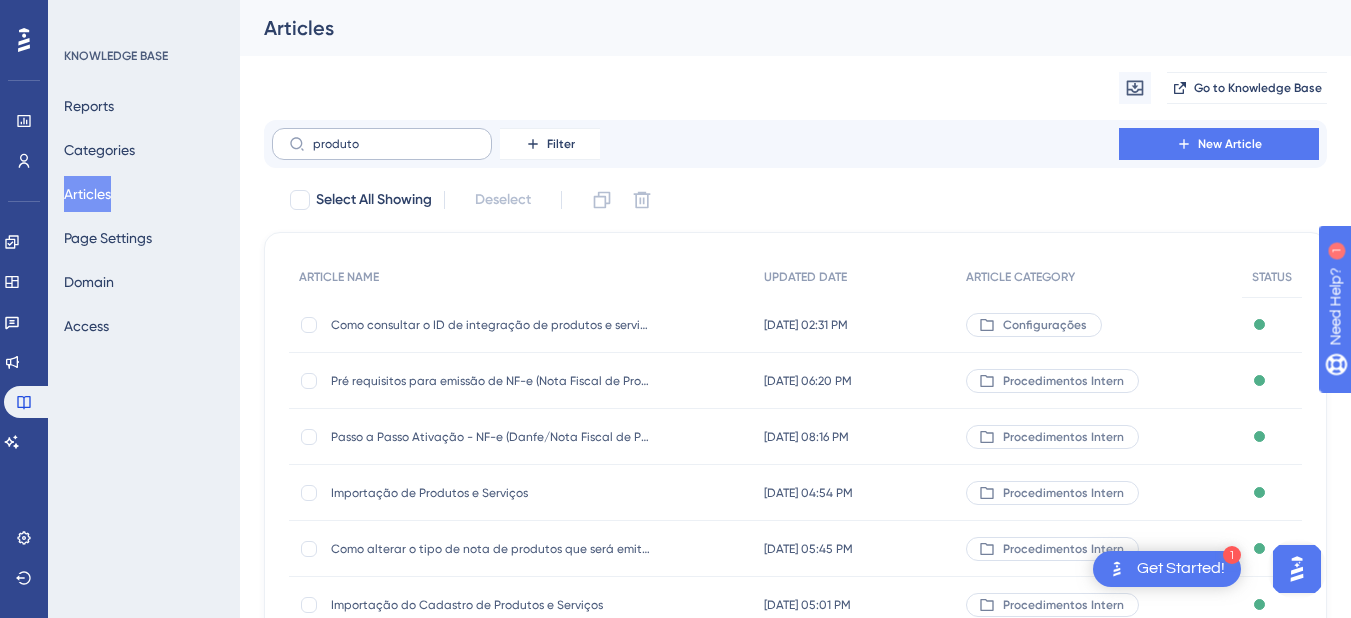 click on "produto" at bounding box center [382, 144] 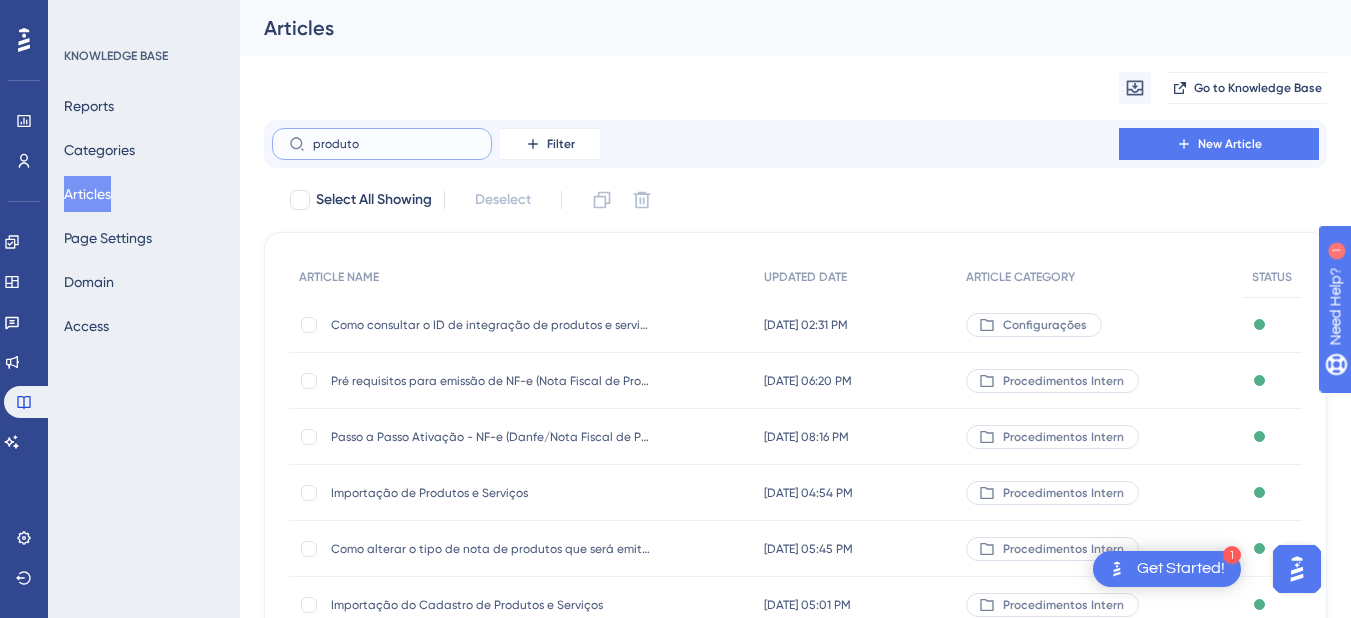 click on "produto" at bounding box center [394, 144] 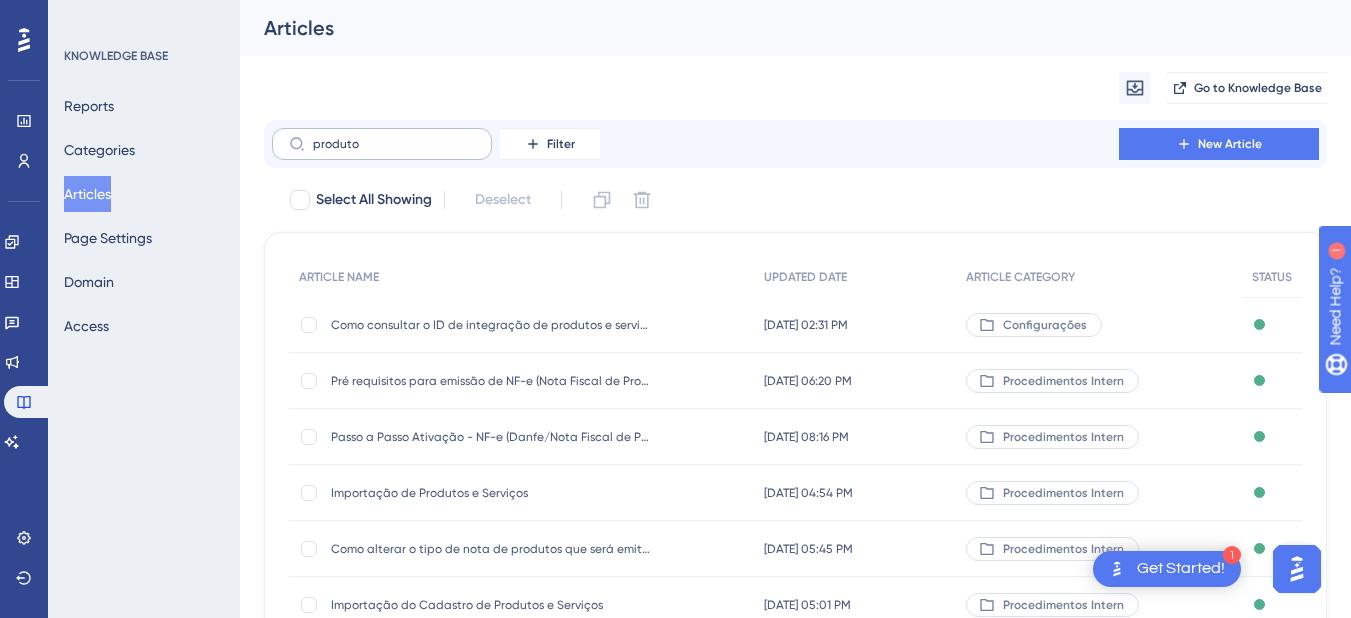click on "produto" at bounding box center (382, 144) 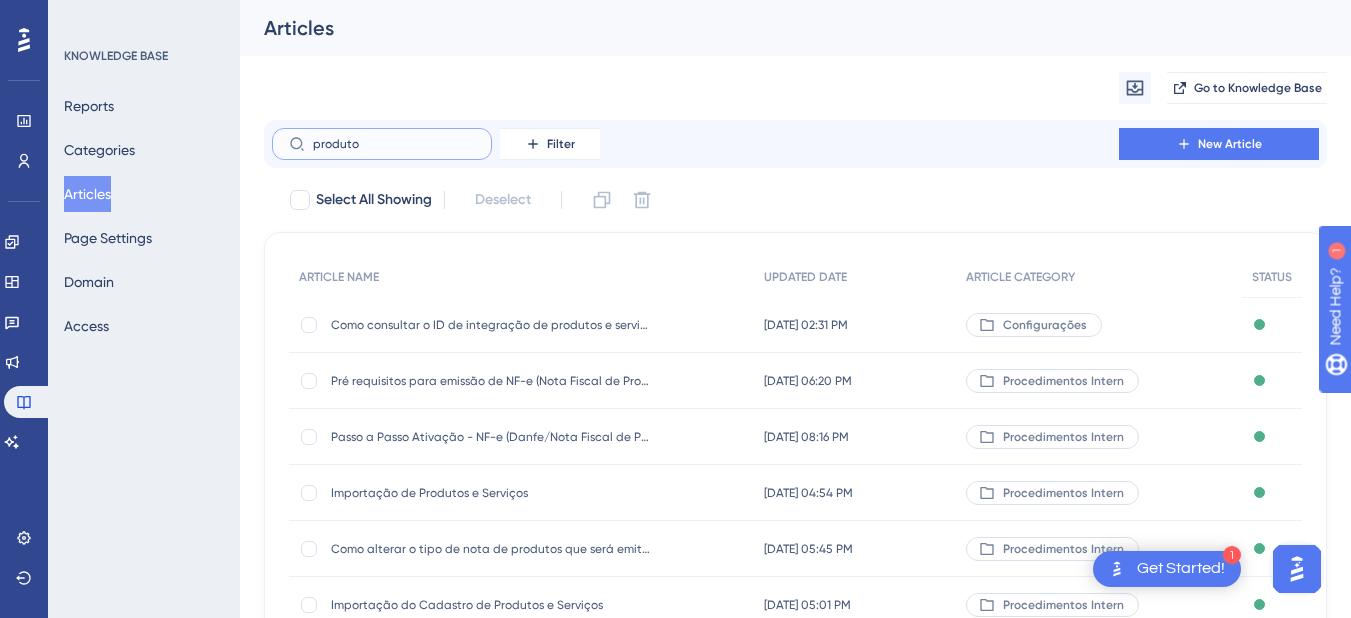 click on "produto" at bounding box center (394, 144) 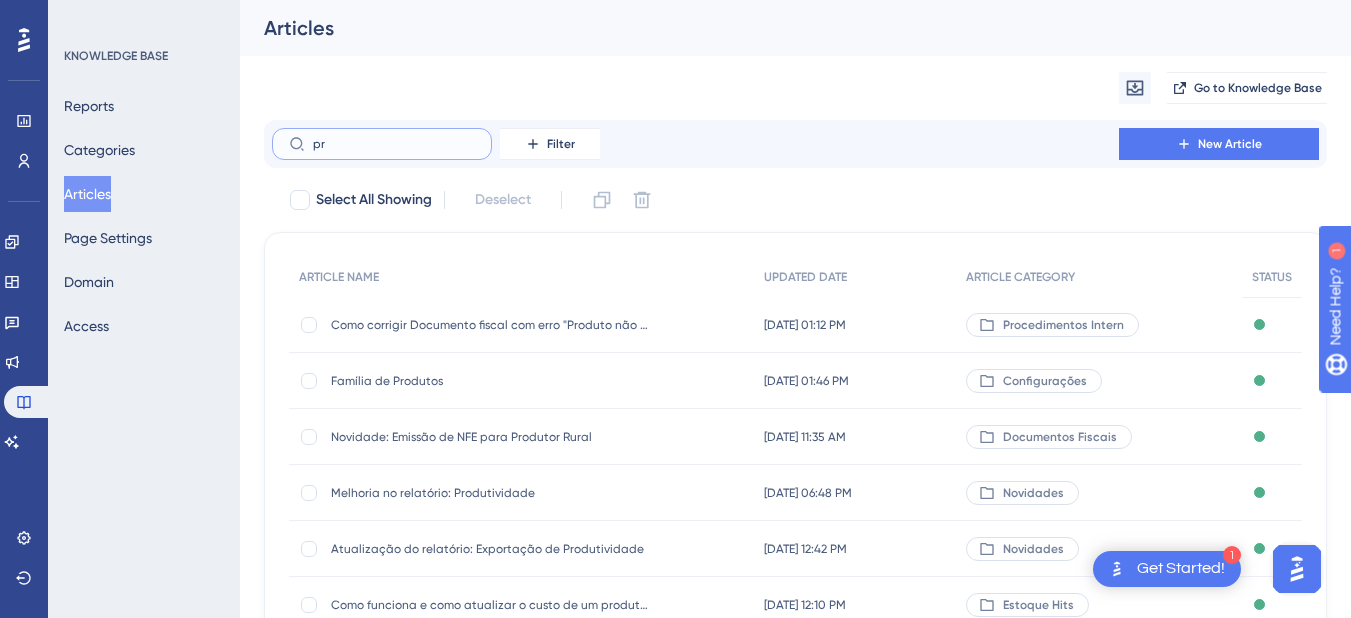 type on "p" 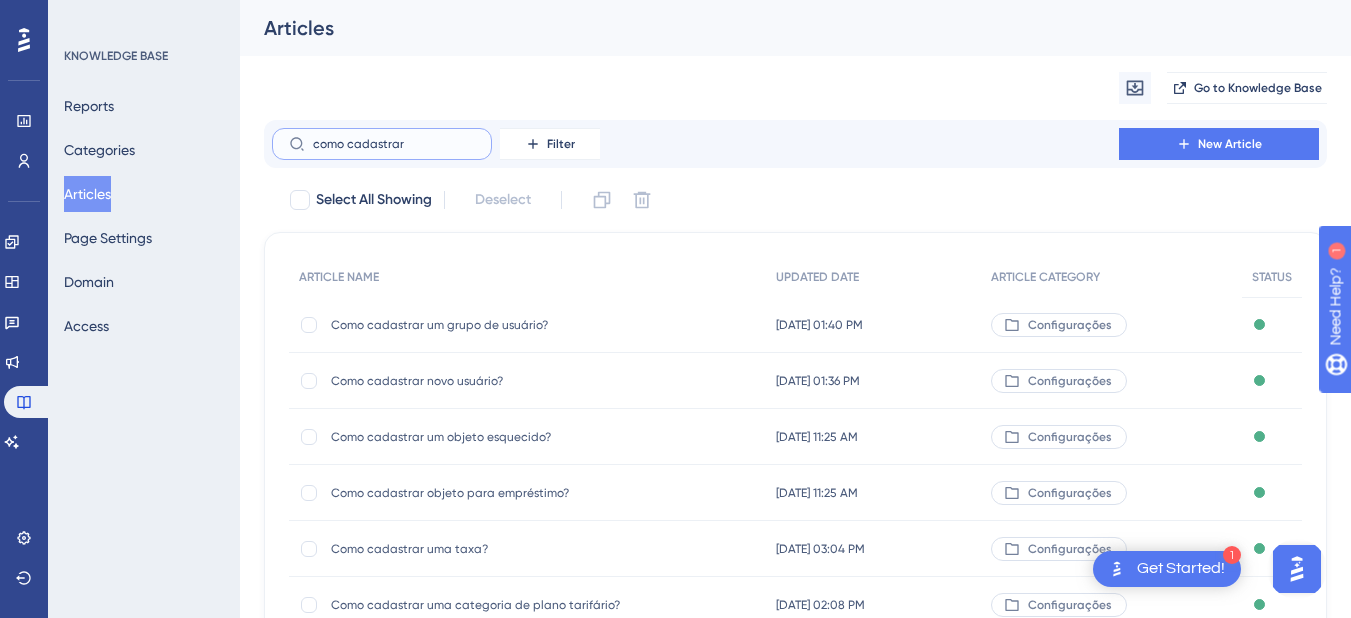 type on "como cadastrar p" 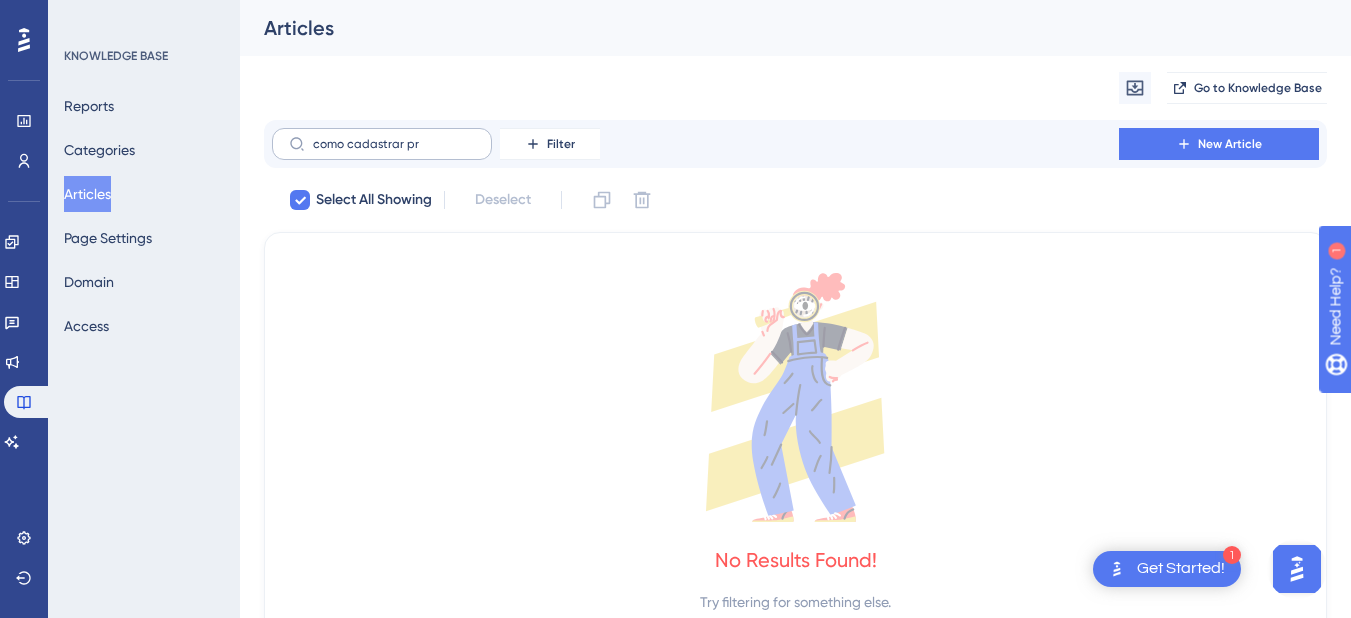 click on "como cadastrar pr" at bounding box center [382, 144] 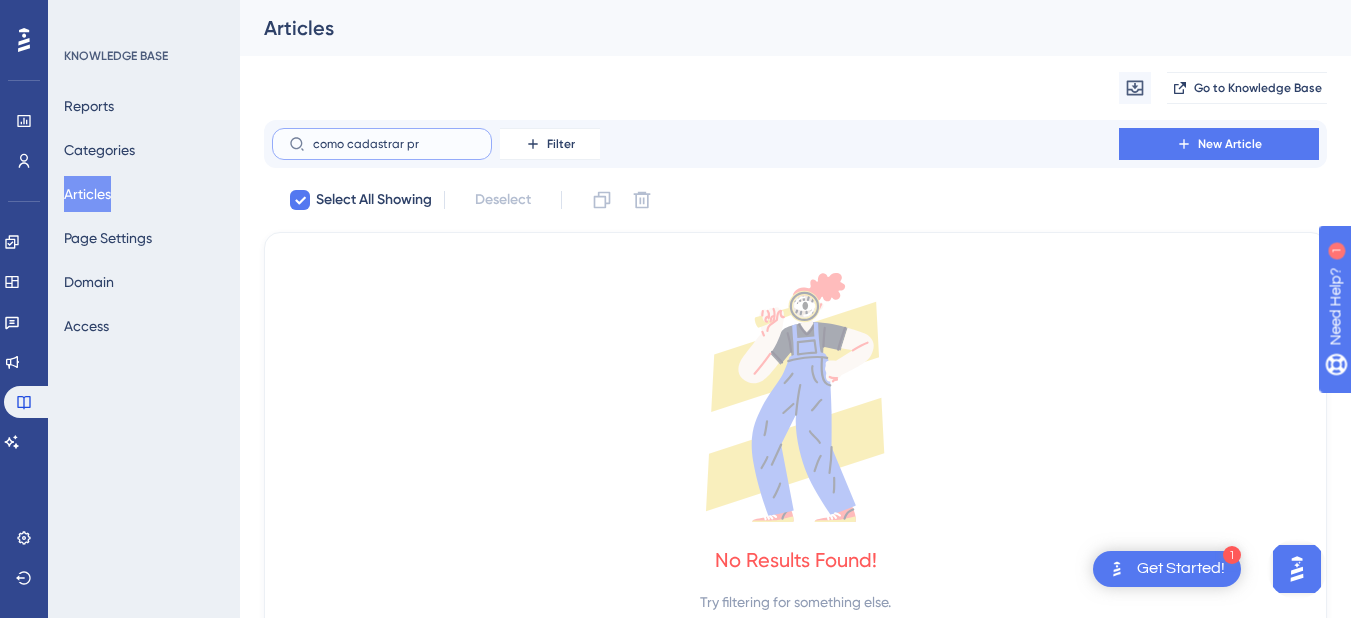 click on "como cadastrar pr" at bounding box center (394, 144) 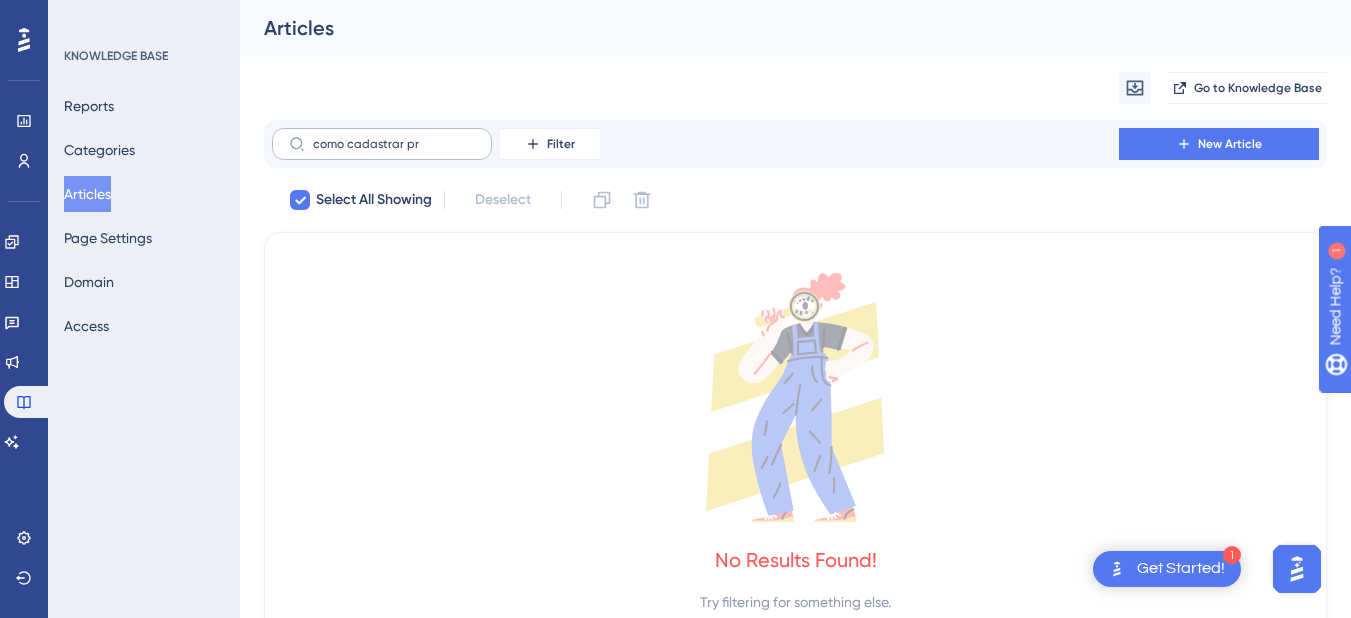 click on "como cadastrar pr" at bounding box center (382, 144) 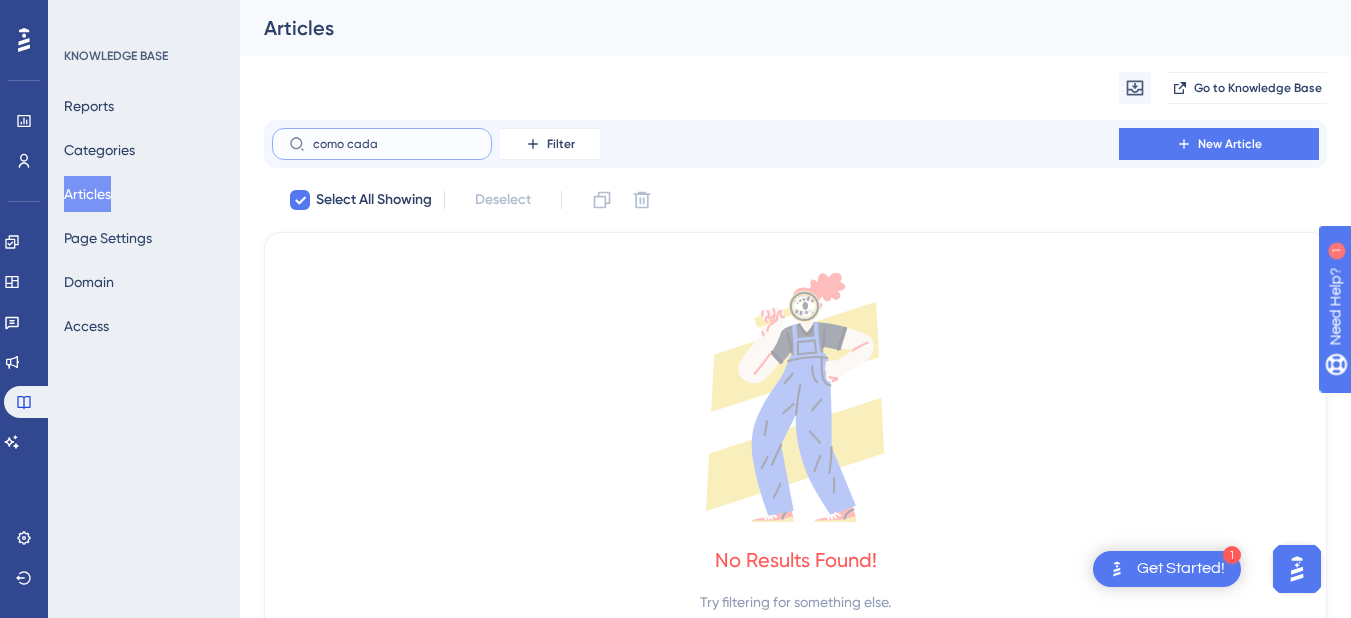 type on "como cad" 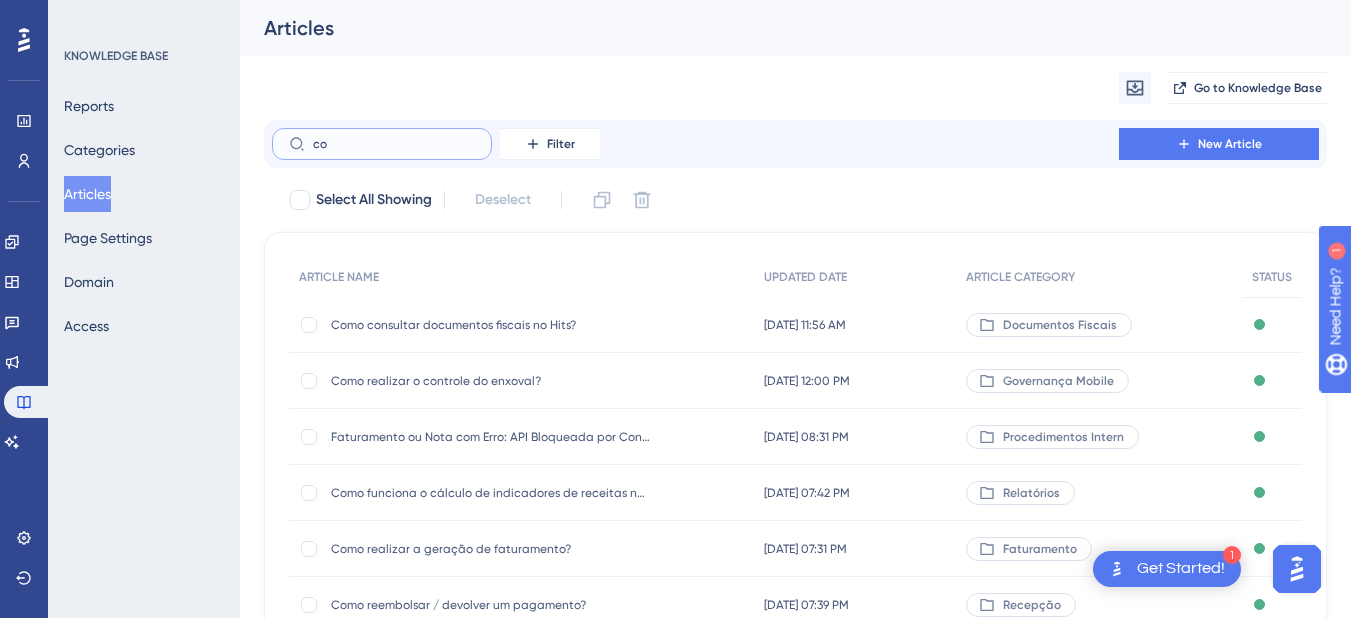 type on "c" 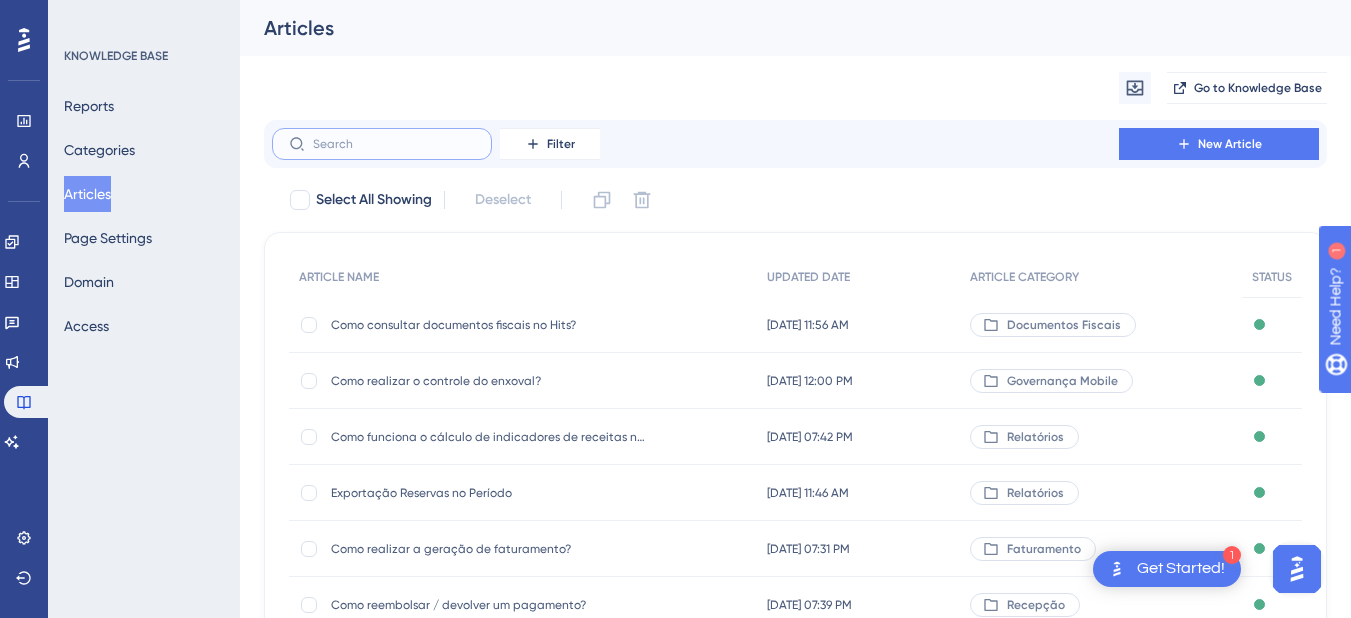 paste on "Como cadastrar um produto ou serviço no sistema HITS?" 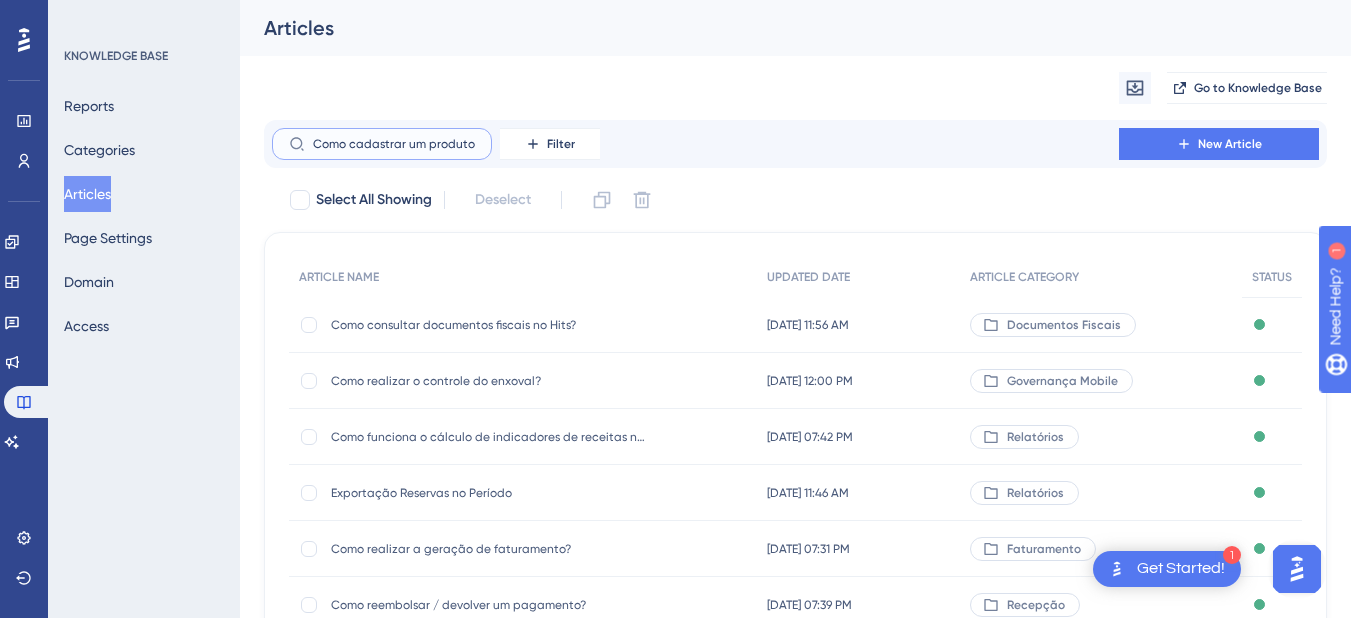 scroll, scrollTop: 0, scrollLeft: 150, axis: horizontal 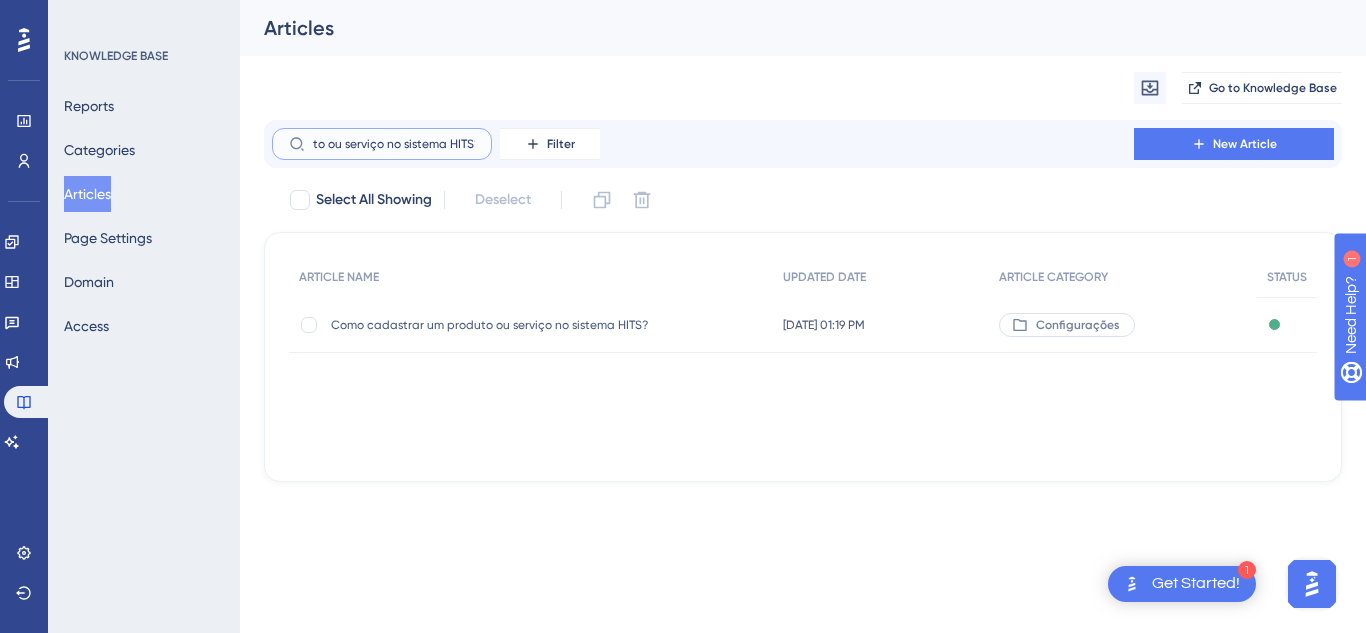 type on "Como cadastrar um produto ou serviço no sistema HITS?" 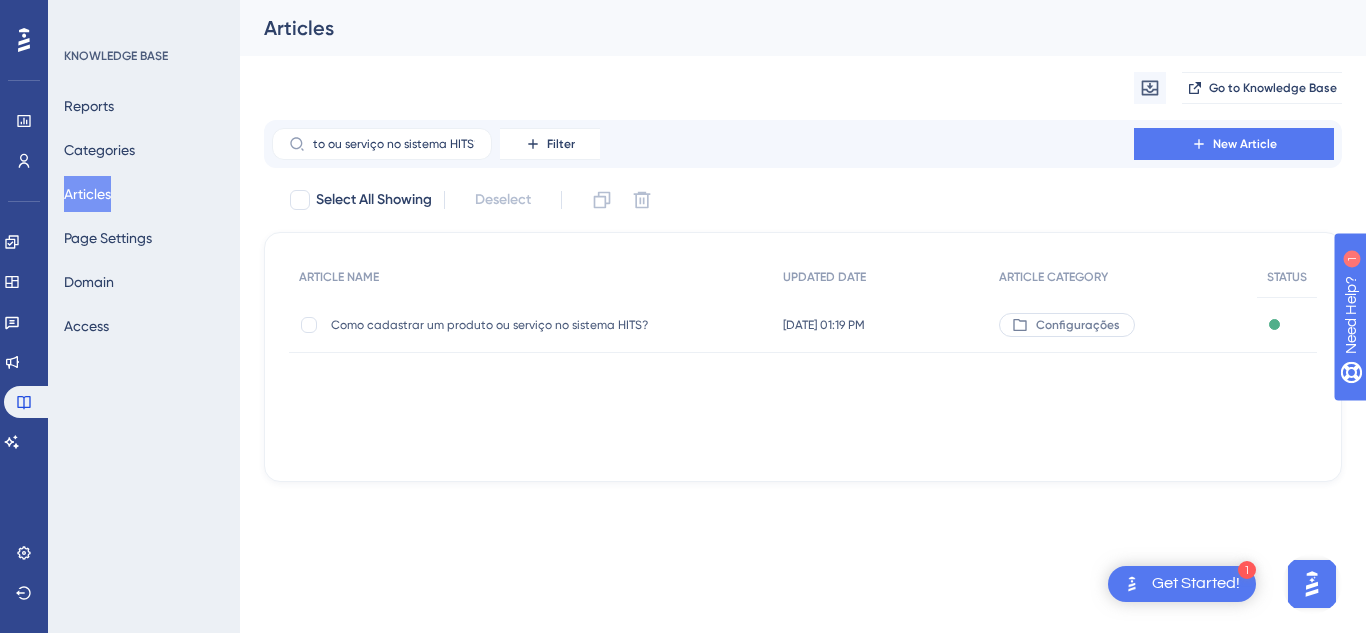 click on "Como cadastrar um produto ou serviço no sistema HITS?" at bounding box center (491, 325) 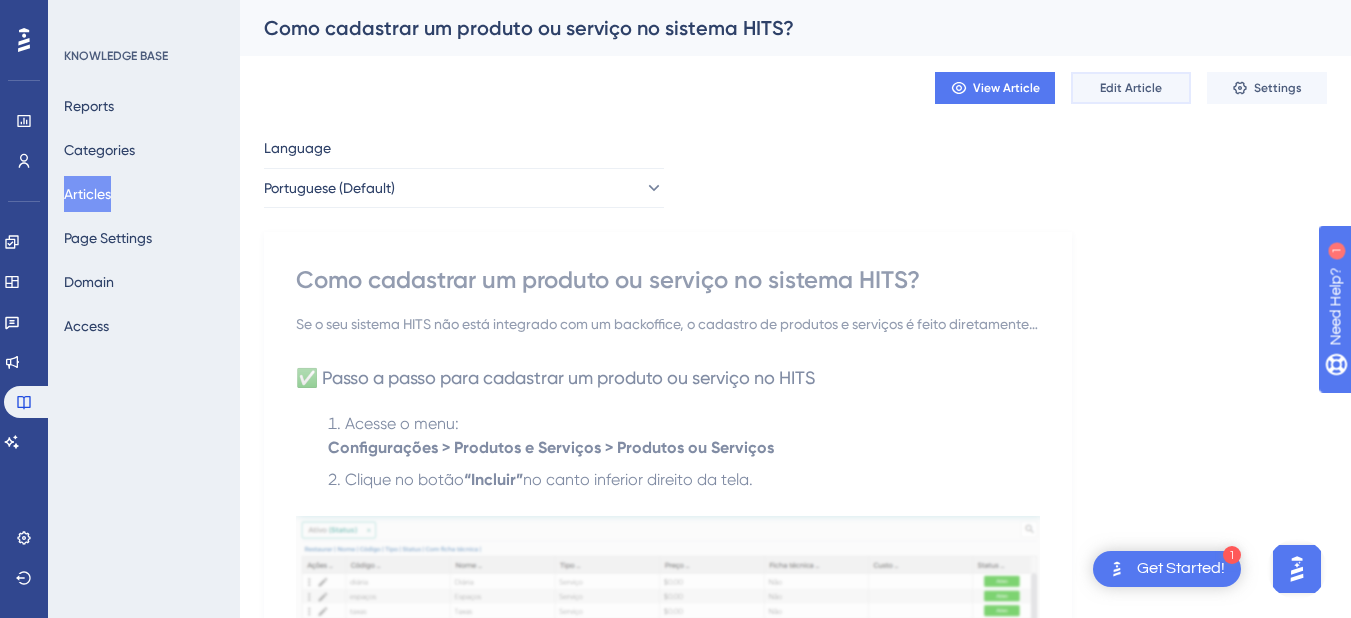 click on "Edit Article" at bounding box center [1131, 88] 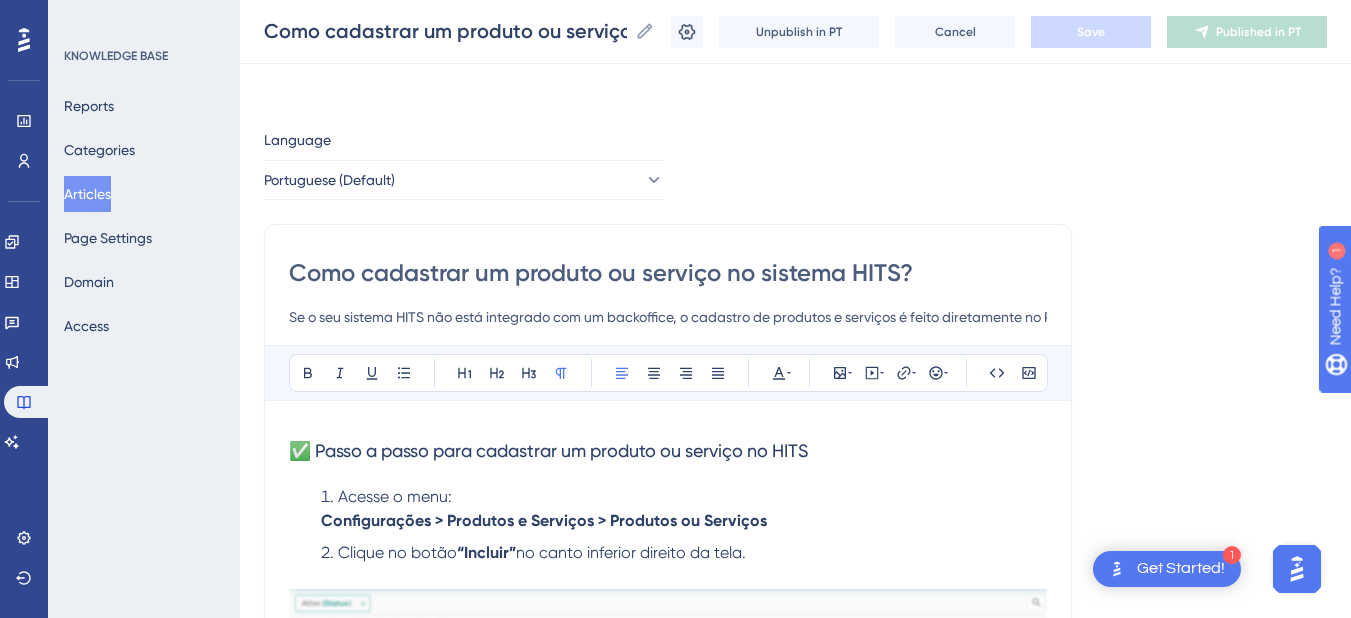 scroll, scrollTop: 1093, scrollLeft: 0, axis: vertical 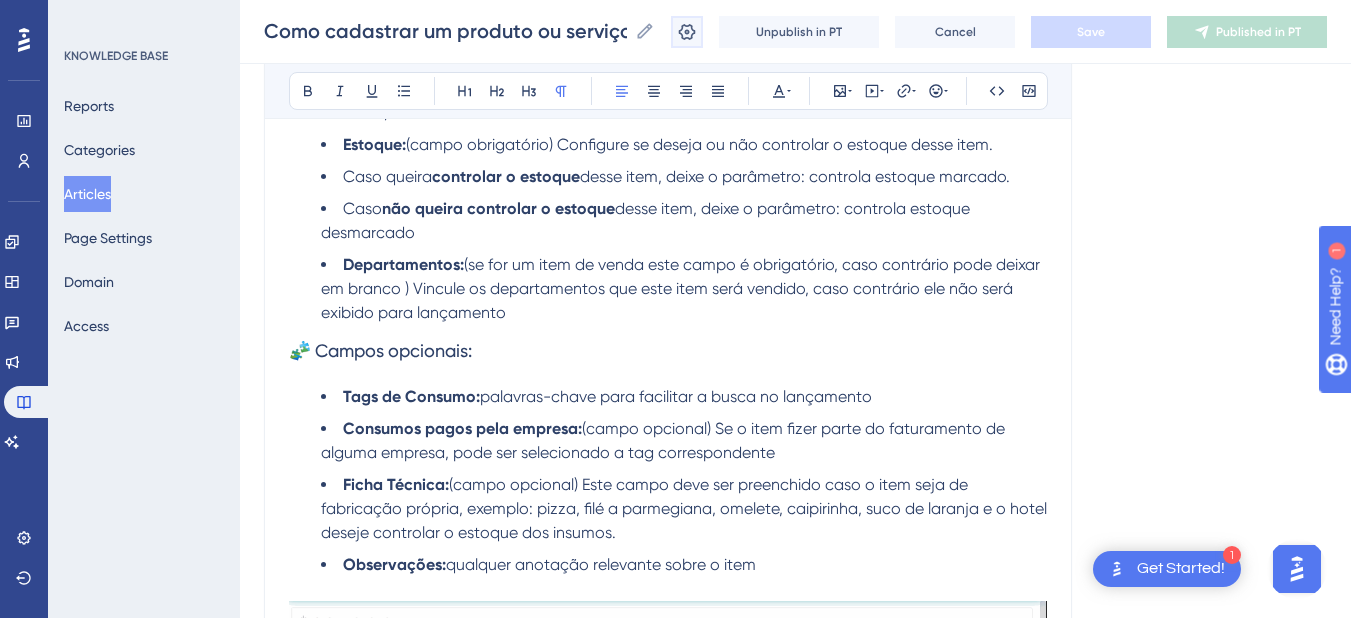 click 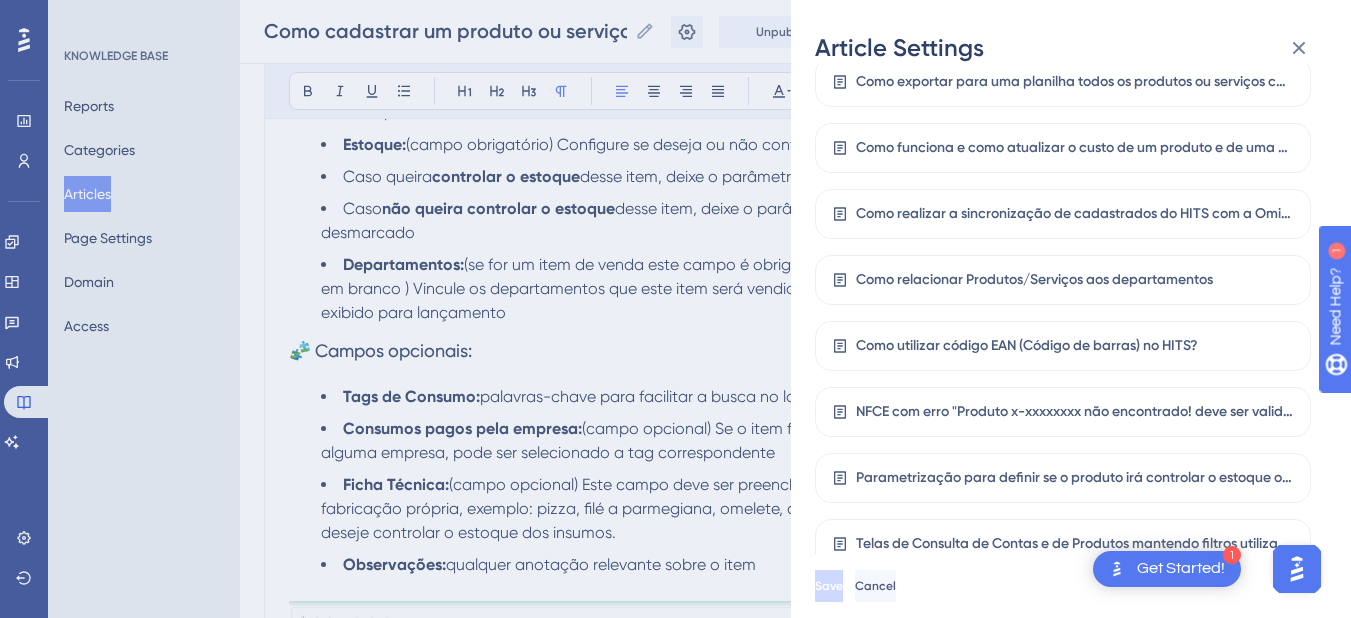 scroll, scrollTop: 327, scrollLeft: 0, axis: vertical 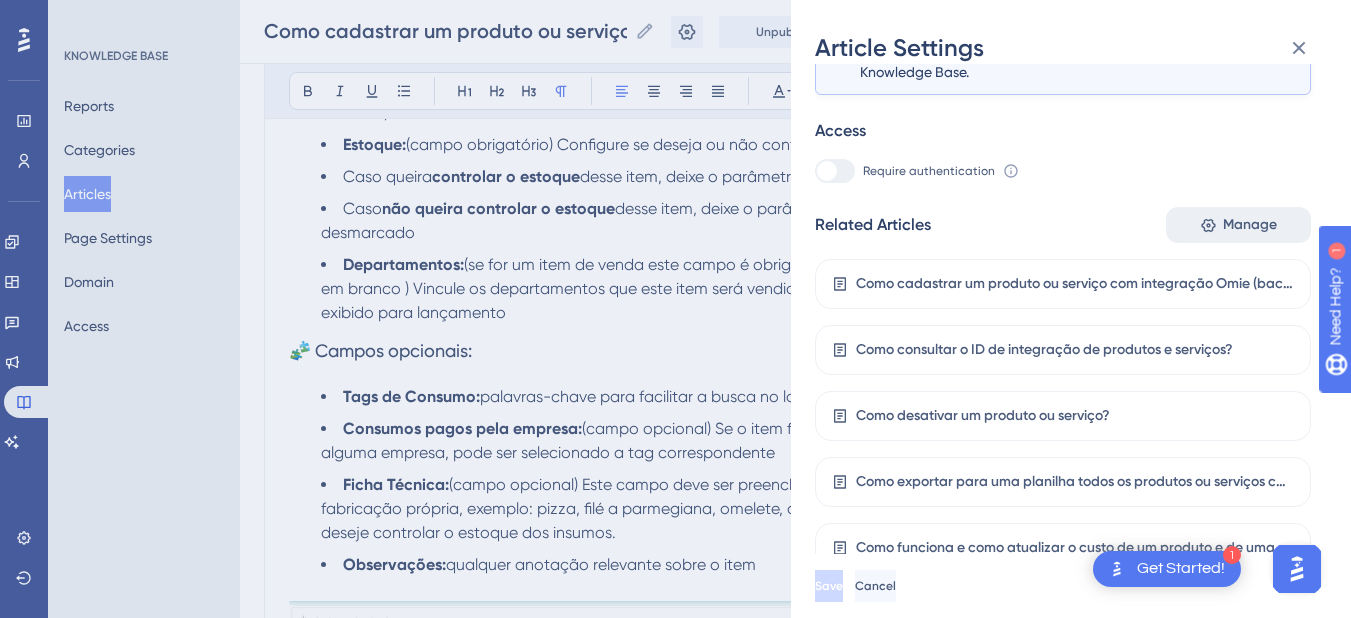 click on "Manage" at bounding box center (1250, 225) 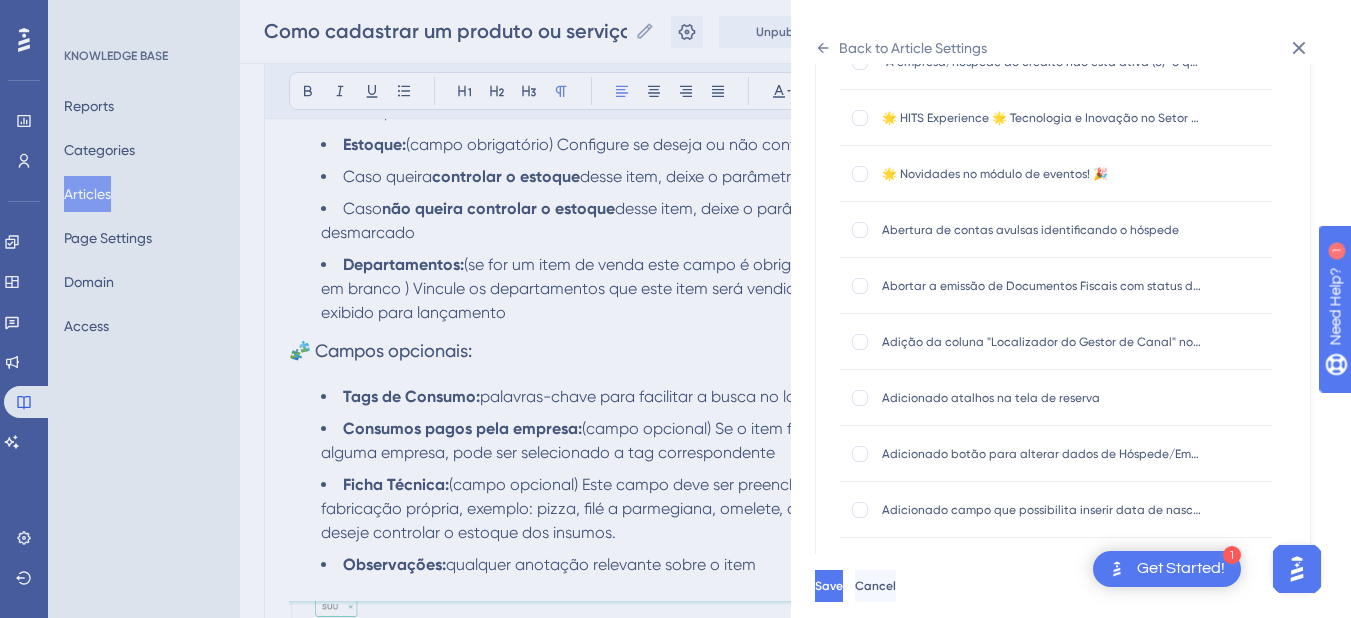 scroll, scrollTop: 0, scrollLeft: 0, axis: both 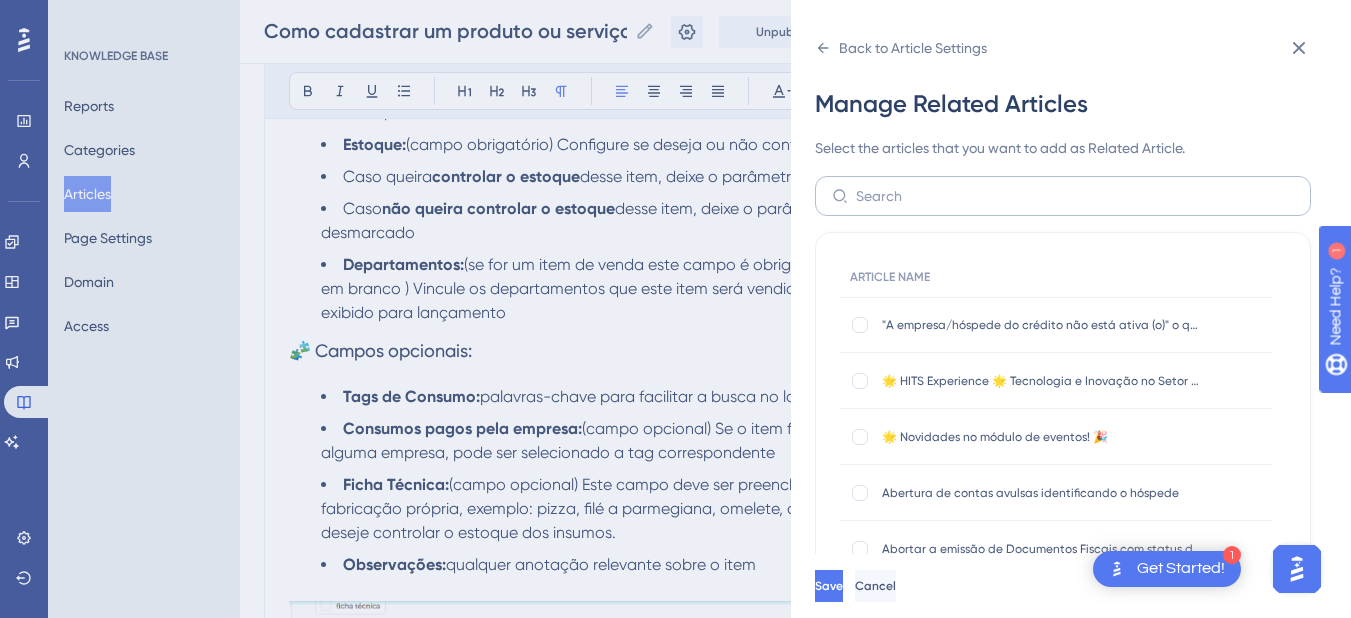 click at bounding box center (1063, 196) 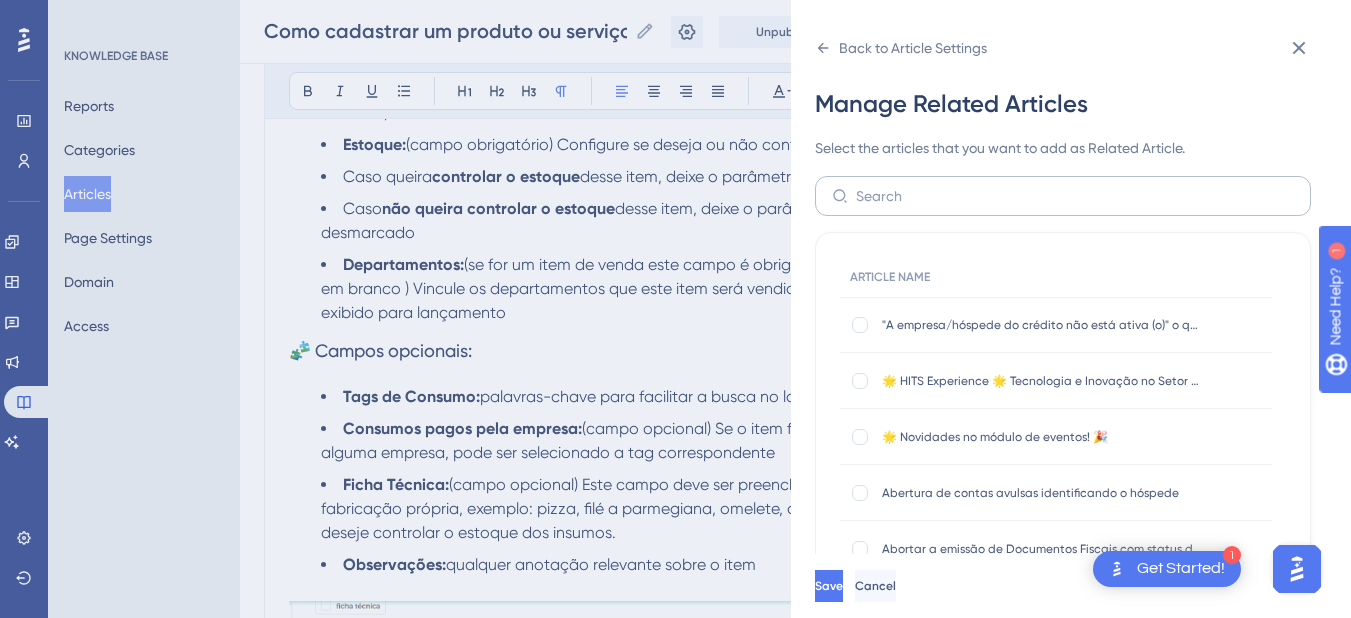 click at bounding box center (1075, 196) 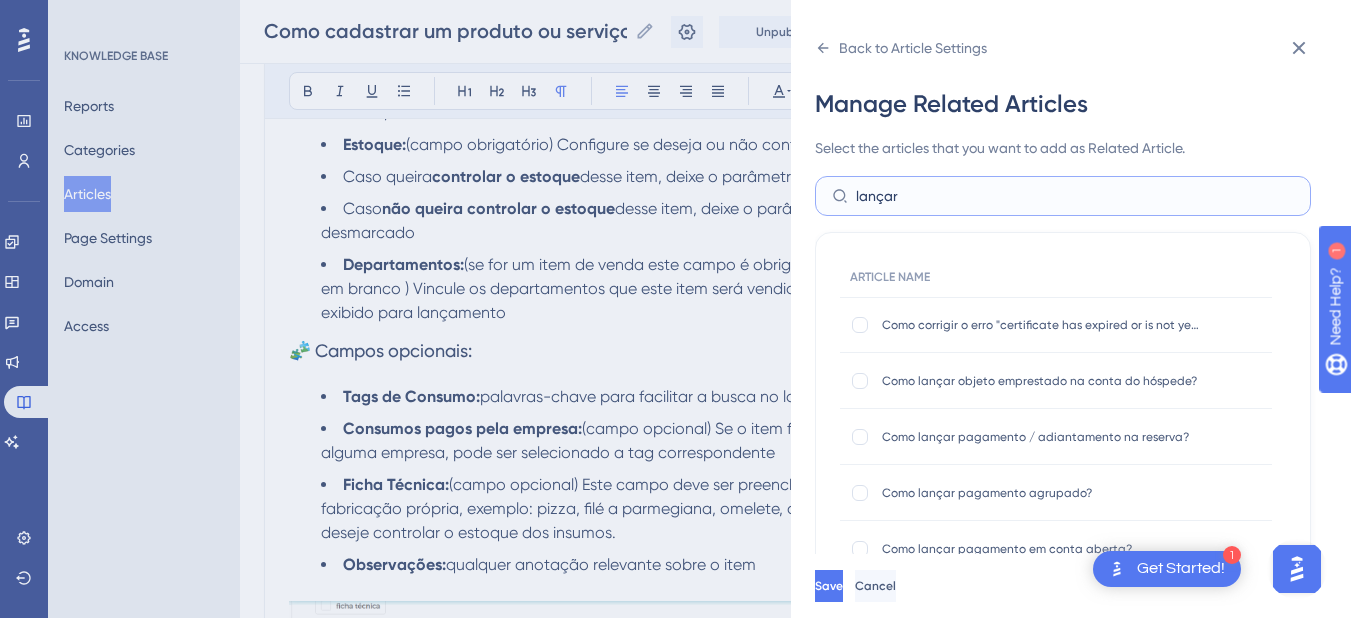 type on "lançar" 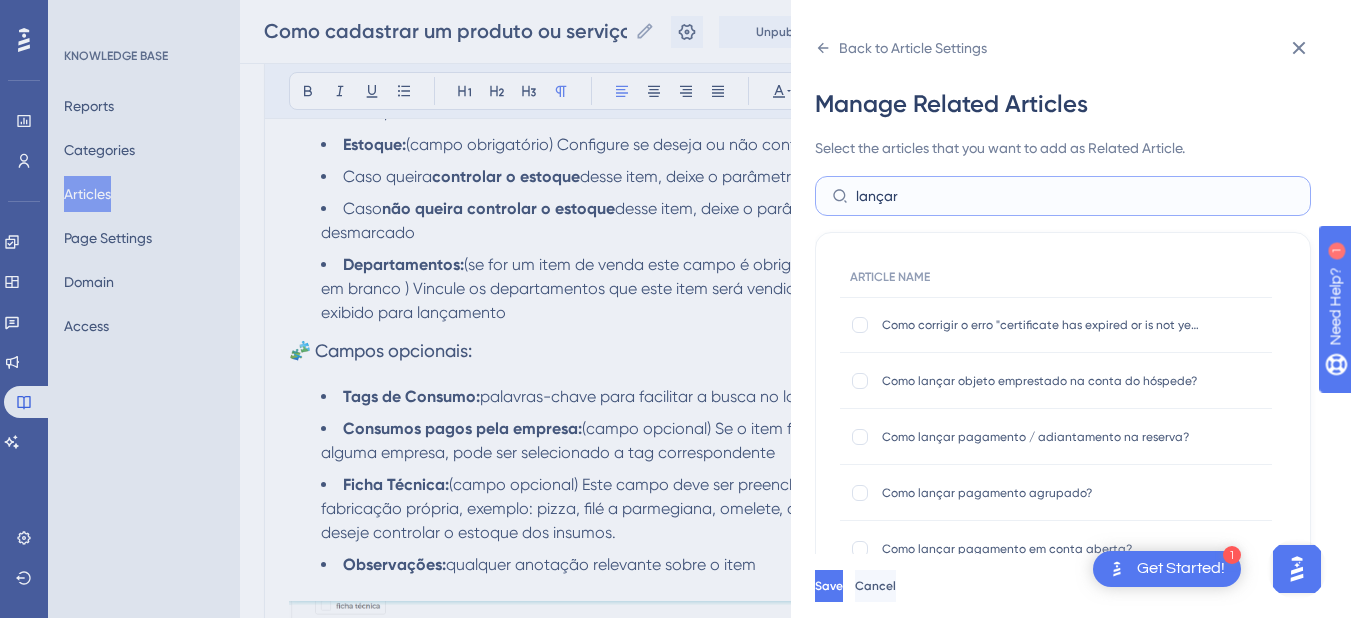 drag, startPoint x: 918, startPoint y: 198, endPoint x: 844, endPoint y: 198, distance: 74 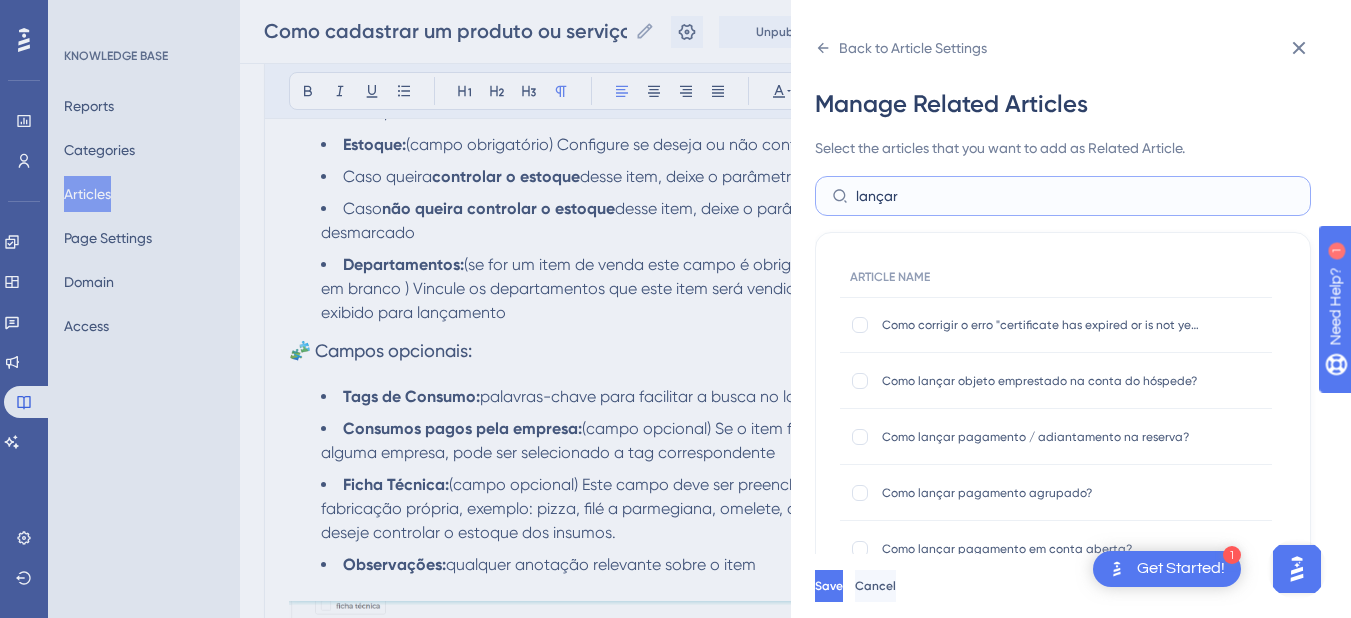 click on "lançar" at bounding box center [1063, 196] 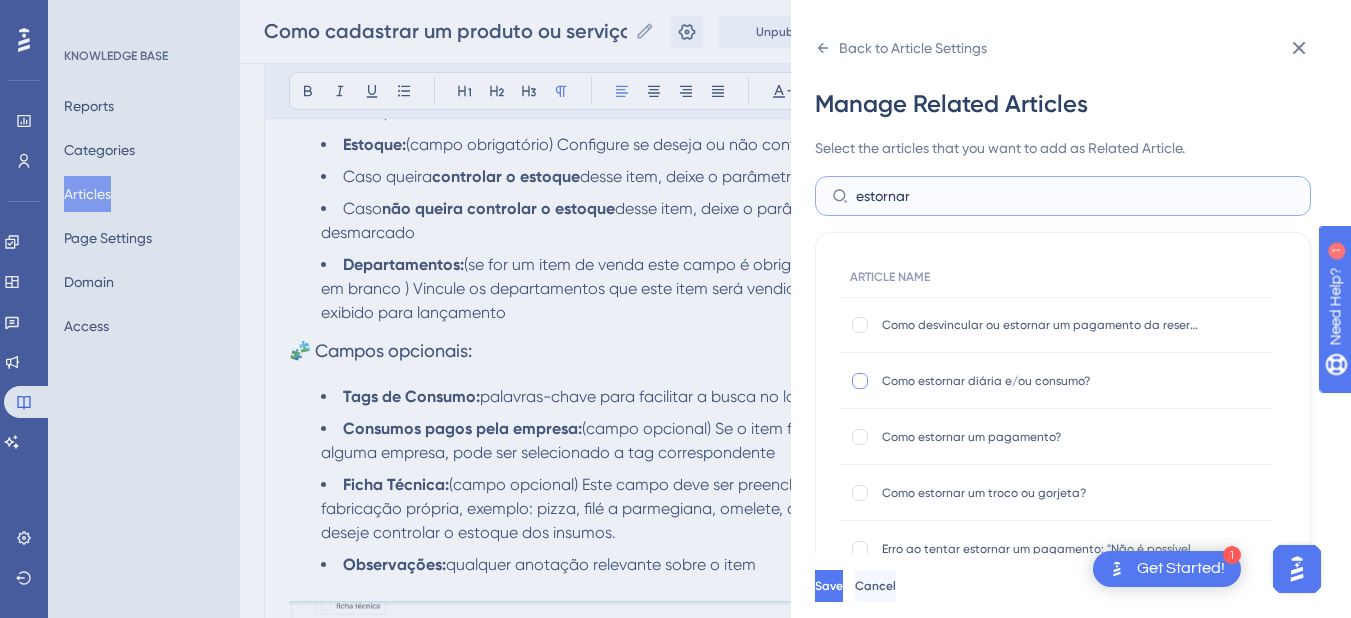 type on "estornar" 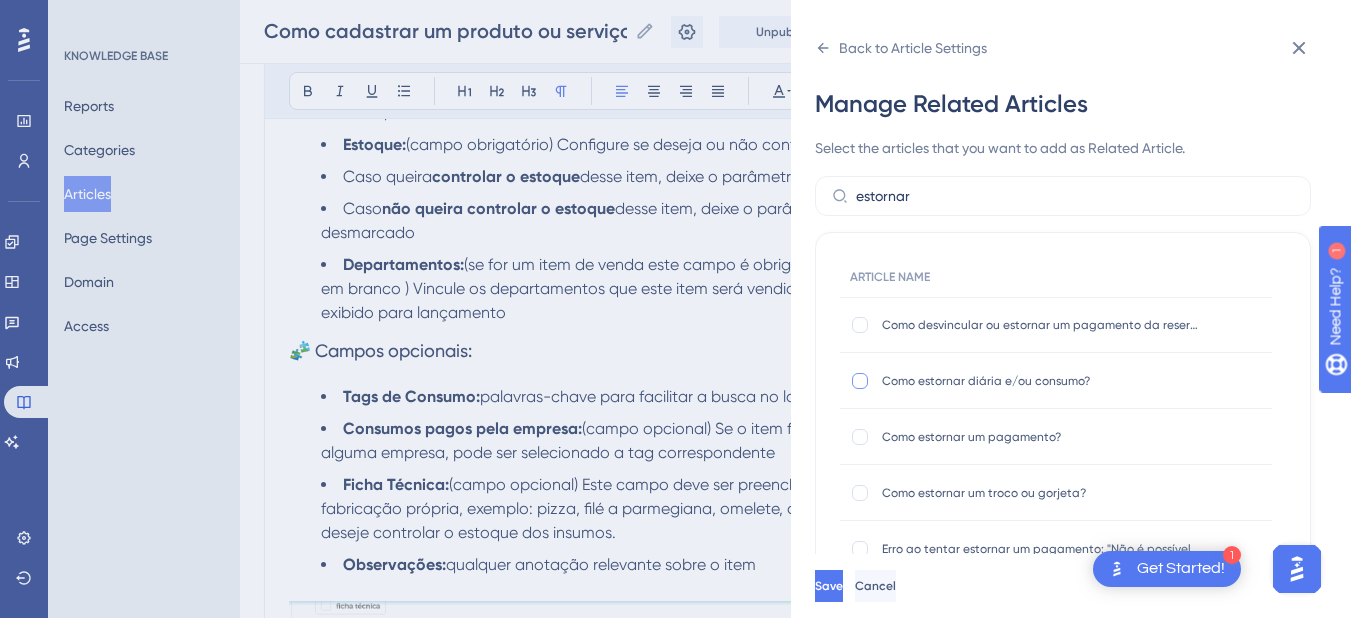 click at bounding box center (860, 381) 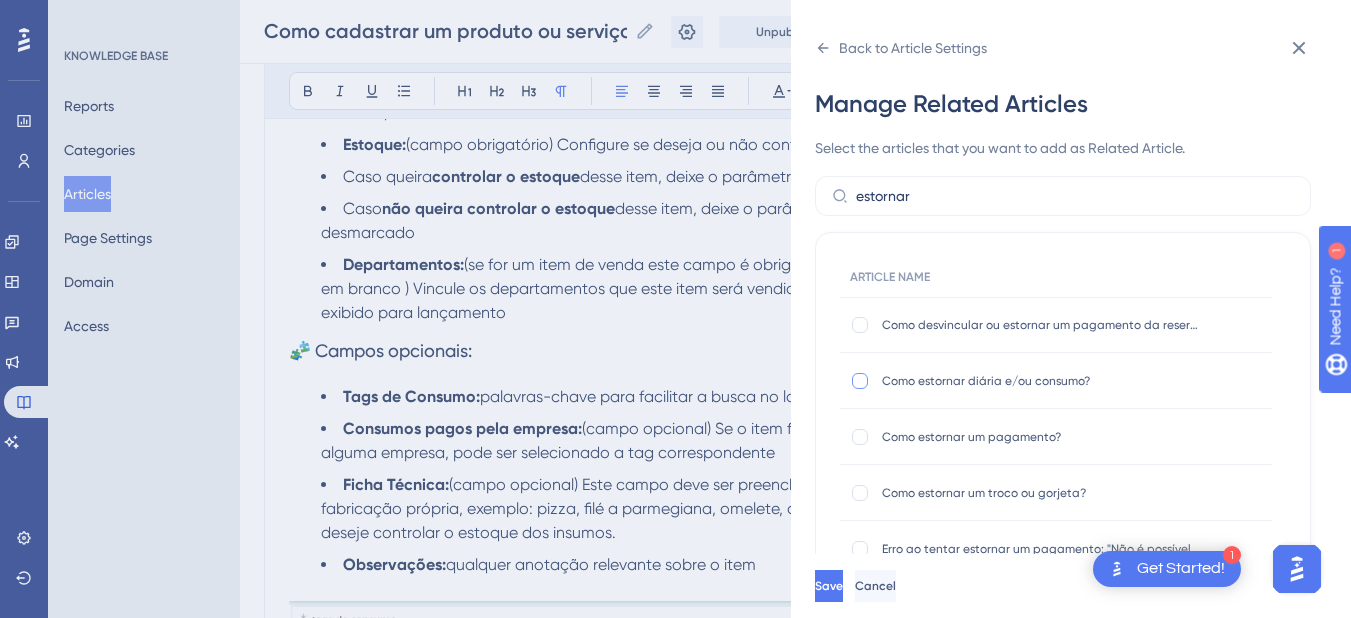 checkbox on "true" 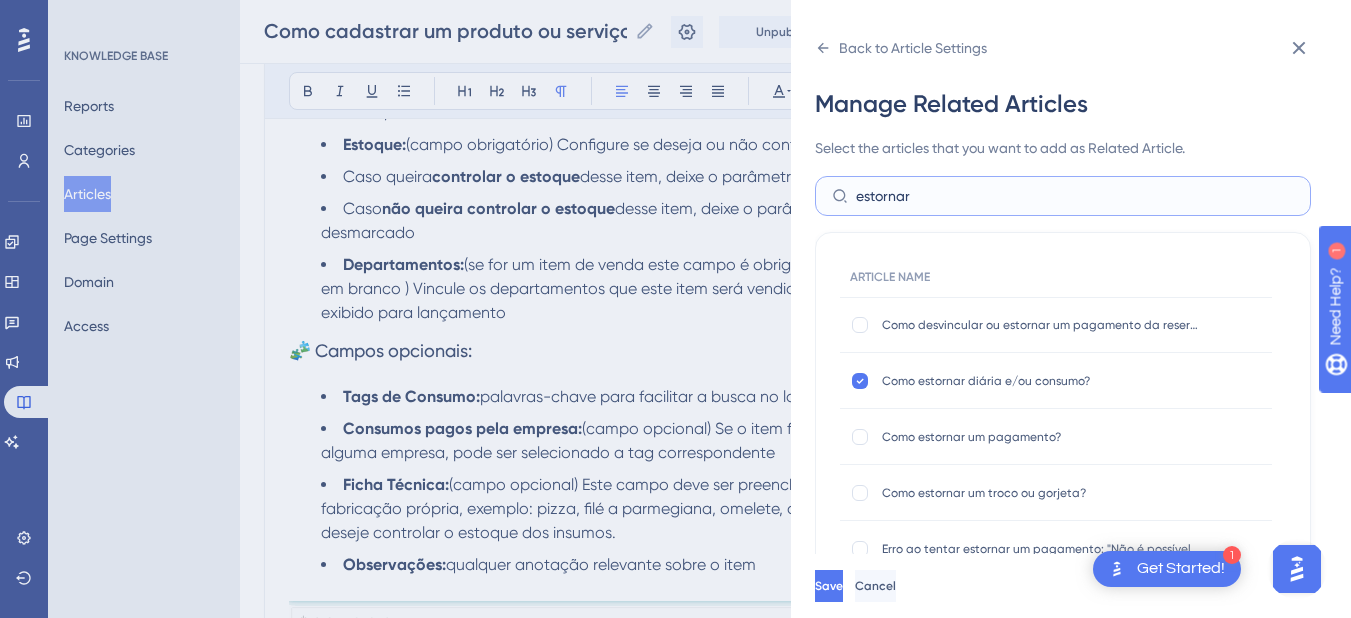 click on "estornar" at bounding box center (1075, 196) 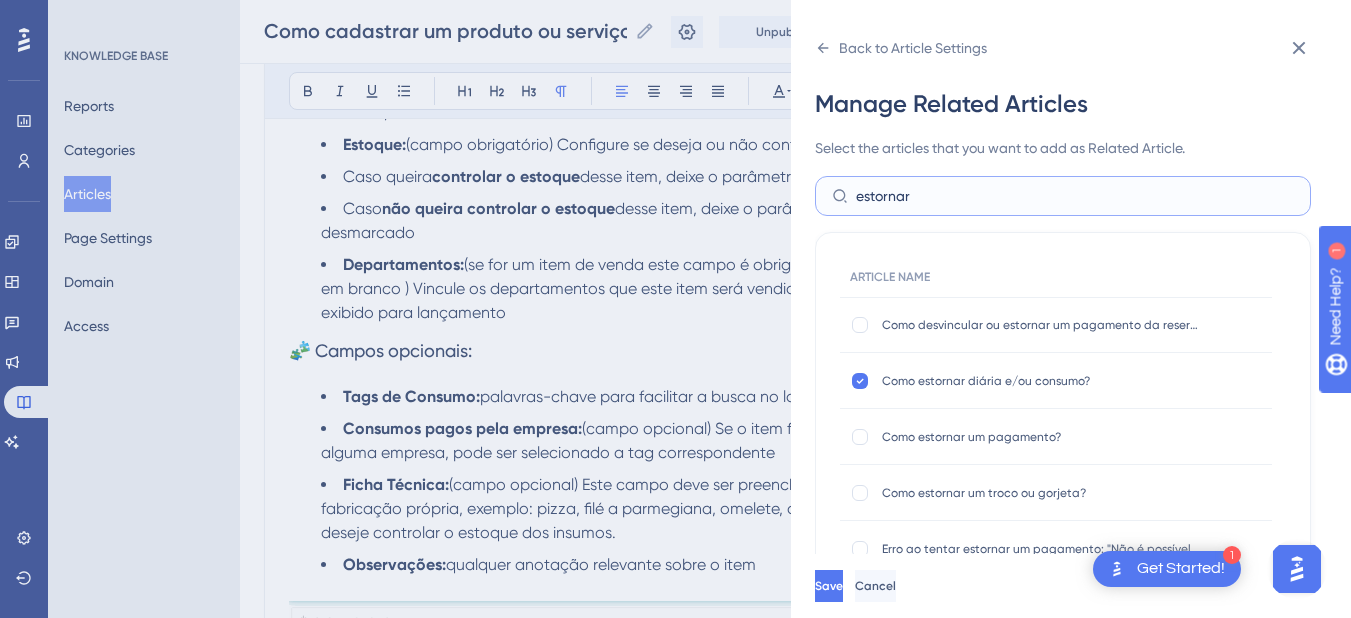 click on "estornar" at bounding box center [1075, 196] 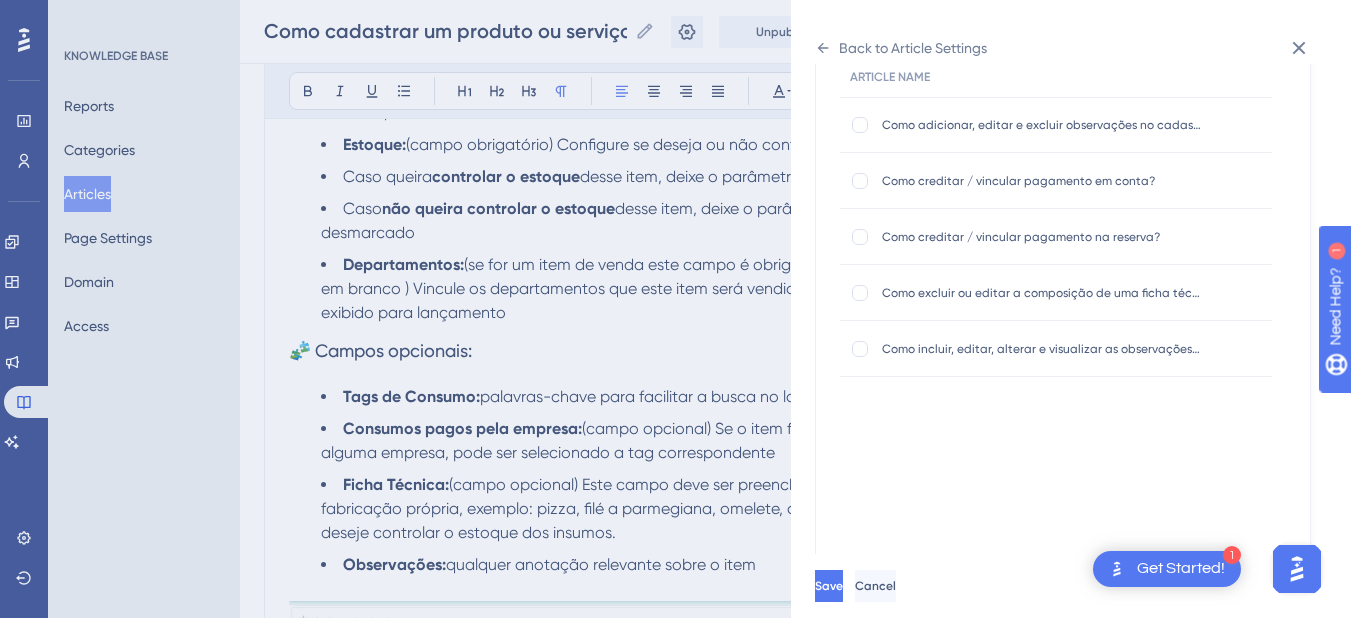 scroll, scrollTop: 0, scrollLeft: 0, axis: both 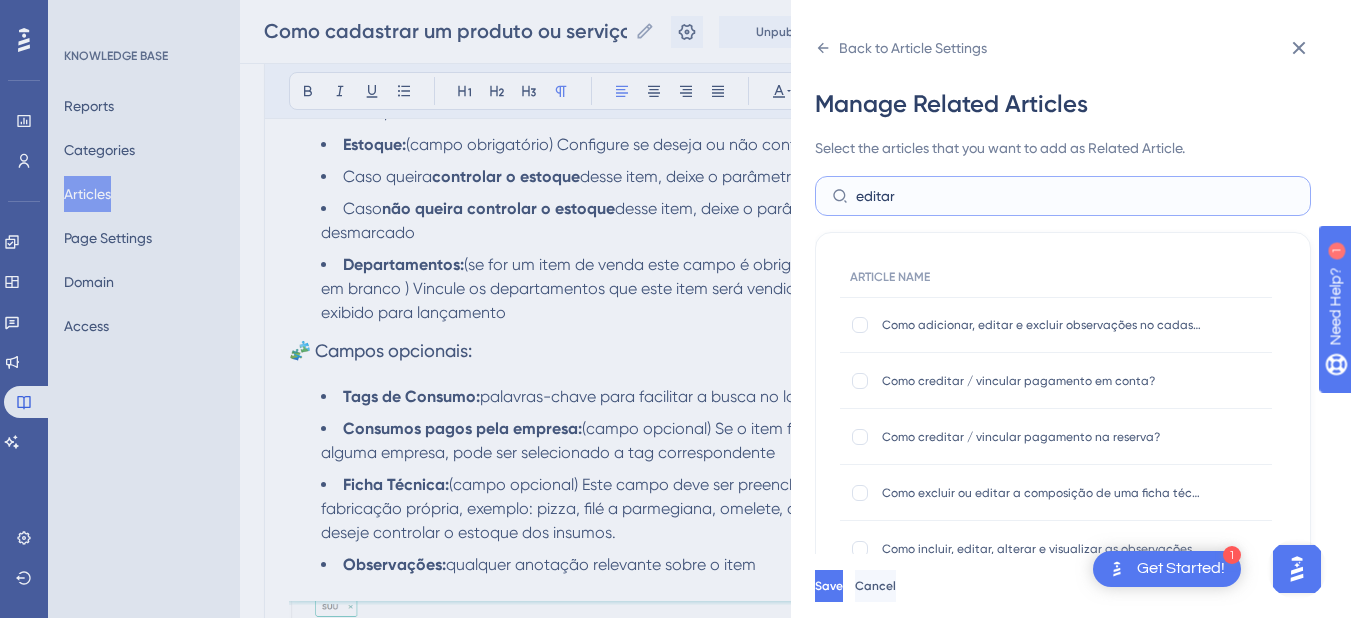 type on "editar" 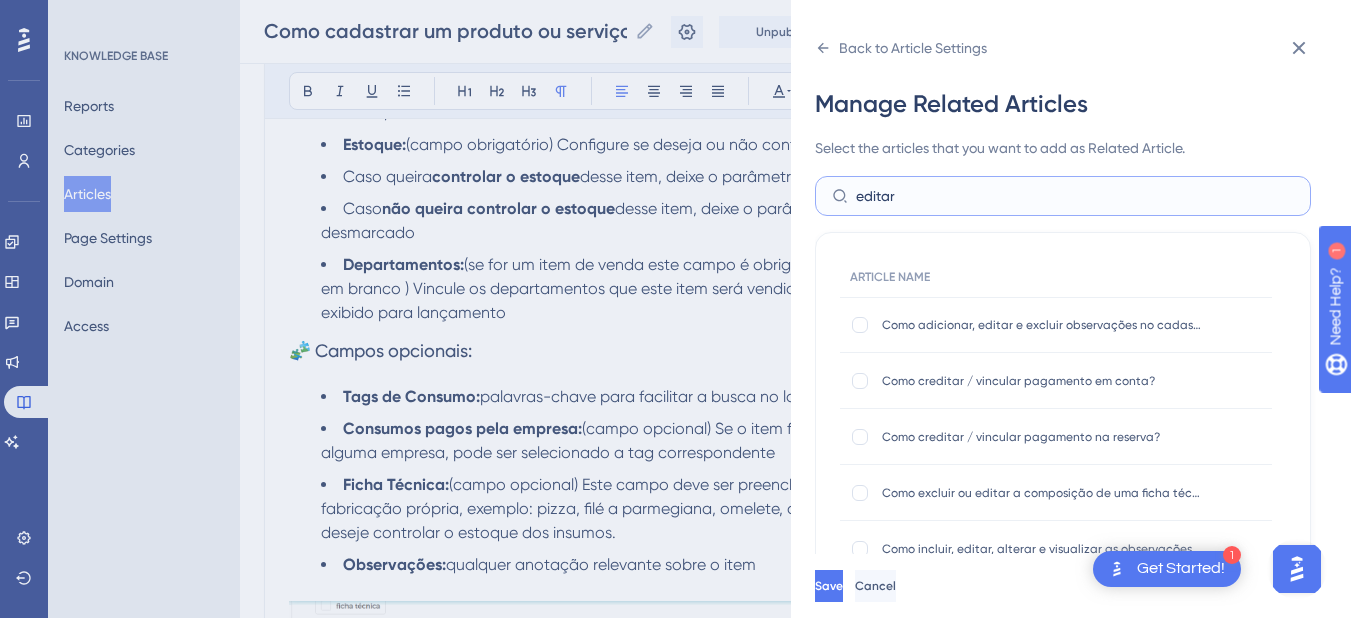 click on "editar" at bounding box center (1075, 196) 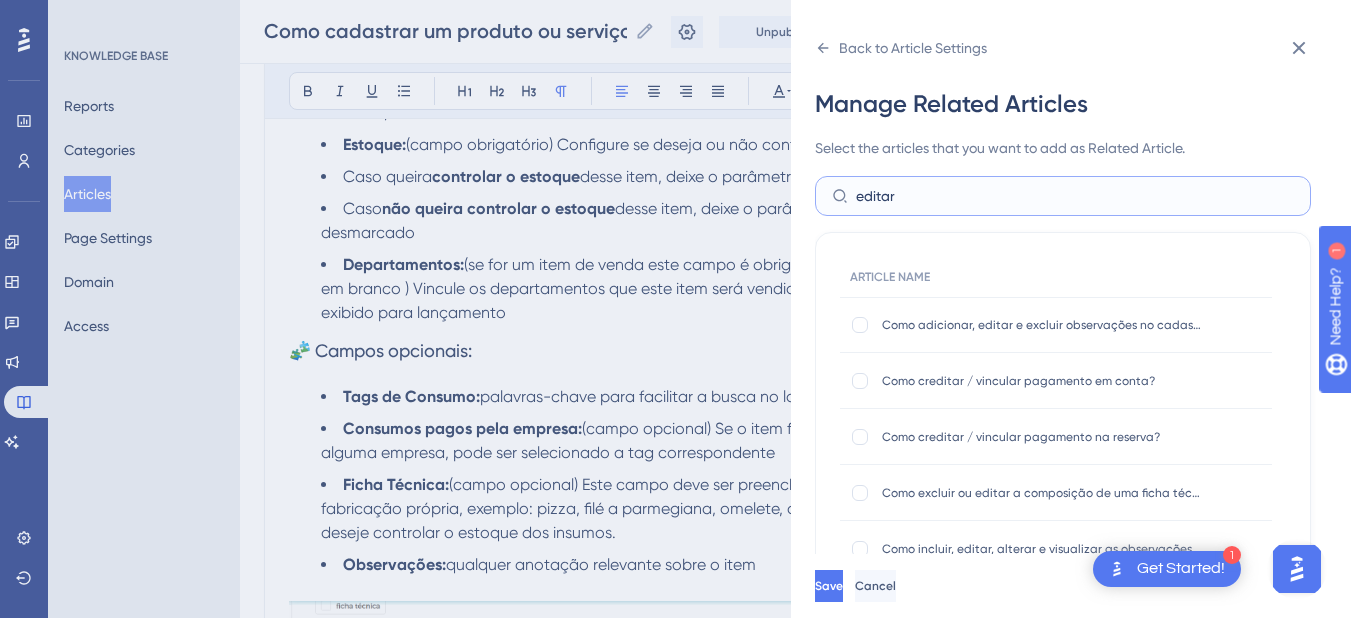 click on "editar" at bounding box center (1075, 196) 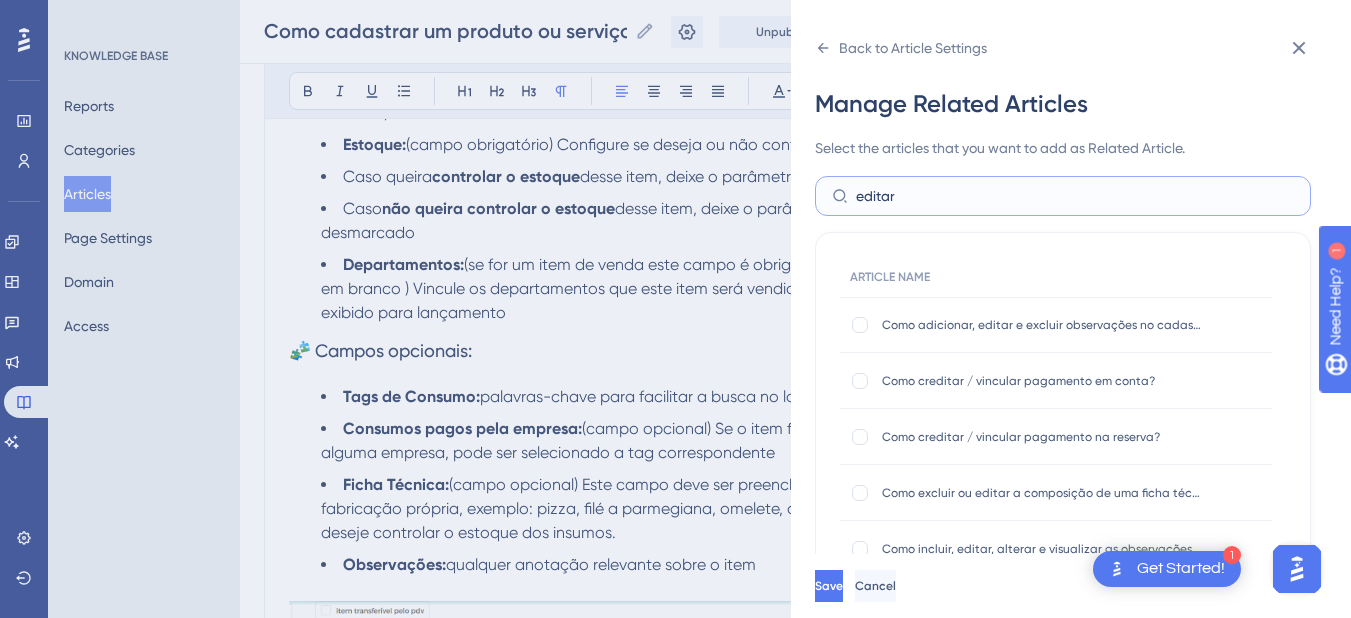 click on "editar" at bounding box center (1075, 196) 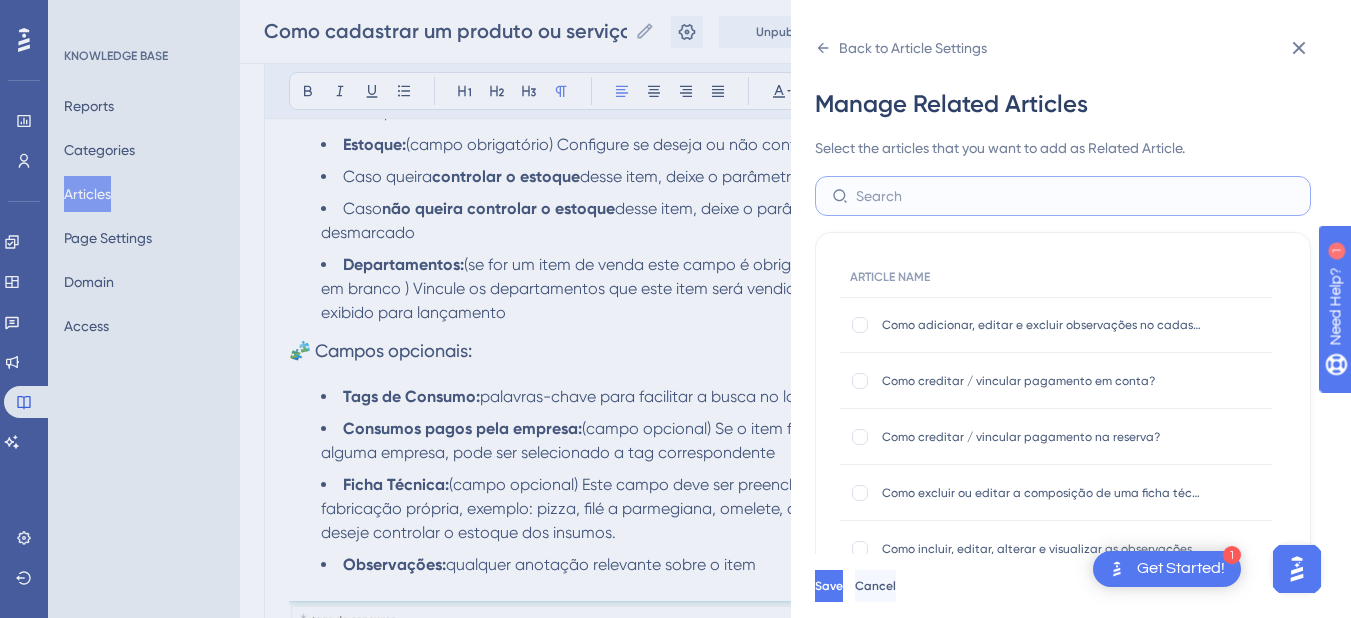paste on "Como alterar um consumo?" 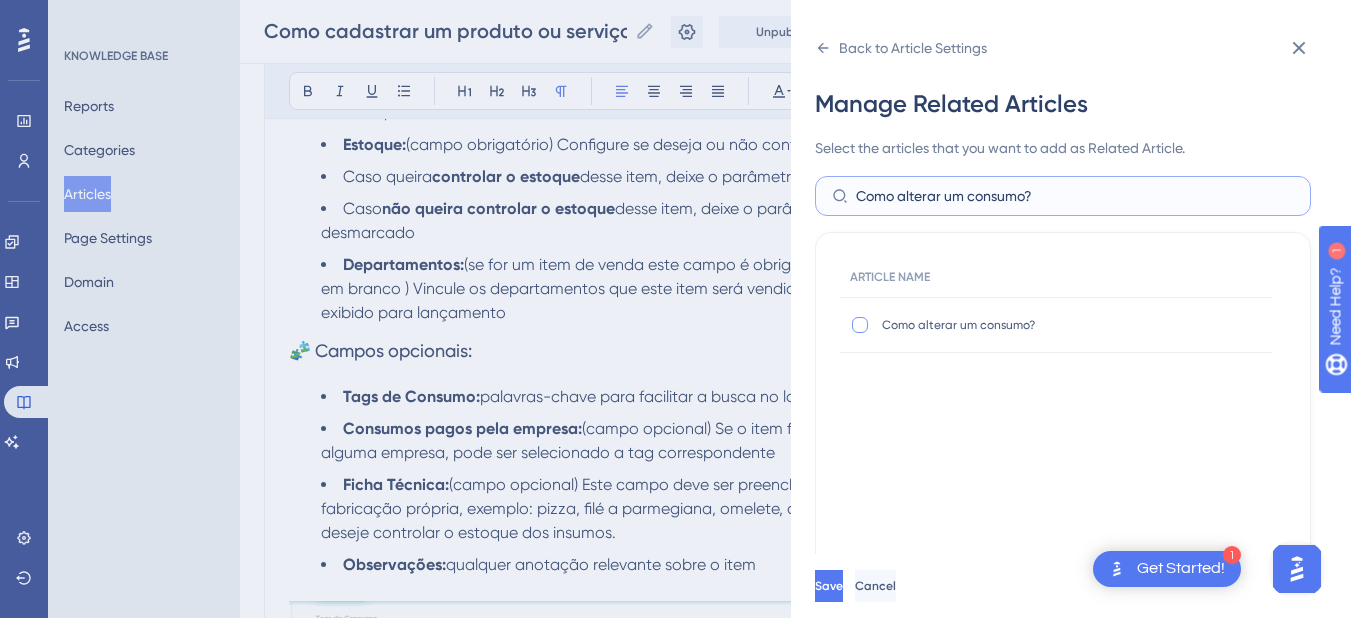 type on "Como alterar um consumo?" 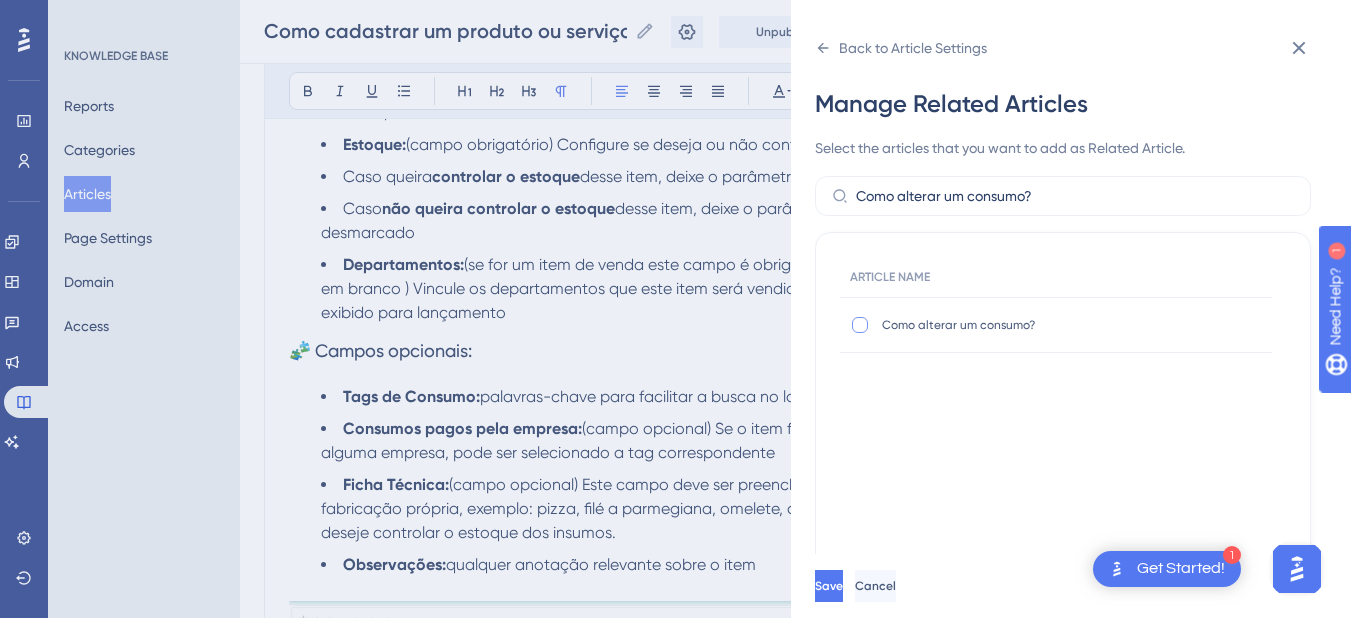 click at bounding box center (860, 325) 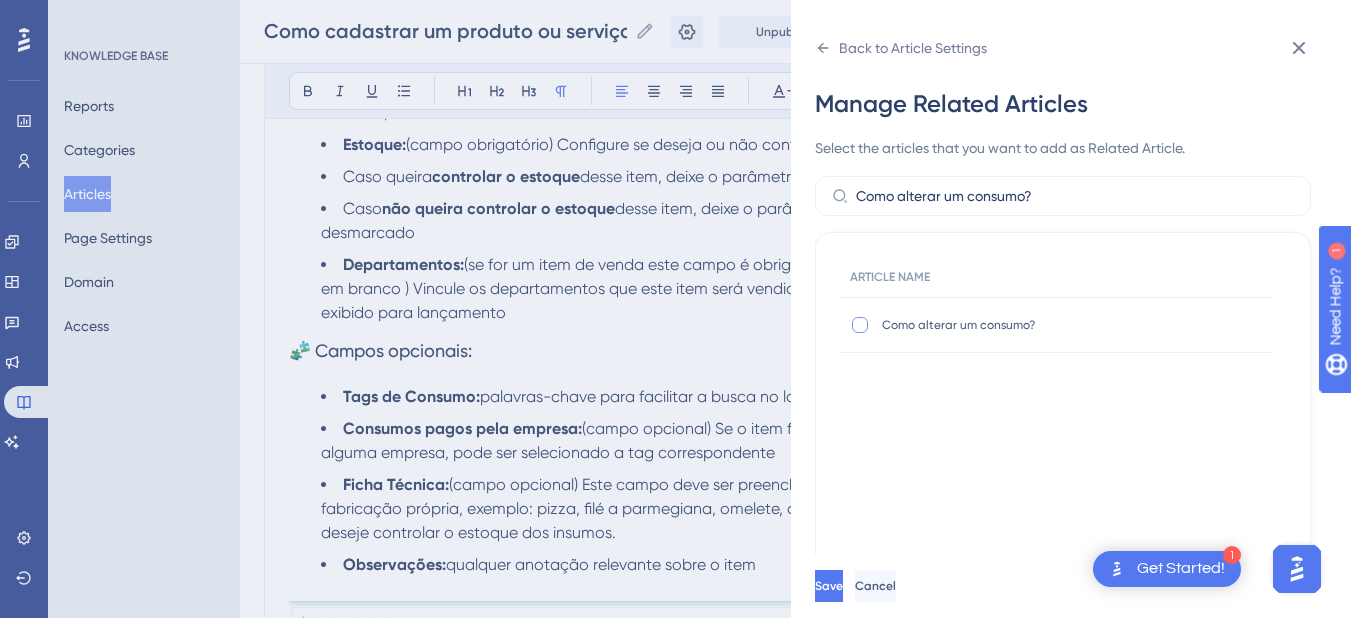 checkbox on "true" 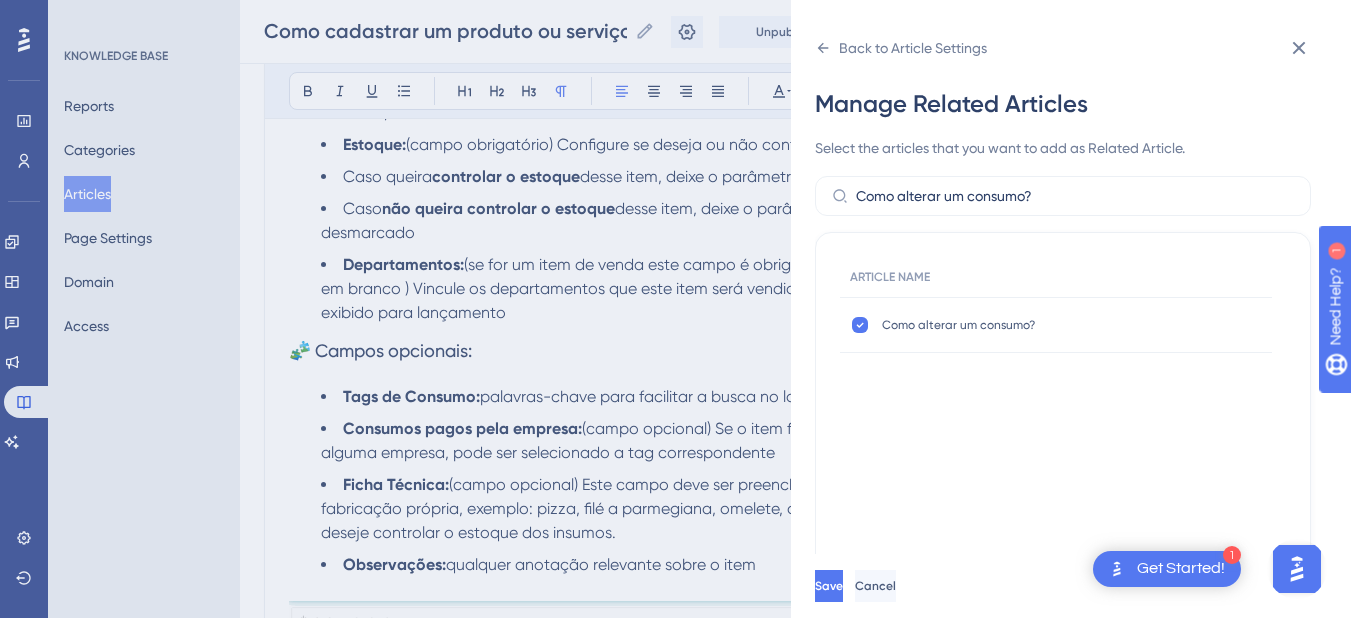 click on "Save Cancel" at bounding box center [1095, 586] 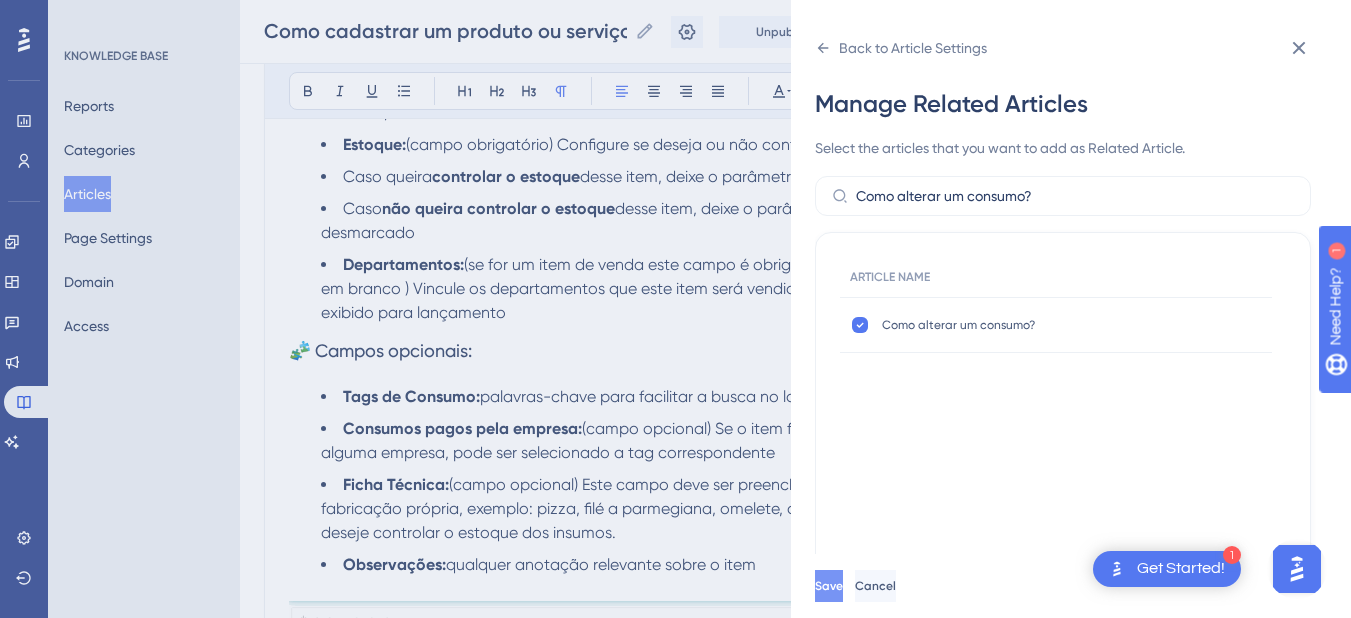 click on "Save" at bounding box center (829, 586) 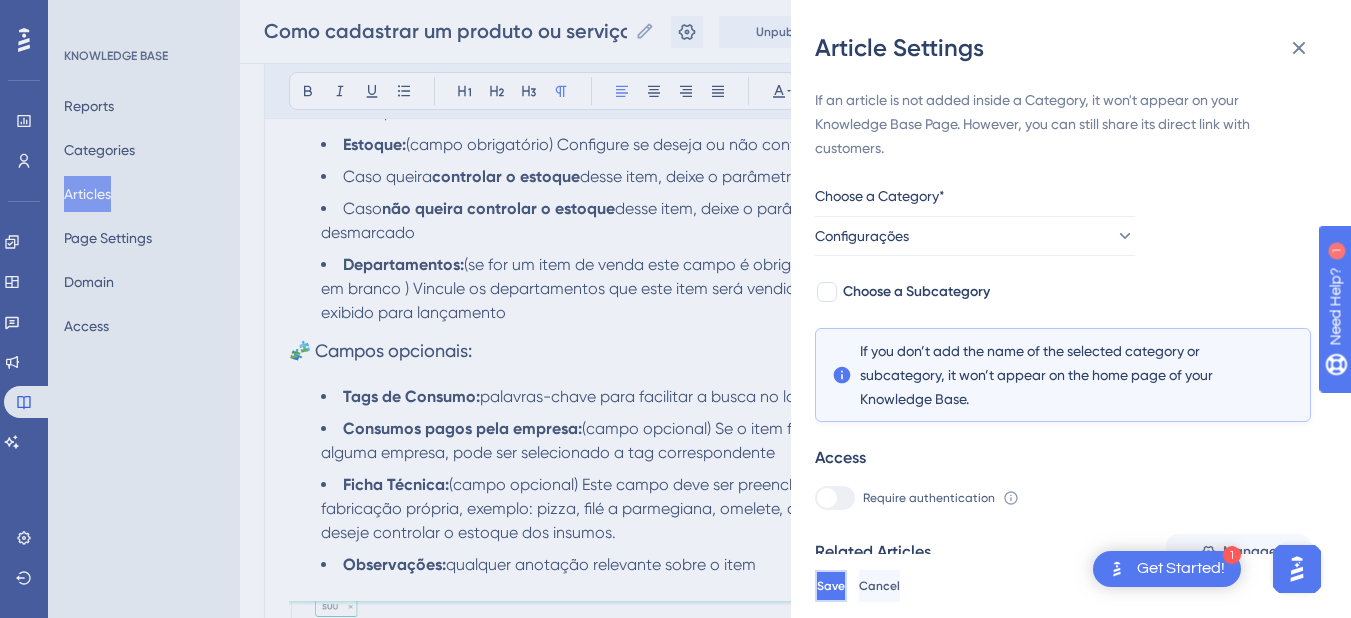 click on "Save" at bounding box center [831, 586] 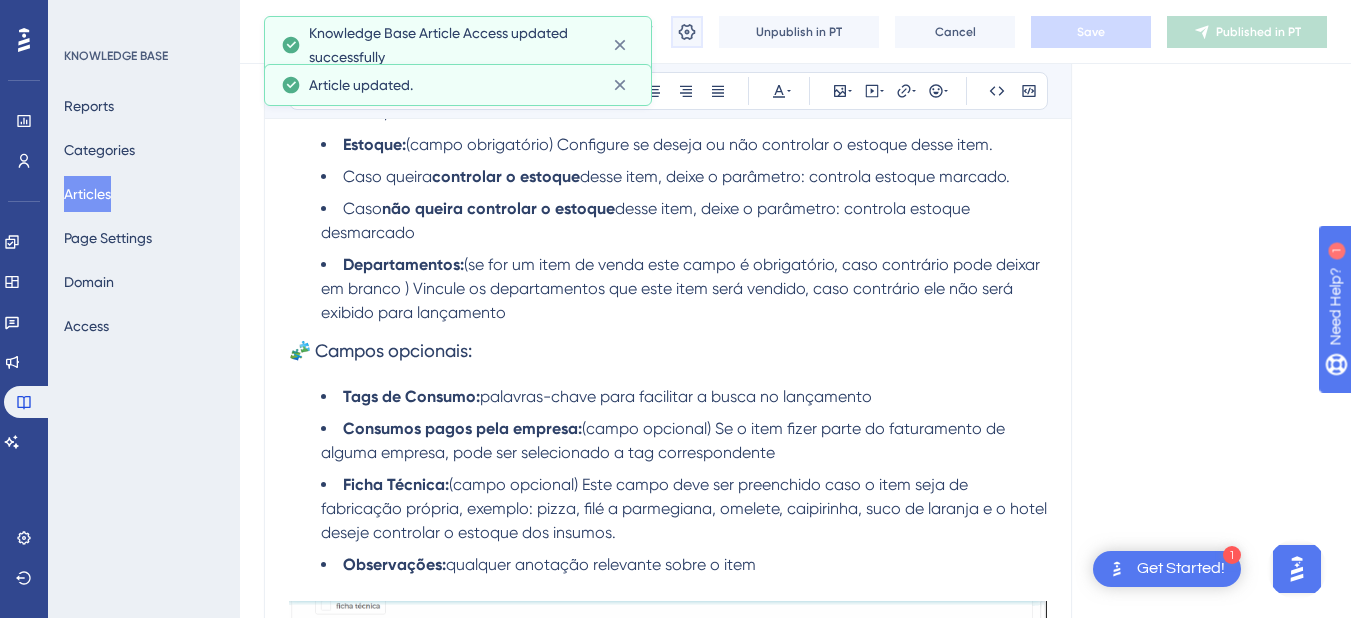 click 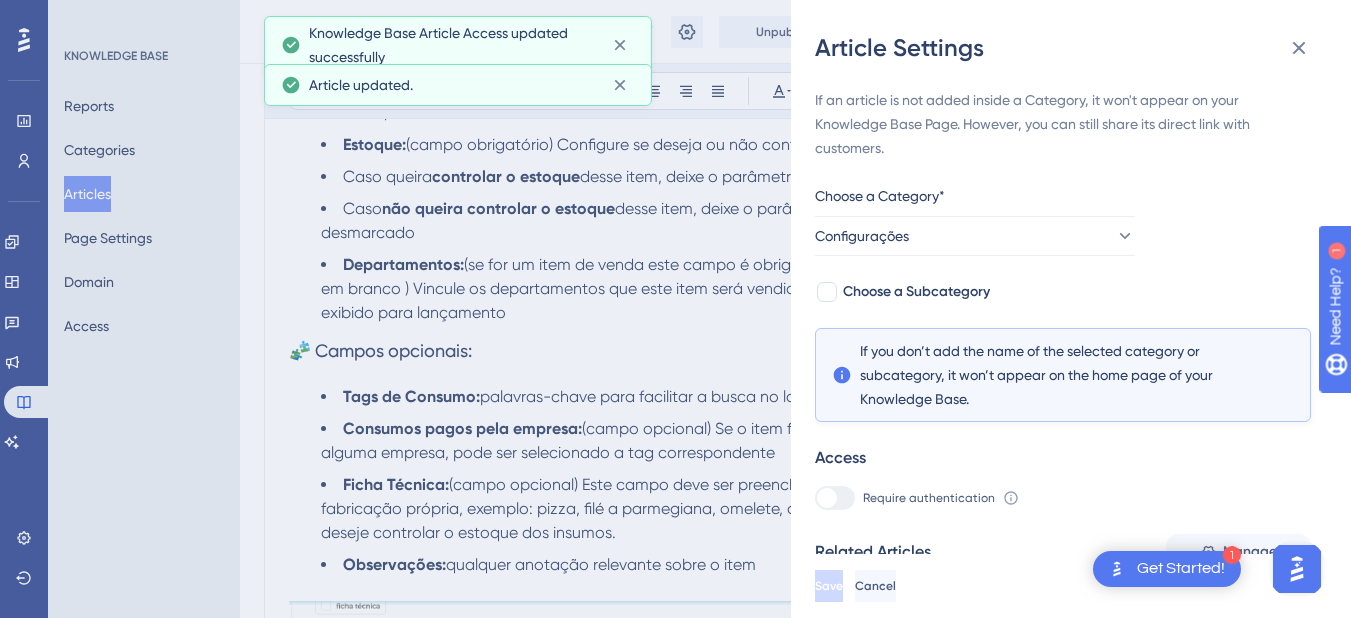 scroll, scrollTop: 400, scrollLeft: 0, axis: vertical 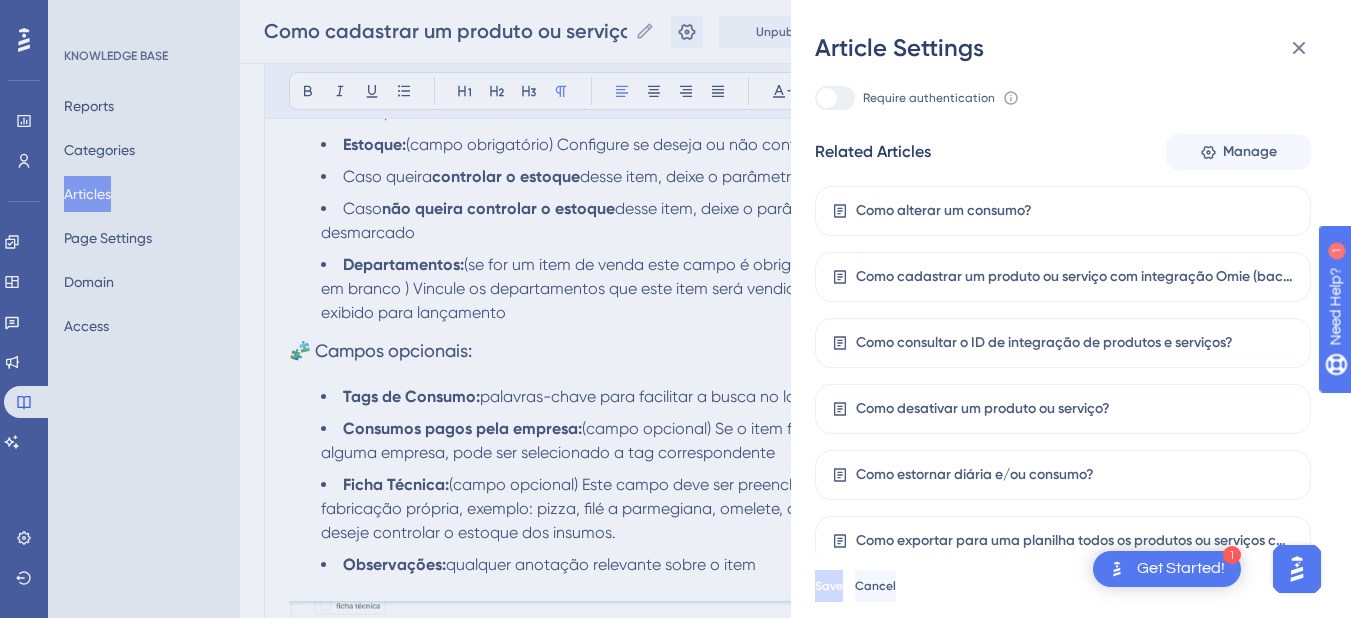 click on "Como cadastrar um produto ou serviço com integração Omie (backoffice)" at bounding box center [1075, 277] 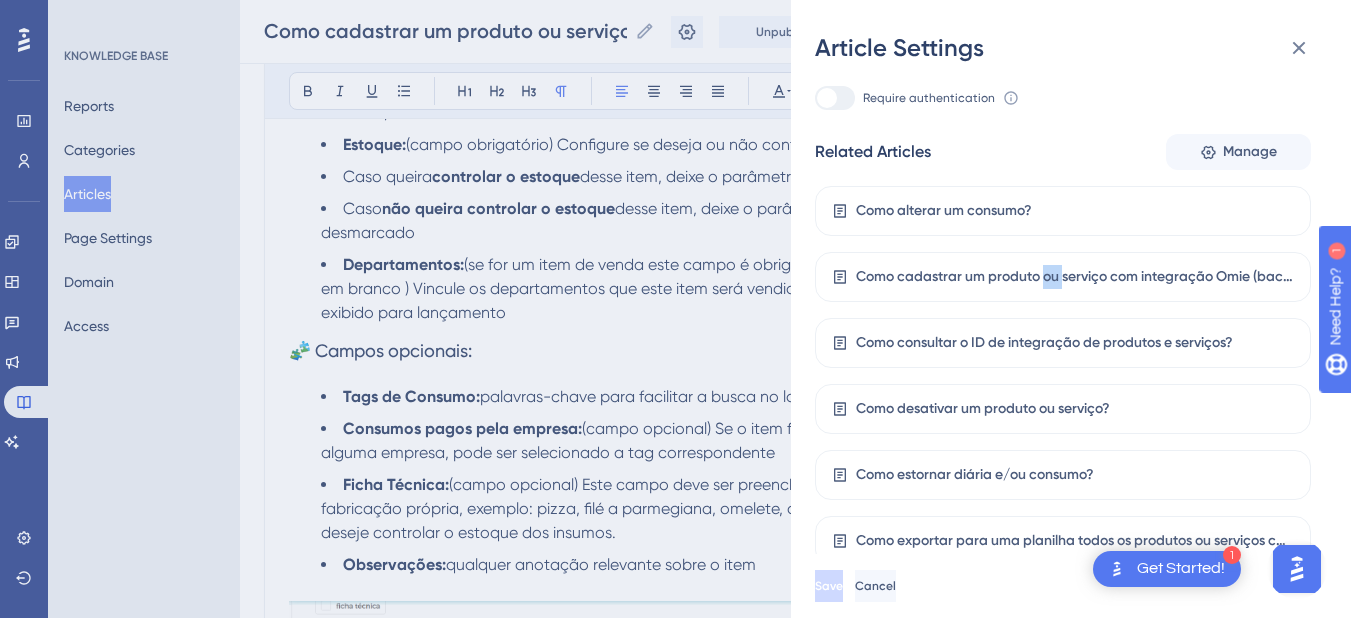 click on "Como cadastrar um produto ou serviço com integração Omie (backoffice)" at bounding box center [1075, 277] 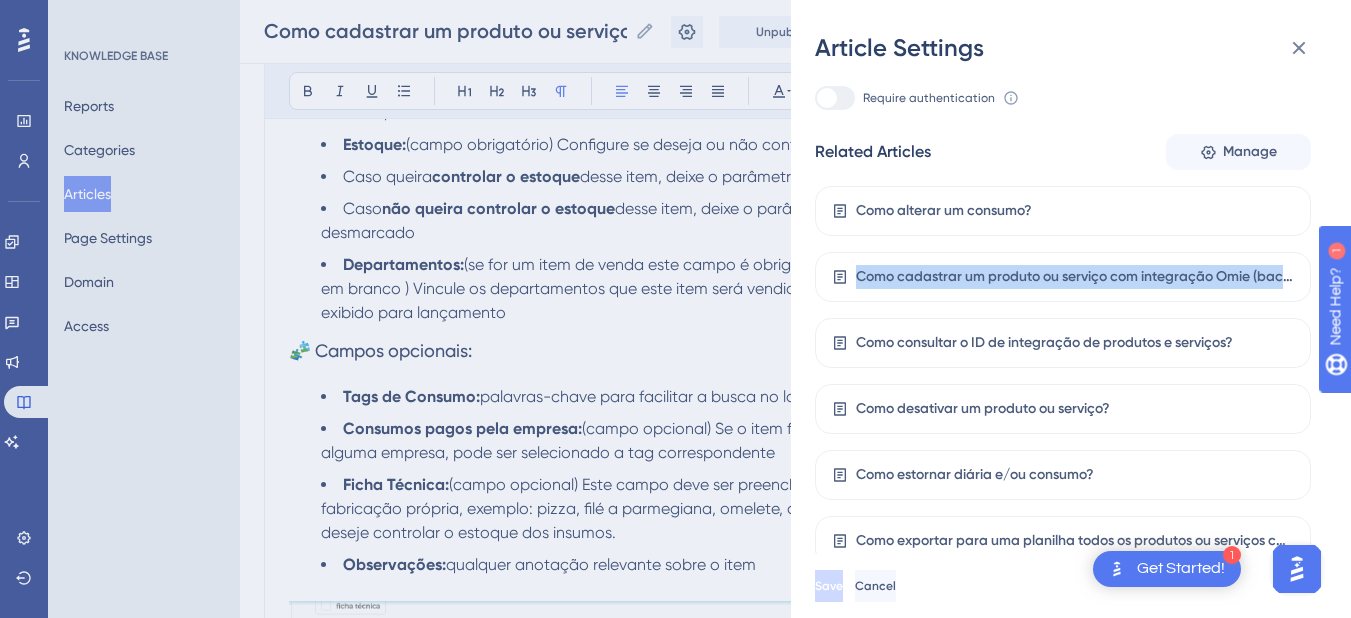 click on "Como cadastrar um produto ou serviço com integração Omie (backoffice)" at bounding box center [1075, 277] 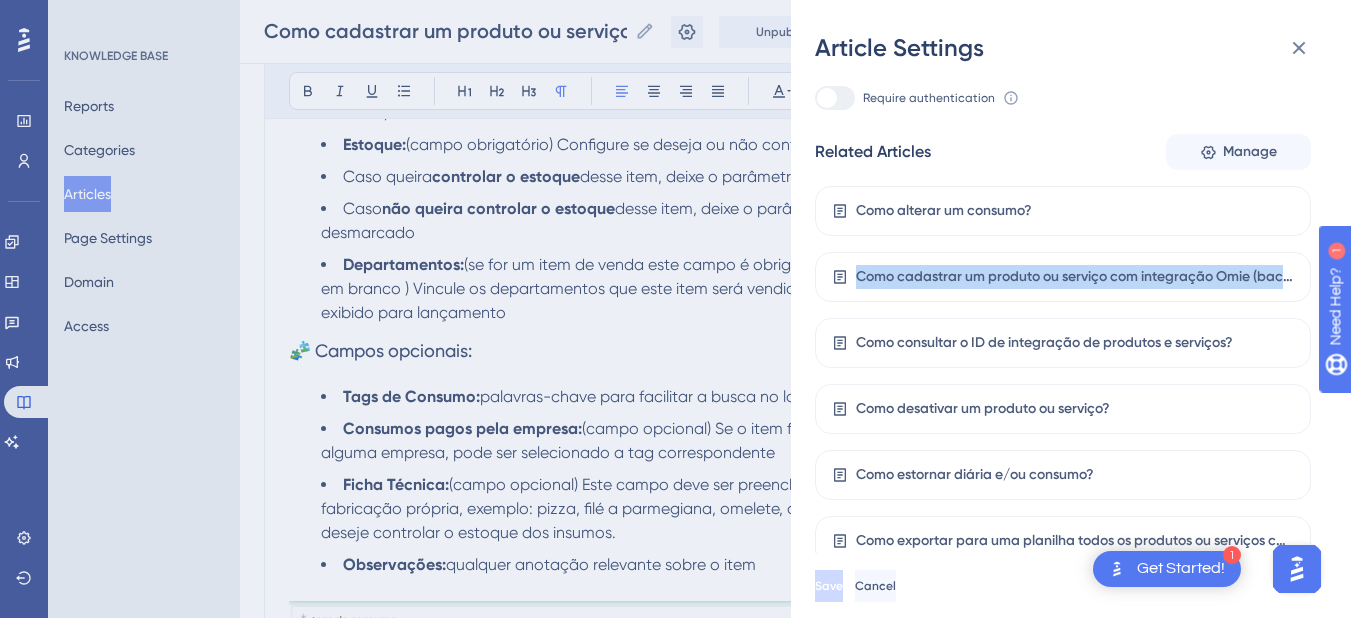 copy on "Como cadastrar um produto ou serviço com integração Omie (backoffice)" 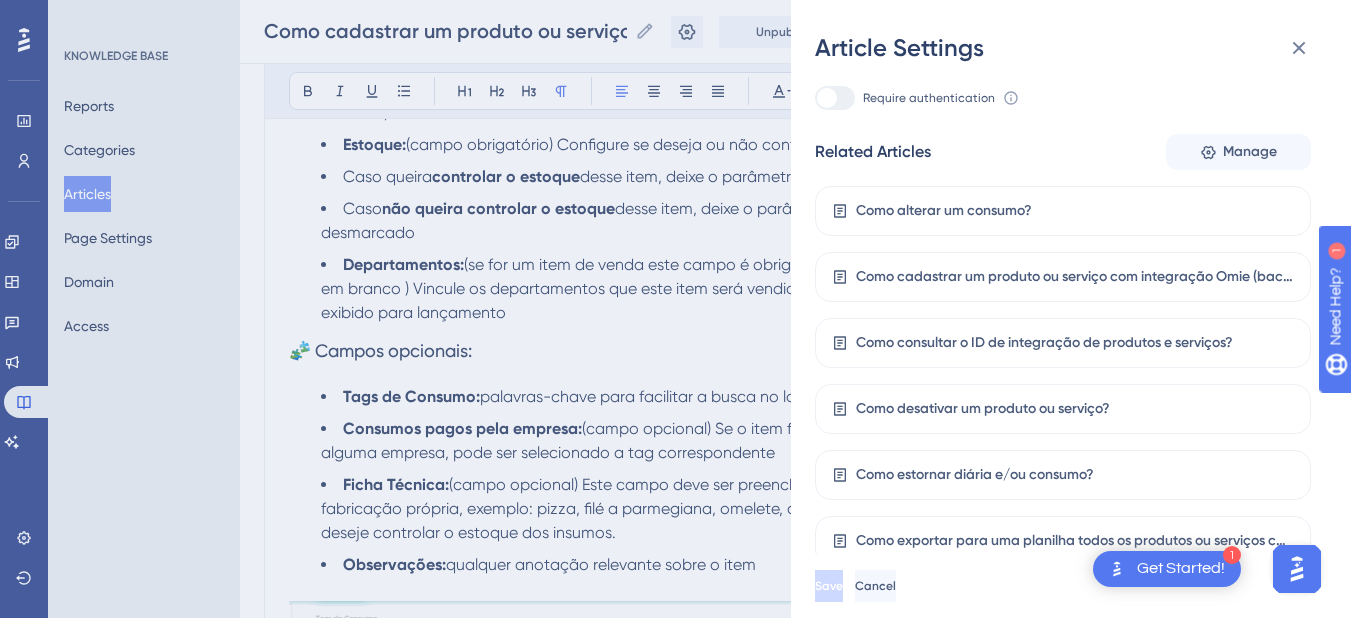 click on "Article Settings If an article is not added inside a Category, it won't appear on your Knowledge Base Page. However, you can still share its direct link with customers. Choose a Category* Configurações Choose a Subcategory If you don’t add the name of the selected category or subcategory, it won’t appear on the home page of your Knowledge Base. Access Require authentication To change this setting you should manage your access preferences  under the Access tab. Learn more Related Articles Manage Como alterar um consumo? Como cadastrar um produto ou serviço com integração Omie (backoffice) Como consultar o ID de integração de produtos e serviços? Como desativar um produto ou serviço? Como estornar diária e/ou consumo? Como exportar para uma planilha todos os produtos ou serviços cadastrados no HITS? Como funciona e como atualizar o custo de um produto e de uma ficha técnica? Como realizar a sincronização de cadastrados do HITS com a Omie? Como relacionar Produtos/Serviços aos departamentos" at bounding box center [675, 309] 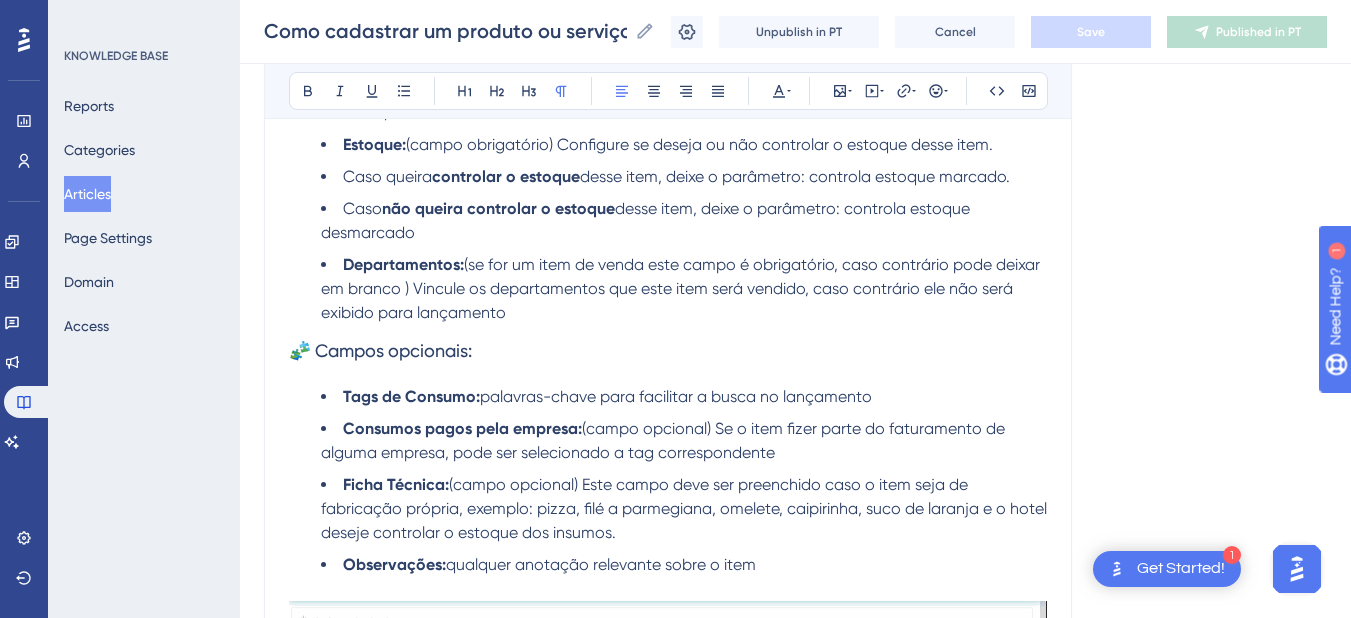 click on "Articles" at bounding box center (87, 194) 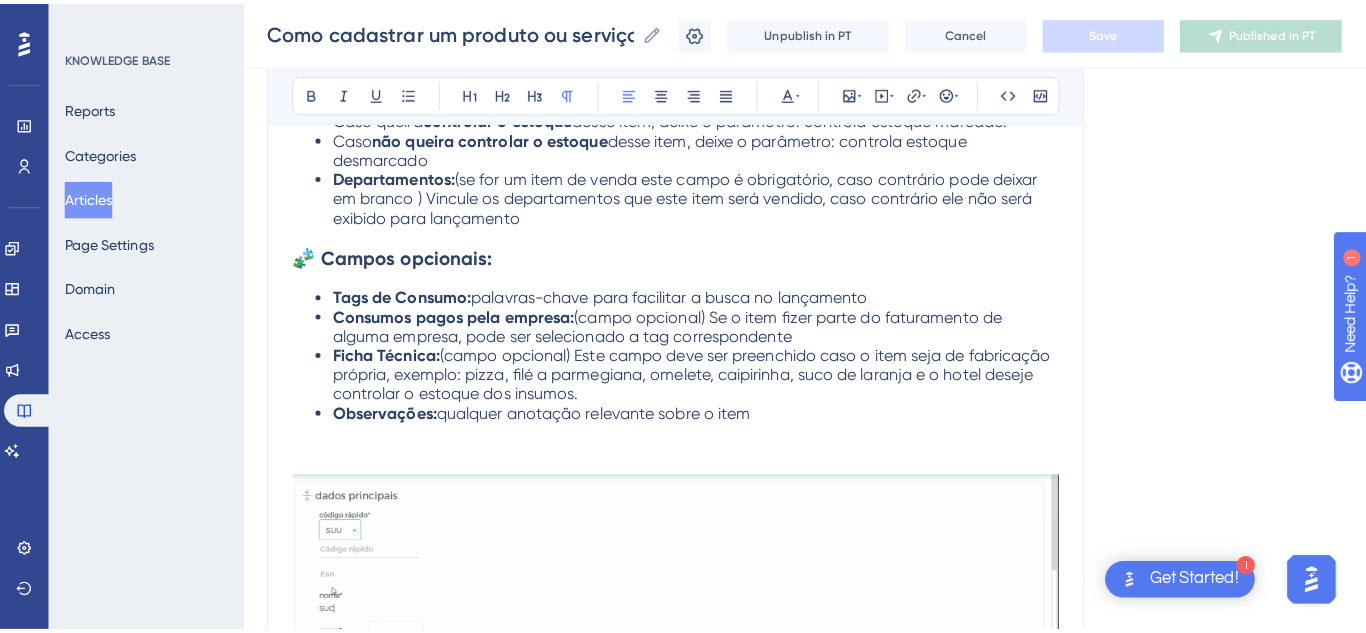 scroll, scrollTop: 0, scrollLeft: 0, axis: both 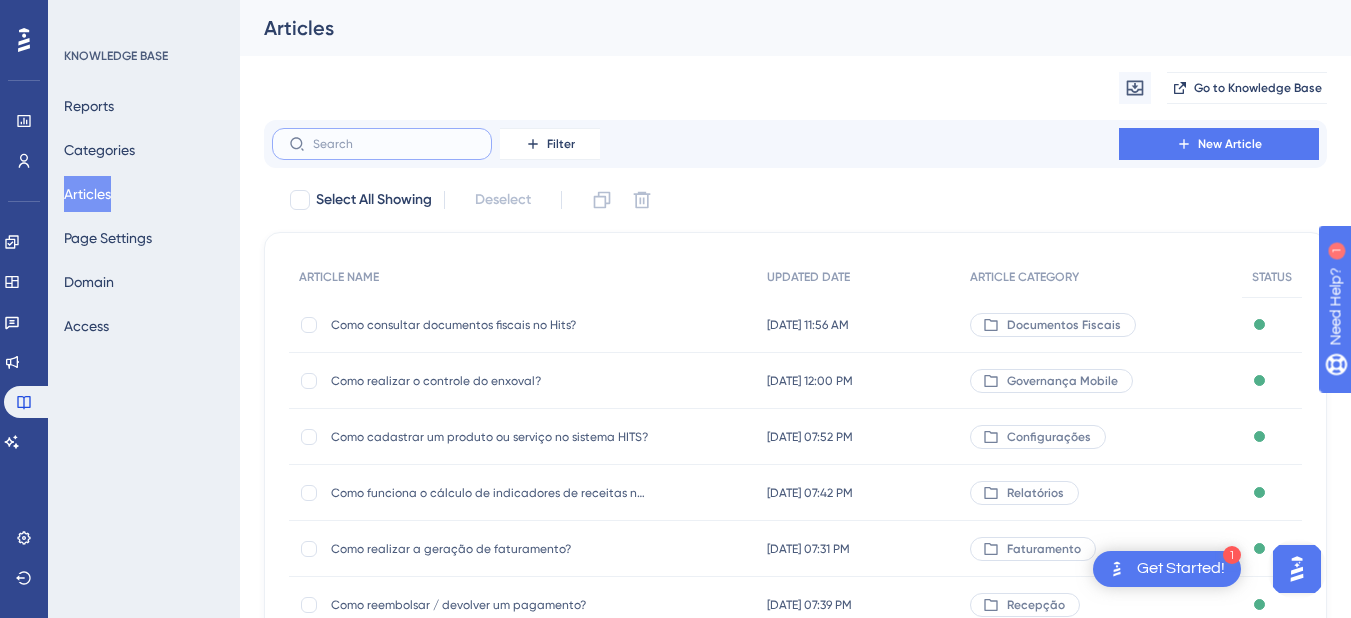 click at bounding box center [394, 144] 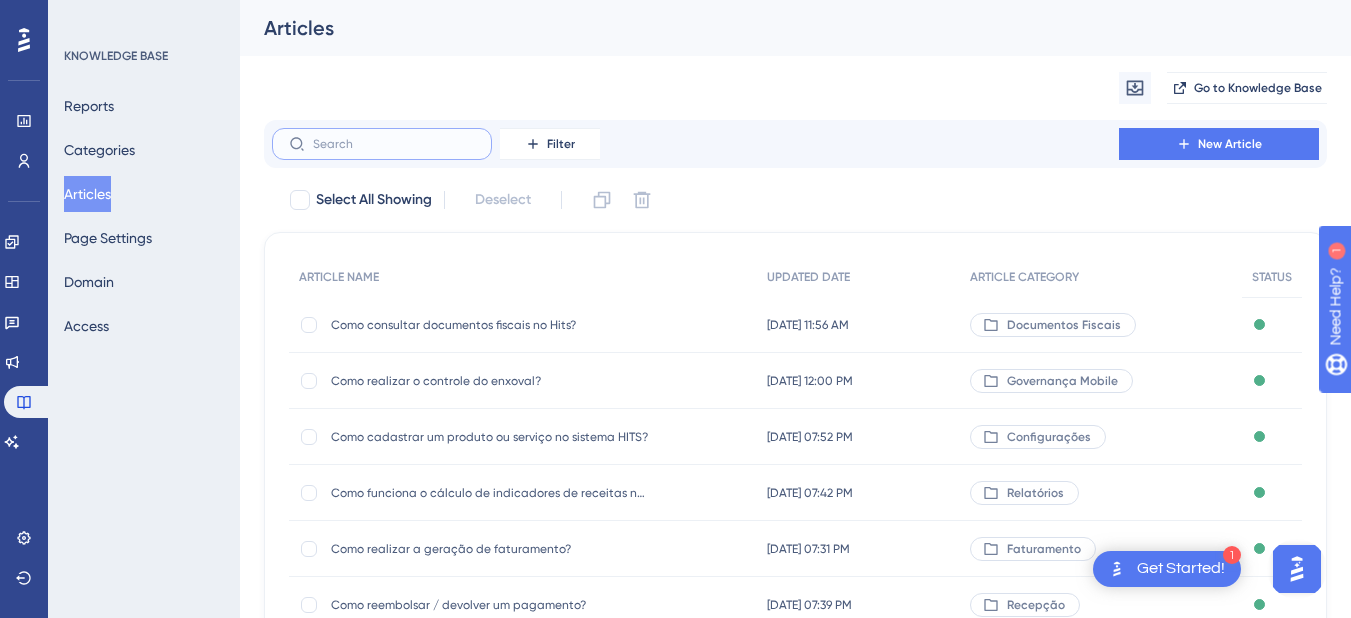 paste on "Como cadastrar um produto ou serviço com integração Omie (backoffice)" 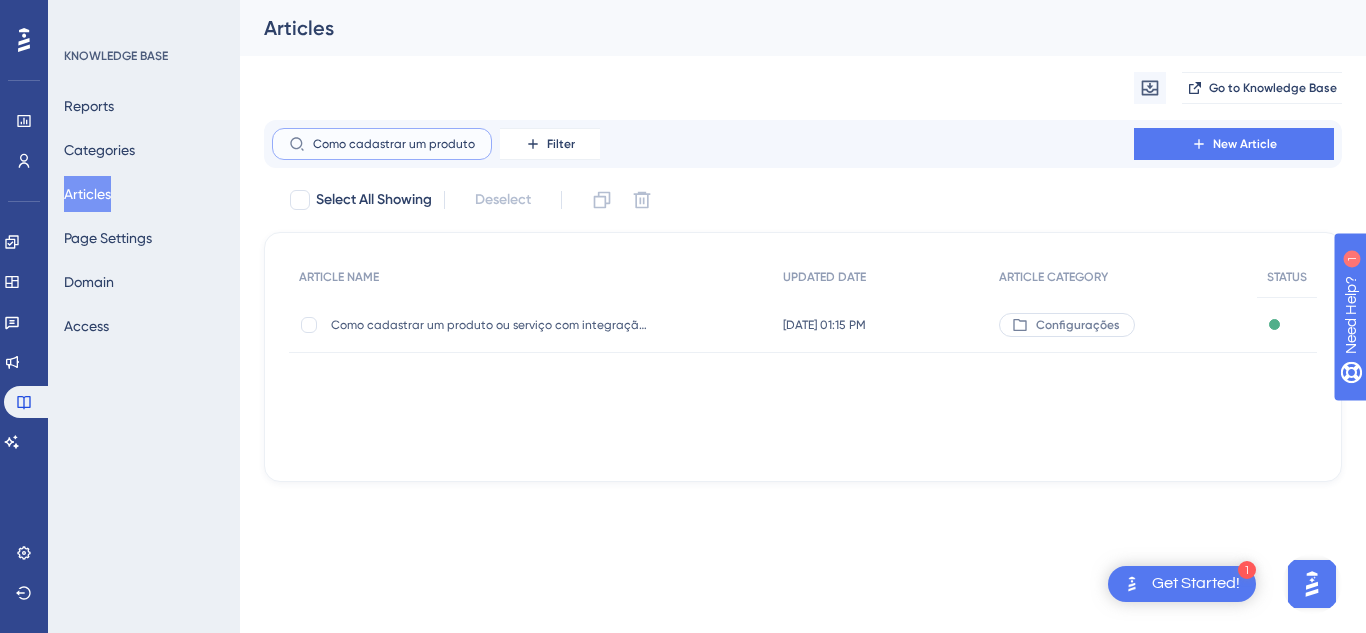 scroll, scrollTop: 0, scrollLeft: 244, axis: horizontal 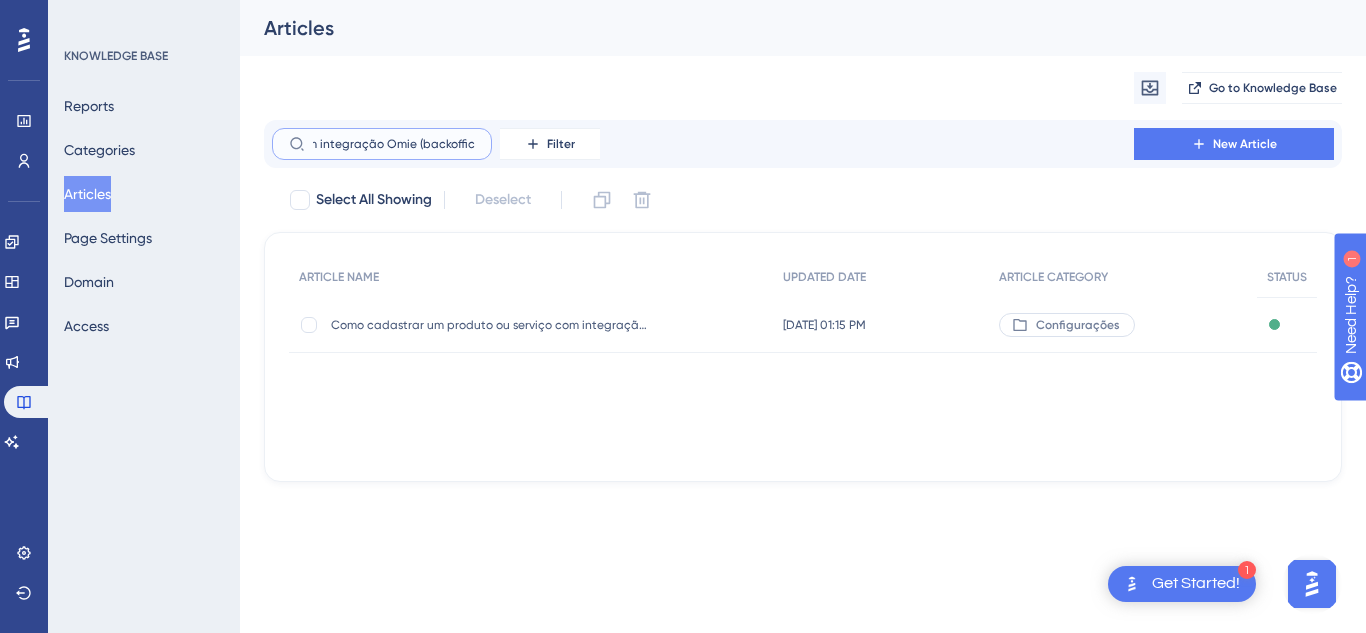 type on "Como cadastrar um produto ou serviço com integração Omie (backoffice)" 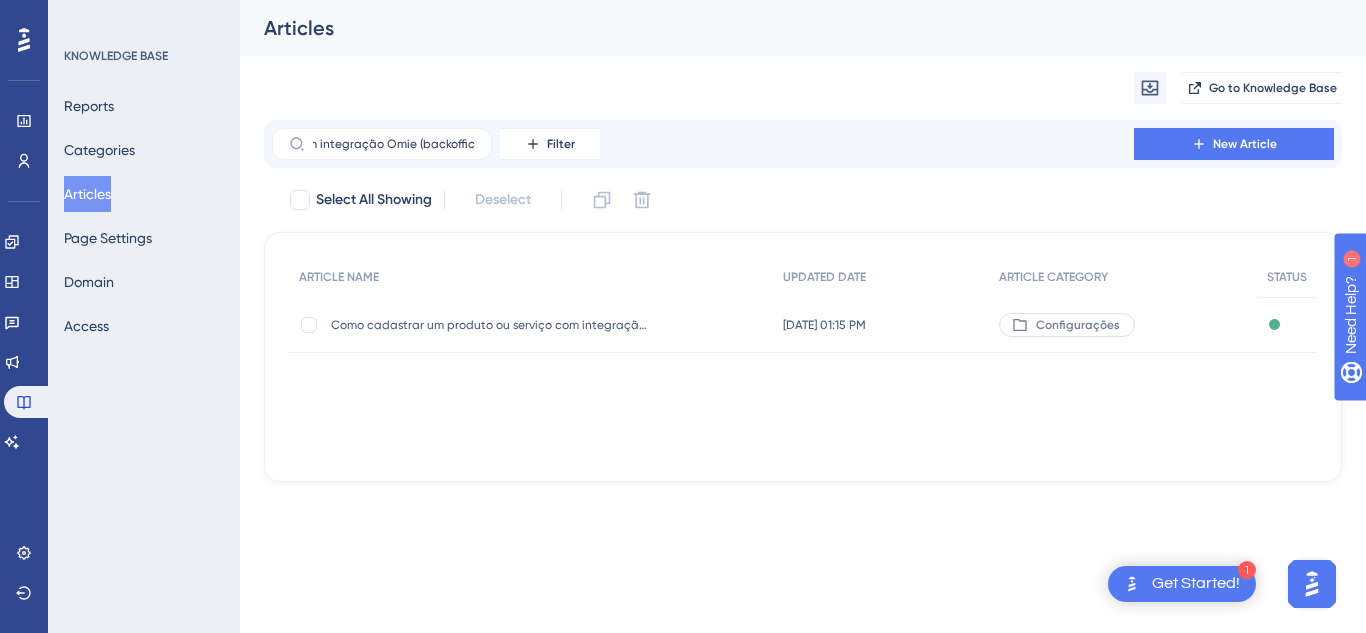 click on "Como cadastrar um produto ou serviço com integração Omie (backoffice)" at bounding box center (491, 325) 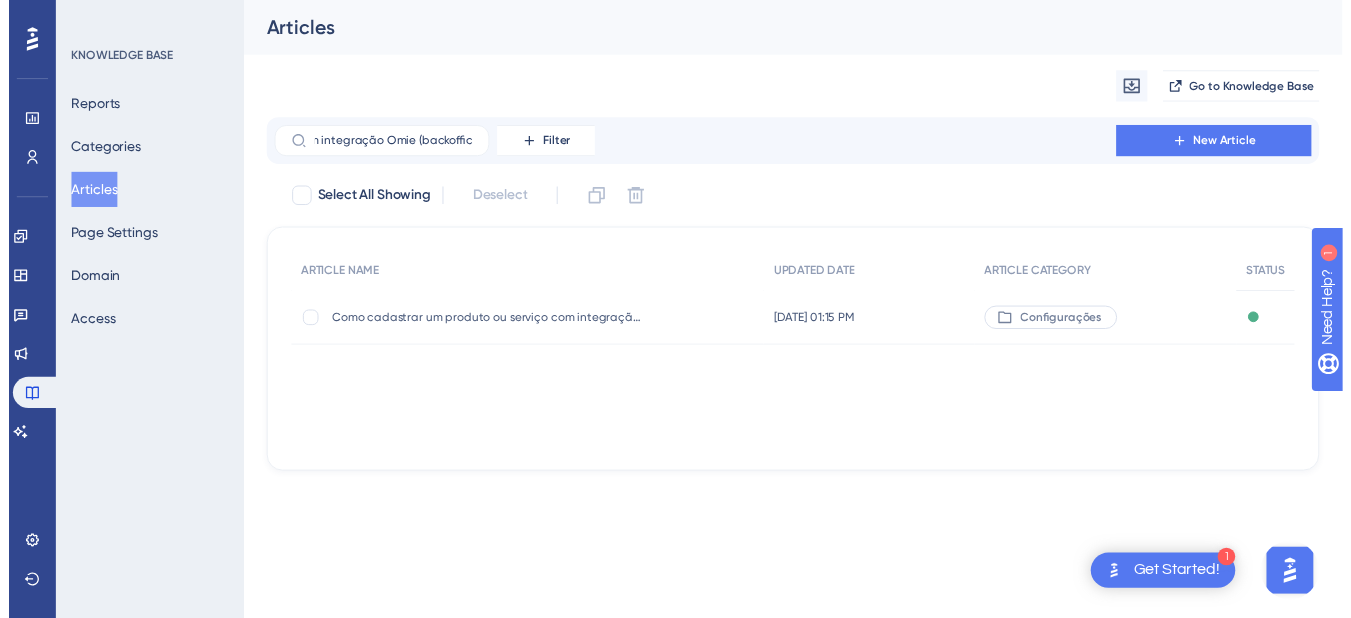 scroll, scrollTop: 0, scrollLeft: 0, axis: both 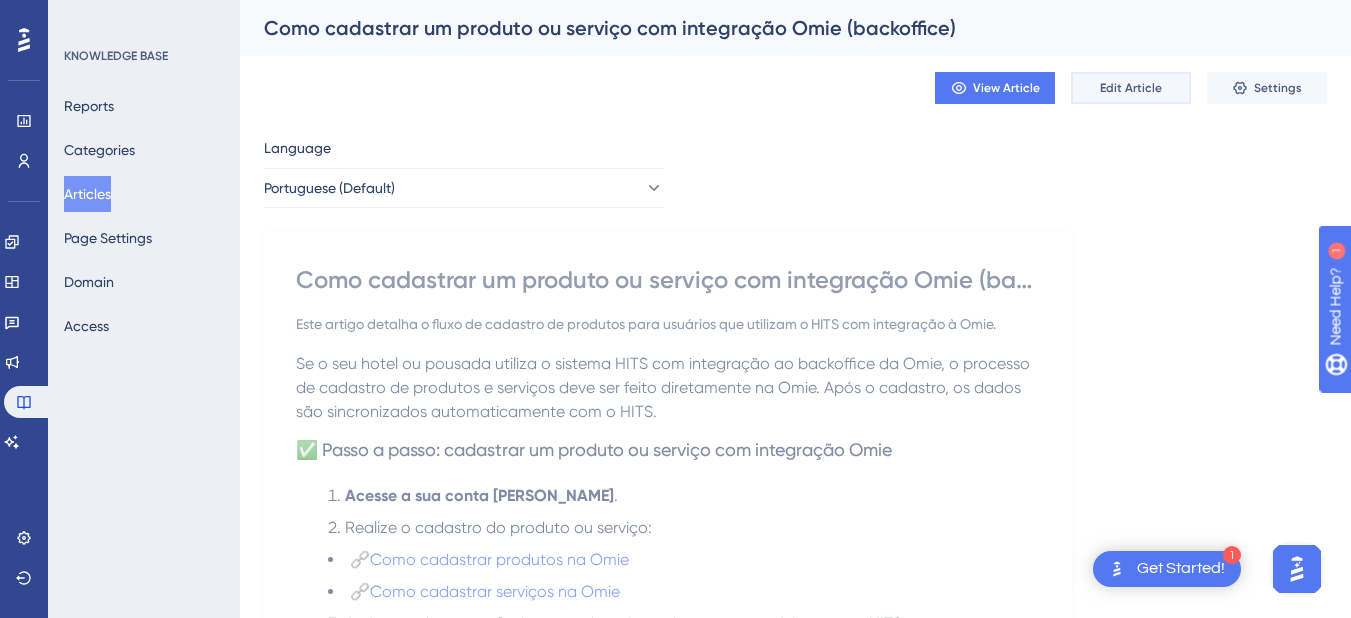 click on "Edit Article" at bounding box center [1131, 88] 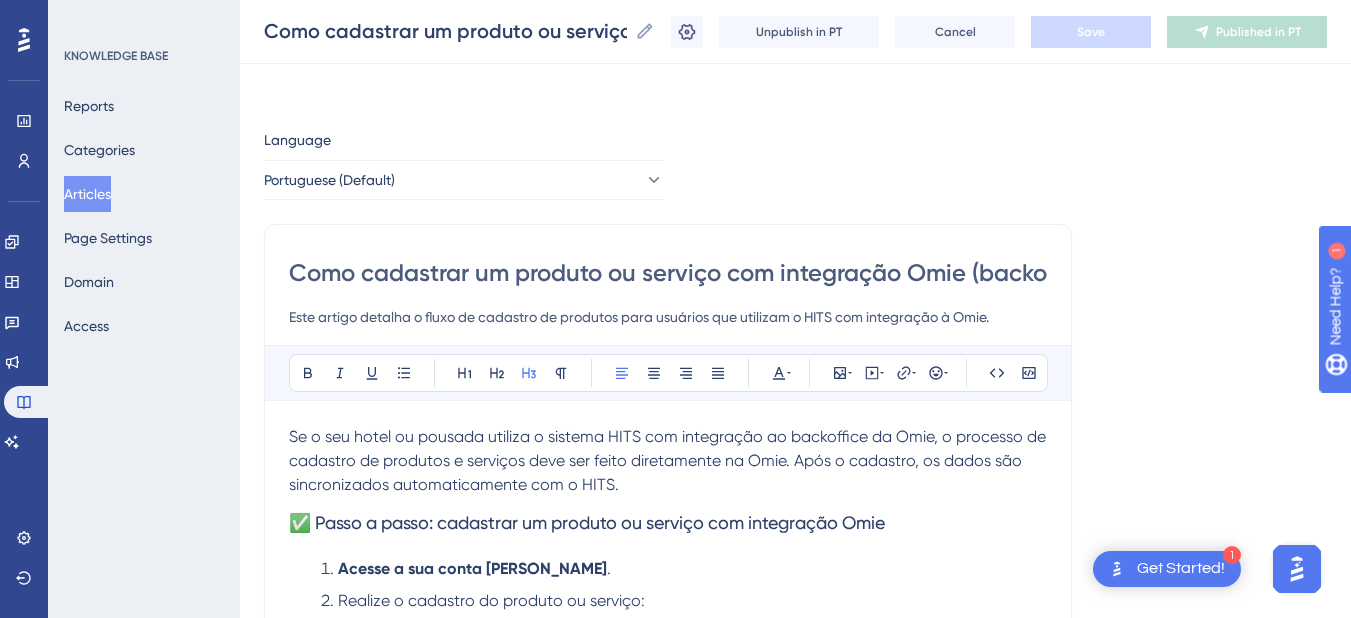 scroll, scrollTop: 776, scrollLeft: 0, axis: vertical 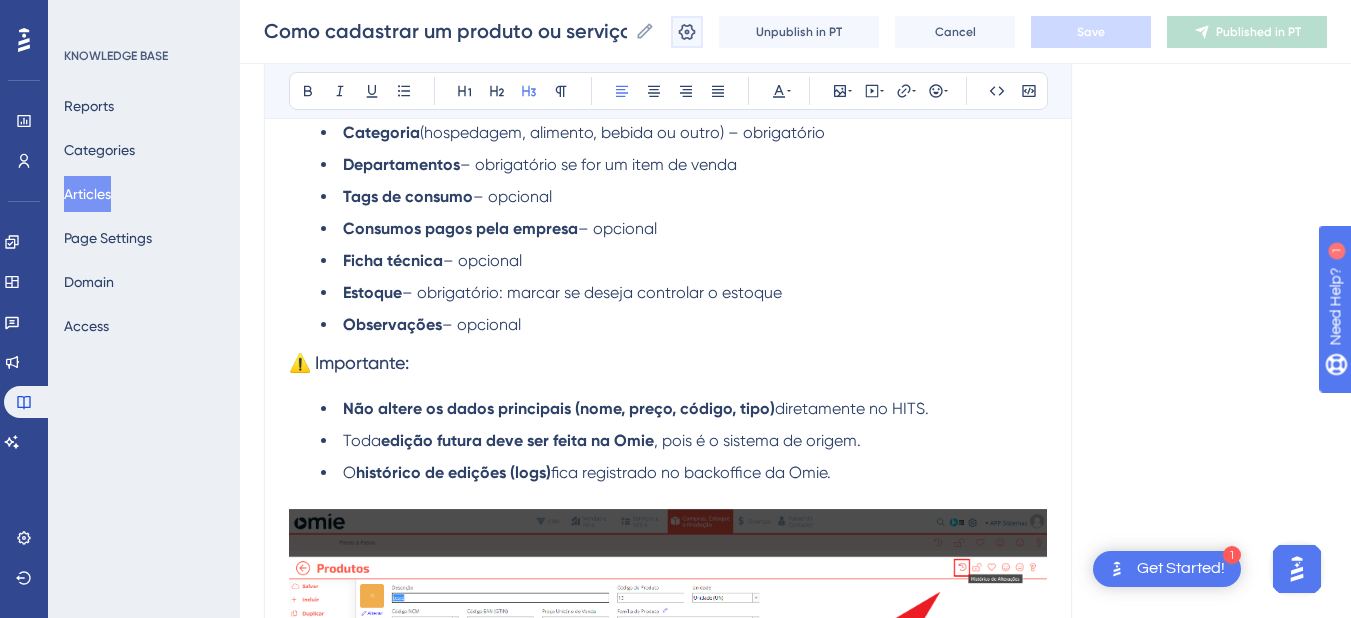 click 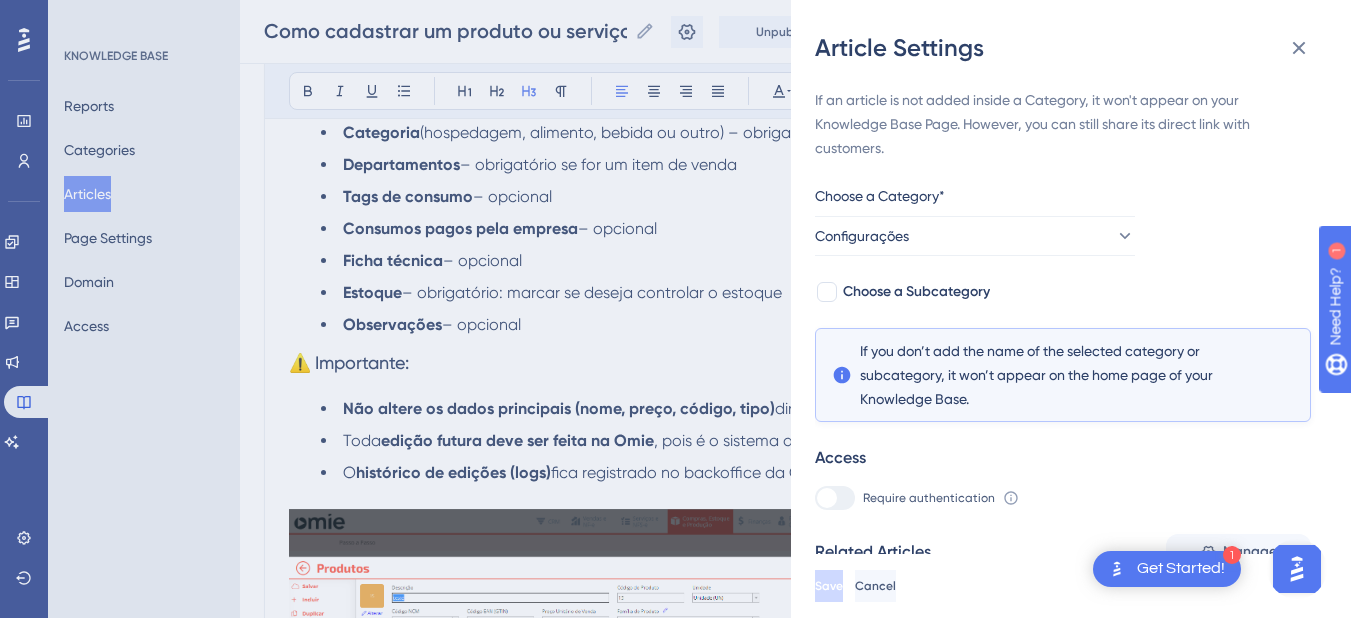 scroll, scrollTop: 200, scrollLeft: 0, axis: vertical 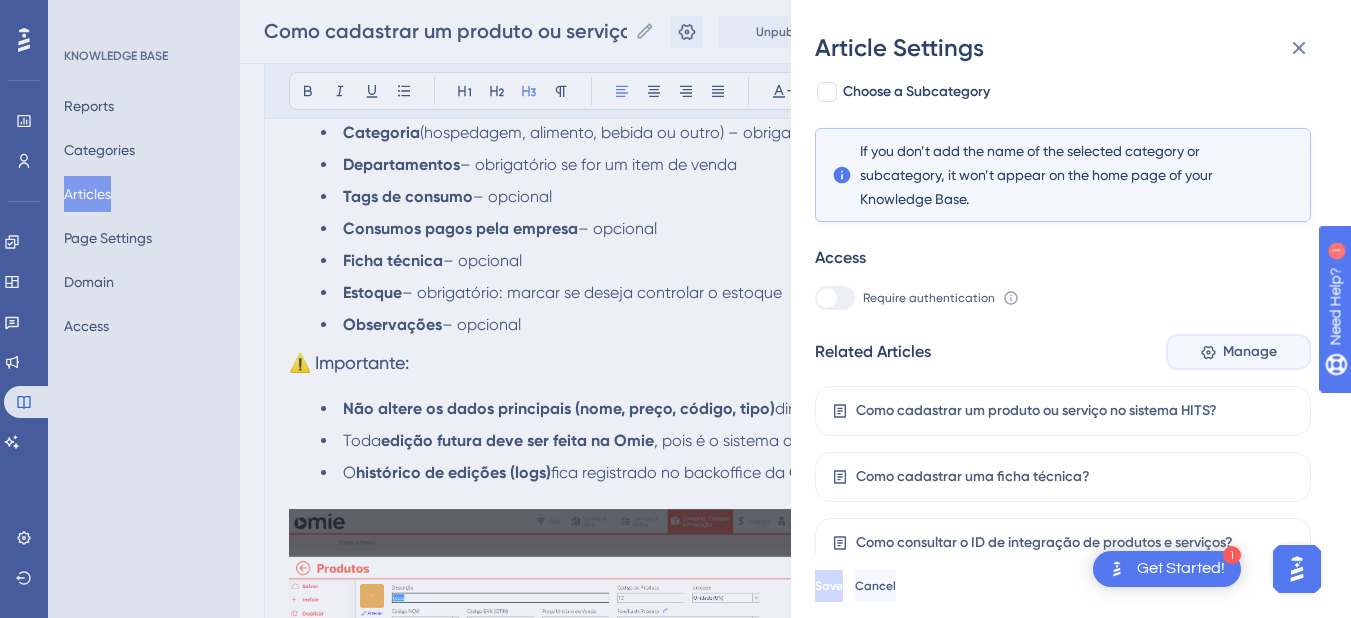 click on "Manage" at bounding box center (1250, 352) 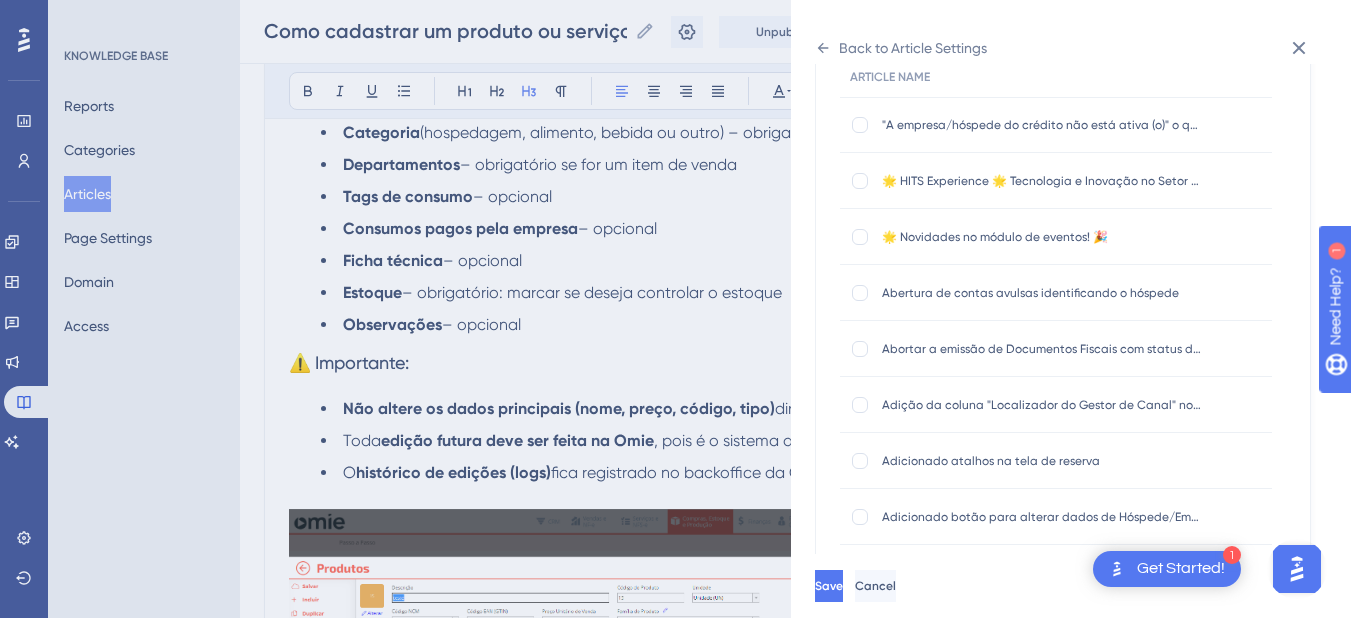 scroll, scrollTop: 0, scrollLeft: 0, axis: both 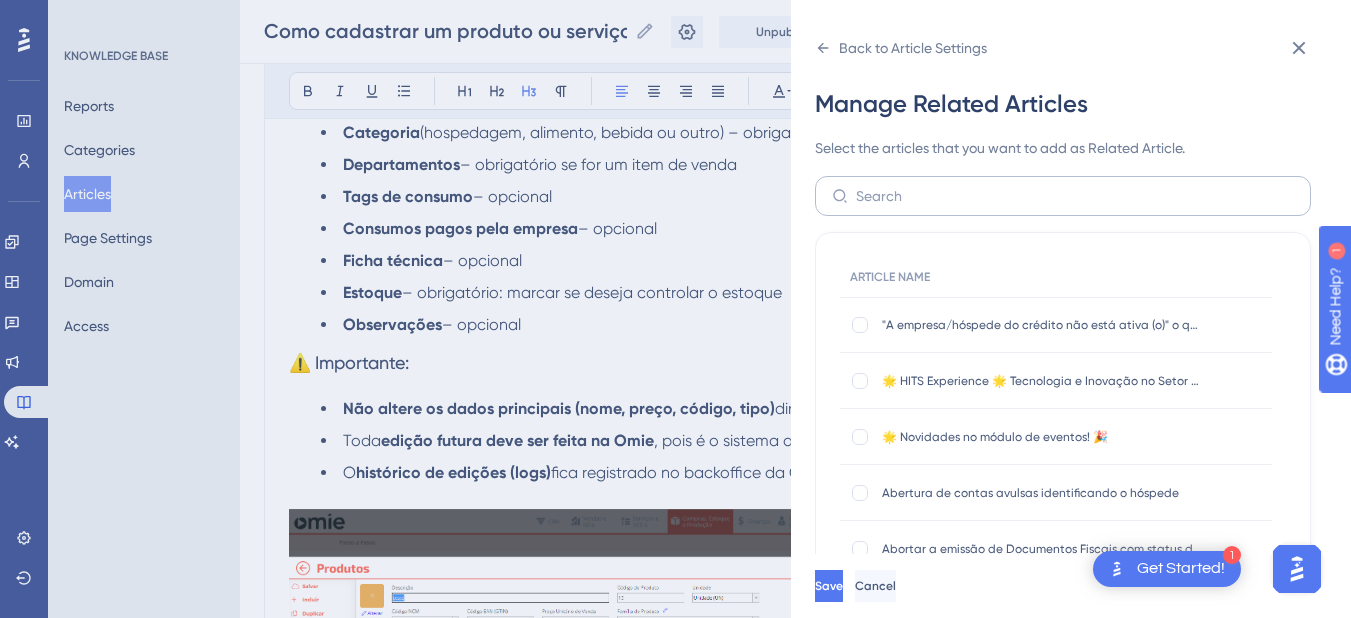 click at bounding box center [1063, 196] 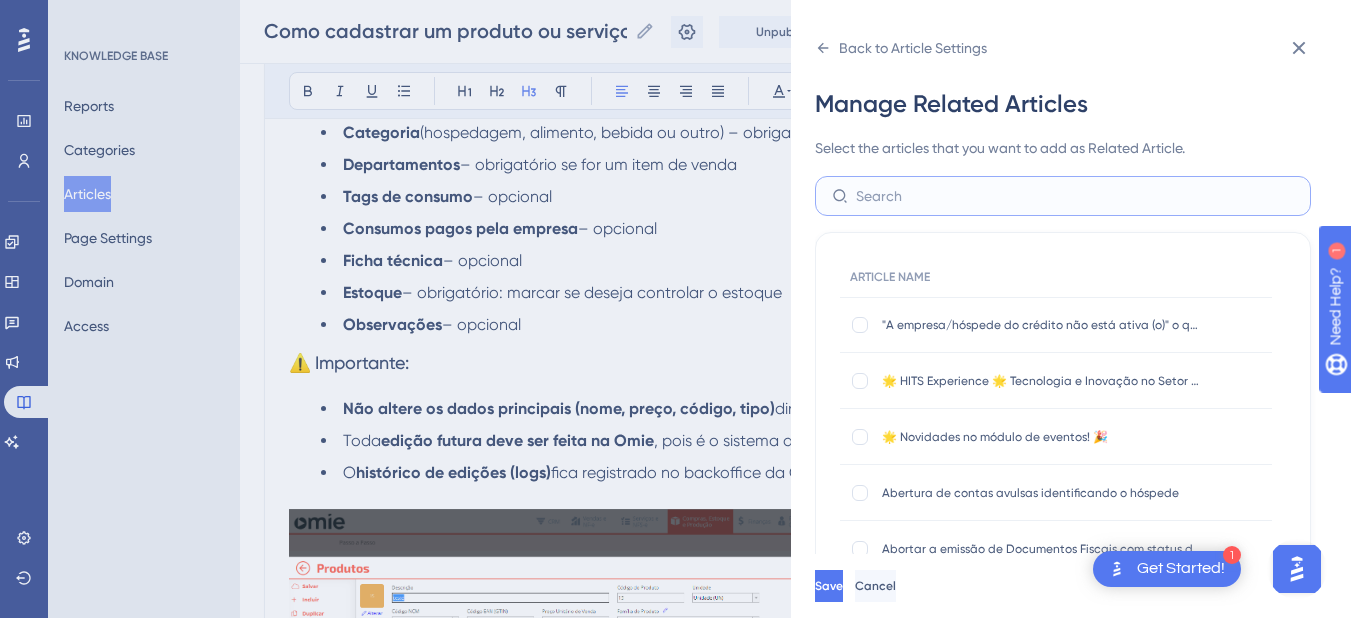 paste on "Como alterar um consumo?" 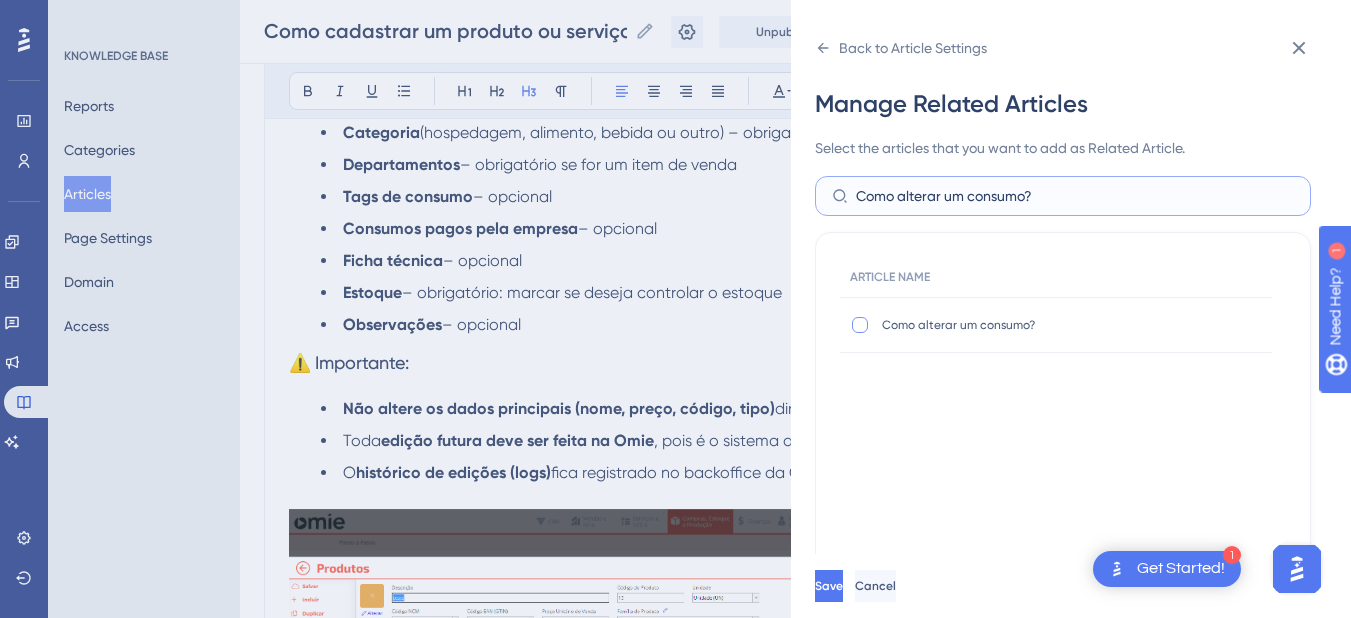 type on "Como alterar um consumo?" 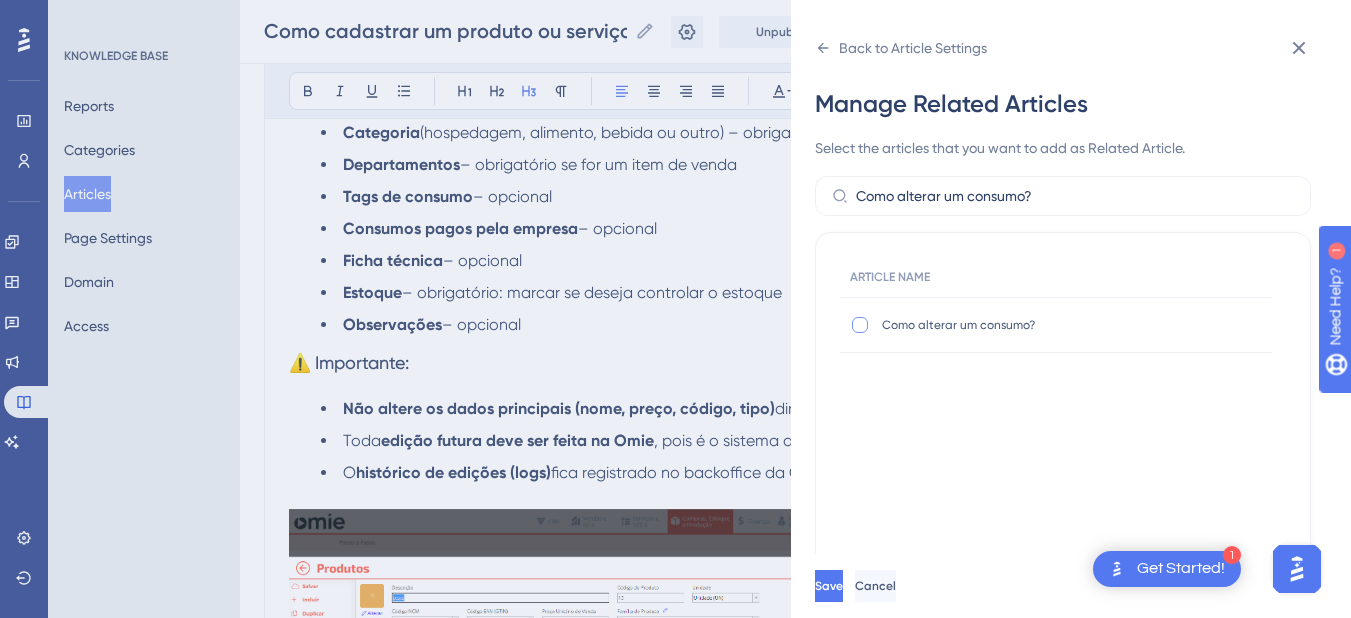 click at bounding box center [860, 325] 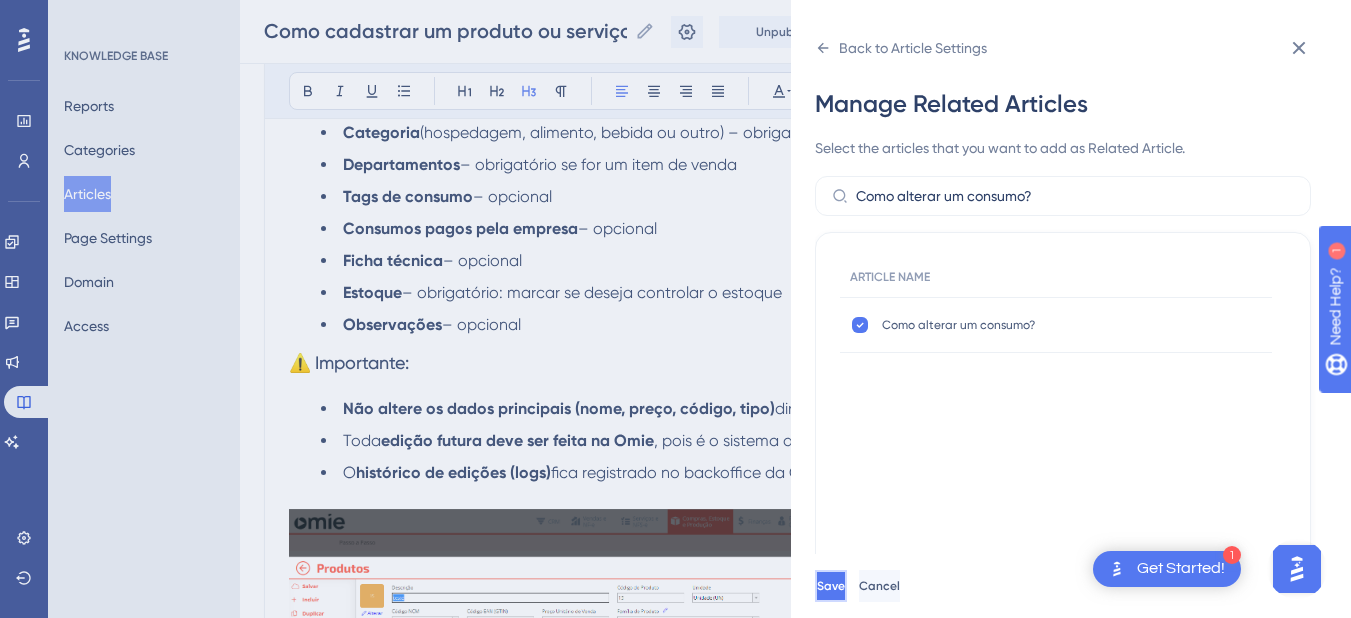click on "Save" at bounding box center (831, 586) 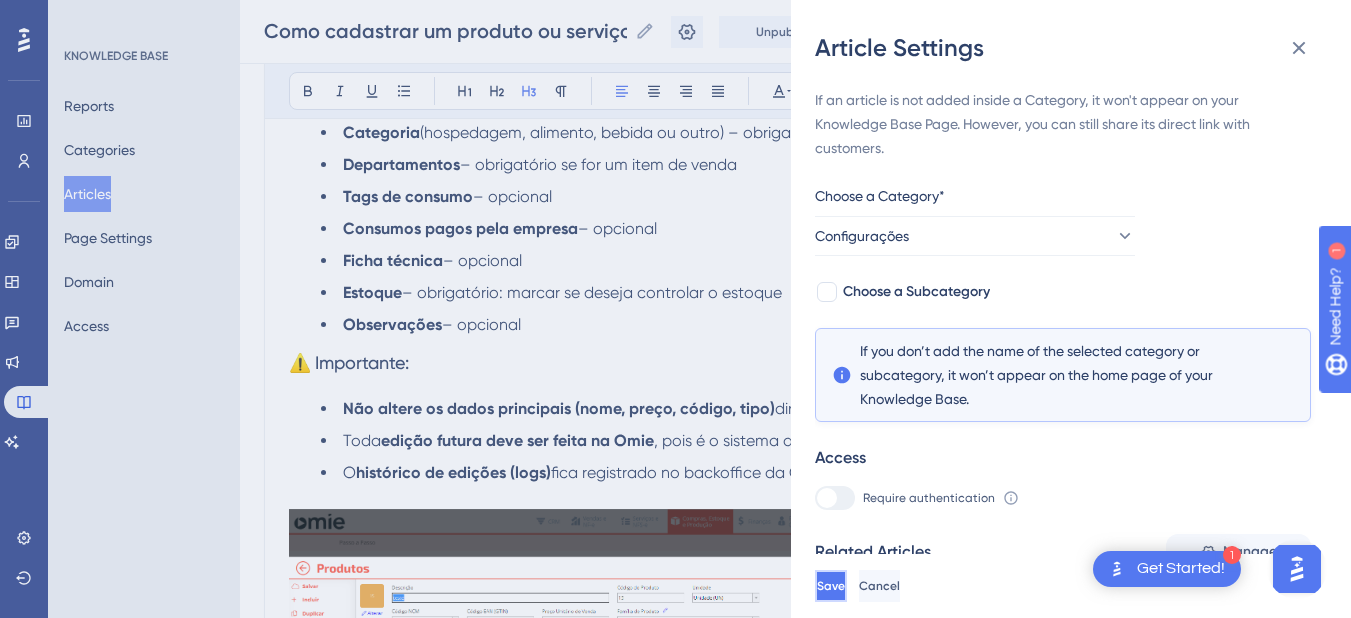 click on "Save" at bounding box center [831, 586] 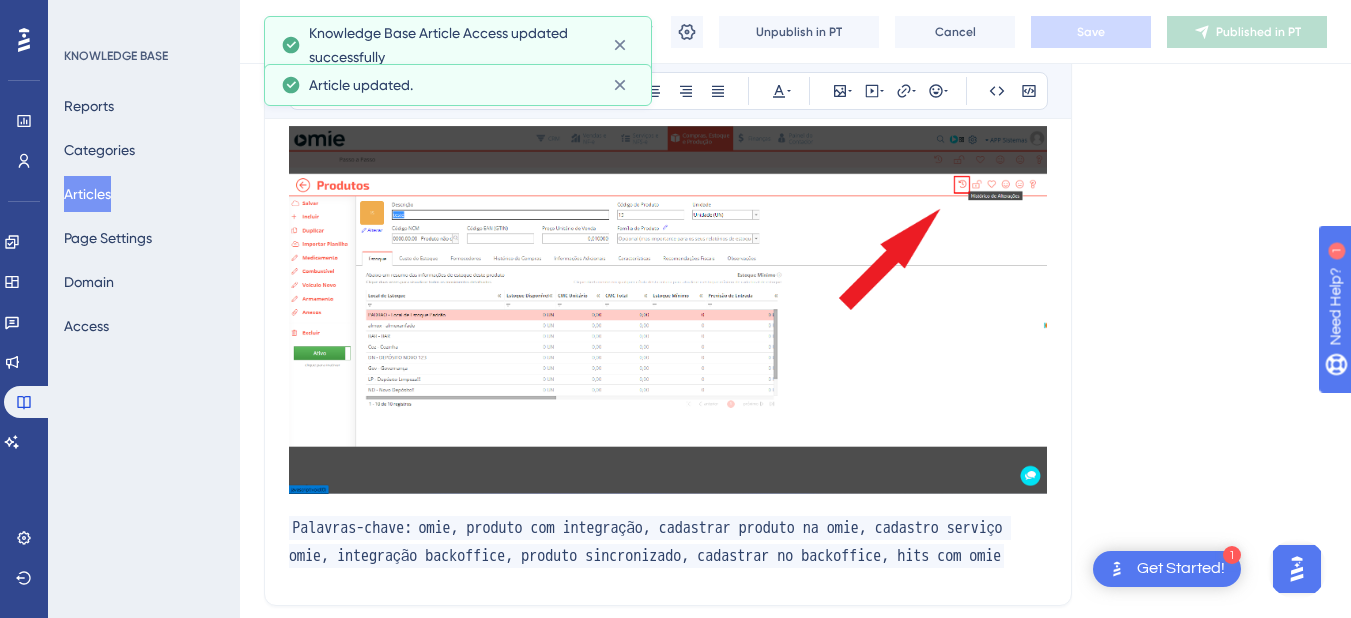 scroll, scrollTop: 1359, scrollLeft: 0, axis: vertical 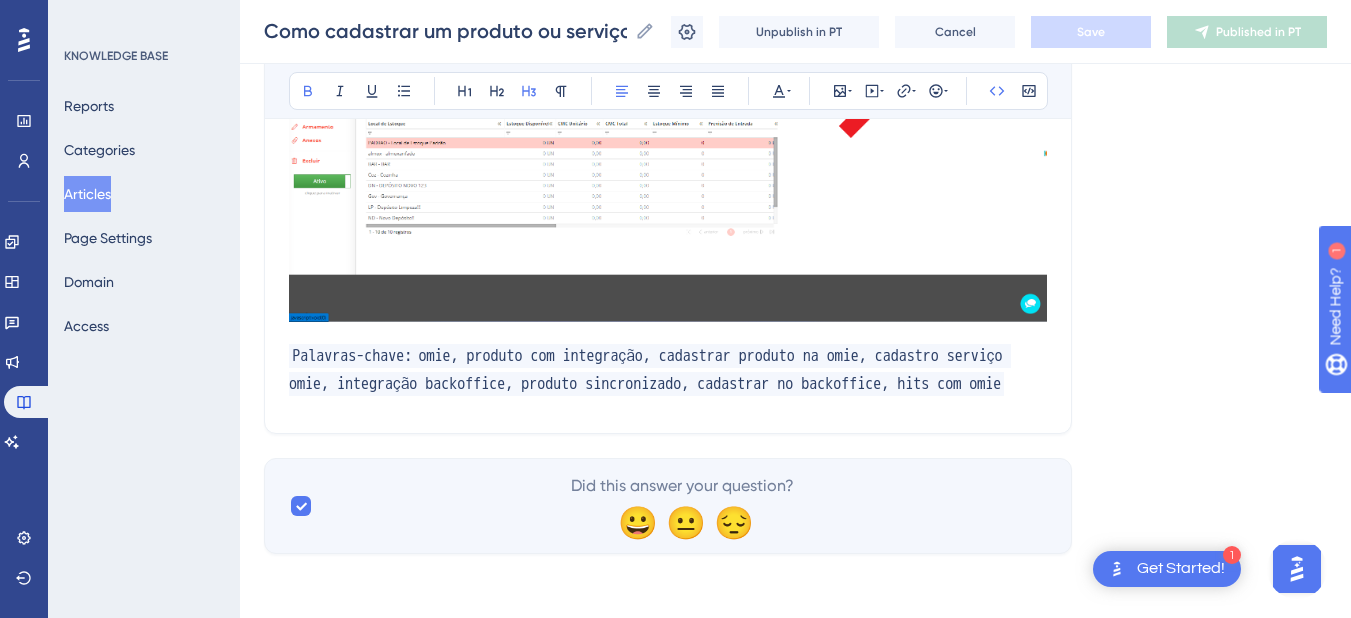 click on "Palavras-chave: omie, produto com integração, cadastrar produto na omie, cadastro serviço omie, integração backoffice, produto sincronizado, cadastrar no backoffice, hits com omie" at bounding box center (668, 369) 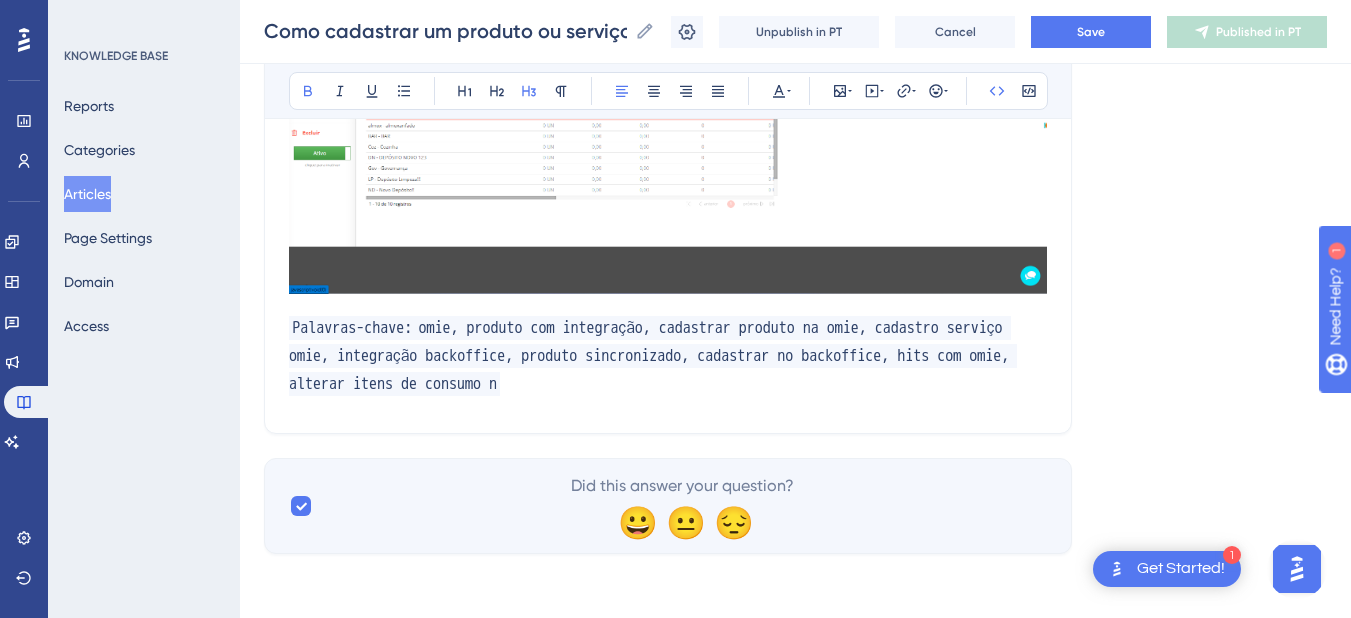 drag, startPoint x: 543, startPoint y: 381, endPoint x: 496, endPoint y: 376, distance: 47.26521 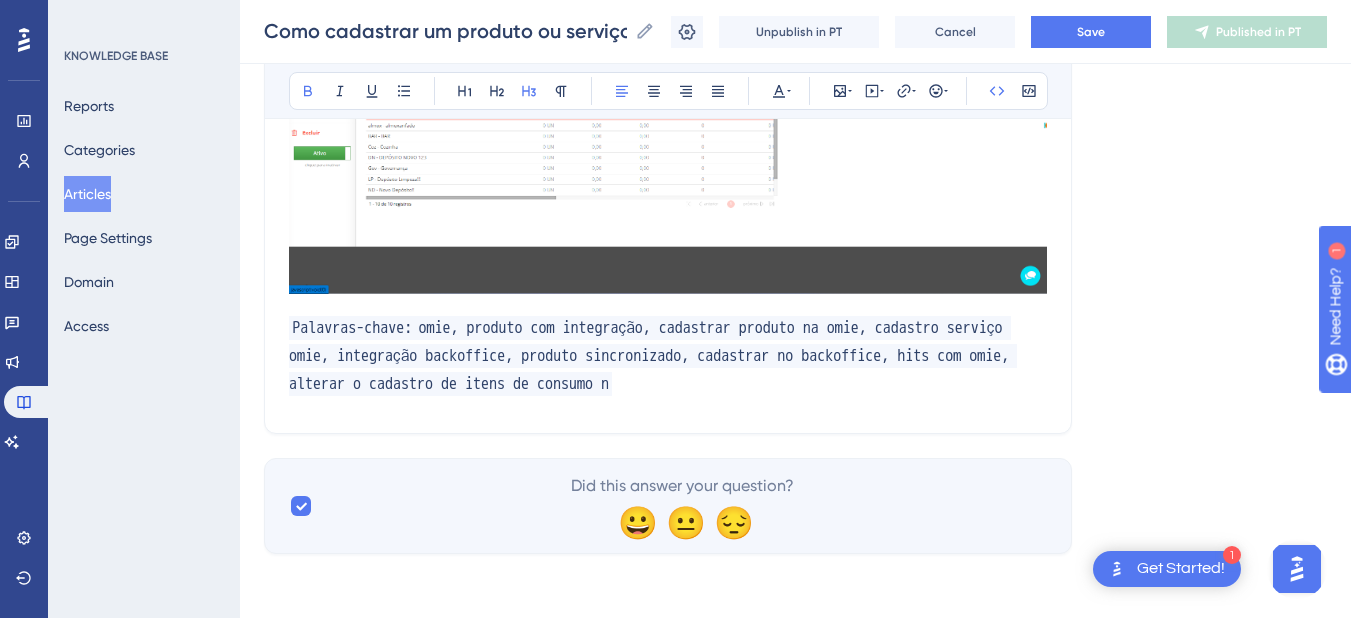 click on "Palavras-chave: omie, produto com integração, cadastrar produto na omie, cadastro serviço omie, integração backoffice, produto sincronizado, cadastrar no backoffice, hits com omie, alterar o cadastro de itens de consumo n" at bounding box center (668, 355) 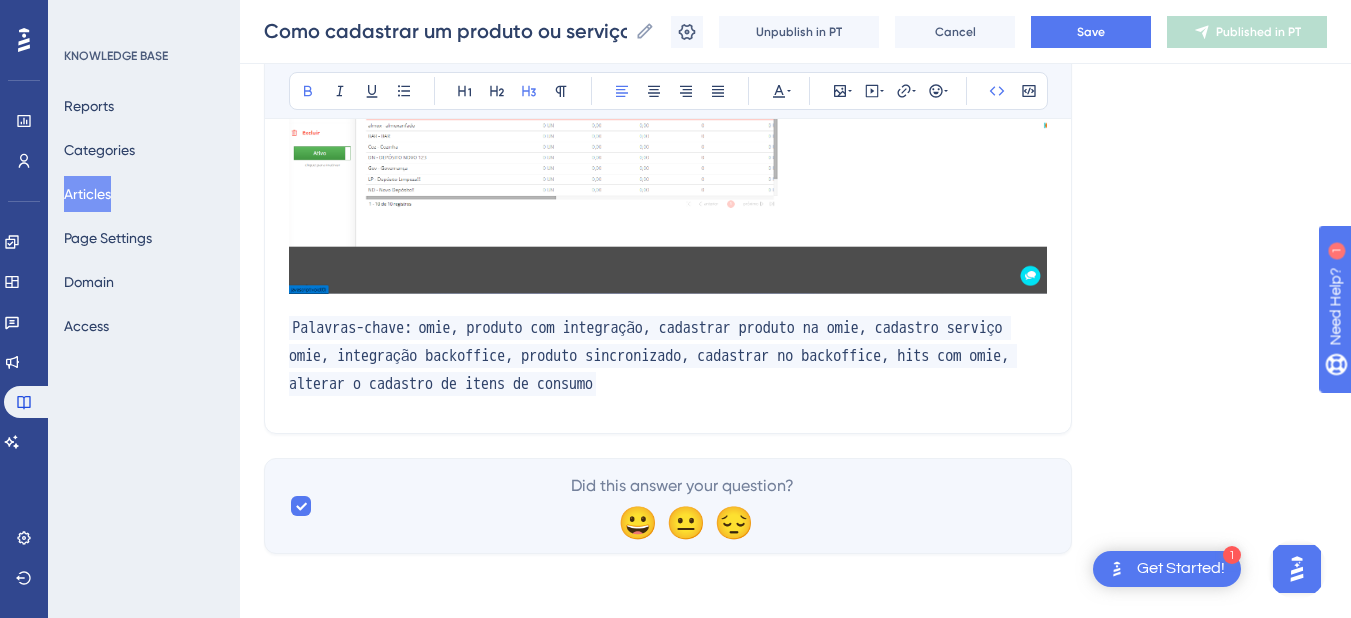 drag, startPoint x: 818, startPoint y: 377, endPoint x: 425, endPoint y: 376, distance: 393.00128 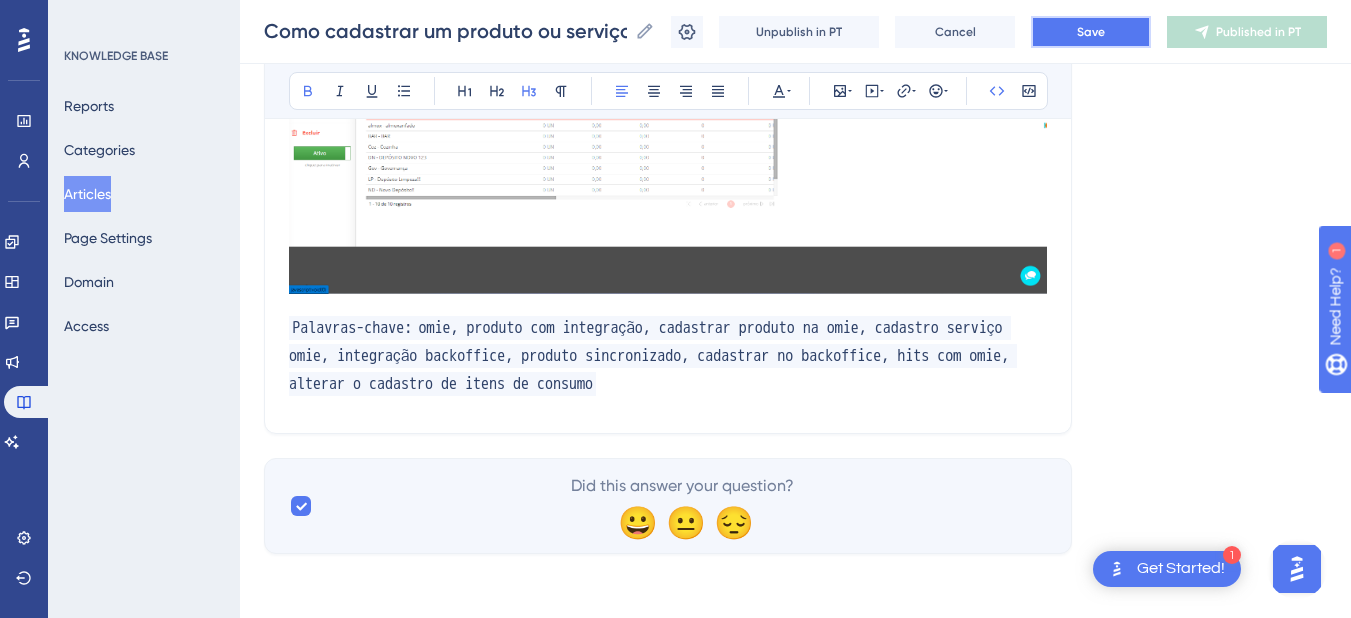click on "Save" at bounding box center (1091, 32) 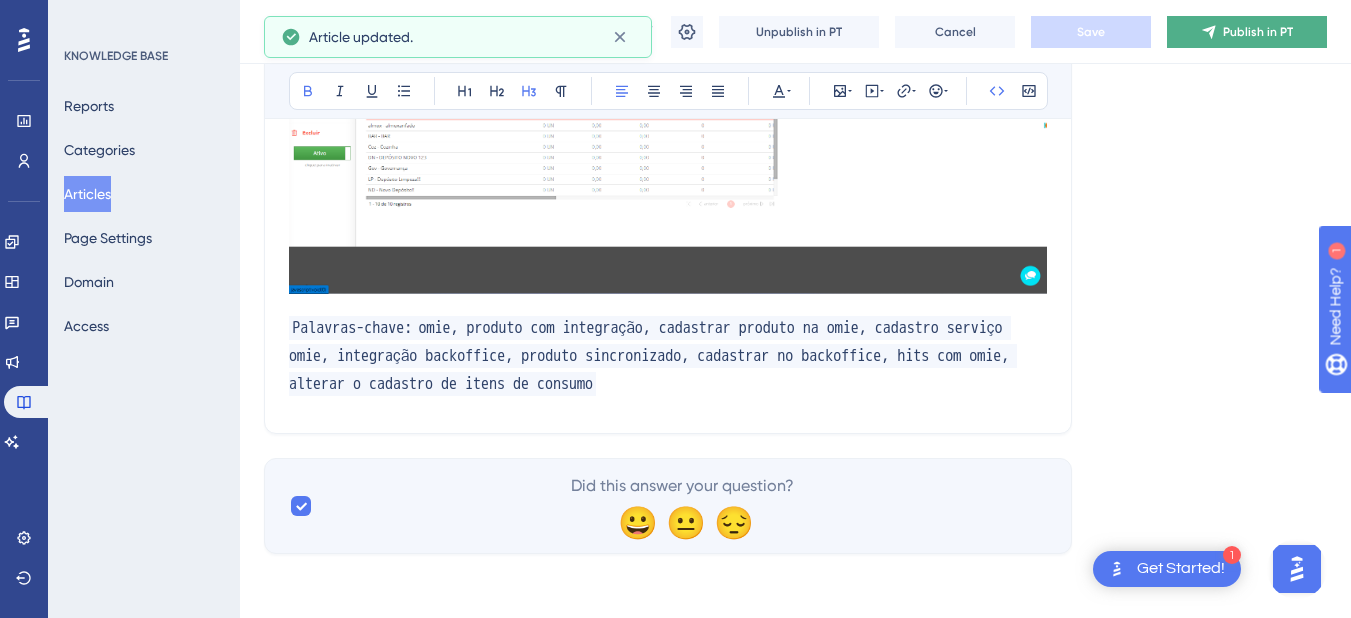 click on "Publish in PT" at bounding box center [1258, 32] 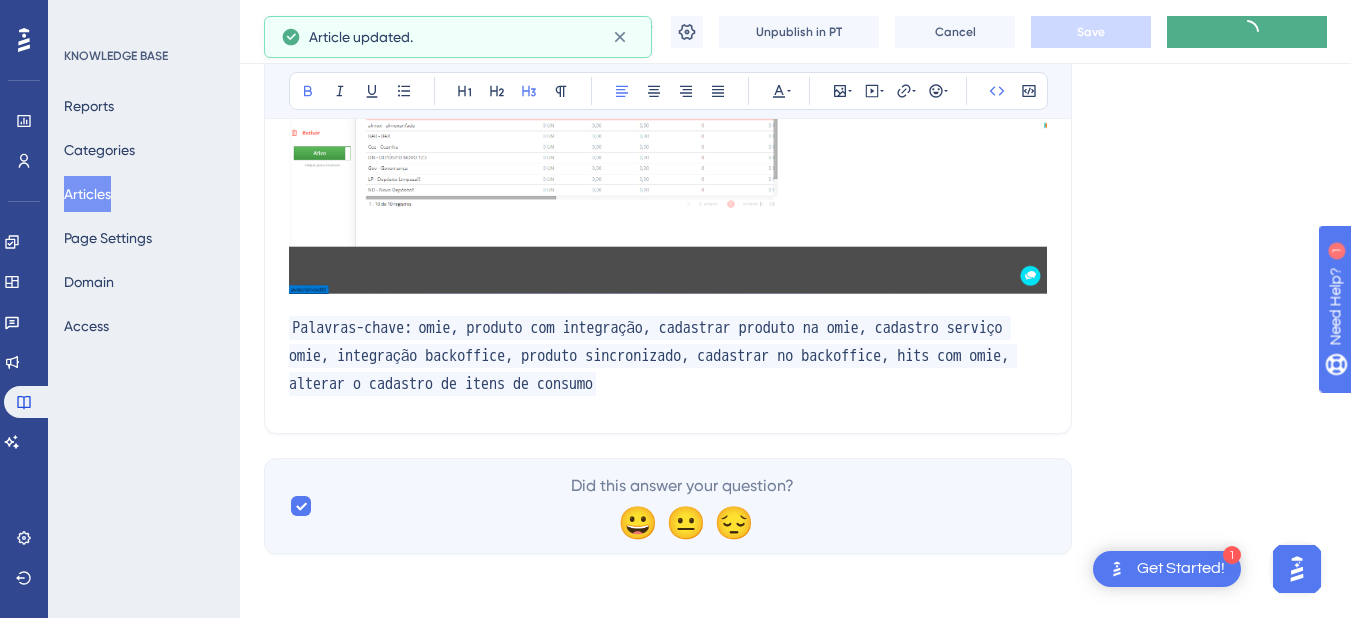 scroll, scrollTop: 1274, scrollLeft: 0, axis: vertical 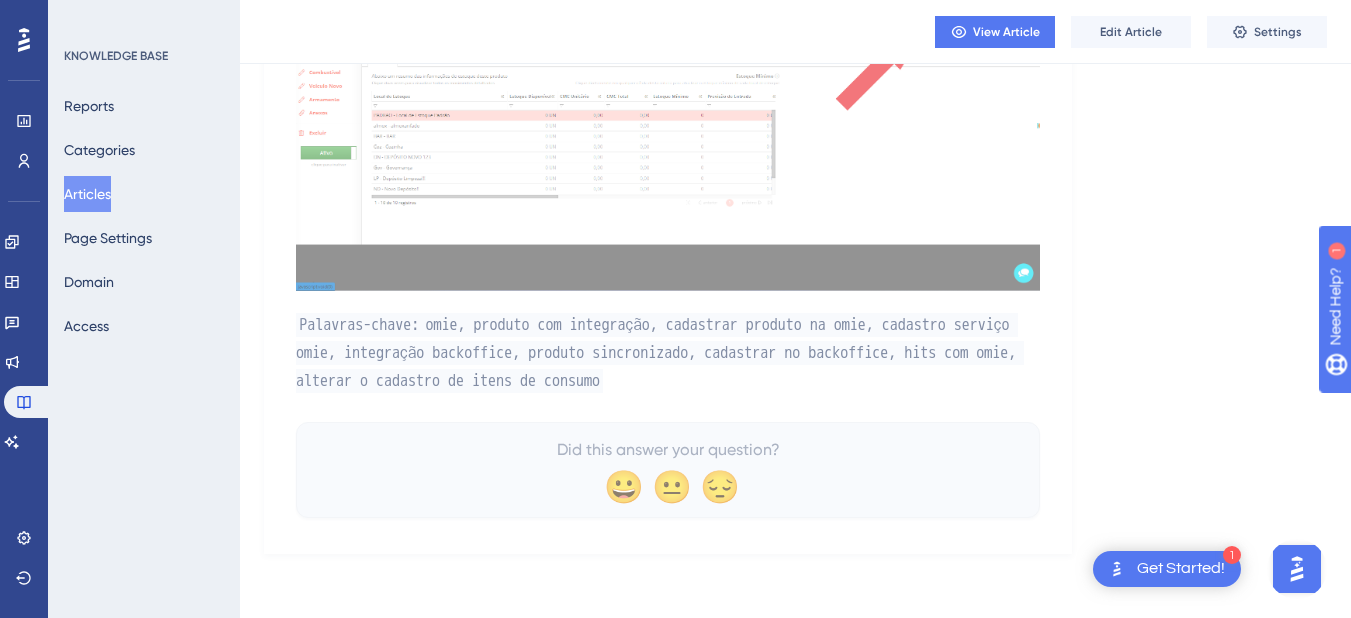 click on "Articles" at bounding box center [87, 194] 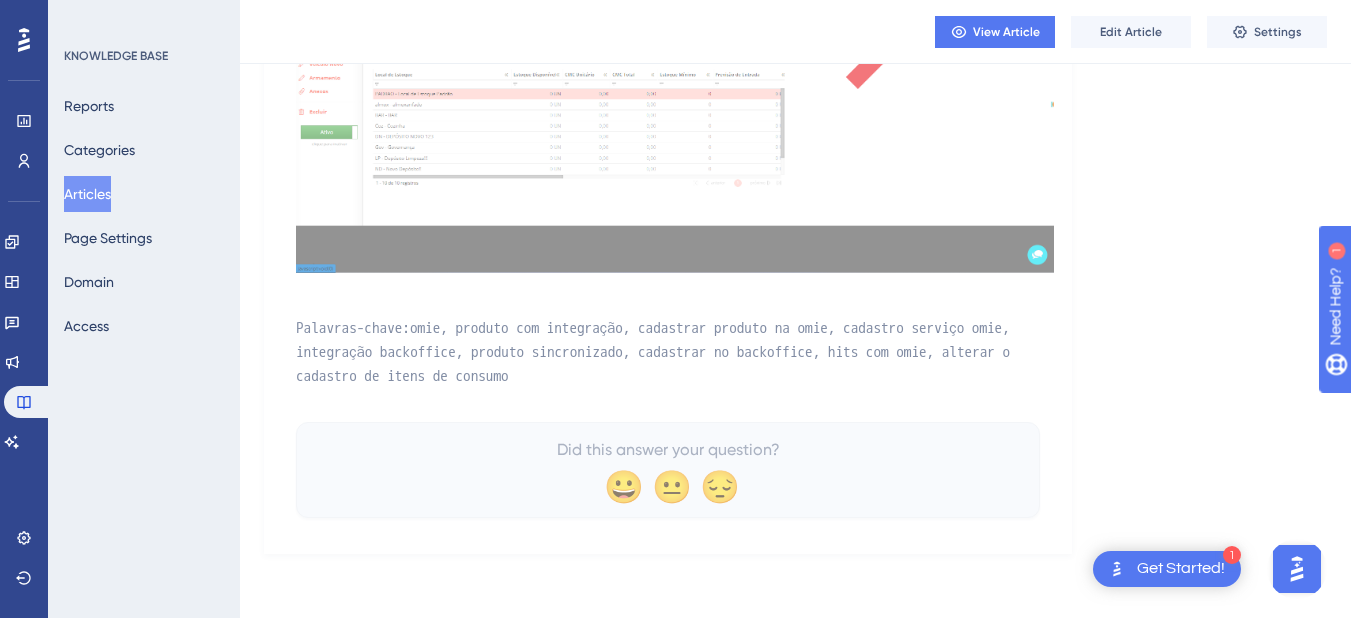 scroll, scrollTop: 0, scrollLeft: 0, axis: both 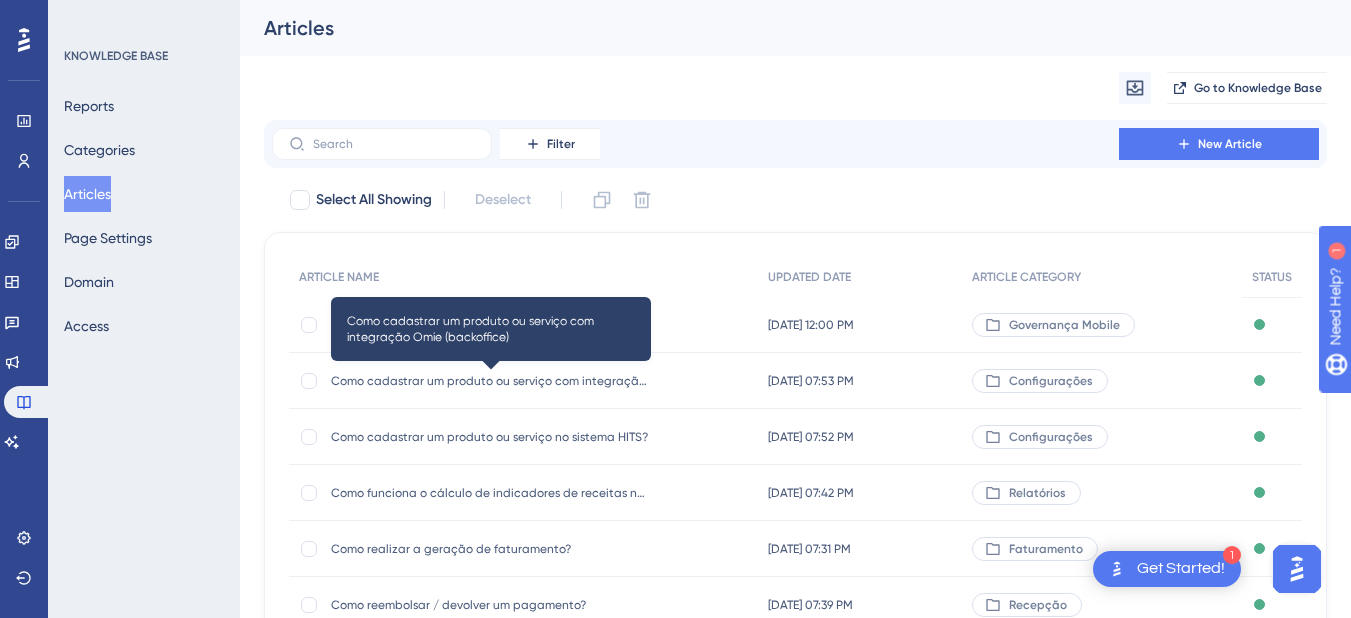 click on "Como cadastrar um produto ou serviço com integração Omie (backoffice)" at bounding box center [491, 381] 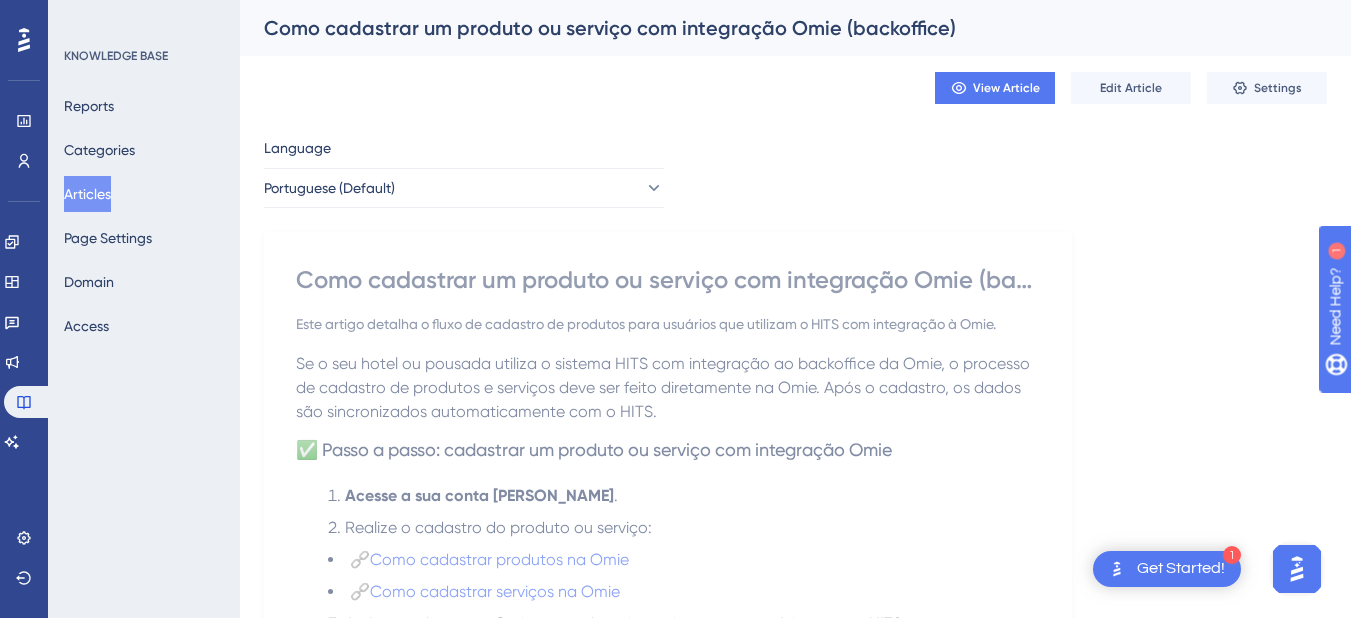 scroll, scrollTop: 1200, scrollLeft: 0, axis: vertical 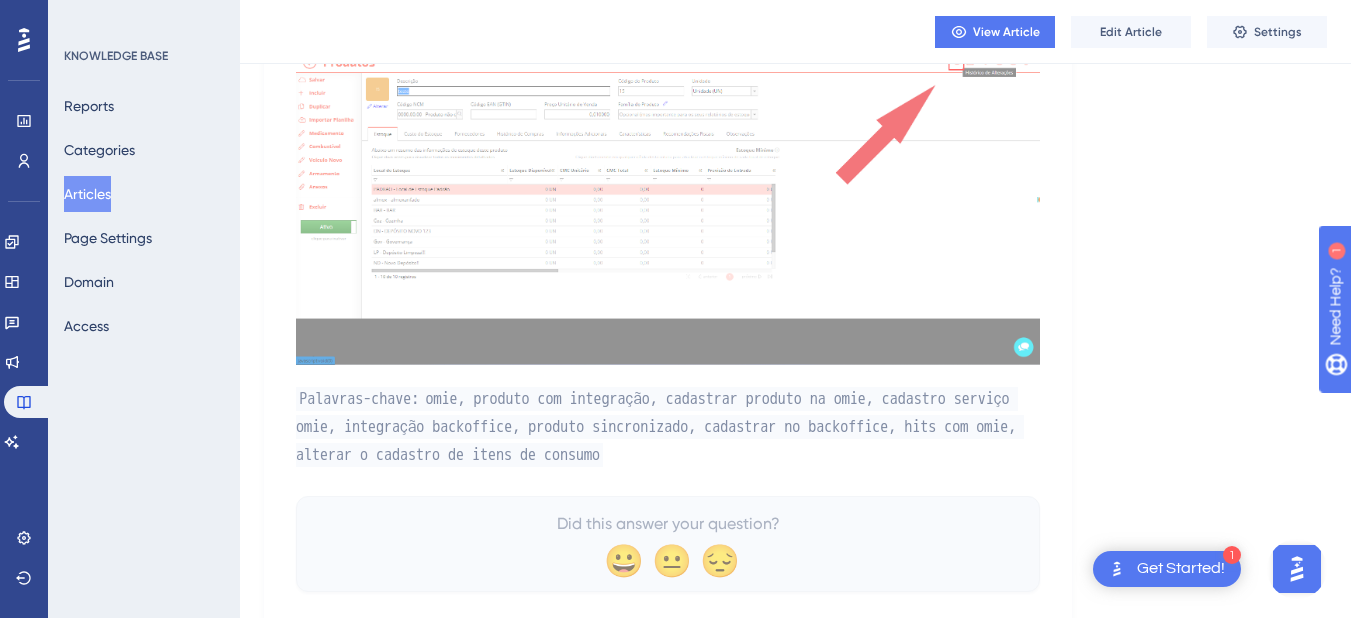 drag, startPoint x: 811, startPoint y: 448, endPoint x: 429, endPoint y: 460, distance: 382.18845 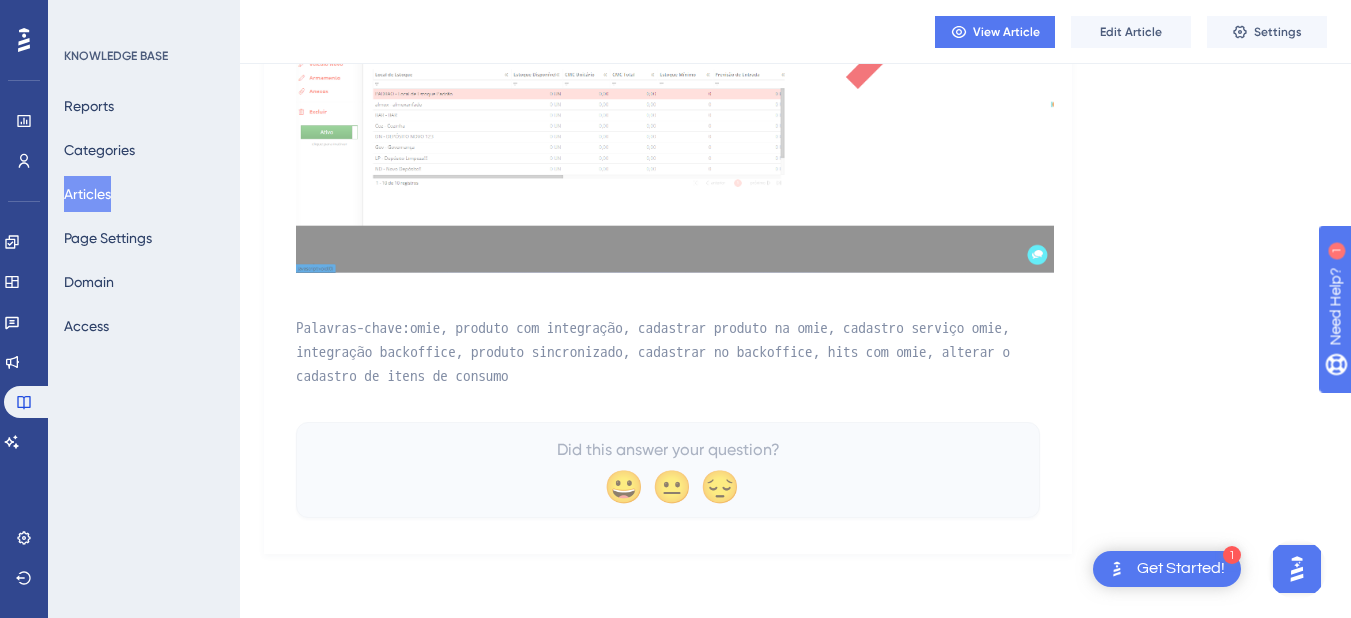 scroll, scrollTop: 0, scrollLeft: 0, axis: both 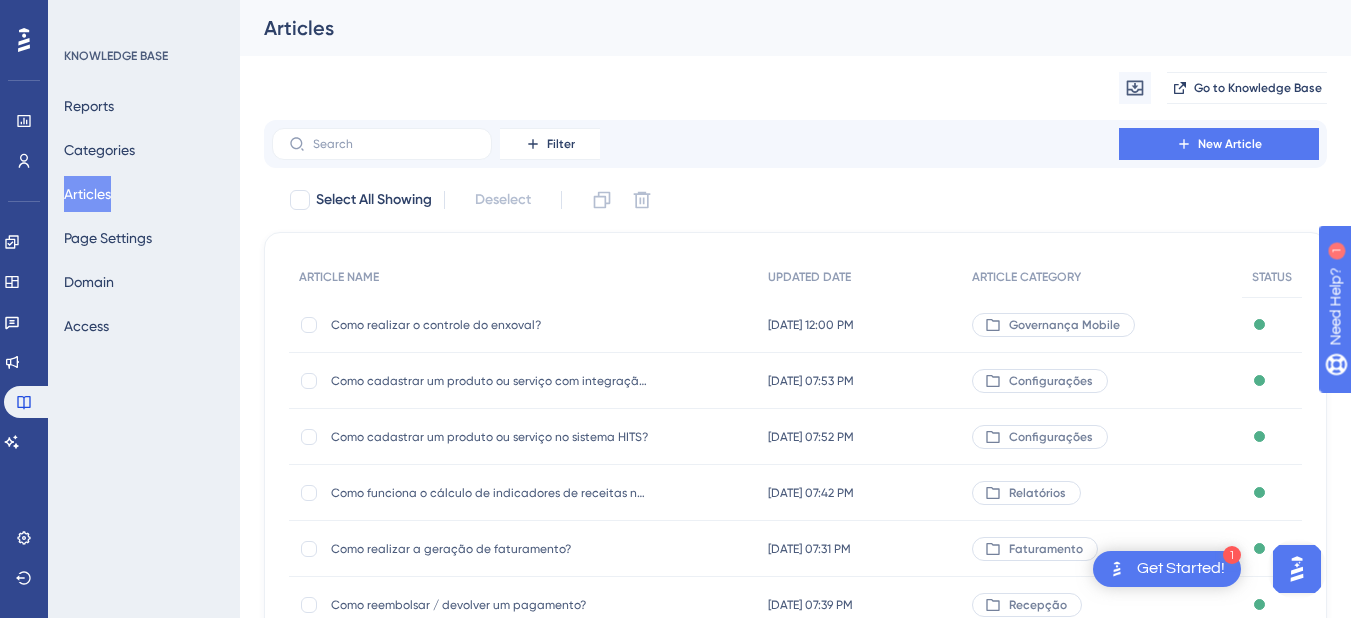 click on "Como cadastrar um produto ou serviço no sistema HITS?" at bounding box center (491, 437) 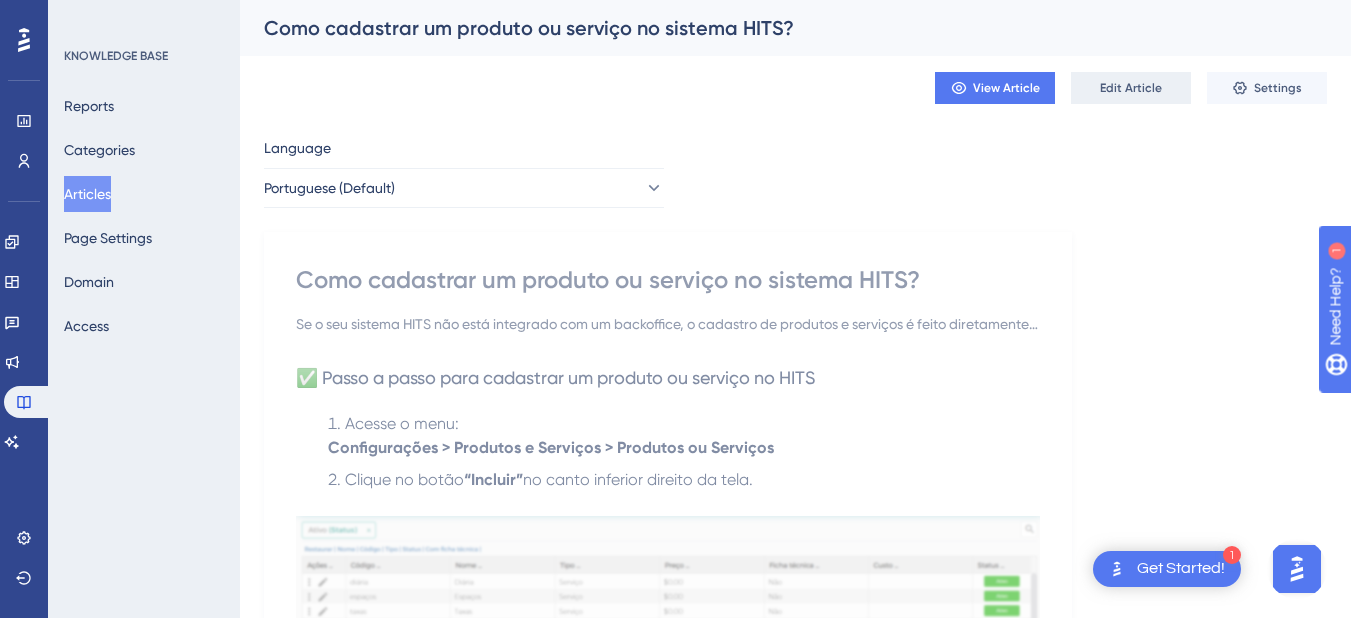 click on "Edit Article" at bounding box center [1131, 88] 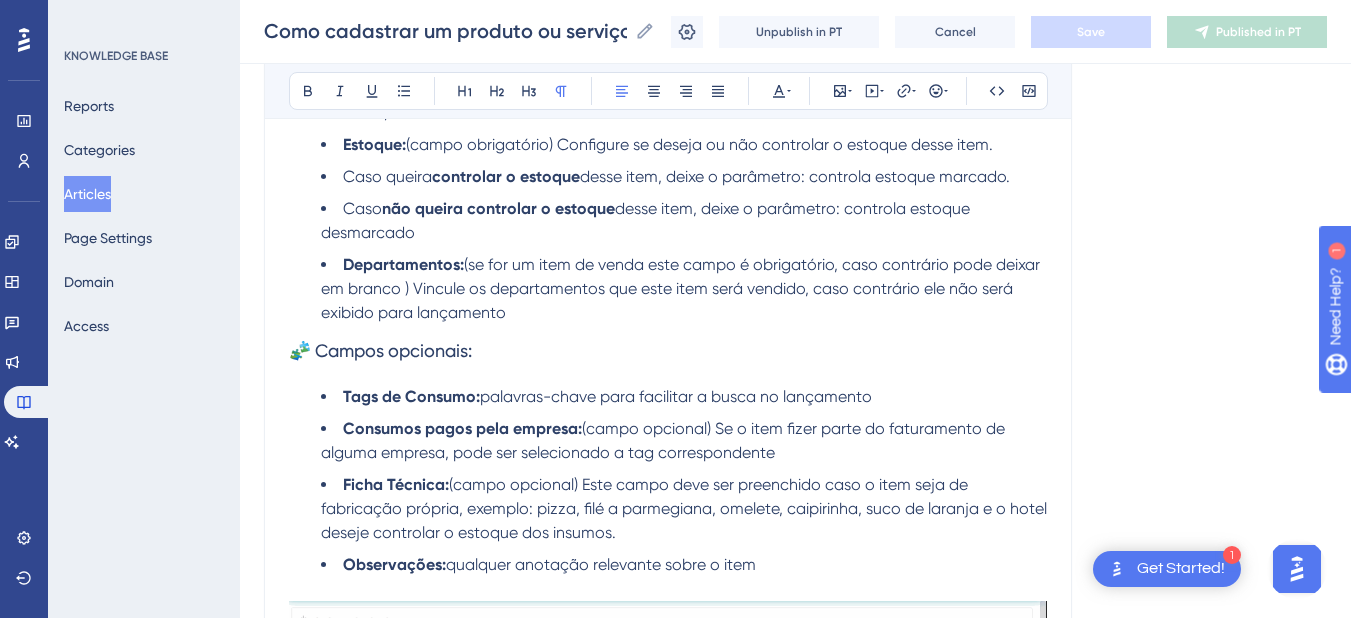 scroll, scrollTop: 1866, scrollLeft: 0, axis: vertical 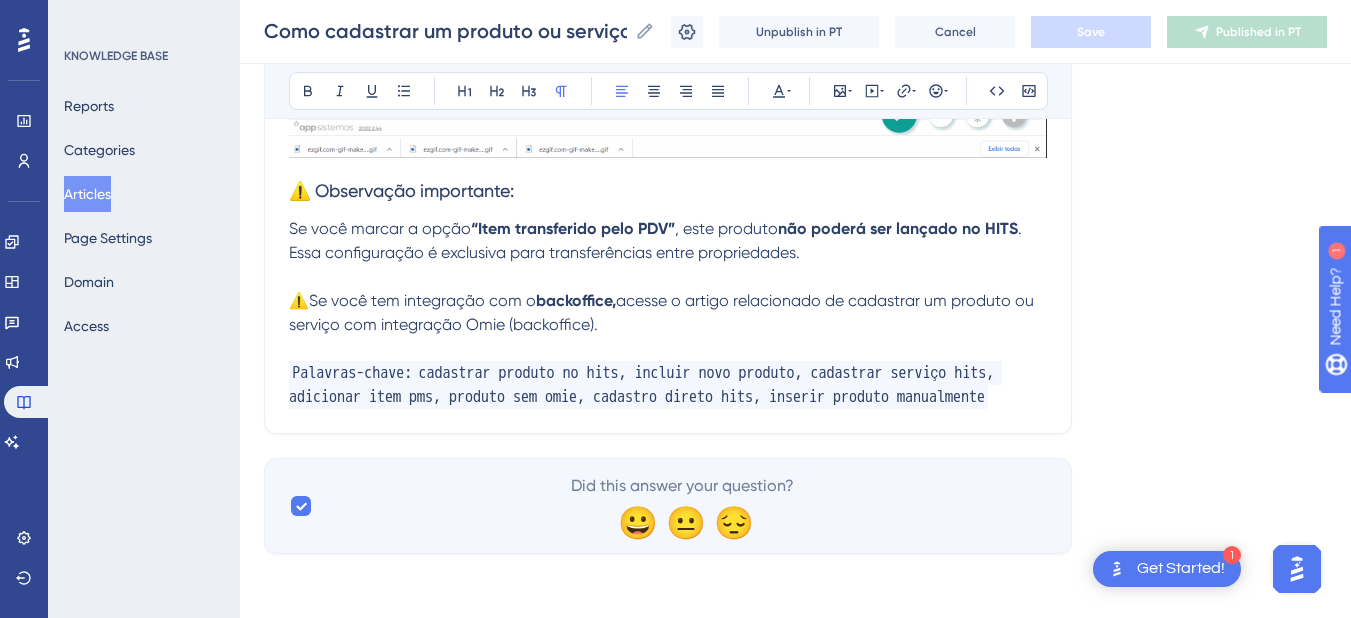 click on "Palavras-chave: cadastrar produto no hits, incluir novo produto, cadastrar serviço hits, adicionar item pms, produto sem omie, cadastro direto hits, inserir produto manualmente" at bounding box center (668, 385) 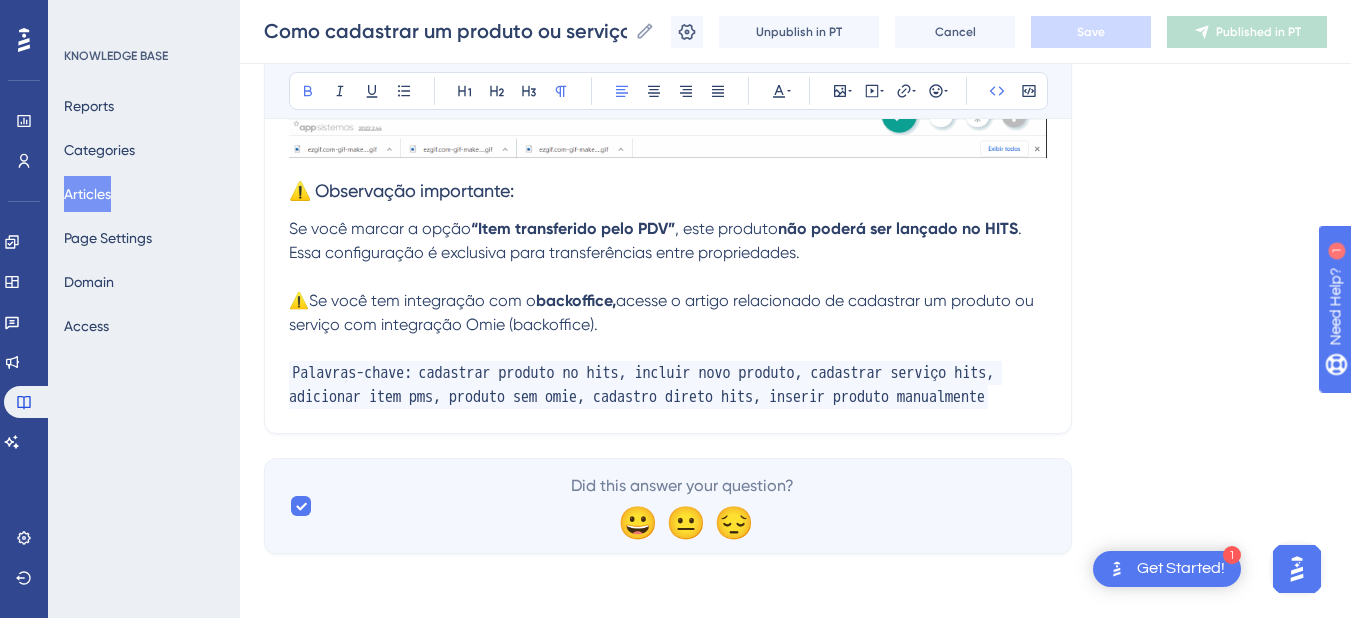 click on "Palavras-chave: cadastrar produto no hits, incluir novo produto, cadastrar serviço hits, adicionar item pms, produto sem omie, cadastro direto hits, inserir produto manualmente" at bounding box center [668, 385] 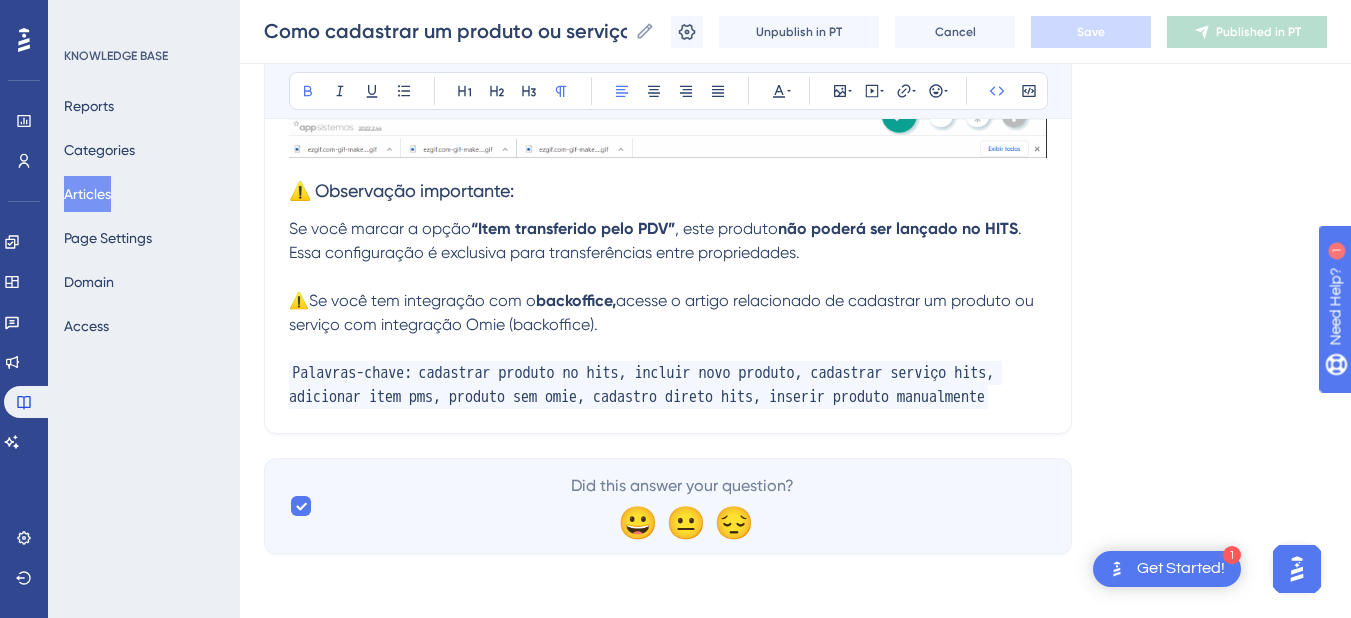 type 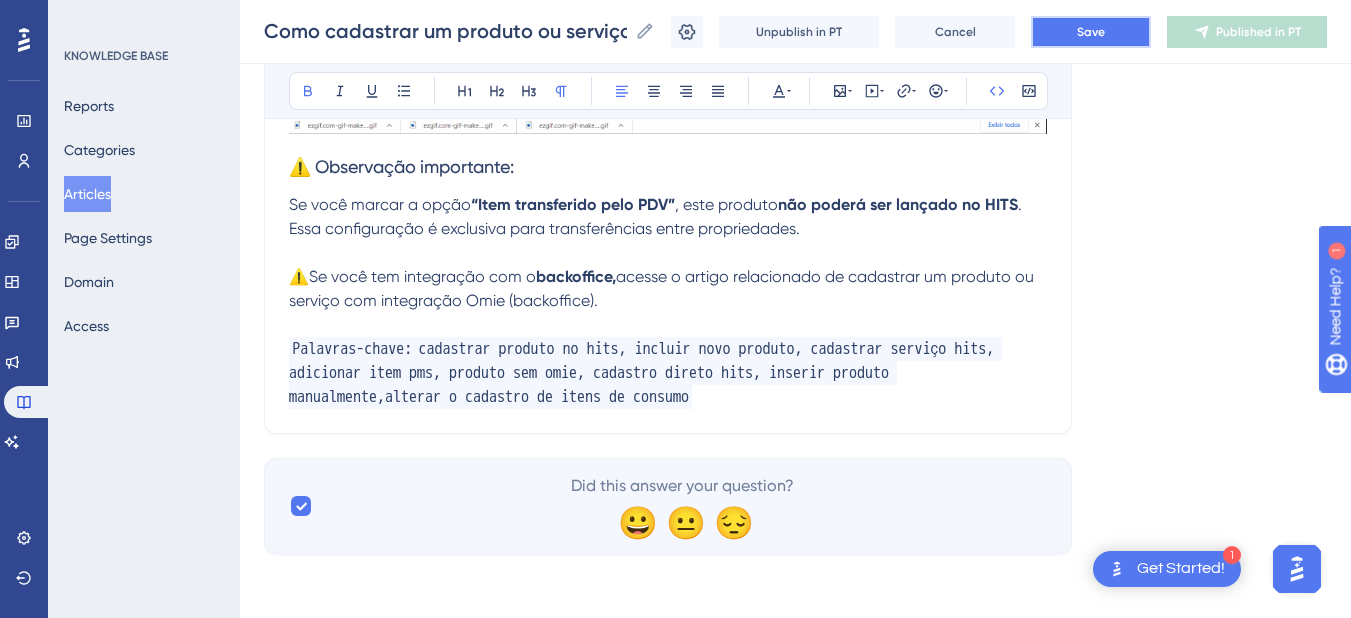 click on "Save" at bounding box center [1091, 32] 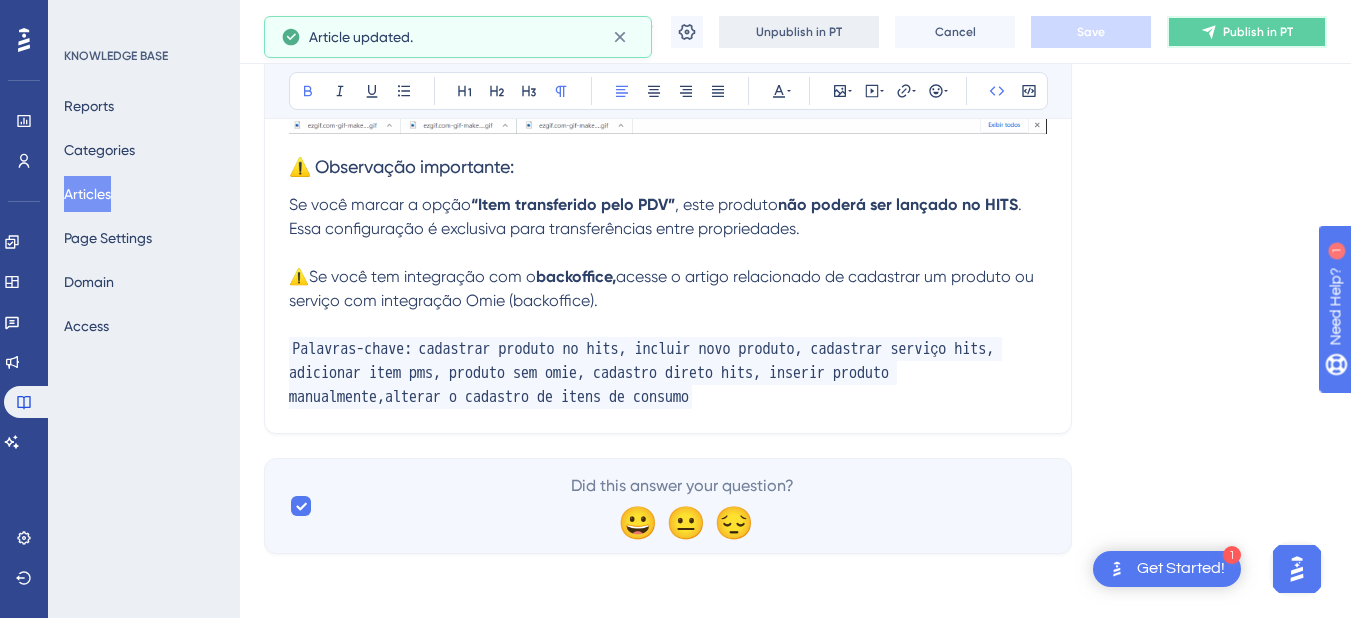 drag, startPoint x: 1255, startPoint y: 43, endPoint x: 789, endPoint y: 41, distance: 466.0043 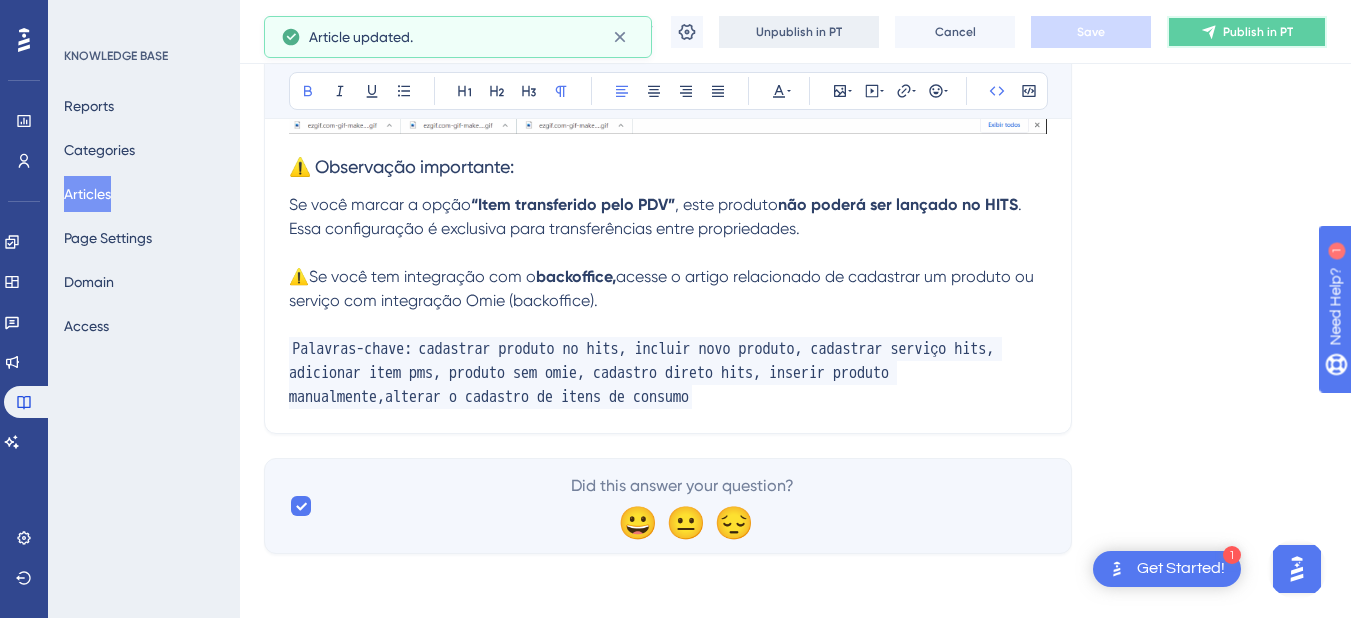 click on "Publish in PT" at bounding box center (1247, 32) 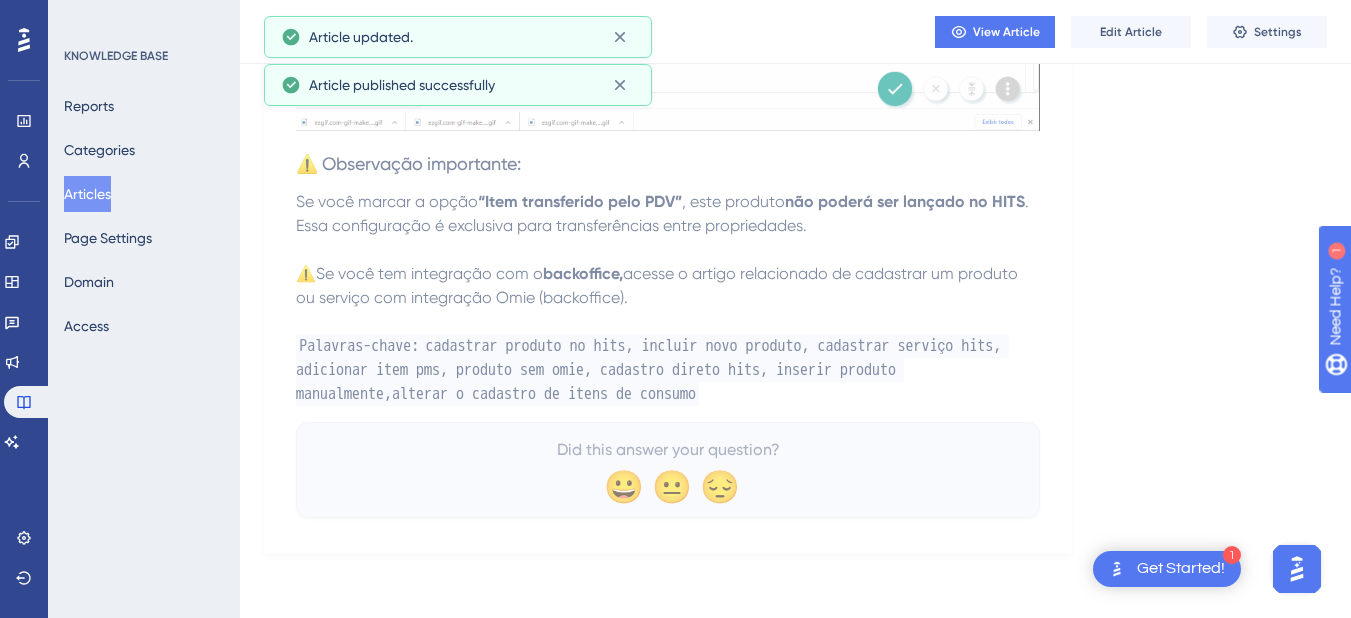 scroll, scrollTop: 1778, scrollLeft: 0, axis: vertical 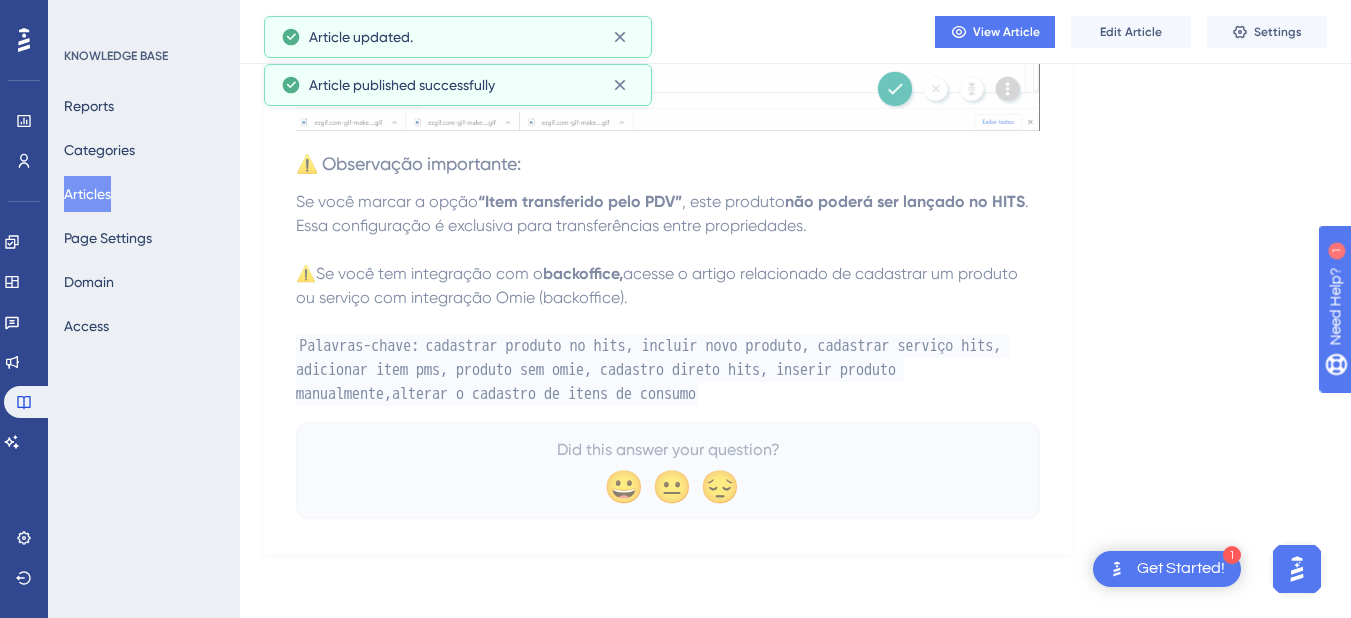 click on "Articles" at bounding box center (87, 194) 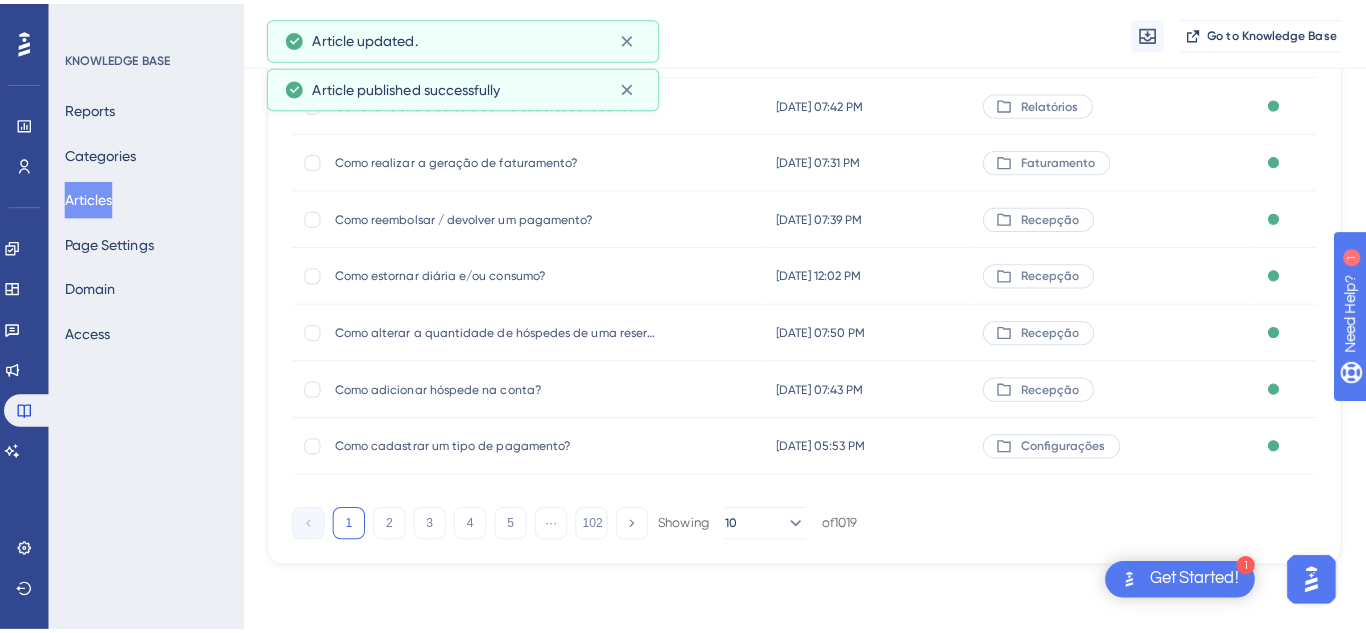 scroll, scrollTop: 0, scrollLeft: 0, axis: both 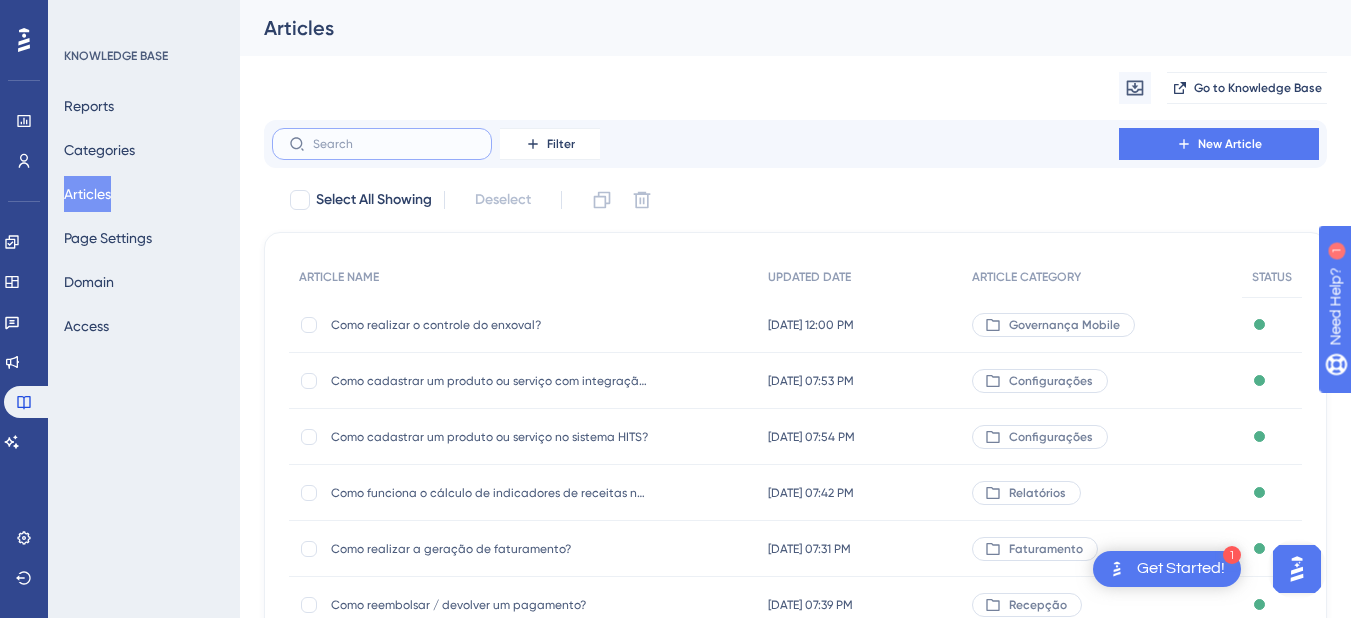 click at bounding box center [394, 144] 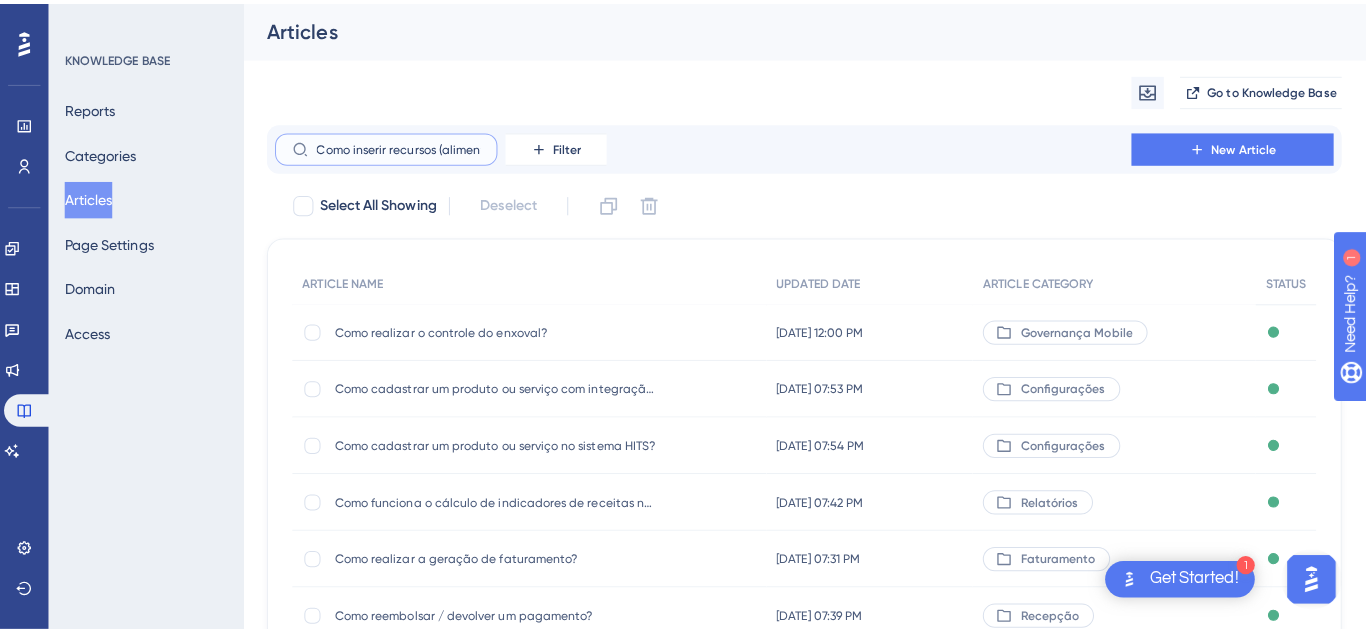 scroll, scrollTop: 0, scrollLeft: 288, axis: horizontal 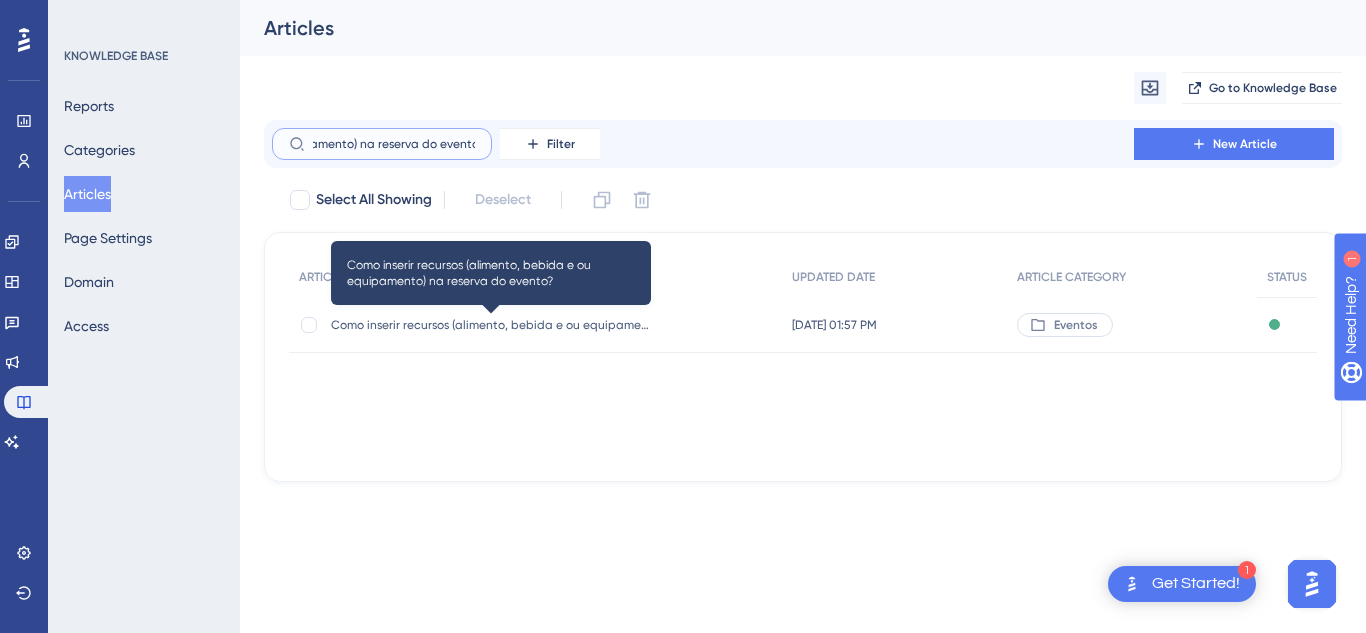 type on "Como inserir recursos (alimento, bebida e ou equipamento) na reserva do evento?" 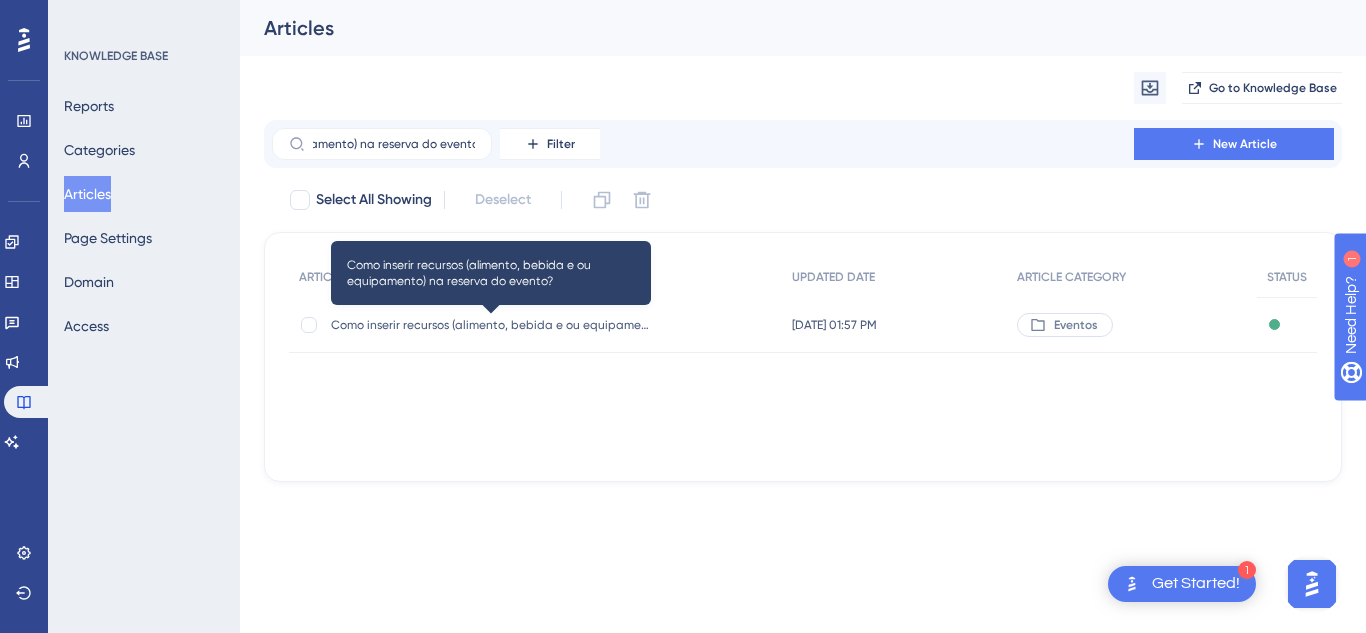 click on "Como inserir recursos (alimento, bebida e ou equipamento) na reserva do evento? Como inserir recursos (alimento, bebida e ou equipamento) na reserva do evento?" at bounding box center (491, 325) 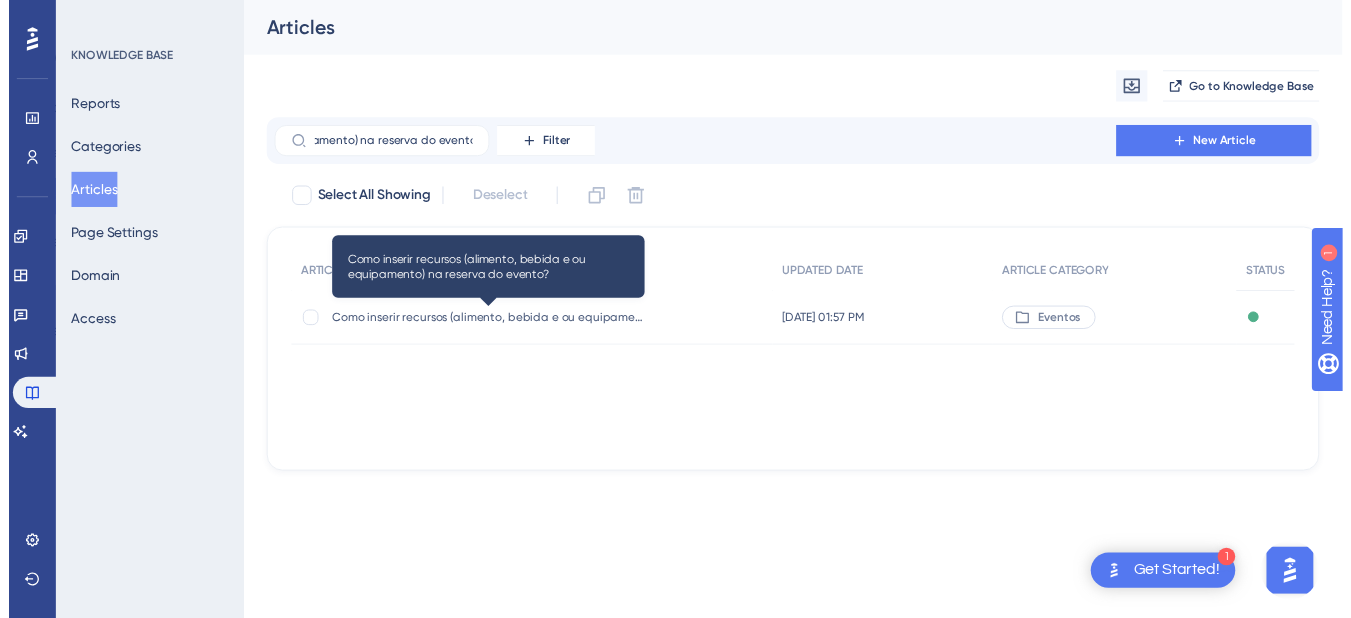 scroll, scrollTop: 0, scrollLeft: 0, axis: both 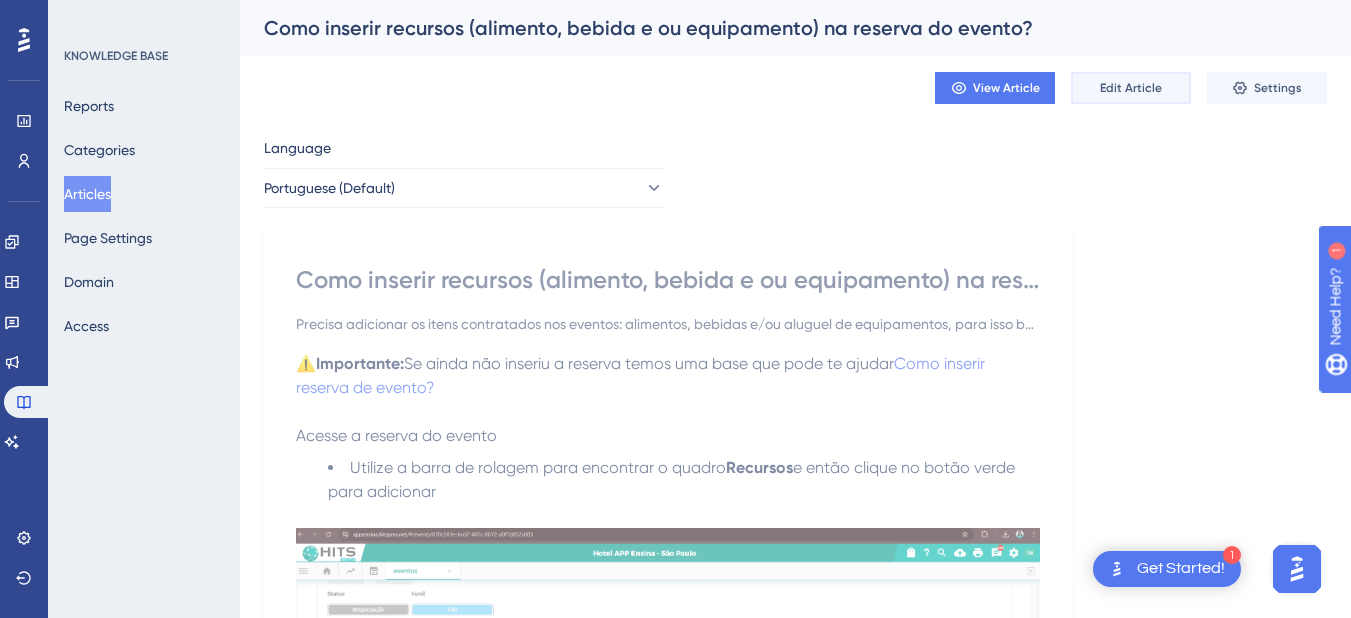 click on "Edit Article" at bounding box center (1131, 88) 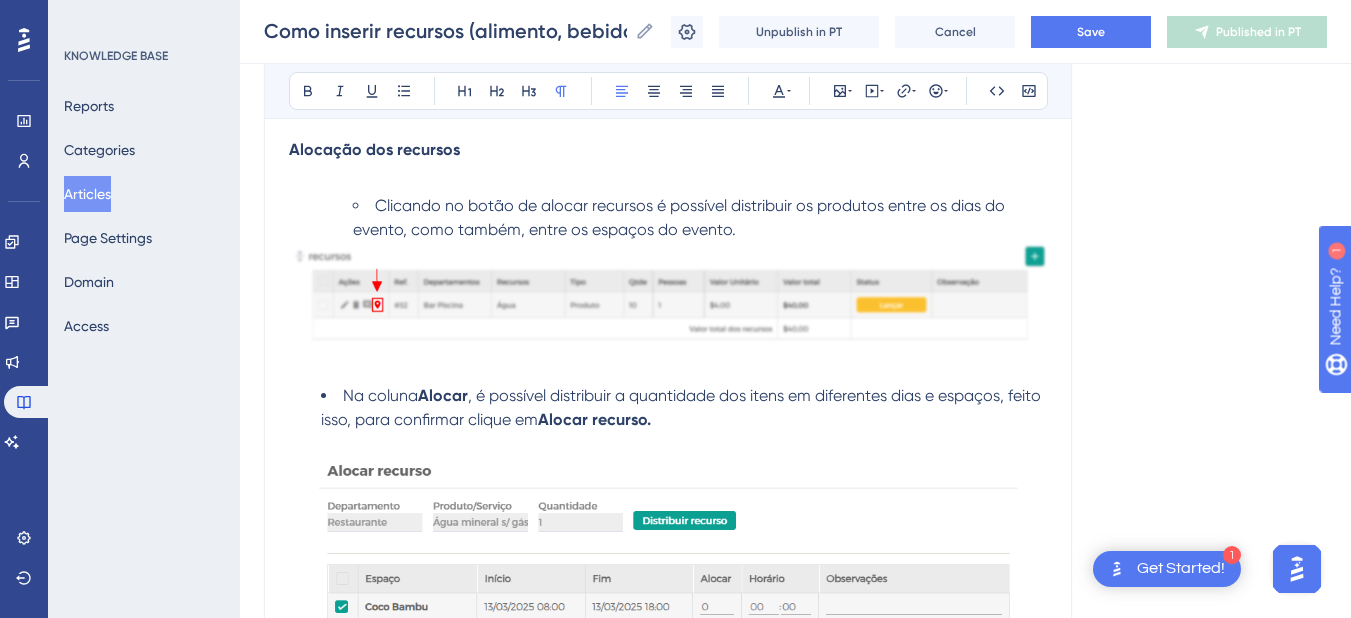 scroll, scrollTop: 5558, scrollLeft: 0, axis: vertical 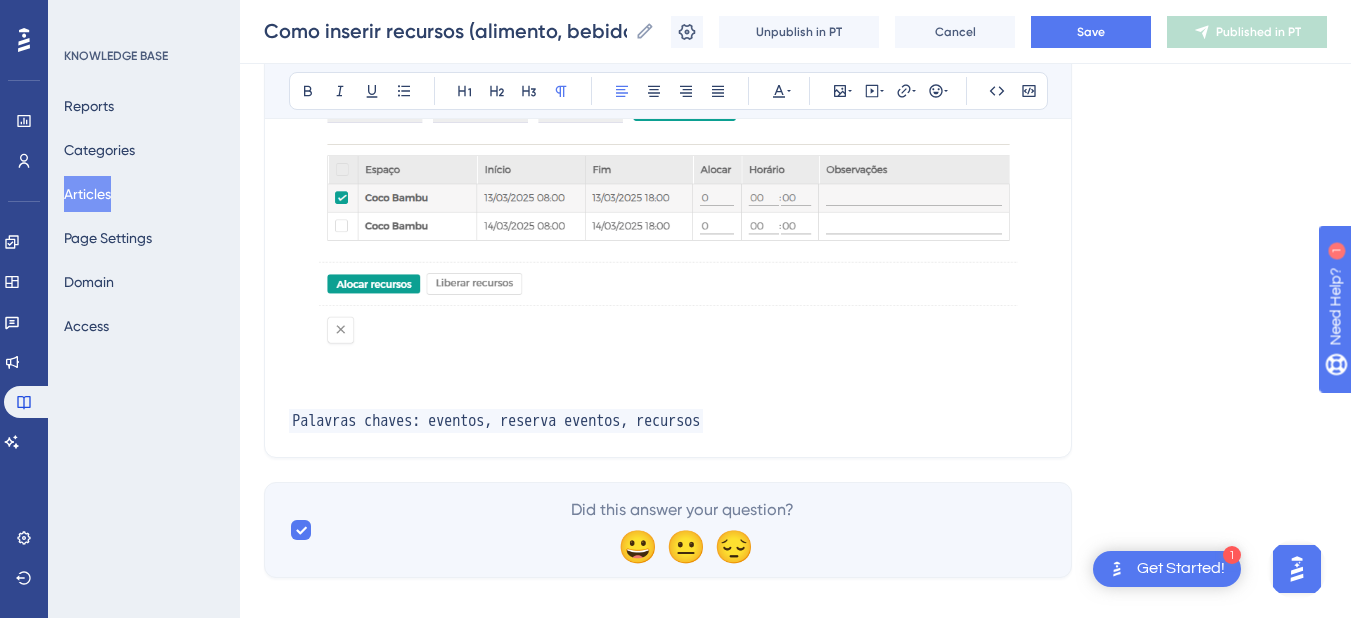 click on "Palavras chaves: eventos, reserva eventos, recursos" at bounding box center (668, 421) 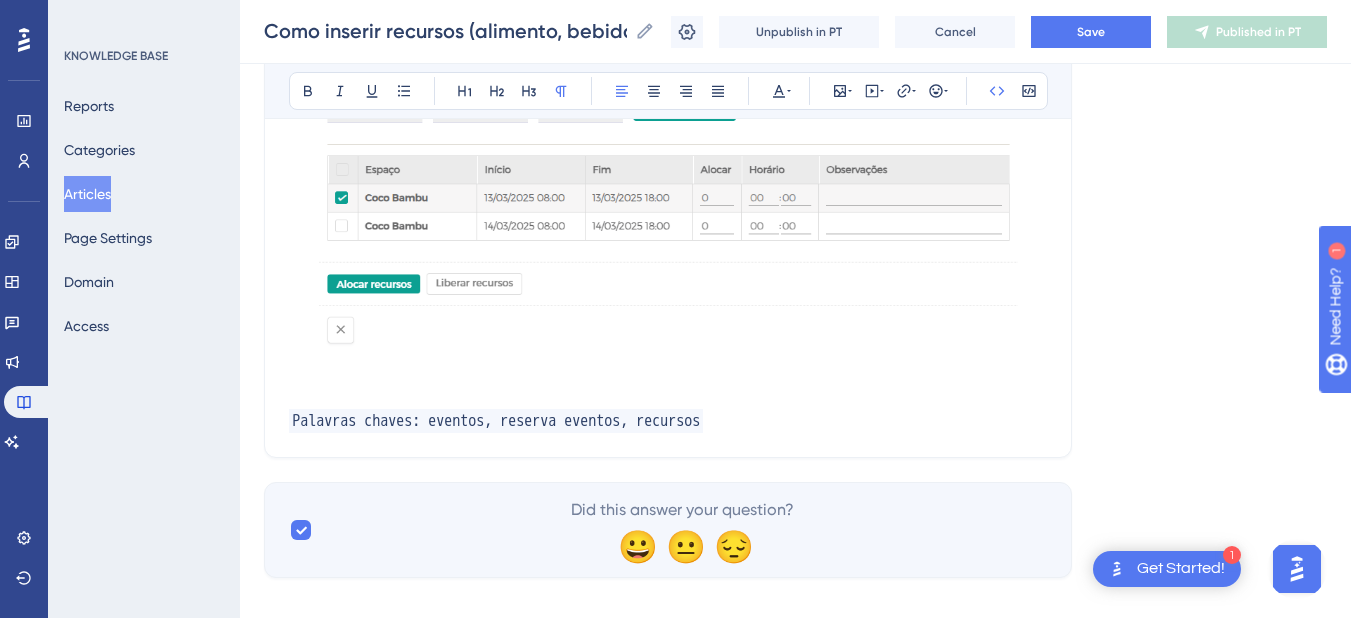 type 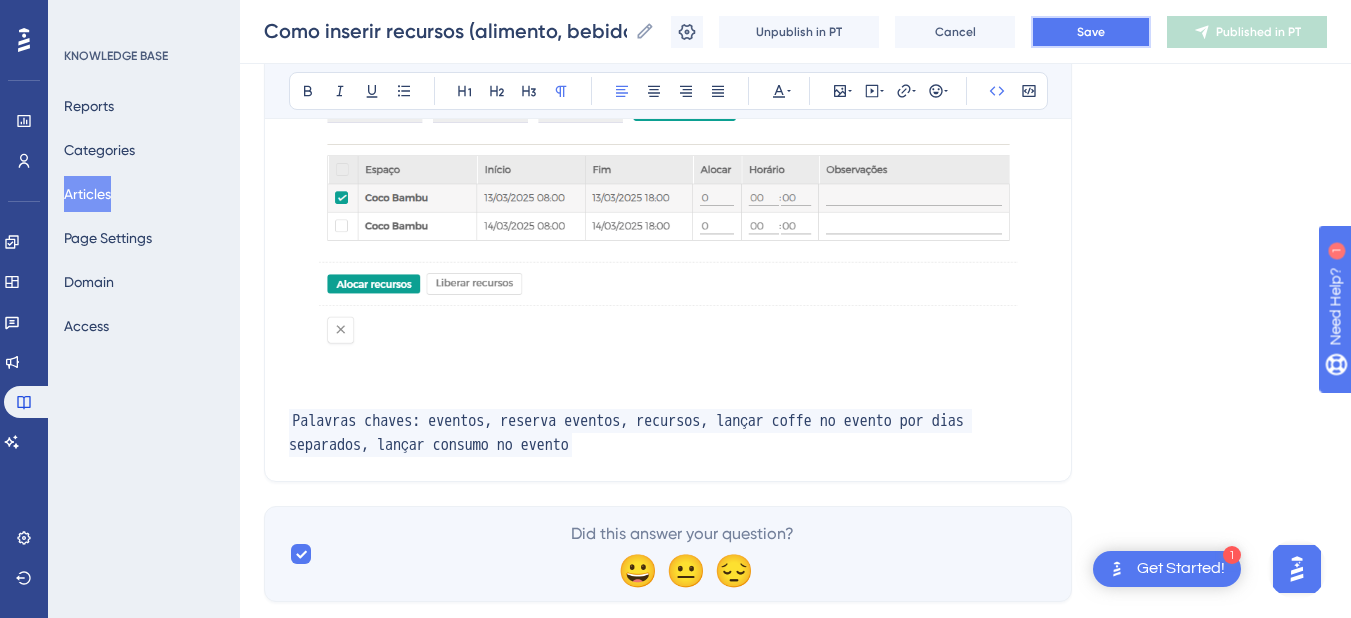 click on "Save" at bounding box center (1091, 32) 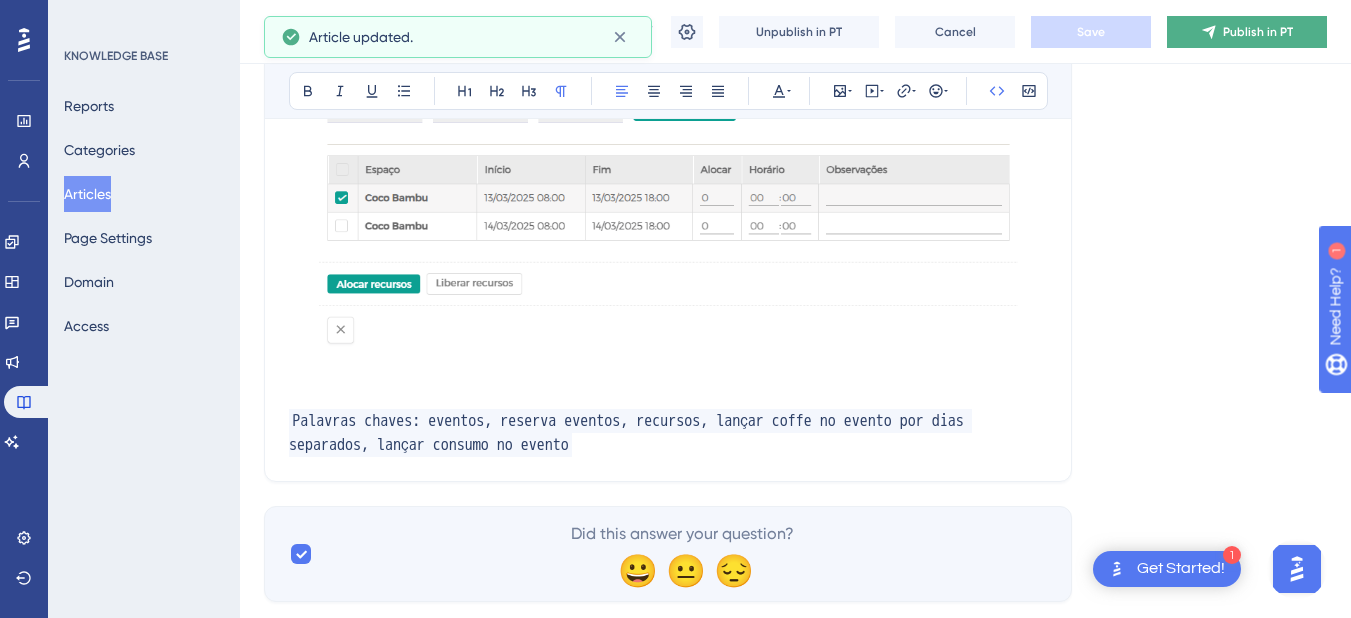 click on "Publish in PT" at bounding box center [1258, 32] 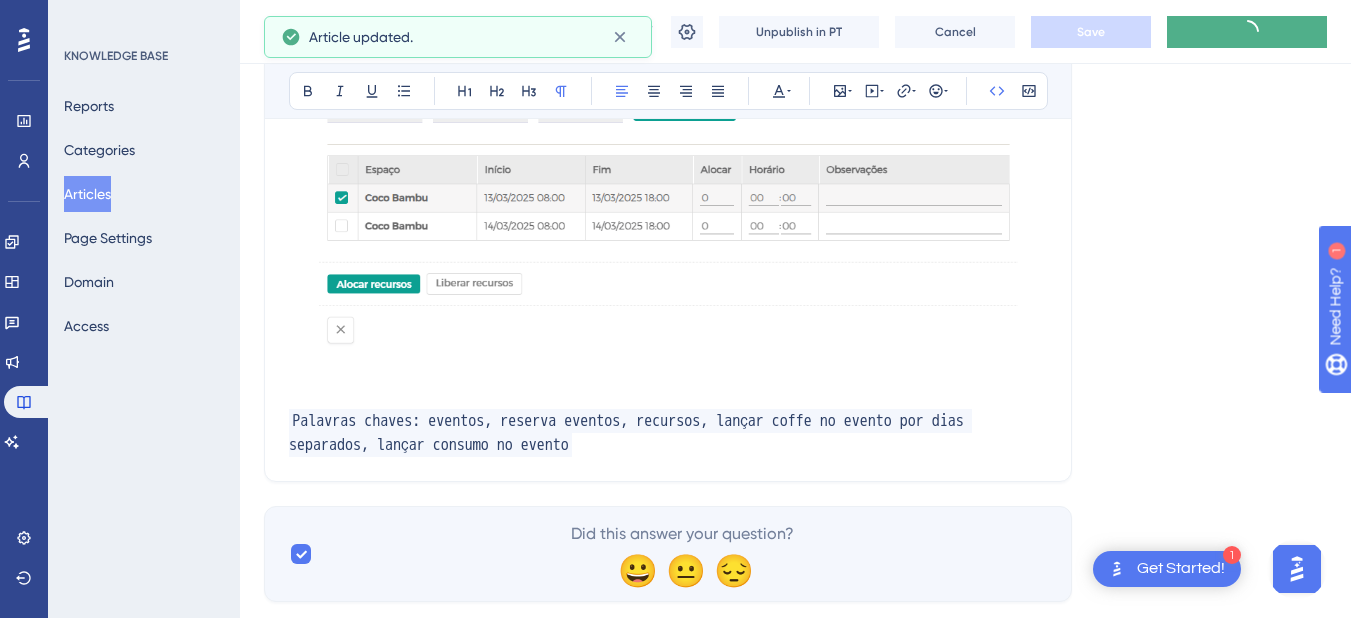 scroll, scrollTop: 5497, scrollLeft: 0, axis: vertical 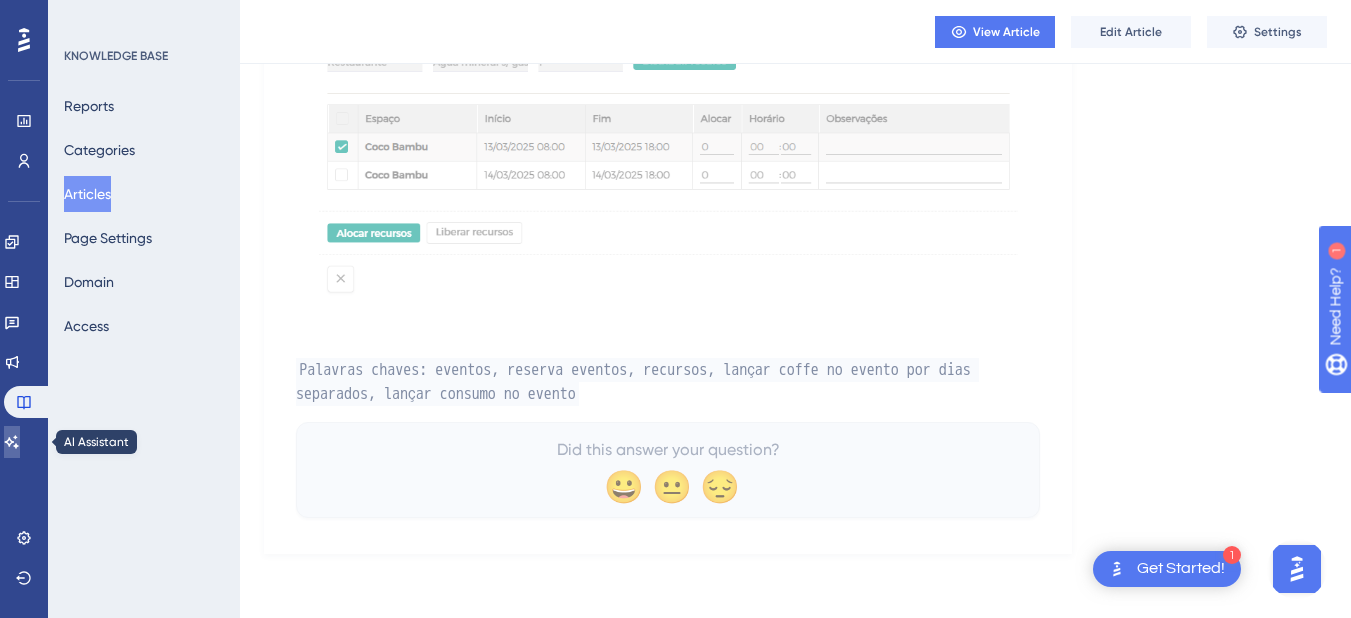 drag, startPoint x: 10, startPoint y: 444, endPoint x: 331, endPoint y: 261, distance: 369.49966 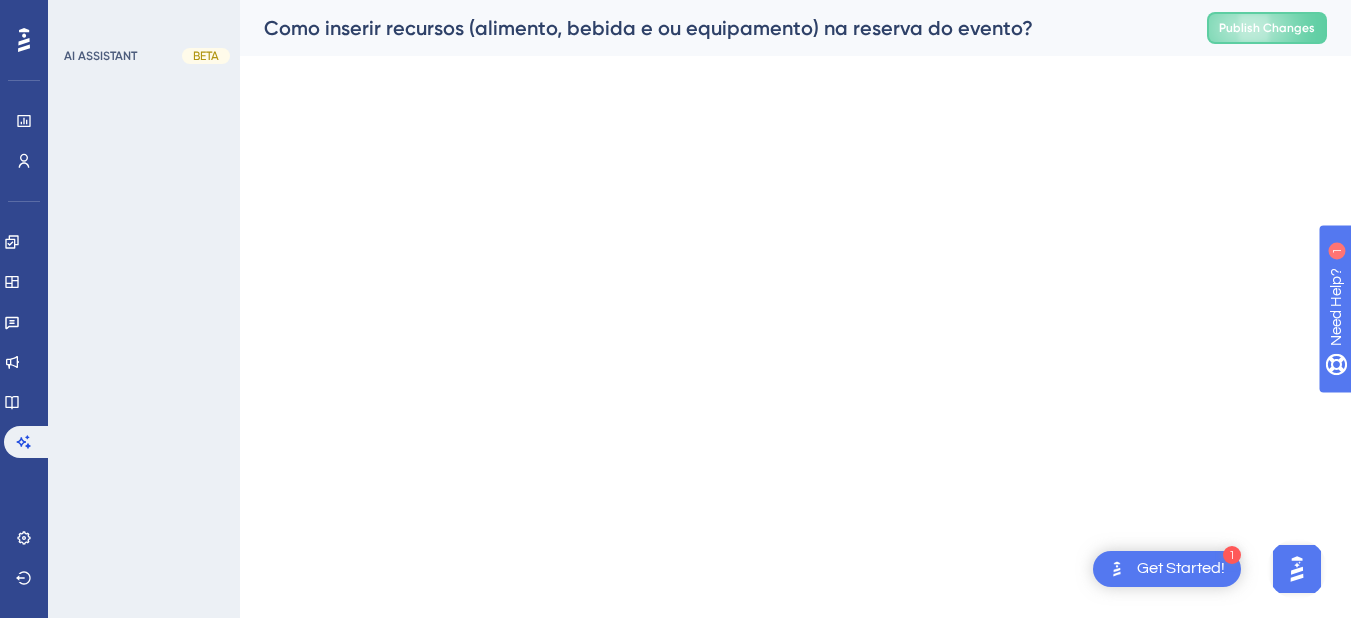 scroll, scrollTop: 0, scrollLeft: 0, axis: both 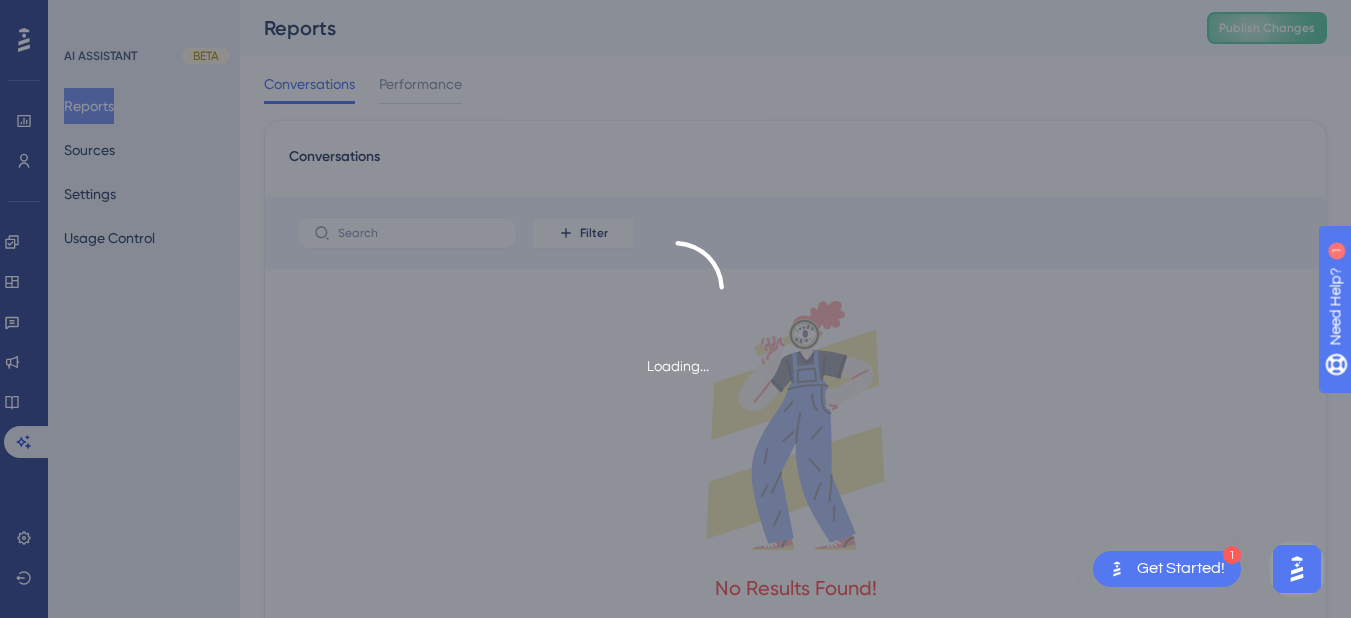 click on "Loading..." at bounding box center [675, 309] 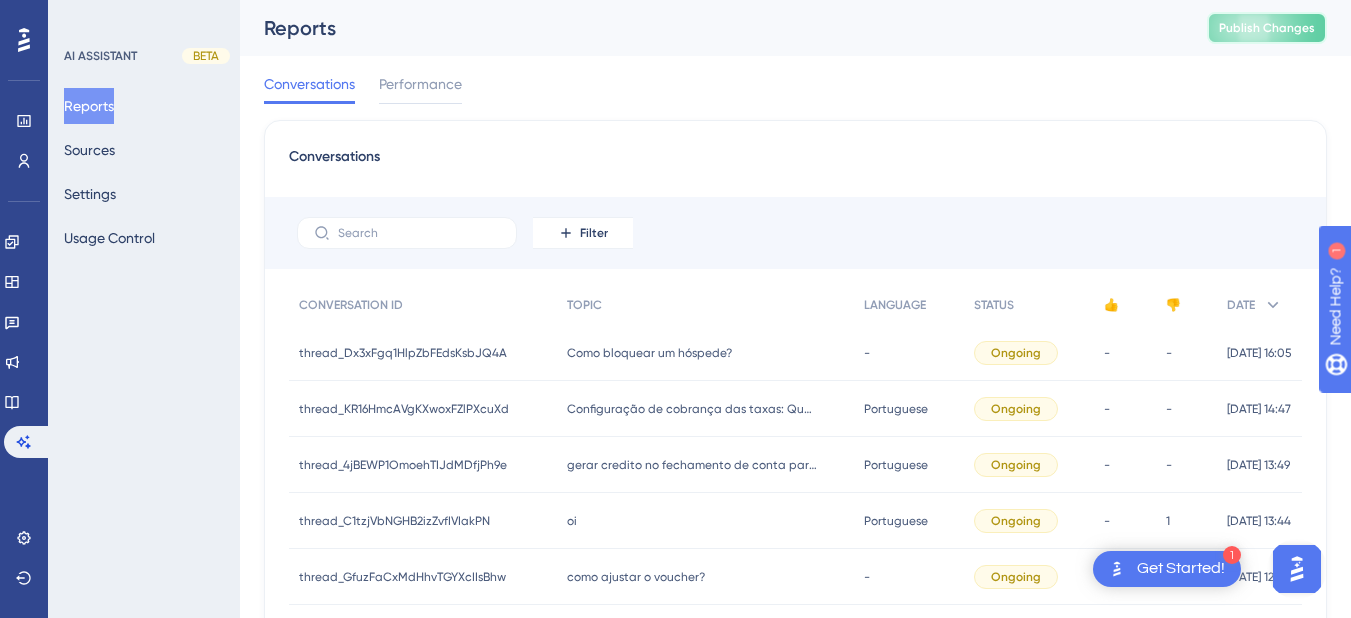 click on "Publish Changes" at bounding box center [1267, 28] 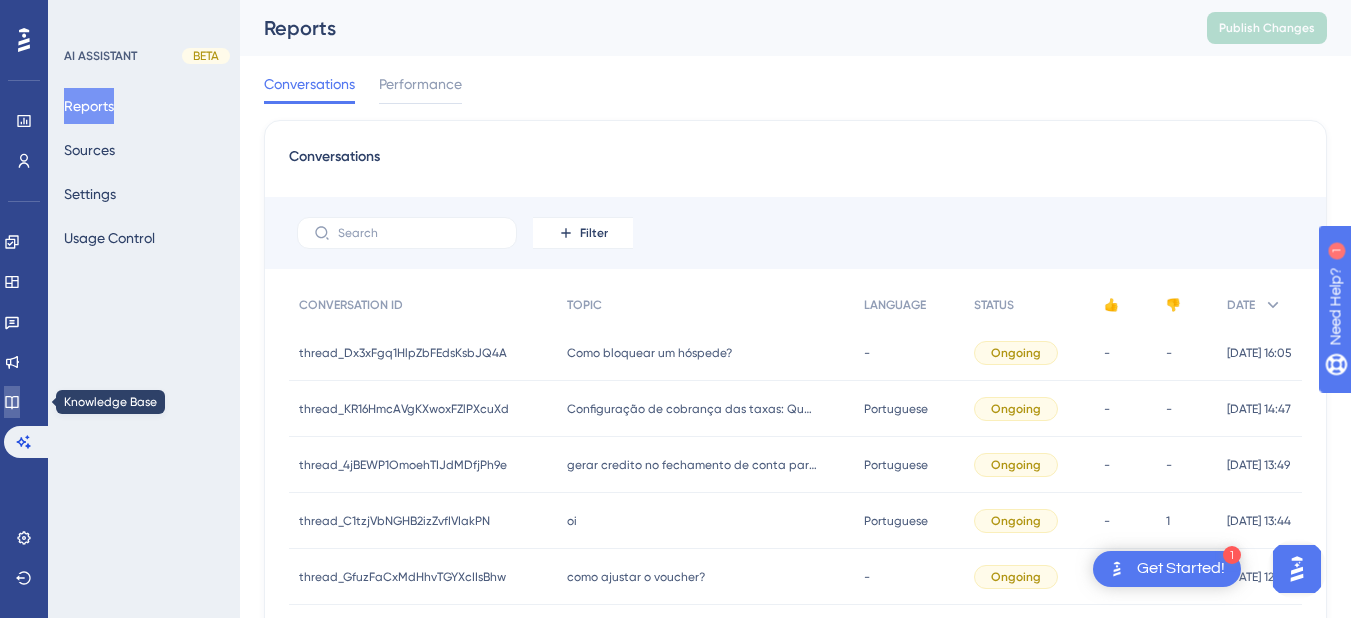 click at bounding box center (12, 402) 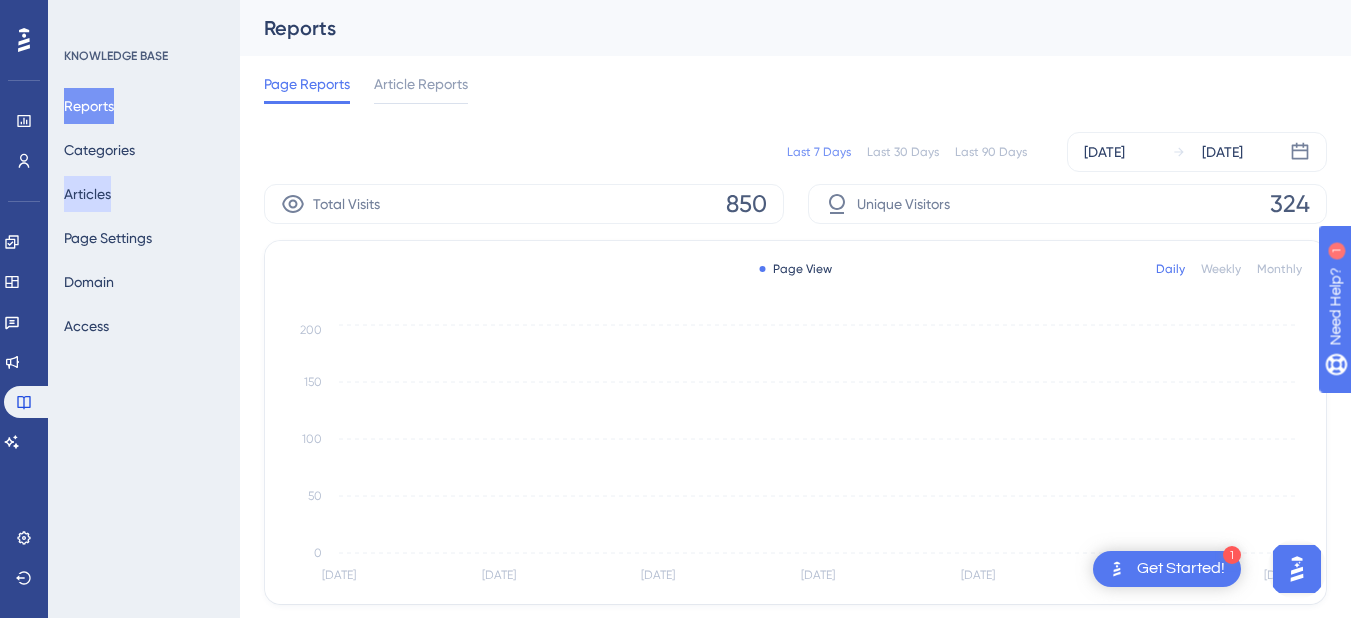 click on "Articles" at bounding box center (87, 194) 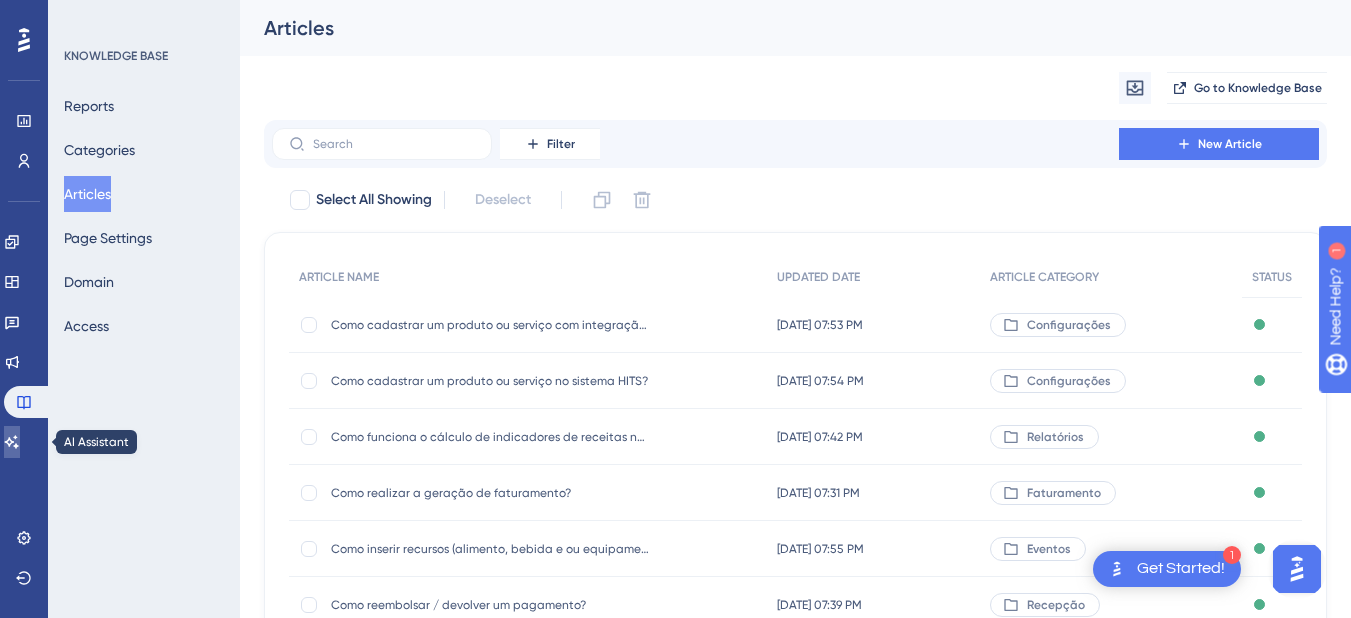 click 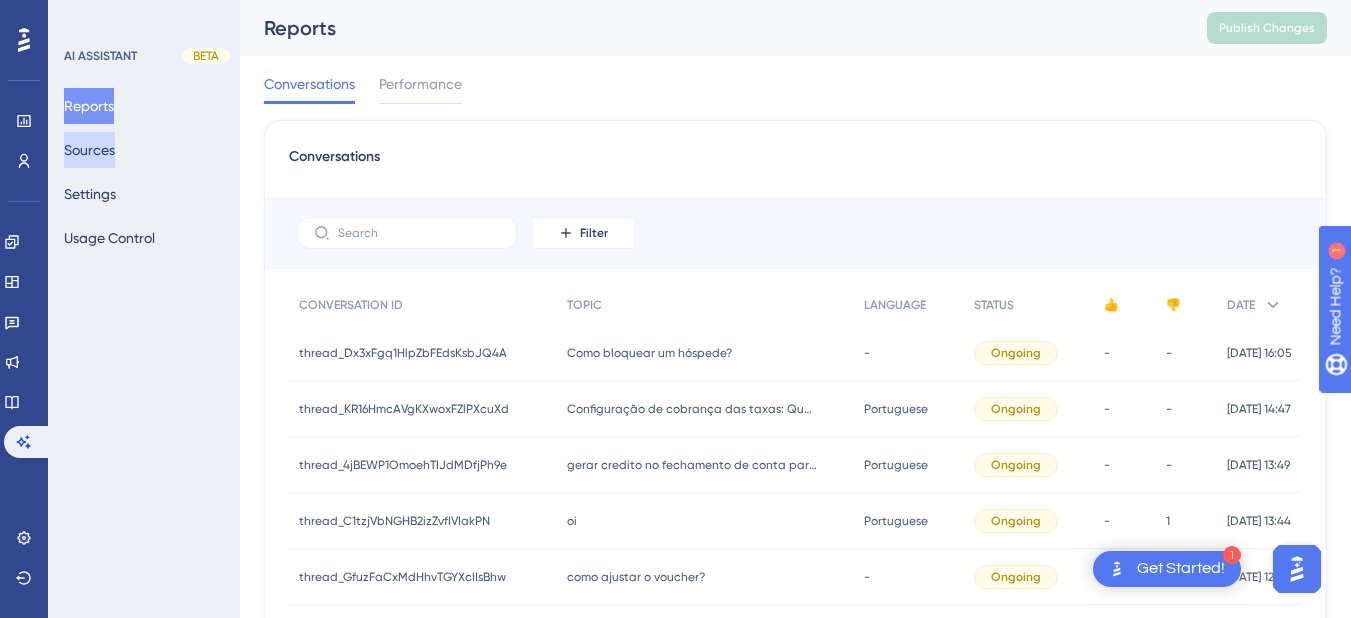 click on "Sources" at bounding box center (89, 150) 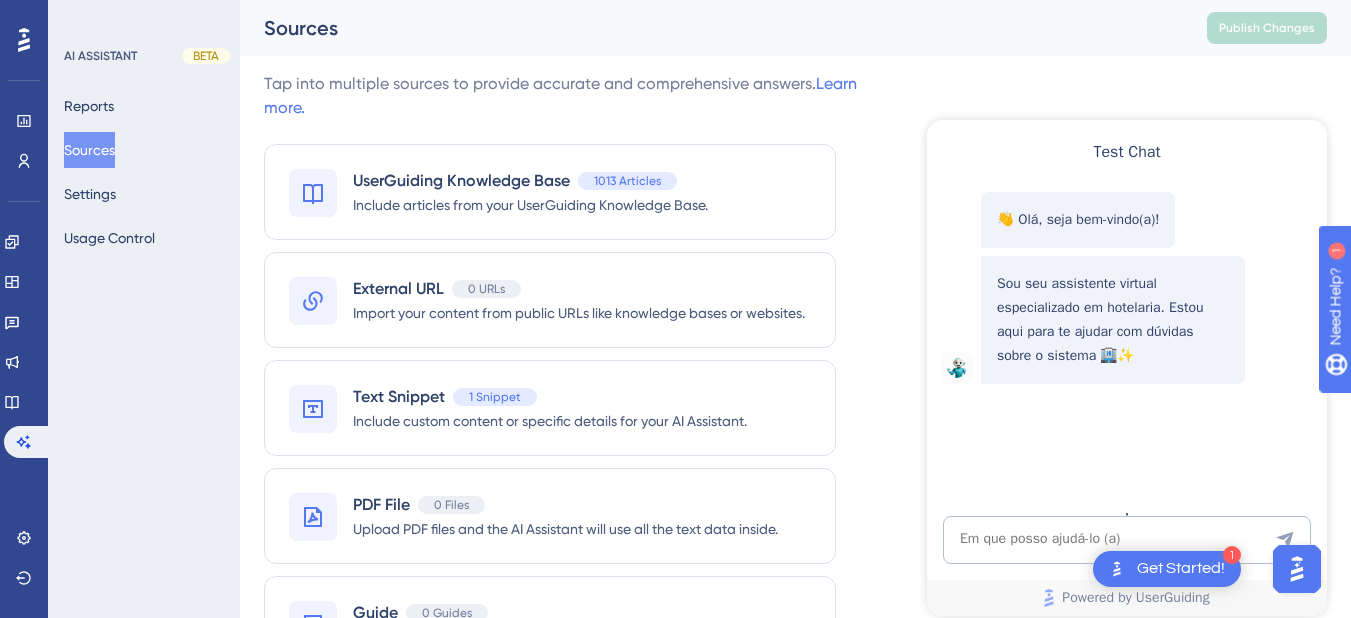 scroll, scrollTop: 0, scrollLeft: 0, axis: both 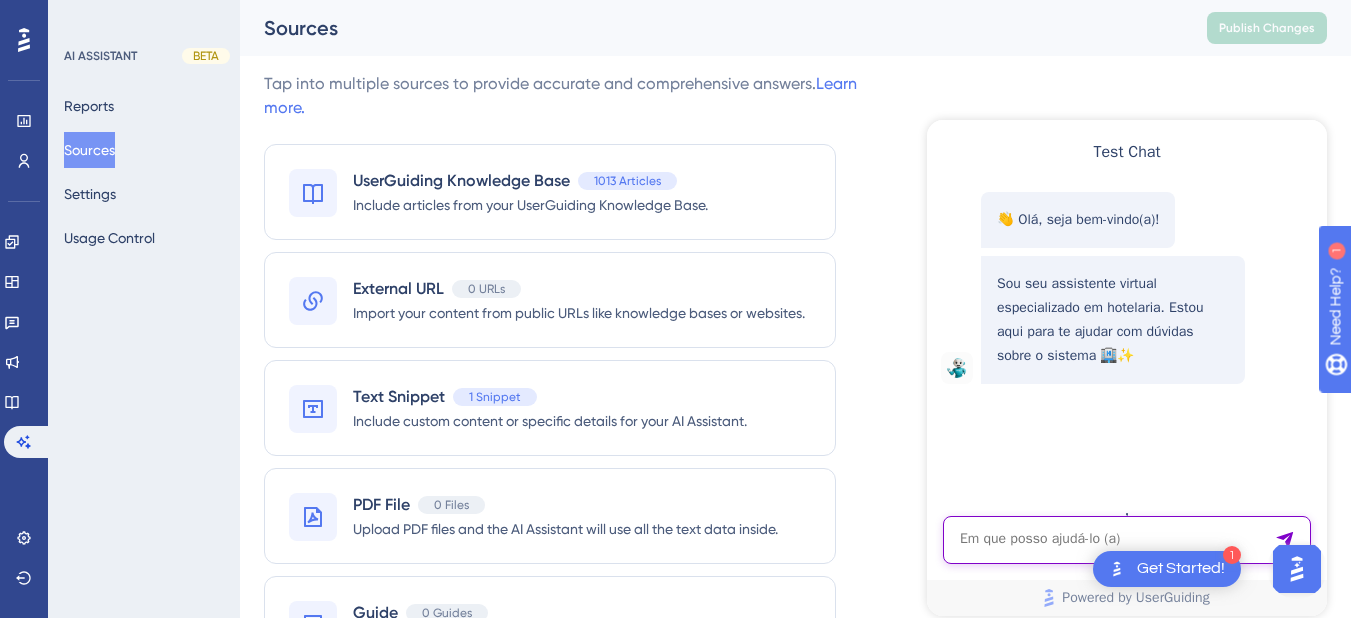 click at bounding box center (1127, 540) 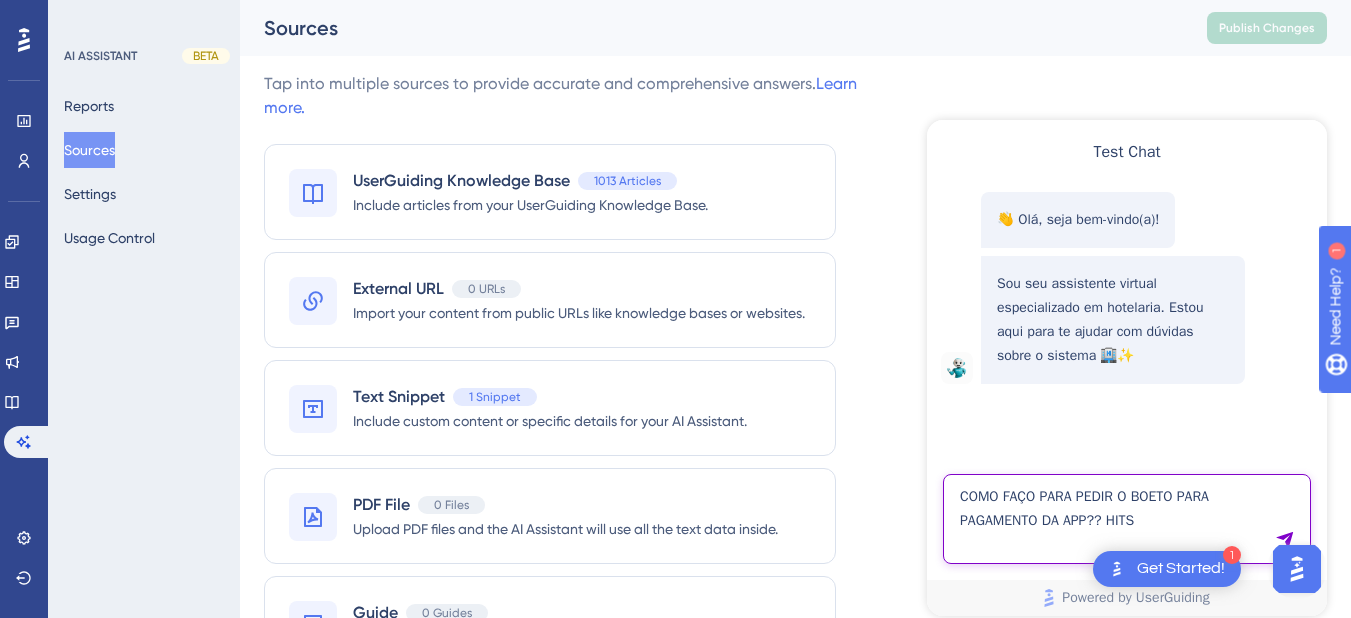 type on "COMO FAÇO PARA PEDIR O BOETO PARA PAGAMENTO DA APP?? HITS" 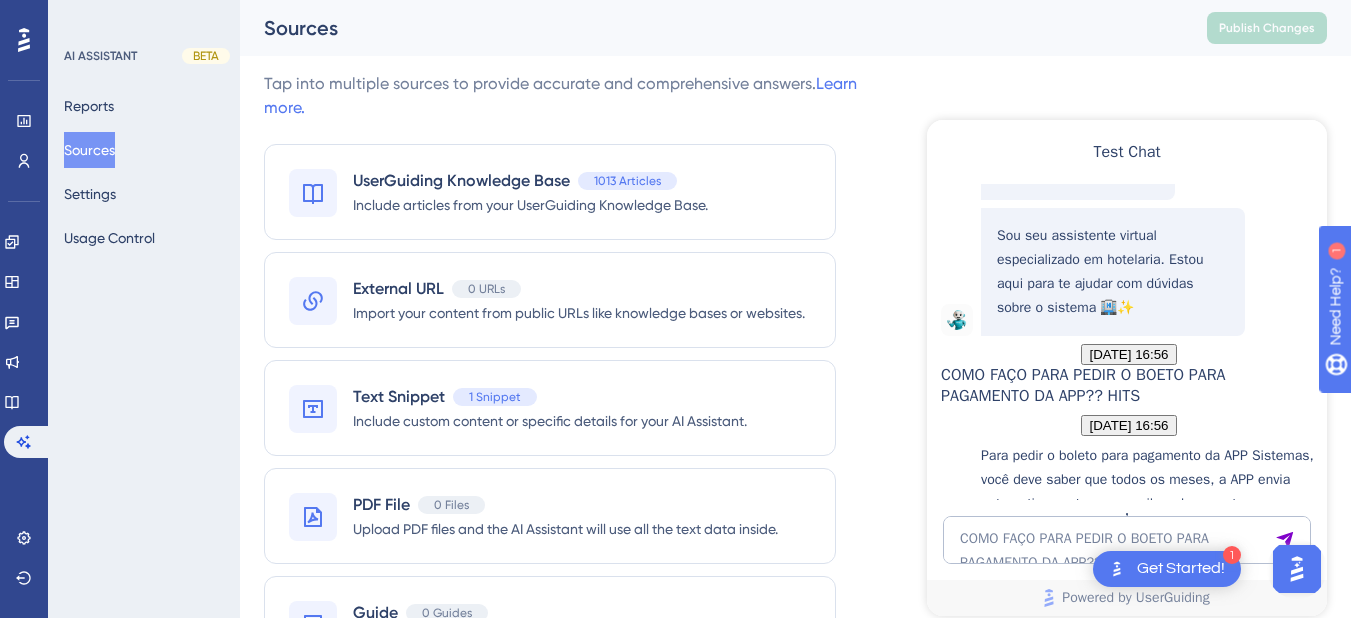 scroll, scrollTop: 450, scrollLeft: 0, axis: vertical 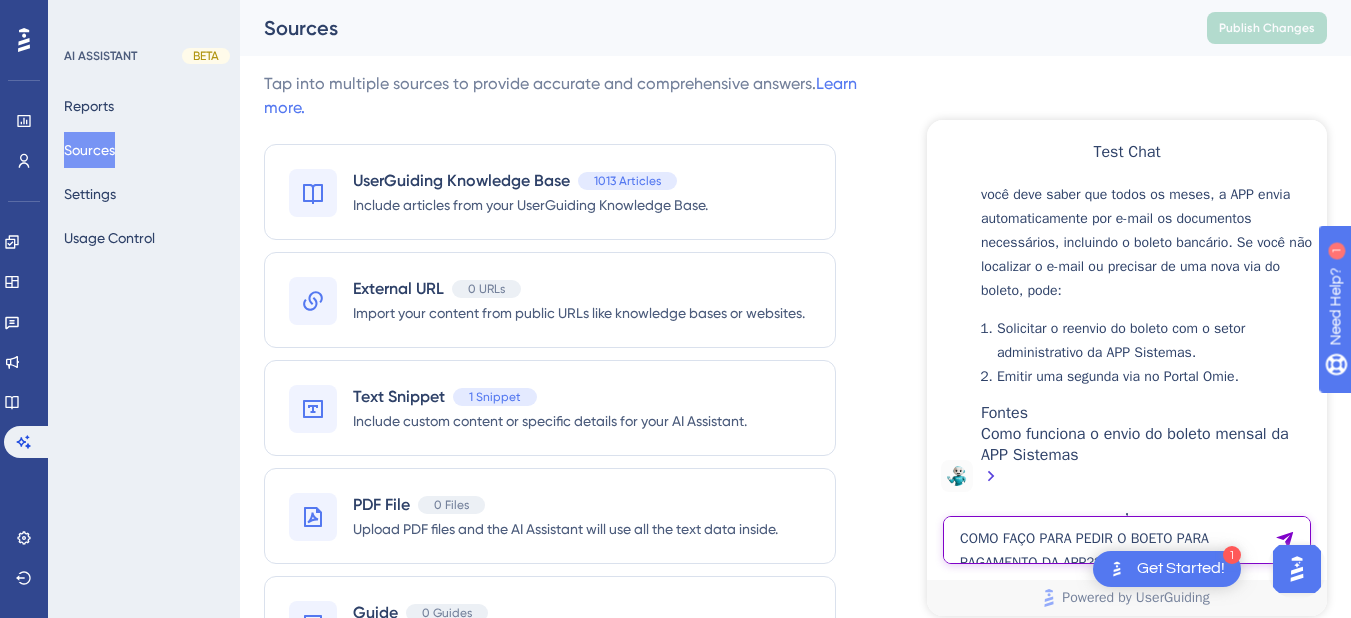 click on "COMO FAÇO PARA PEDIR O BOETO PARA PAGAMENTO DA APP?? HITS" at bounding box center [1127, 540] 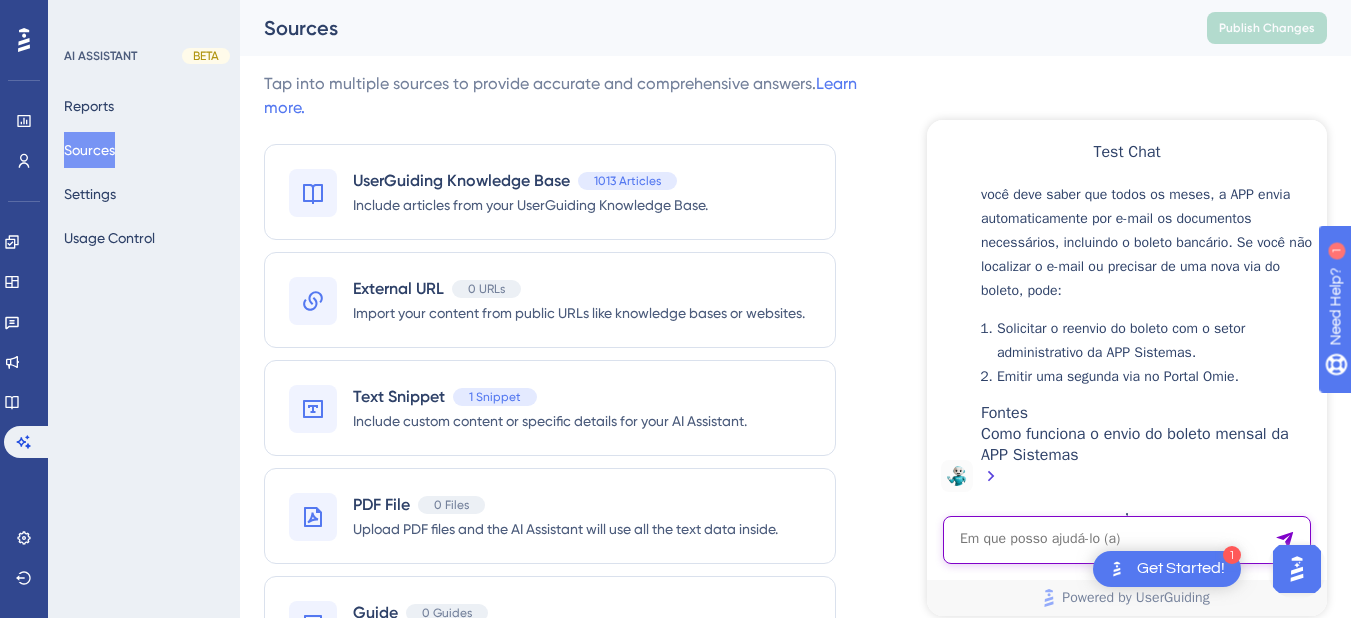 paste on "bom dia, preciso saber como posso verificar a quantidade de pessoas que passaram pelo hotel por mês, como posso ver isso?" 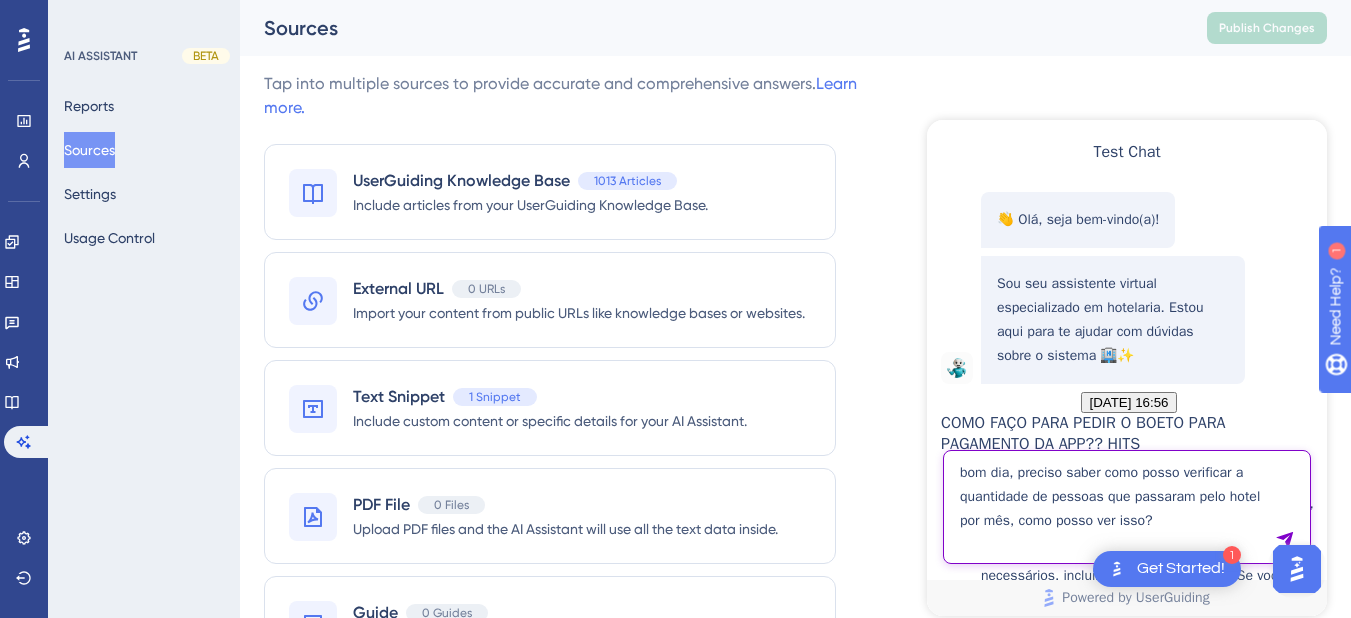 scroll, scrollTop: 450, scrollLeft: 0, axis: vertical 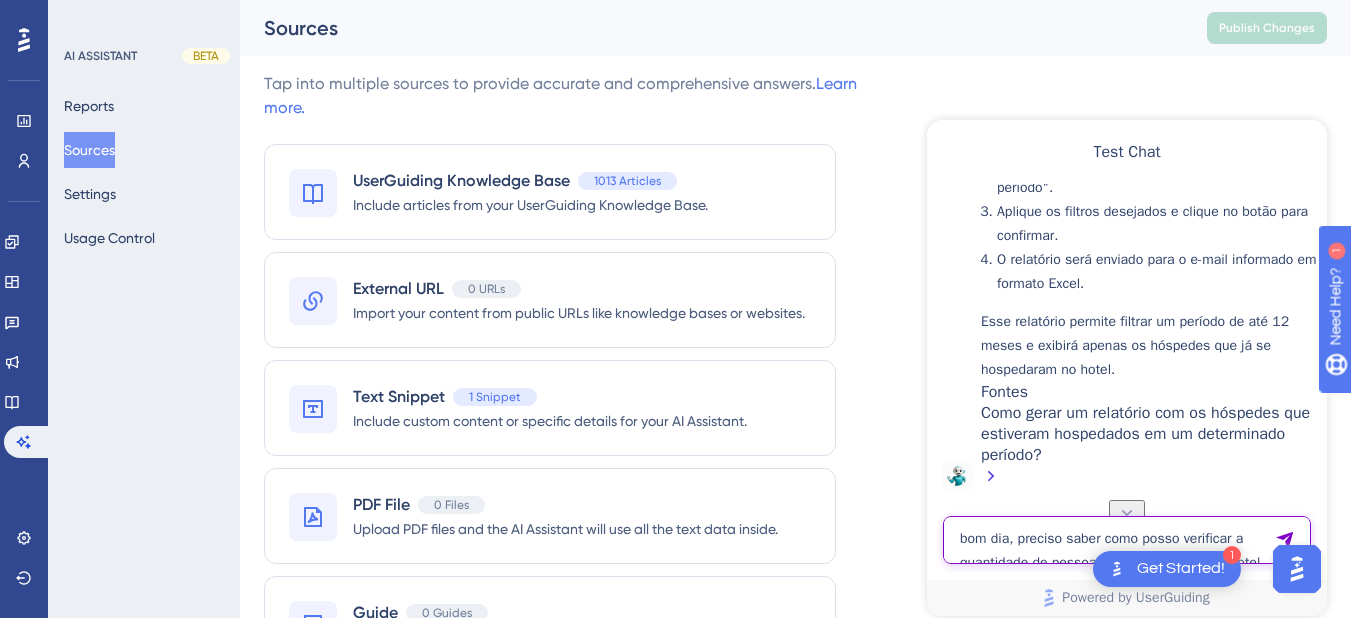 click on "bom dia, preciso saber como posso verificar a quantidade de pessoas que passaram pelo hotel por mês, como posso ver isso?" at bounding box center (1127, 540) 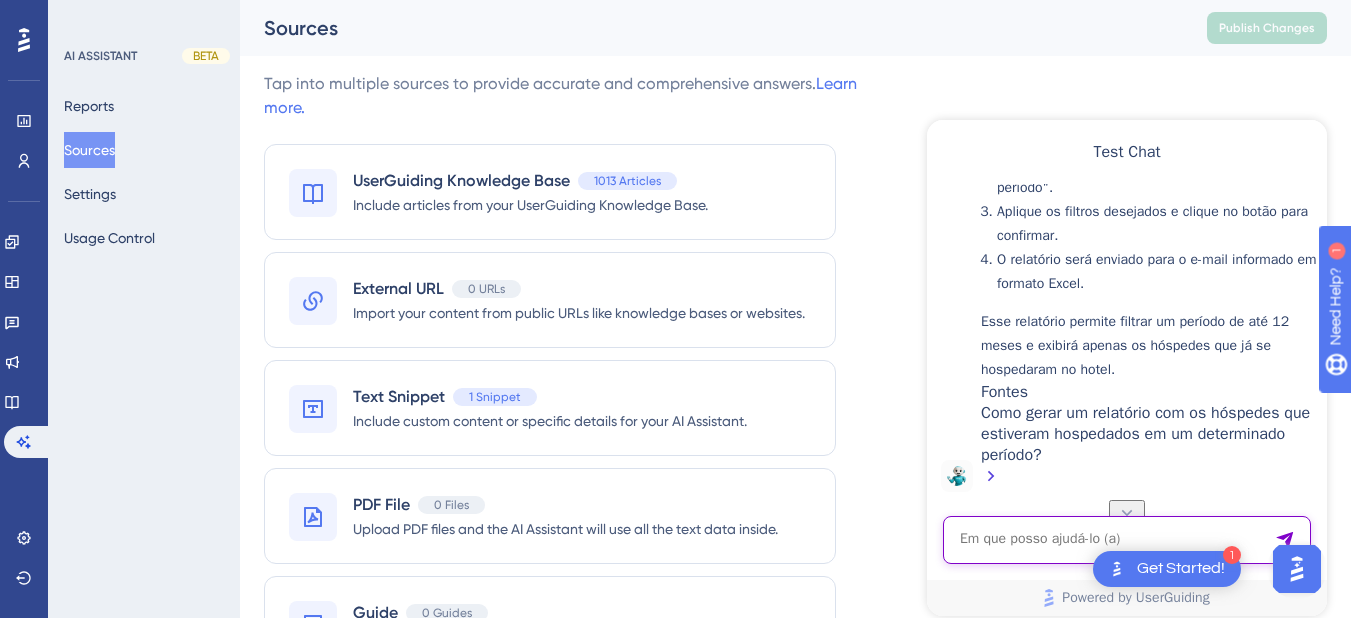 paste on "Preciso dar um check in na sala de eventos e não estou conseguindo." 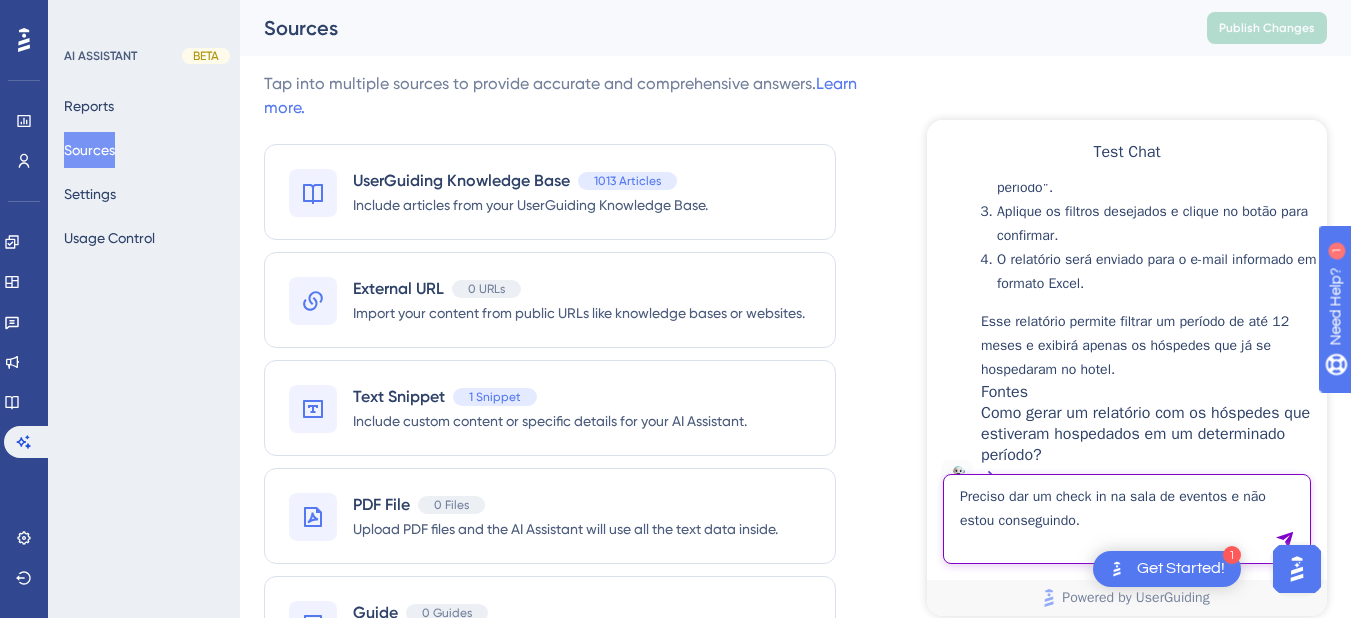 type on "Preciso dar um check in na sala de eventos e não estou conseguindo." 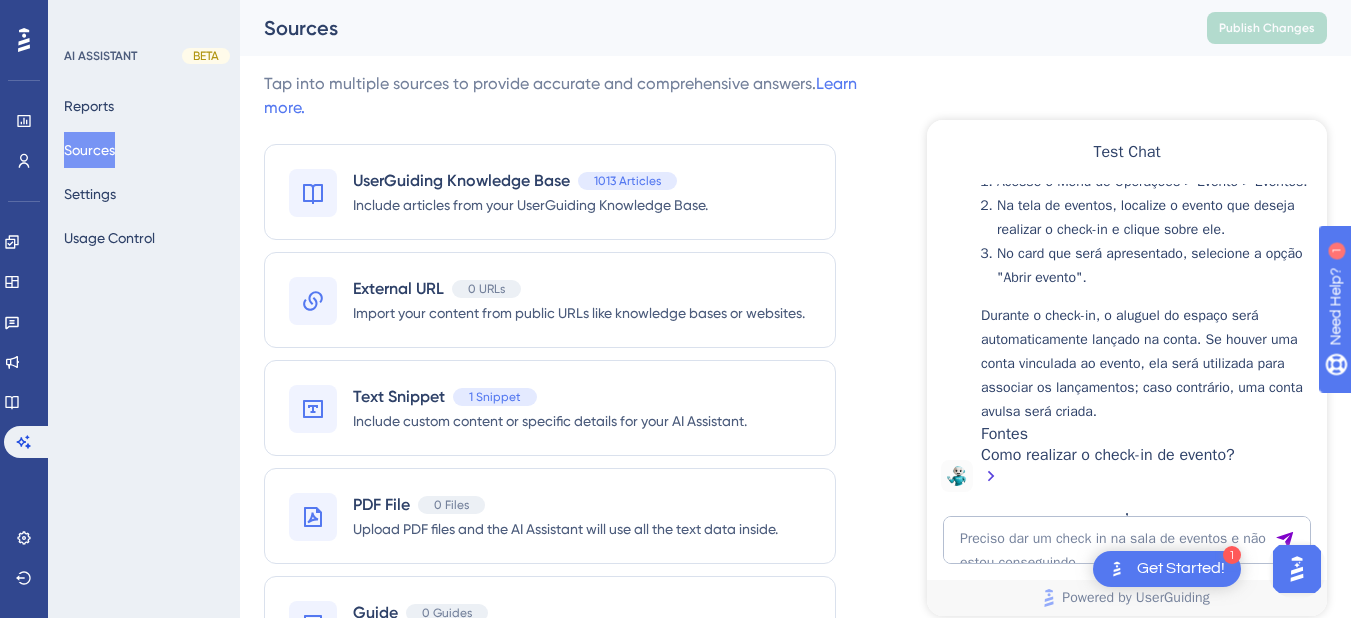 scroll, scrollTop: 1854, scrollLeft: 0, axis: vertical 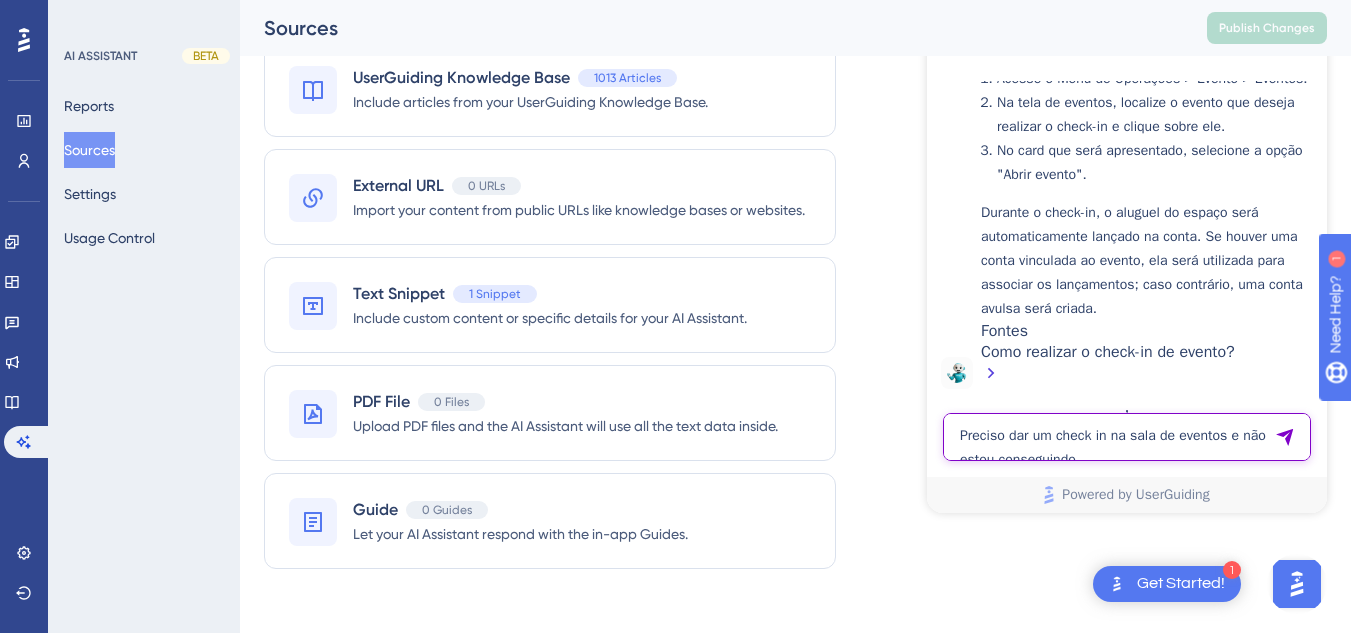 click on "Preciso dar um check in na sala de eventos e não estou conseguindo." at bounding box center [1127, 437] 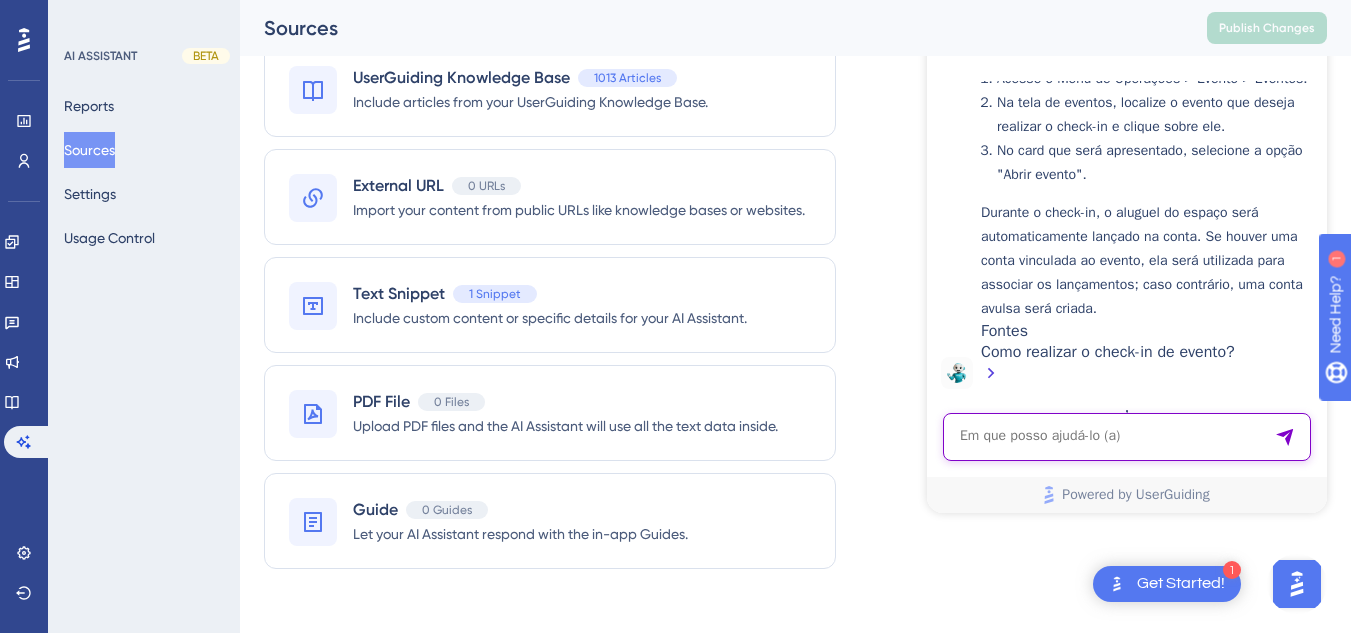 paste on "Preciso dar um check in na sala de eventos e não estou conseguindo." 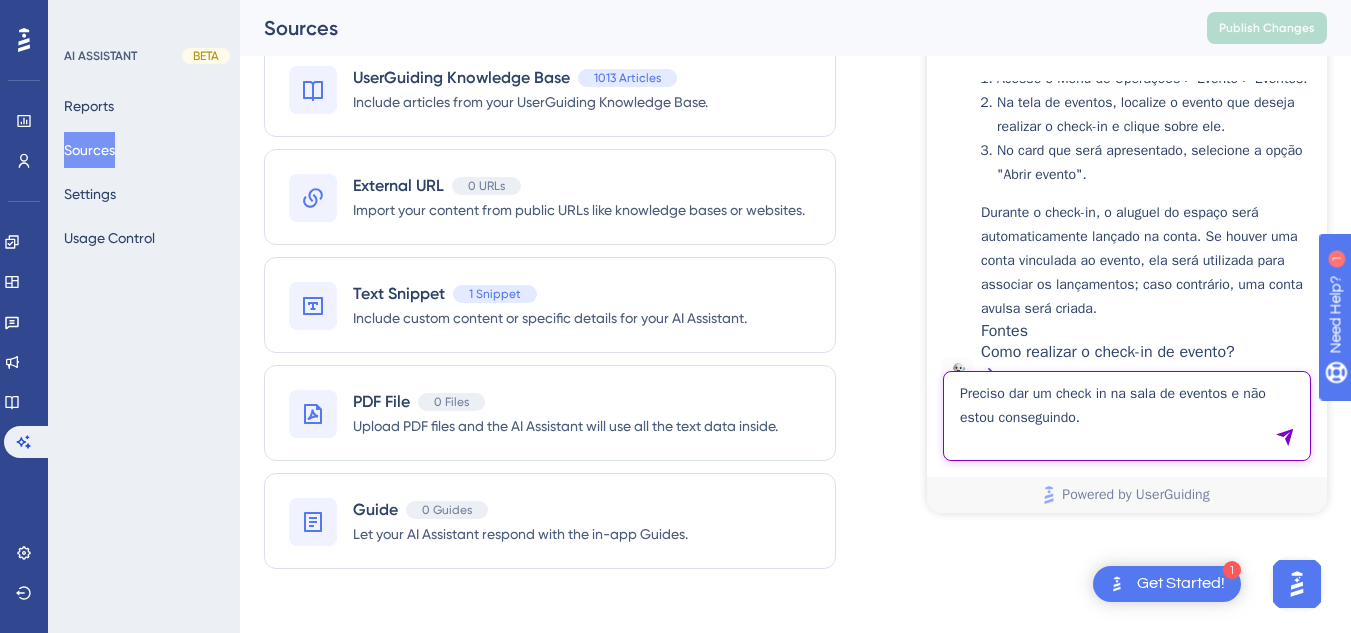 click on "Preciso dar um check in na sala de eventos e não estou conseguindo." at bounding box center [1127, 416] 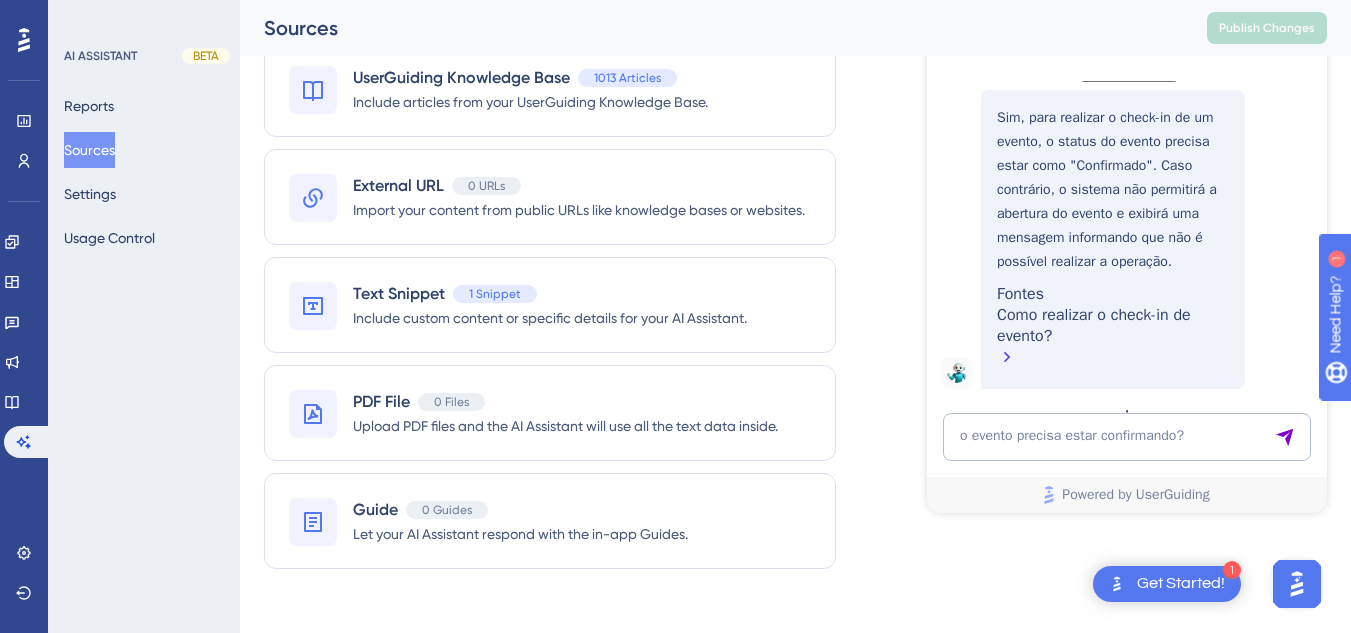 scroll, scrollTop: 2312, scrollLeft: 0, axis: vertical 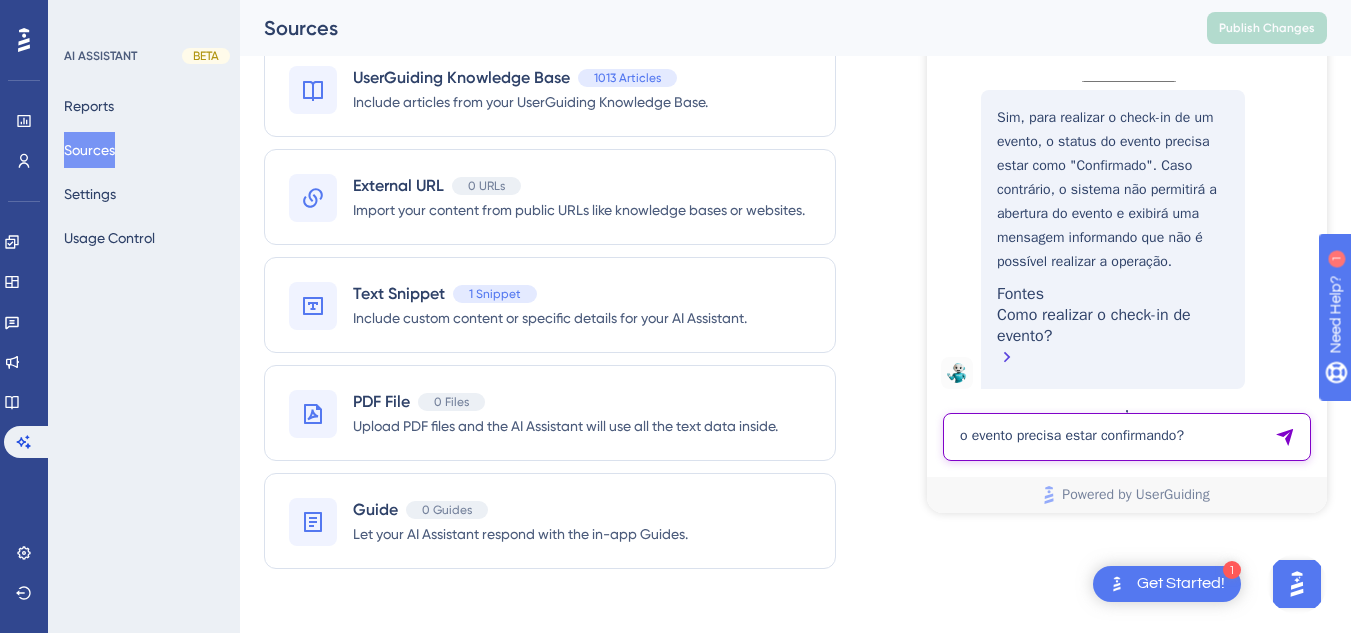 click on "o evento precisa estar confirmando?" at bounding box center [1127, 437] 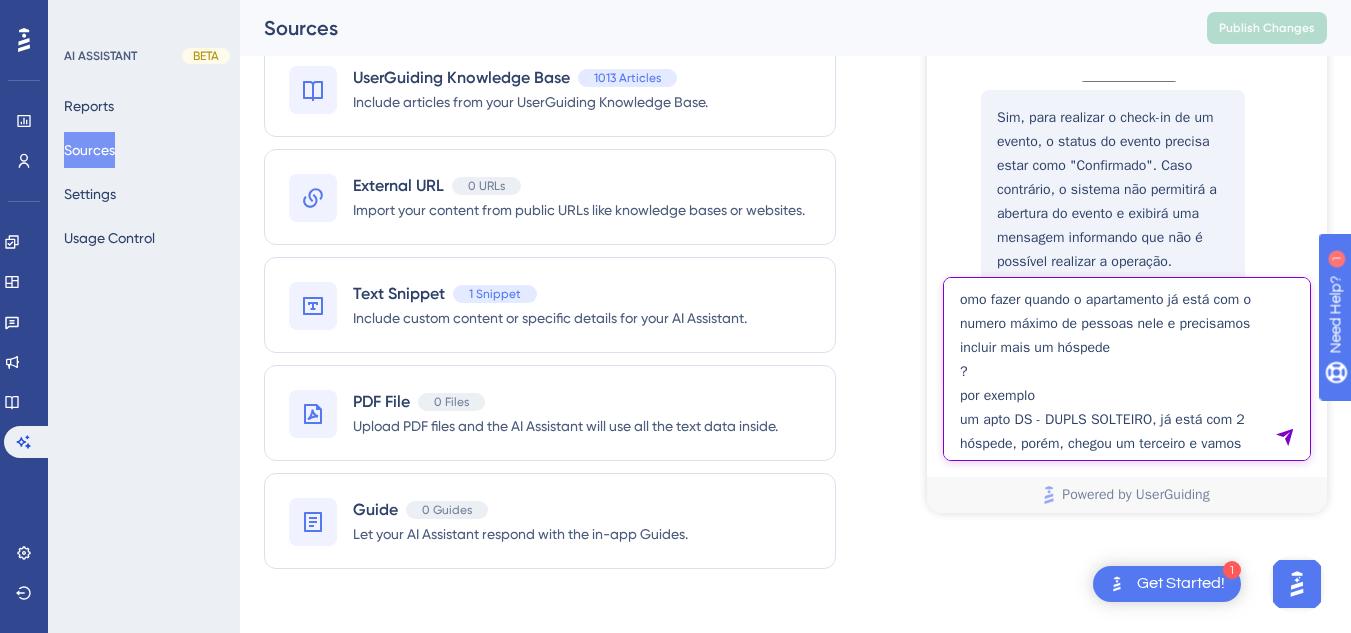 scroll, scrollTop: 41, scrollLeft: 0, axis: vertical 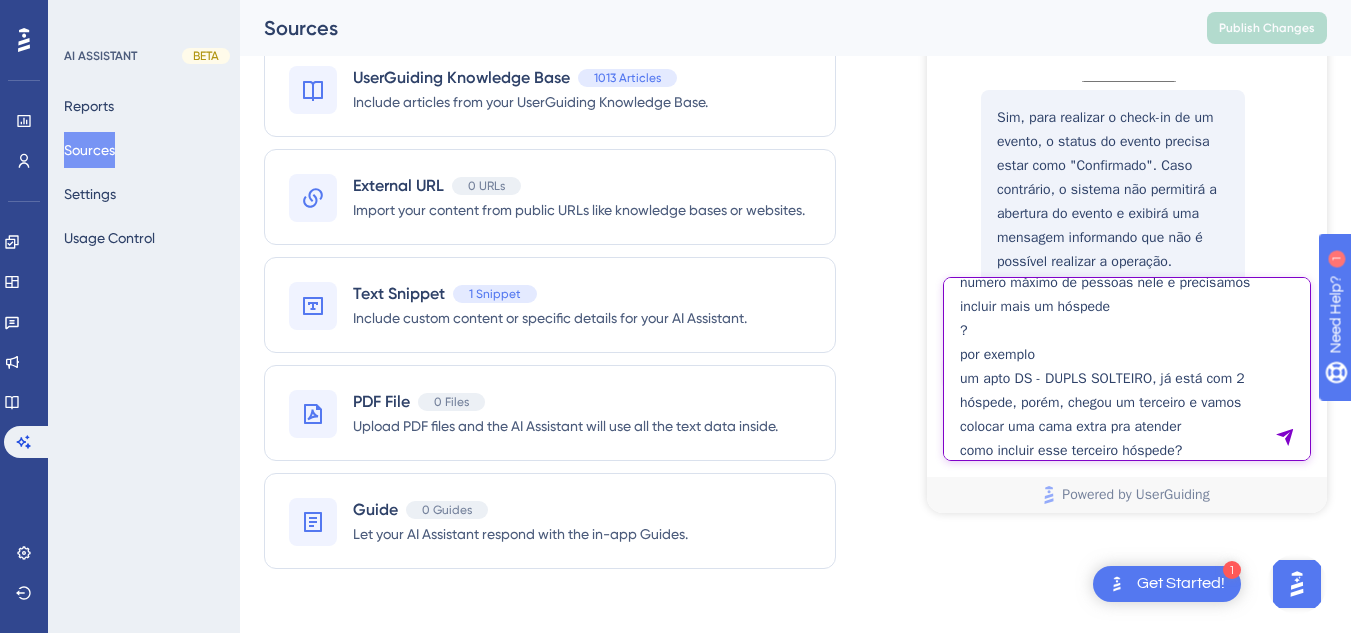 type on "omo fazer quando o apartamento já está com o numero máximo de pessoas nele e precisamos incluir mais um hóspede
?
por exemplo
um apto DS - DUPLS SOLTEIRO, já está com 2 hóspede, porém, chegou um terceiro e vamos colocar uma cama extra pra atender
como incluir esse terceiro hóspede?" 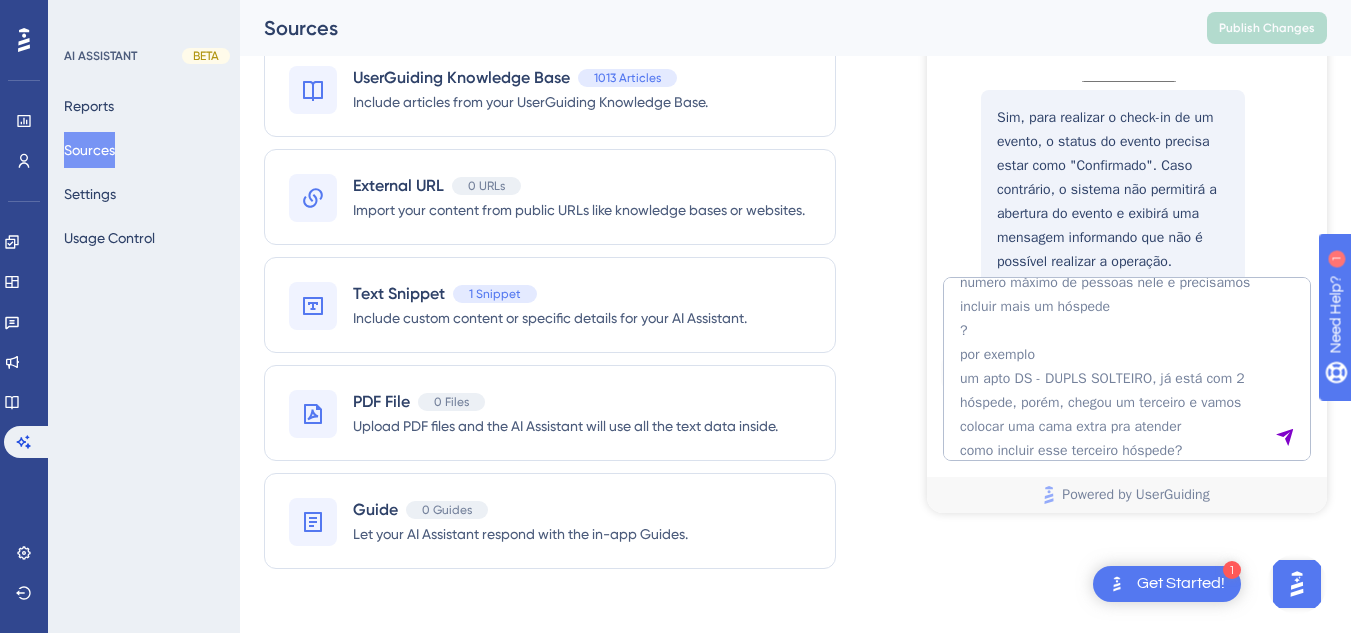 scroll, scrollTop: 0, scrollLeft: 0, axis: both 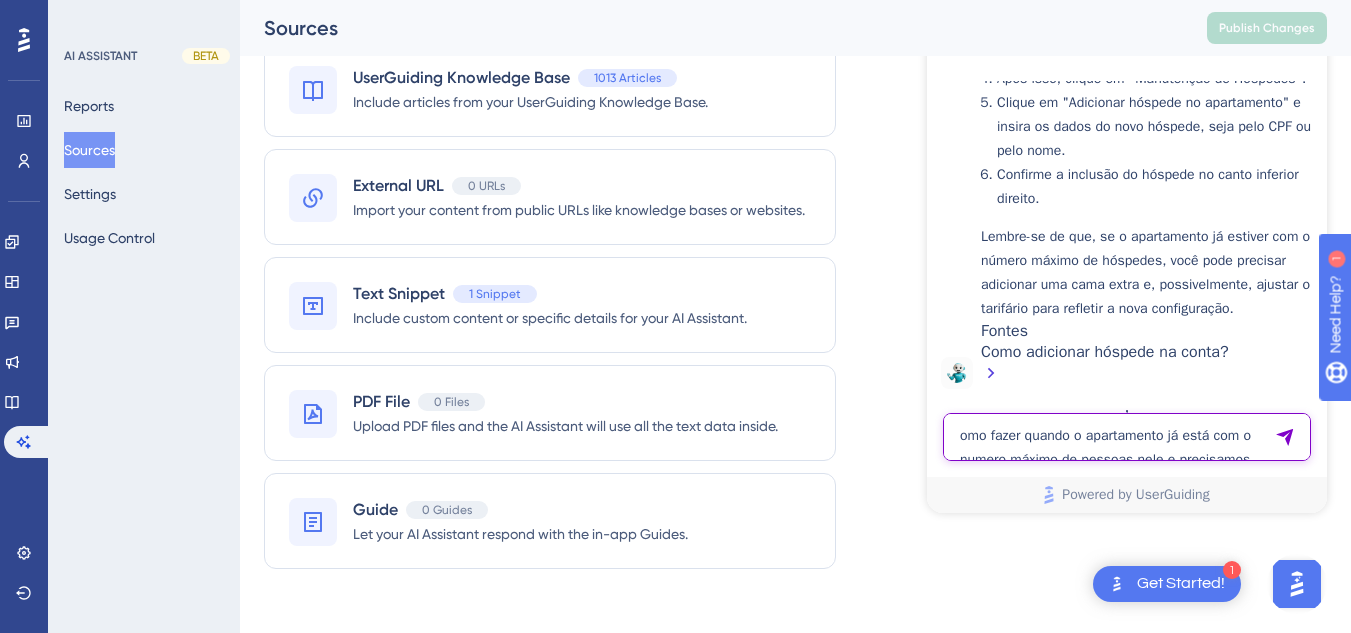 click on "omo fazer quando o apartamento já está com o numero máximo de pessoas nele e precisamos incluir mais um hóspede
?
por exemplo
um apto DS - DUPLS SOLTEIRO, já está com 2 hóspede, porém, chegou um terceiro e vamos colocar uma cama extra pra atender
como incluir esse terceiro hóspede?" at bounding box center [1127, 437] 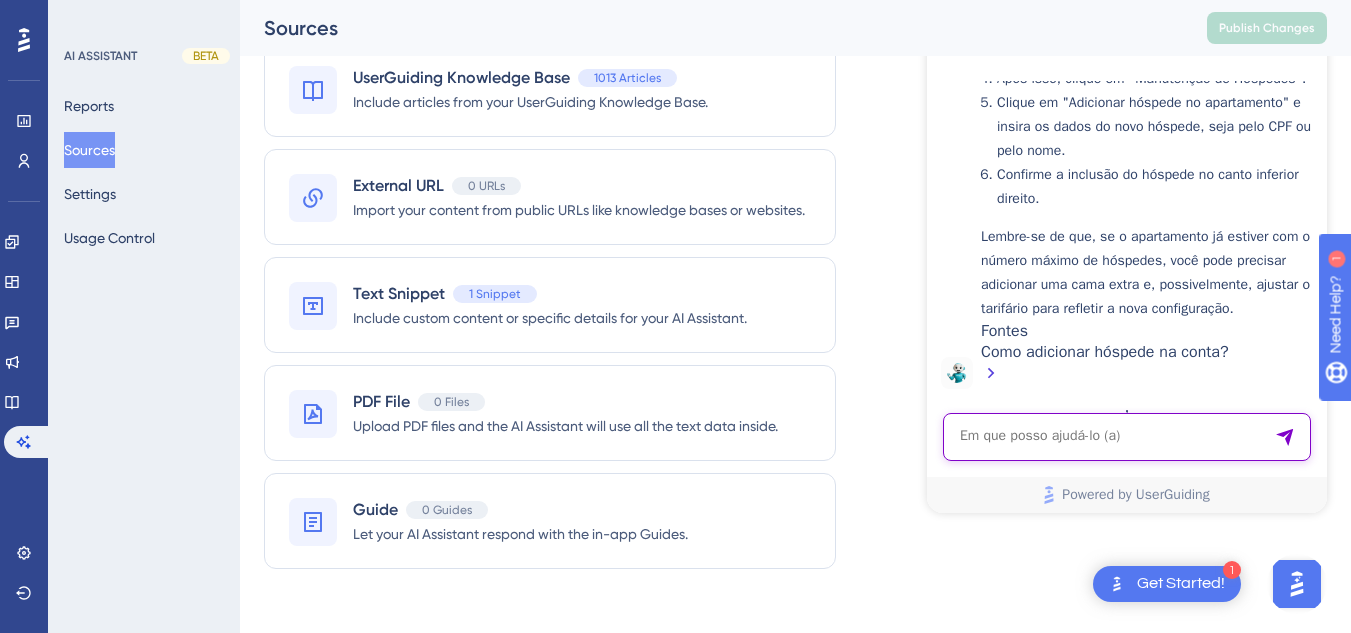 paste on "bom dia! consegue verificar p mim pq  no dia [DATE] esta marcado como preto
cor preta -1" 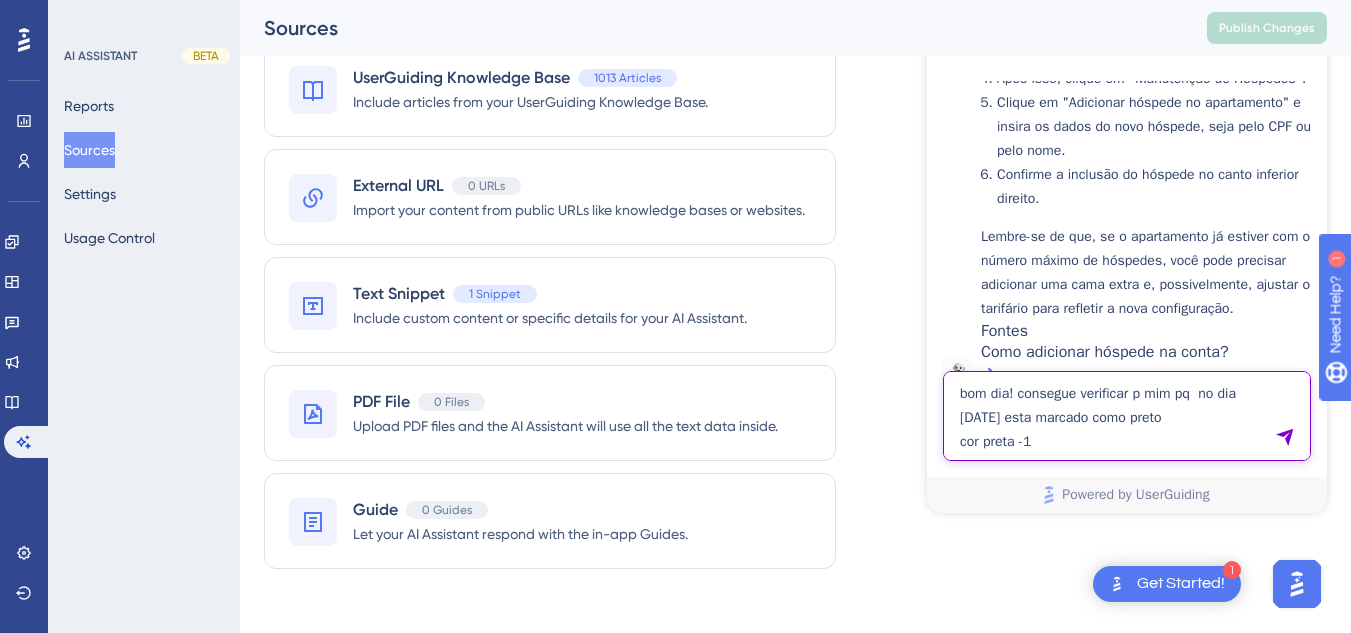 type on "bom dia! consegue verificar p mim pq  no dia [DATE] esta marcado como preto
cor preta -1" 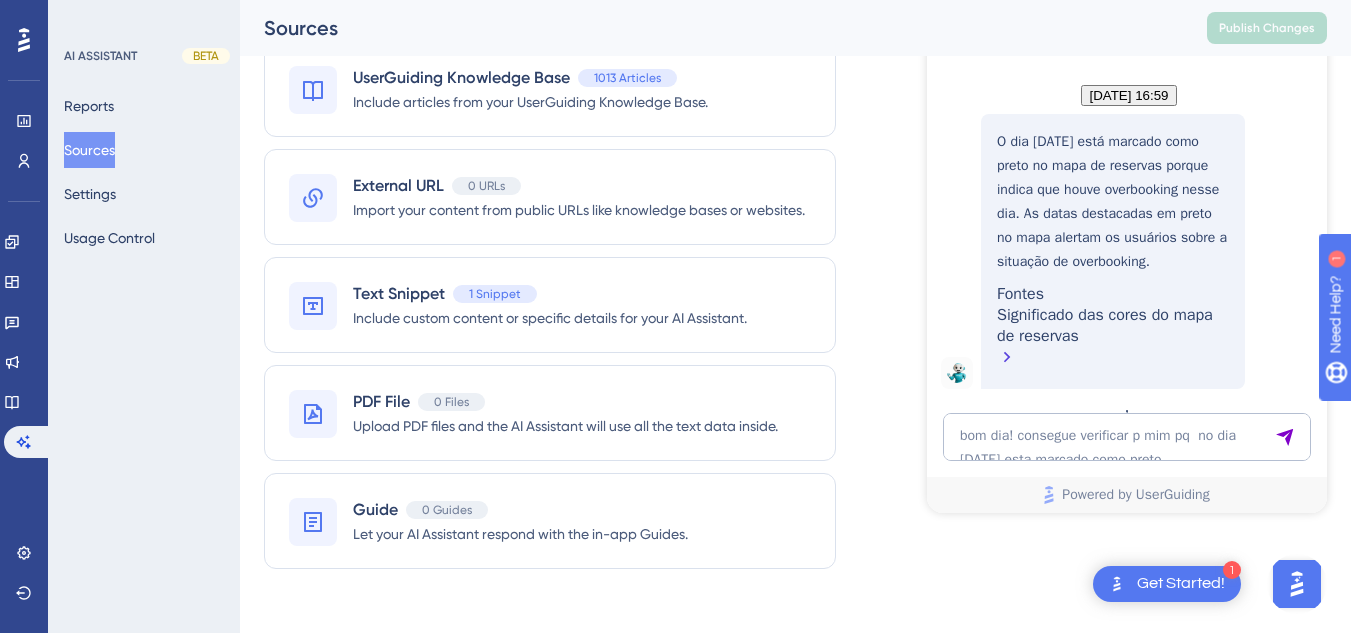 scroll, scrollTop: 3736, scrollLeft: 0, axis: vertical 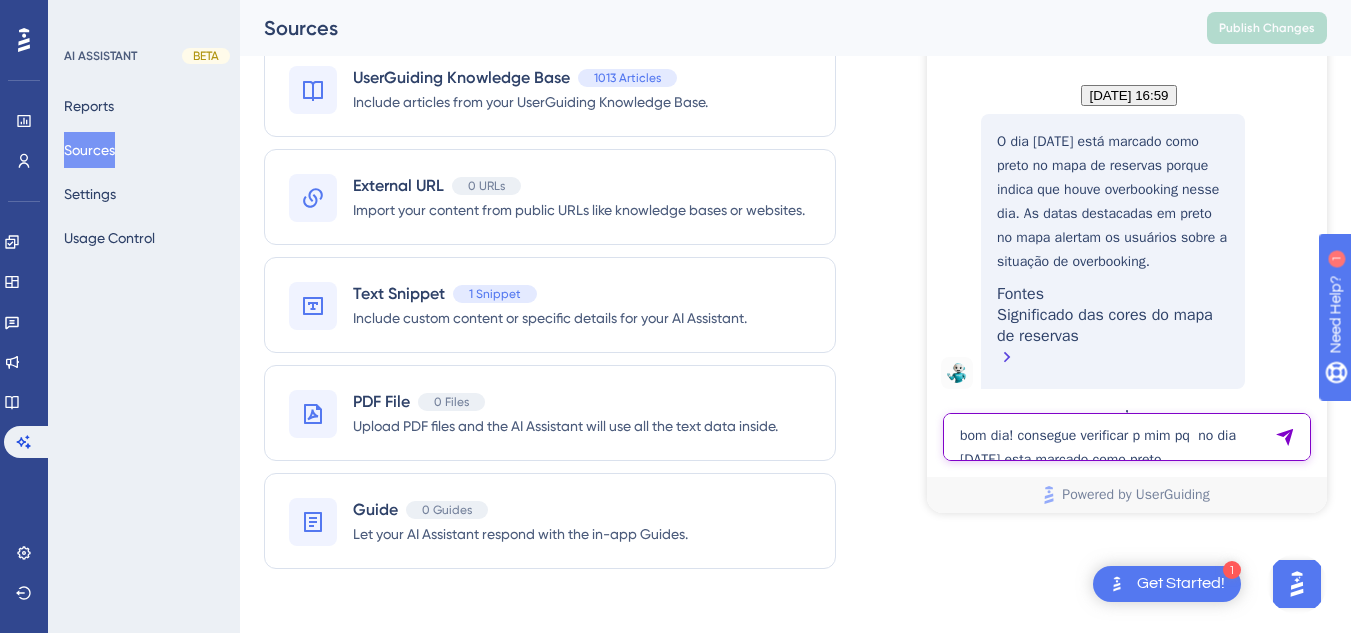 click on "bom dia! consegue verificar p mim pq  no dia [DATE] esta marcado como preto
cor preta -1" at bounding box center [1127, 437] 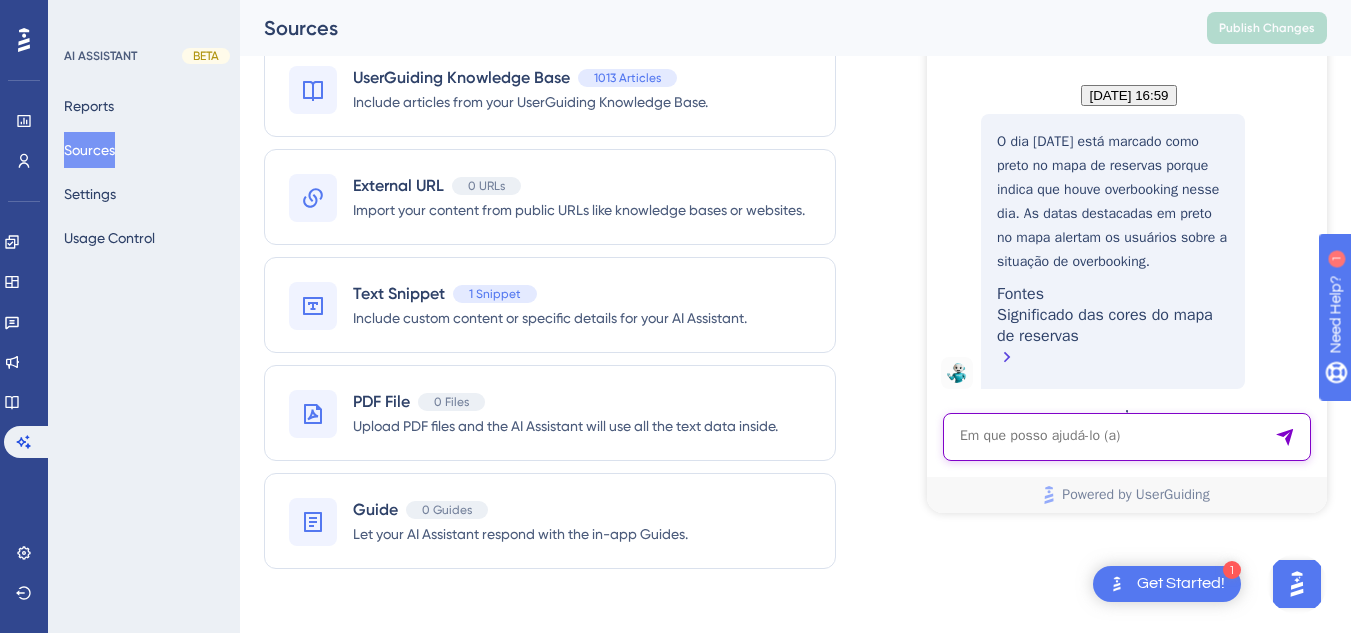 paste on "estou criando os usuarios para acessar nosso hotel [GEOGRAPHIC_DATA]
este ususrio já tem acesso a [GEOGRAPHIC_DATA] e Praiamar Express
como adiciono o acesso para ele no [GEOGRAPHIC_DATA]?" 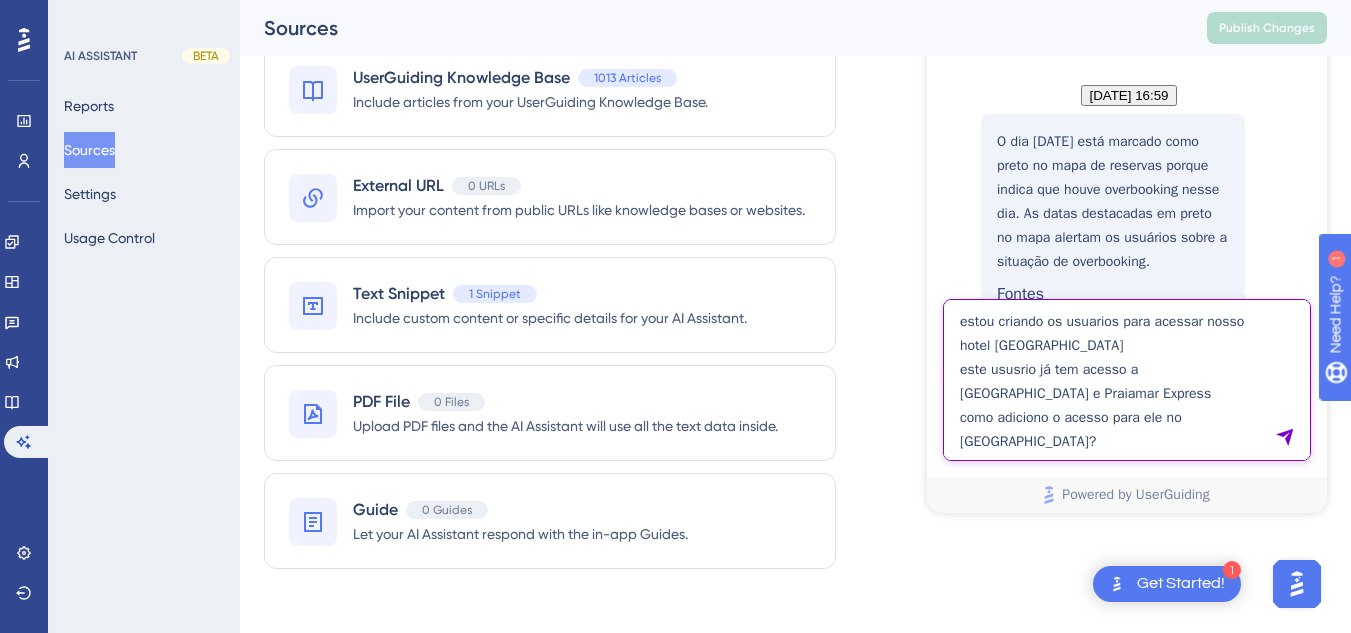 type on "estou criando os usuarios para acessar nosso hotel [GEOGRAPHIC_DATA]
este ususrio já tem acesso a [GEOGRAPHIC_DATA] e Praiamar Express
como adiciono o acesso para ele no [GEOGRAPHIC_DATA]?" 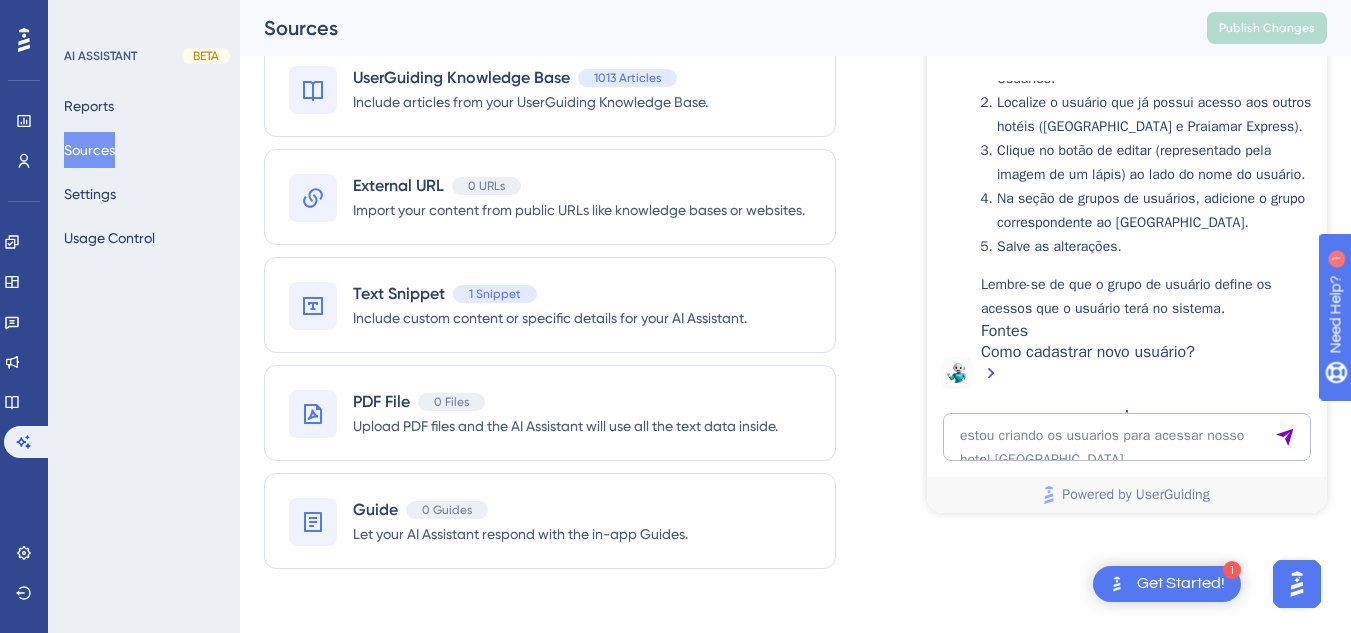 scroll, scrollTop: 4510, scrollLeft: 0, axis: vertical 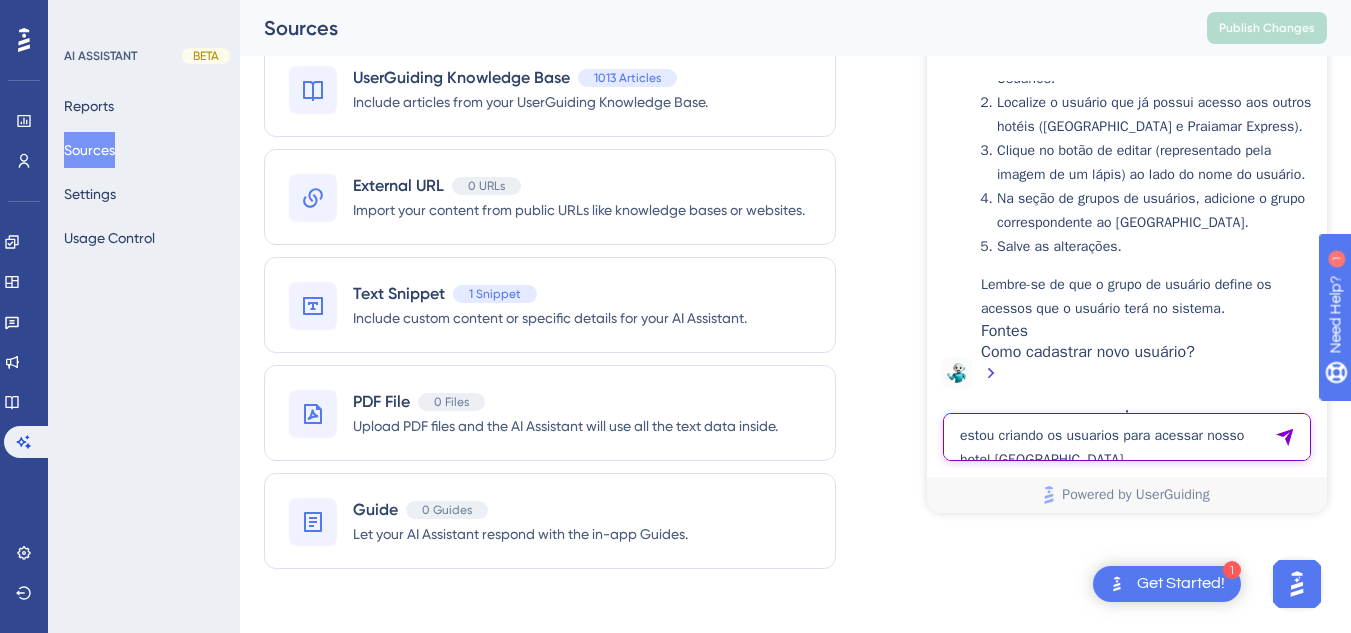 click on "estou criando os usuarios para acessar nosso hotel [GEOGRAPHIC_DATA]
este ususrio já tem acesso a [GEOGRAPHIC_DATA] e Praiamar Express
como adiciono o acesso para ele no [GEOGRAPHIC_DATA]?" at bounding box center (1127, 437) 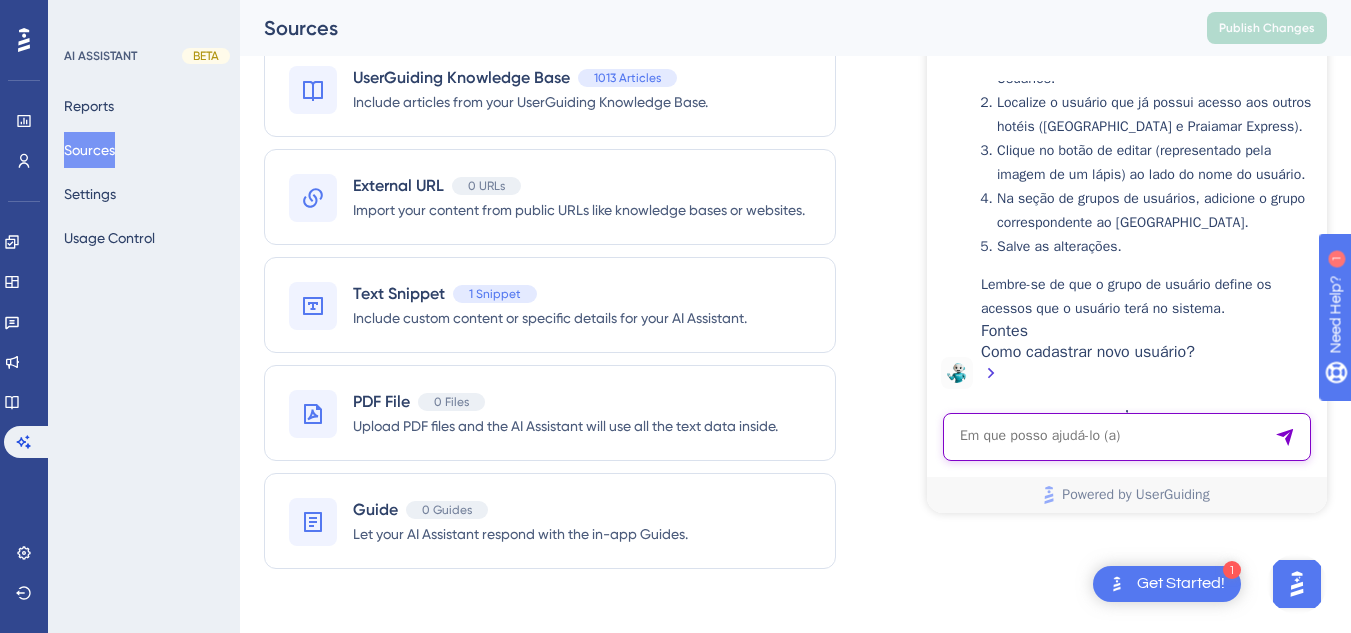 paste on "ontem meu recepcionista estornou por engano alguma diarias
pq pax saiu antecipado, sairia dia 18/07 e saiu ontem 13/07" 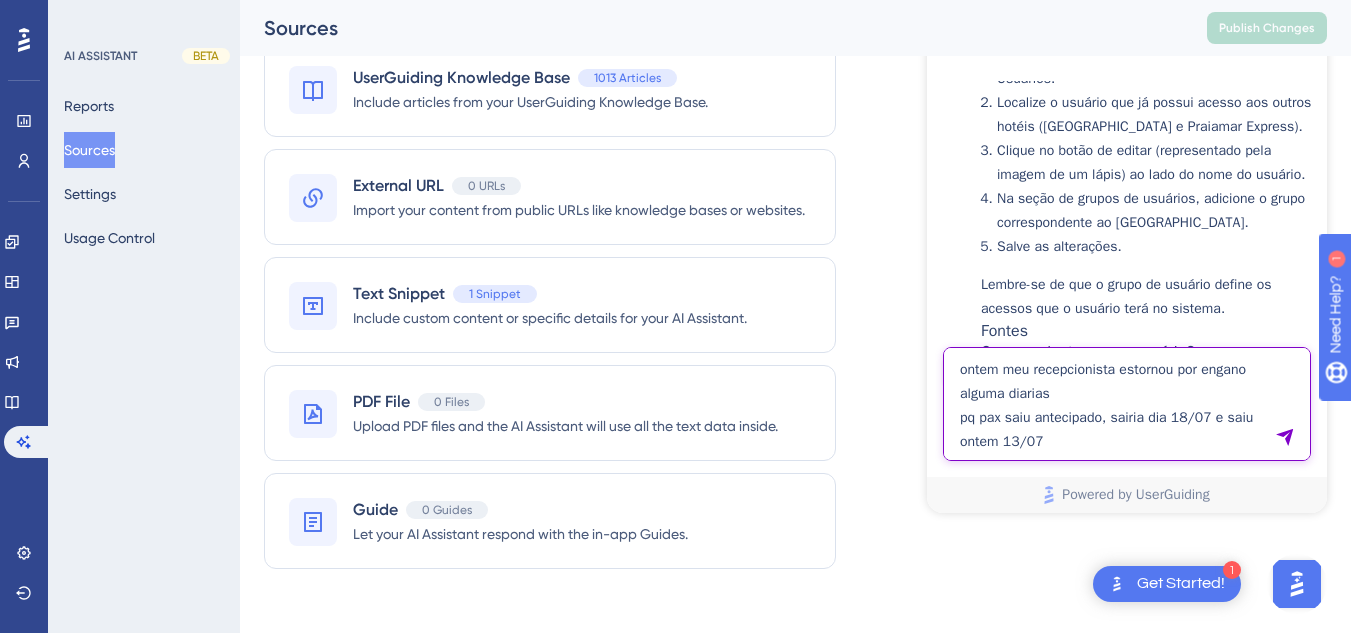 type on "ontem meu recepcionista estornou por engano alguma diarias
pq pax saiu antecipado, sairia dia 18/07 e saiu ontem 13/07" 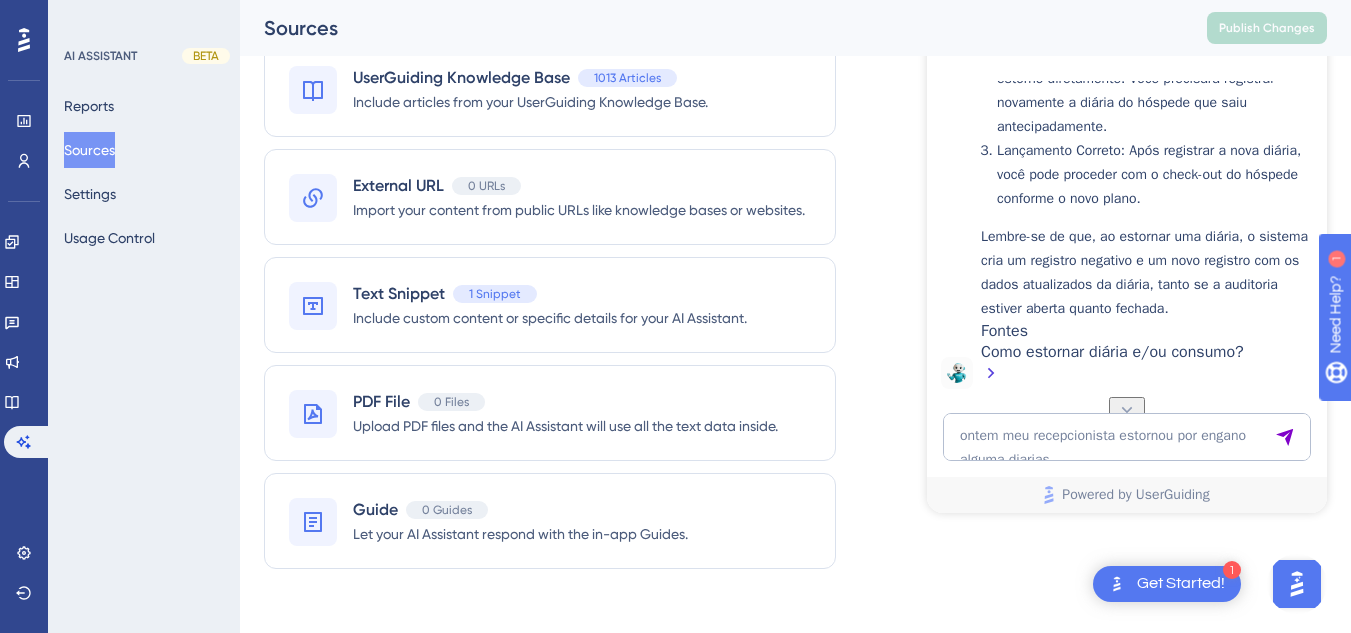 scroll, scrollTop: 5132, scrollLeft: 0, axis: vertical 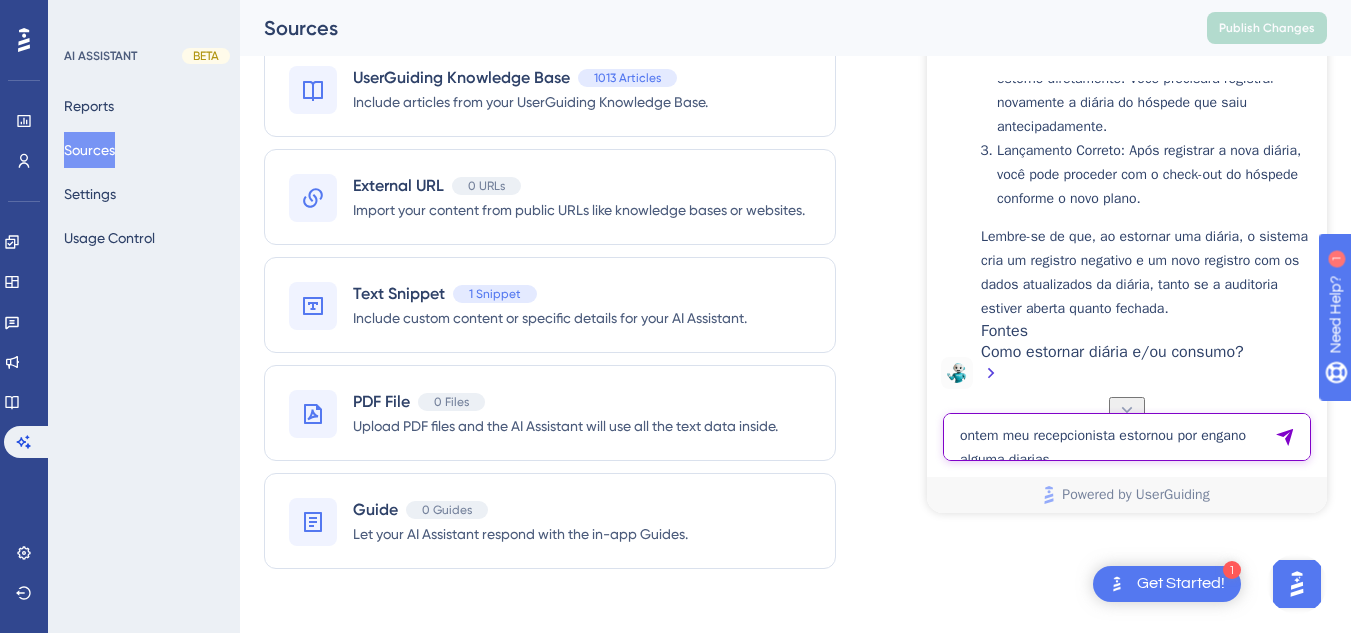 click on "ontem meu recepcionista estornou por engano alguma diarias
pq pax saiu antecipado, sairia dia 18/07 e saiu ontem 13/07" at bounding box center (1127, 437) 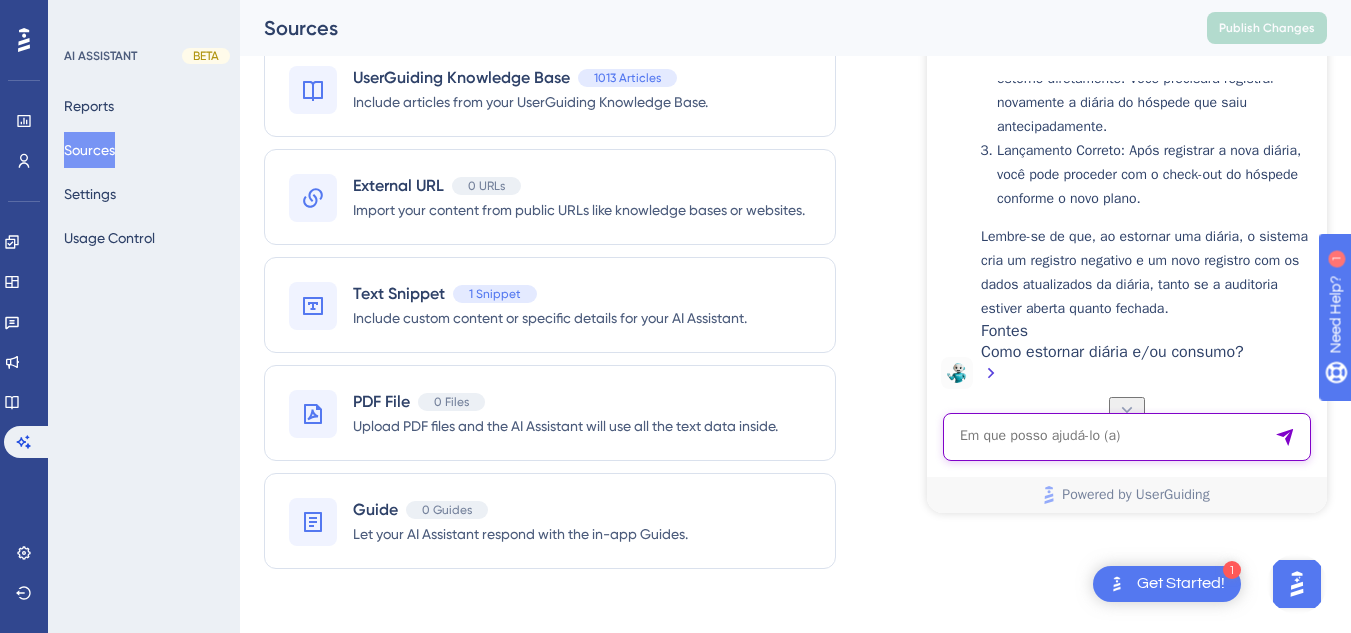 paste on "tem como eu ver os hóspedes que fizeram check in e não efetuaram o pagamento?" 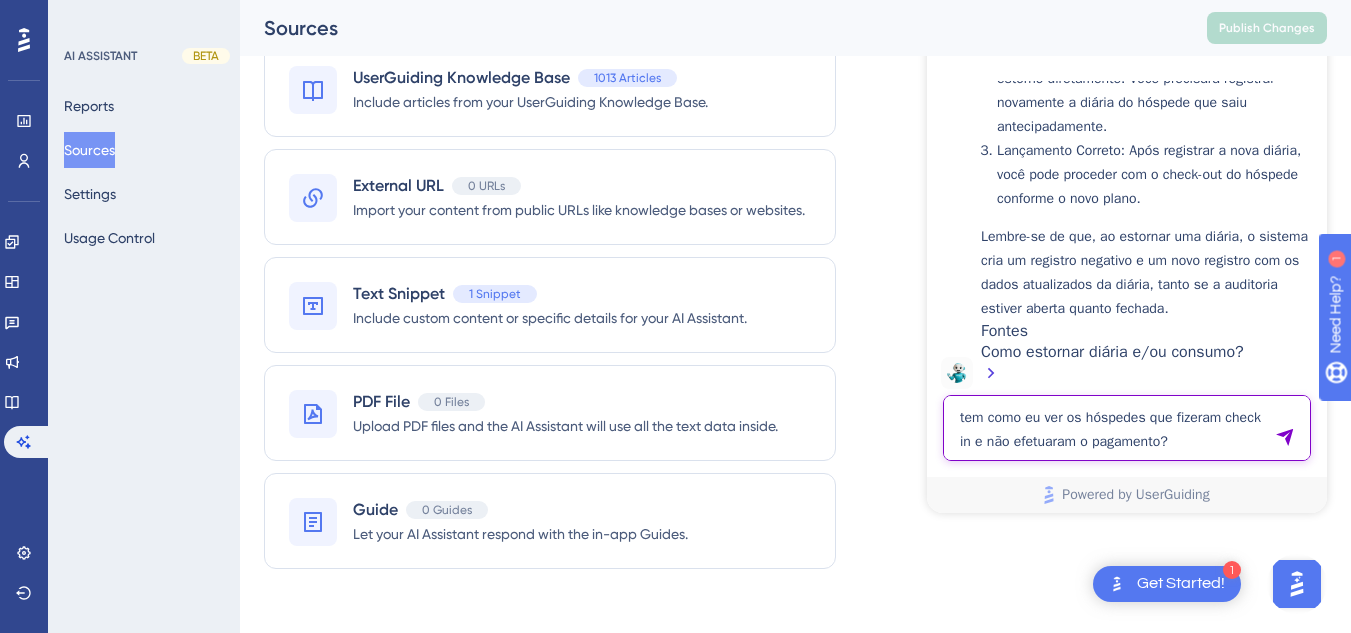 type on "tem como eu ver os hóspedes que fizeram check in e não efetuaram o pagamento?" 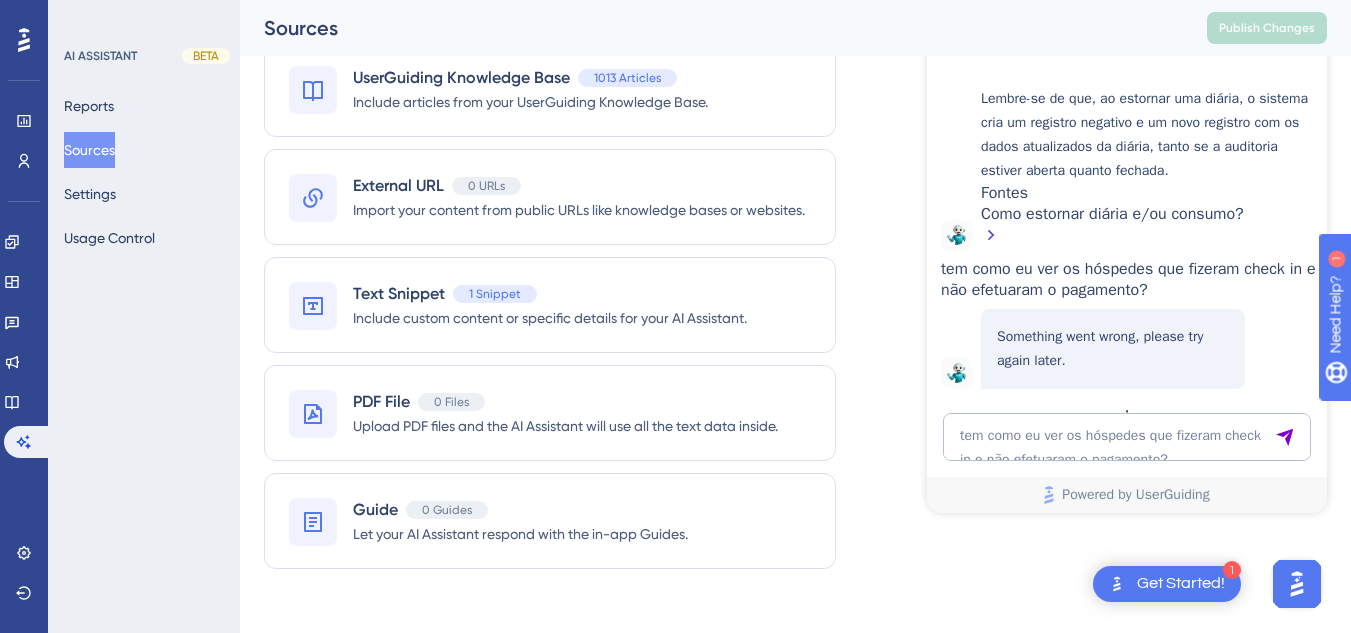 scroll, scrollTop: 5540, scrollLeft: 0, axis: vertical 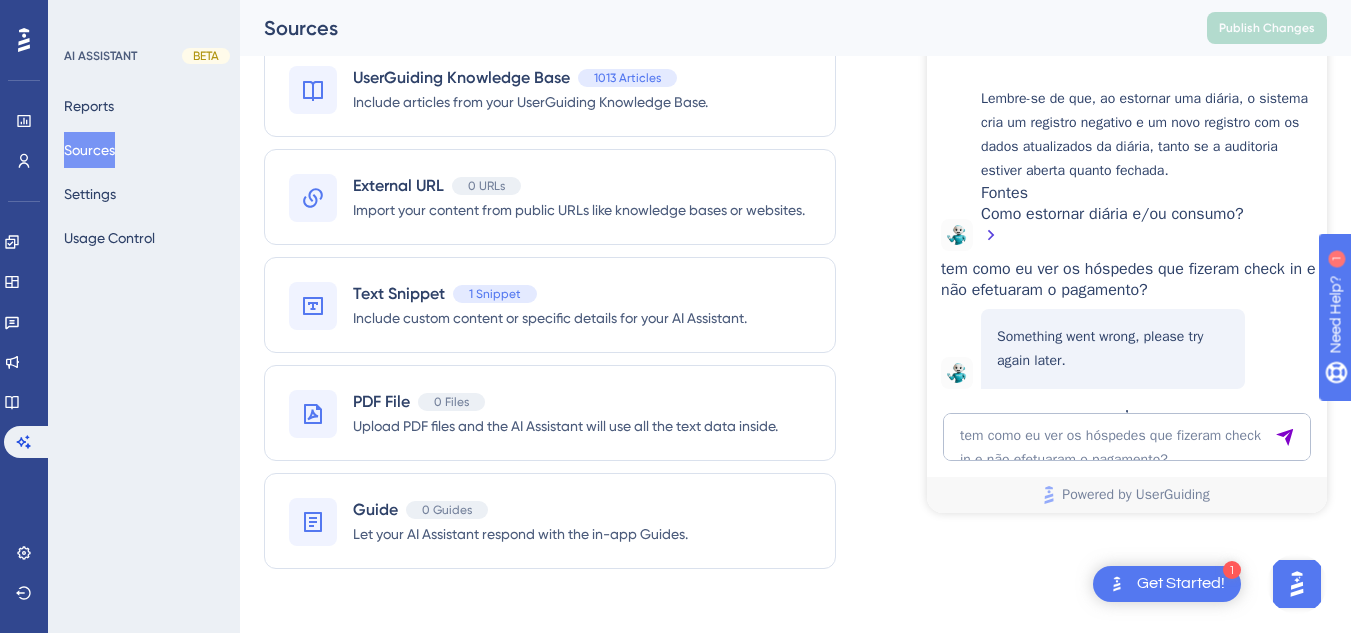 click on "tem como eu ver os hóspedes que fizeram check in e não efetuaram o pagamento?" at bounding box center [1083, -3940] 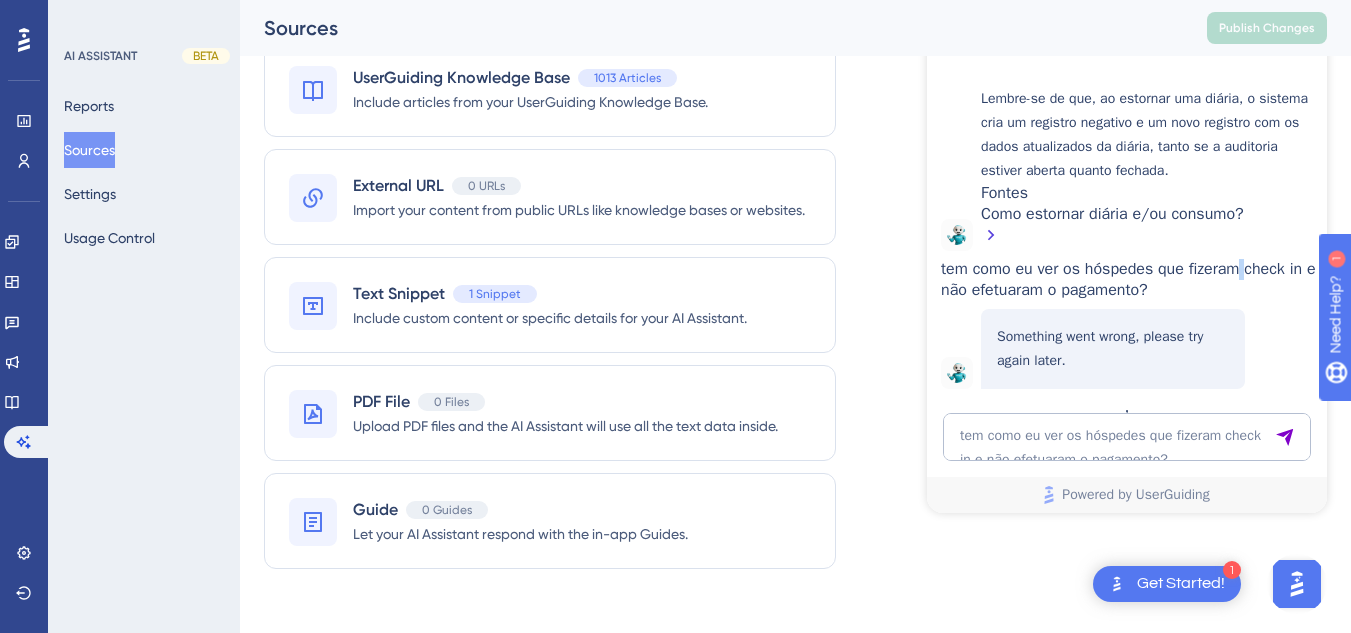 click on "tem como eu ver os hóspedes que fizeram check in e não efetuaram o pagamento?" at bounding box center (1083, -3940) 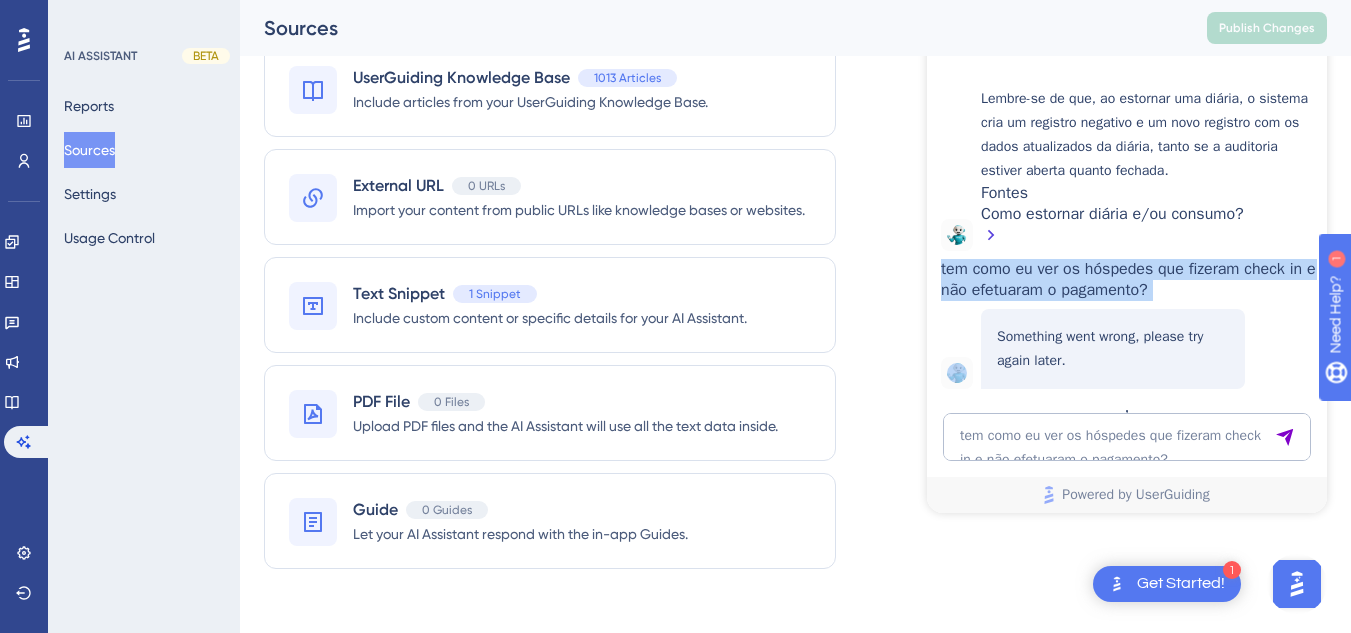 click on "tem como eu ver os hóspedes que fizeram check in e não efetuaram o pagamento?" at bounding box center (1083, -3940) 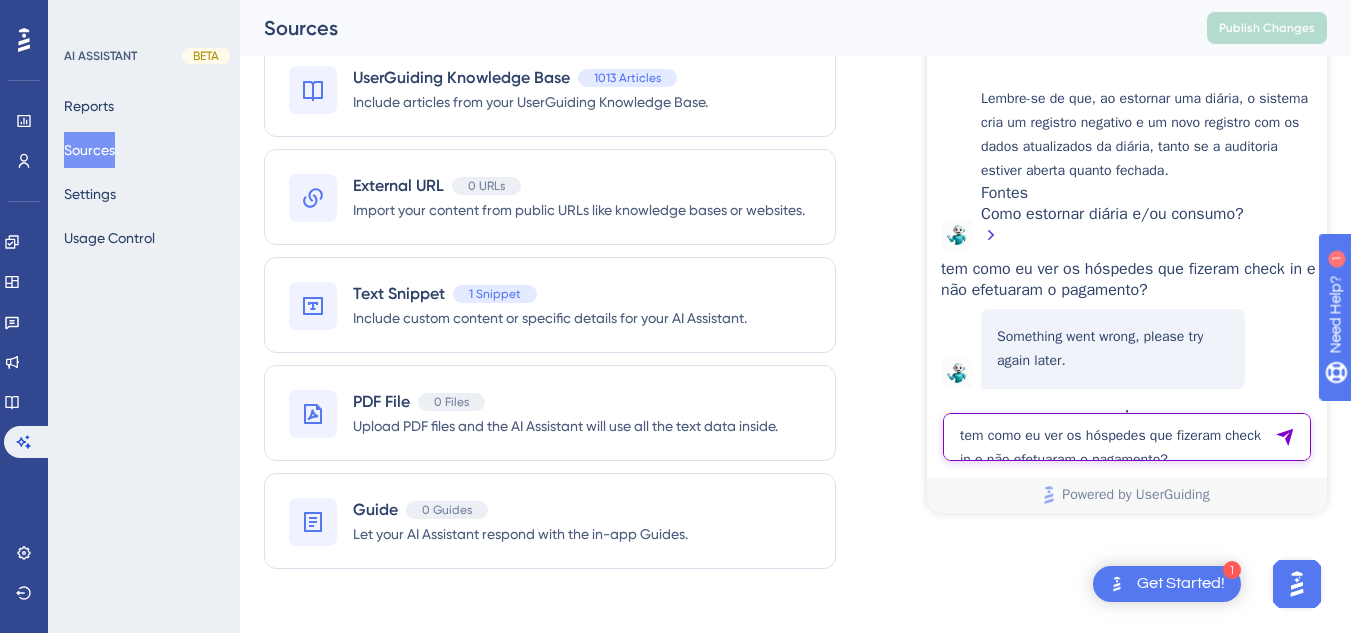 click on "tem como eu ver os hóspedes que fizeram check in e não efetuaram o pagamento?" at bounding box center [1127, 437] 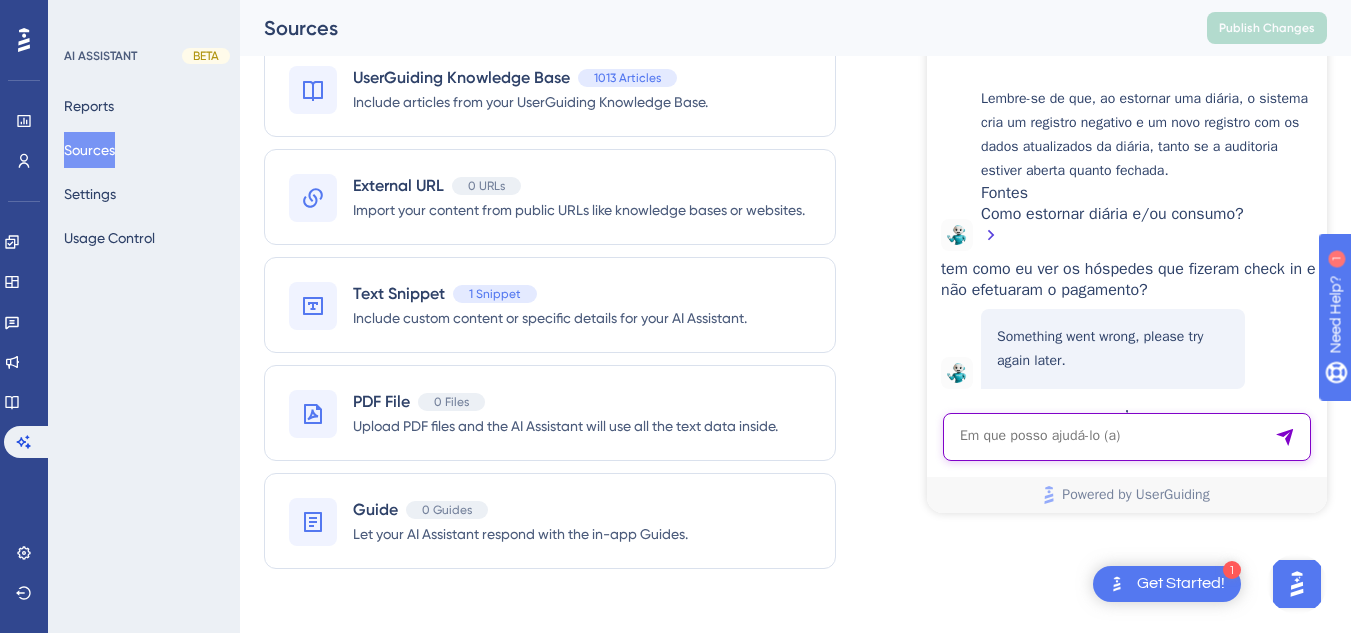 paste on "tem como eu ver os hóspedes que fizeram check in e não efetuaram o pagamento?" 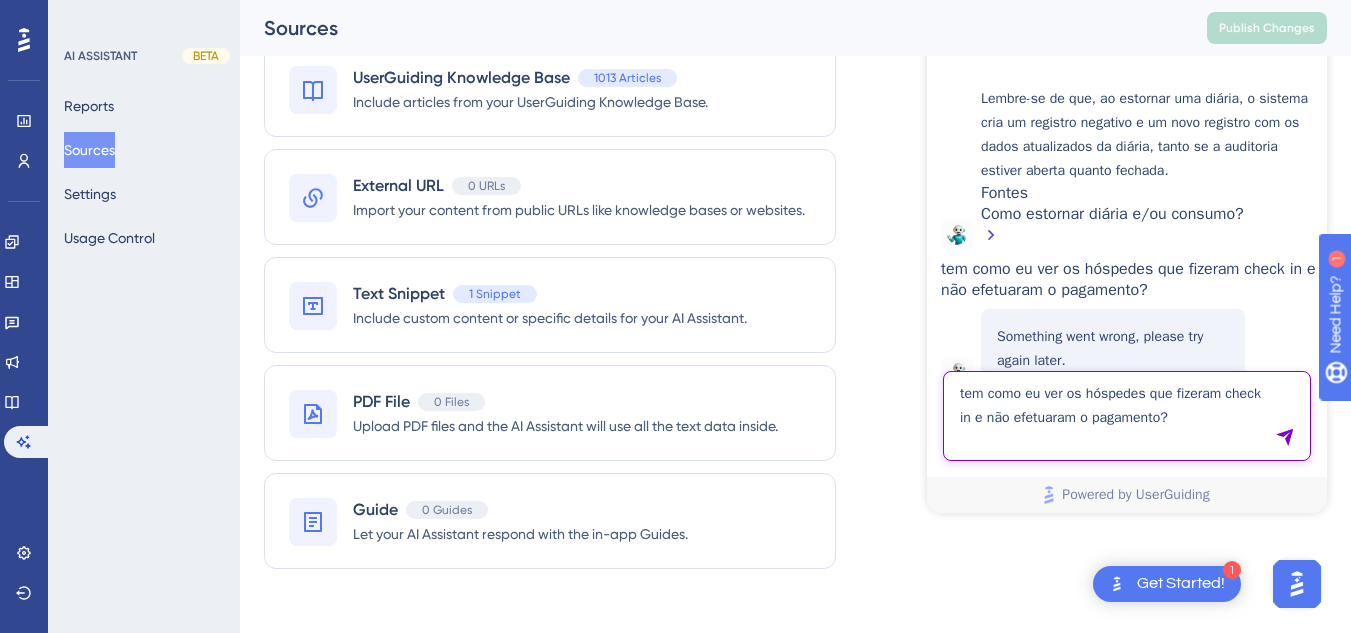 type on "tem como eu ver os hóspedes que fizeram check in e não efetuaram o pagamento?" 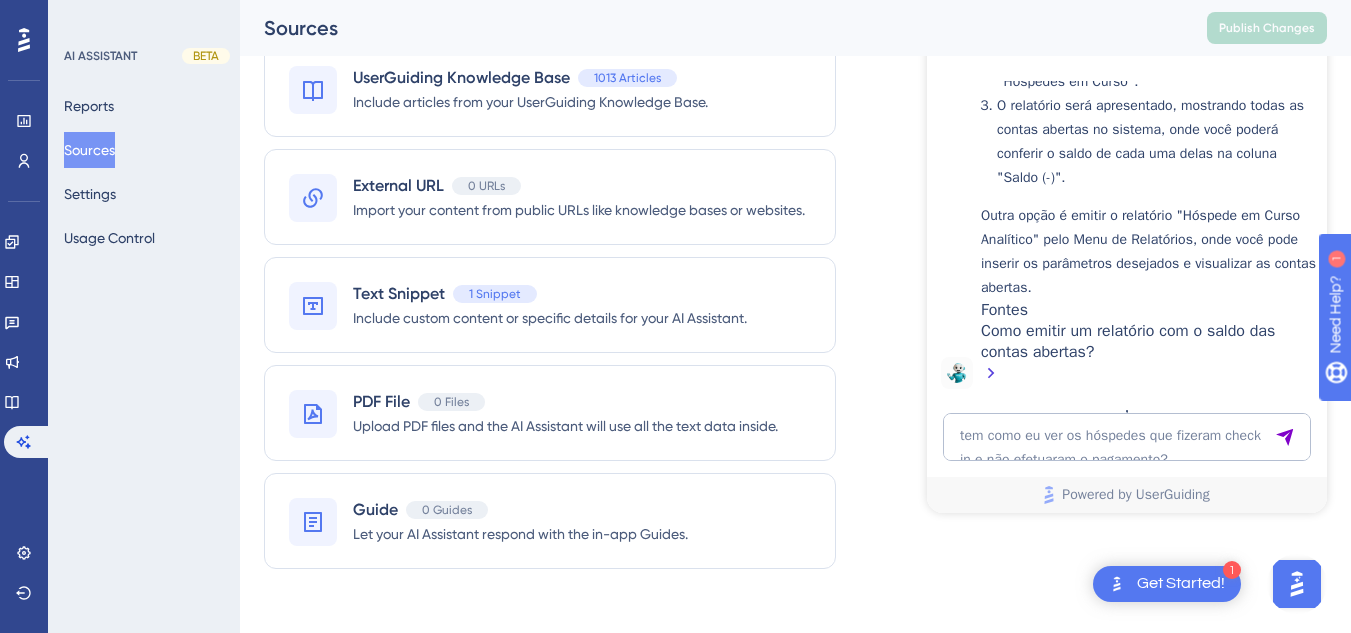scroll, scrollTop: 5882, scrollLeft: 0, axis: vertical 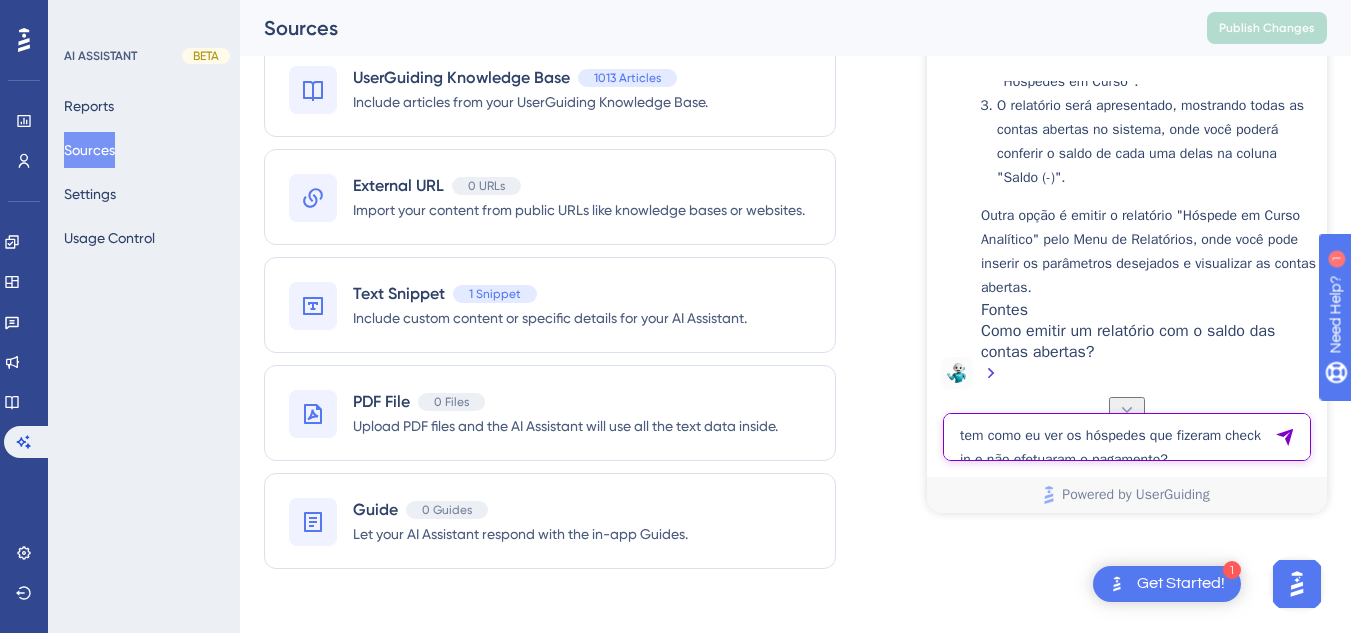 click on "tem como eu ver os hóspedes que fizeram check in e não efetuaram o pagamento?" at bounding box center [1127, 437] 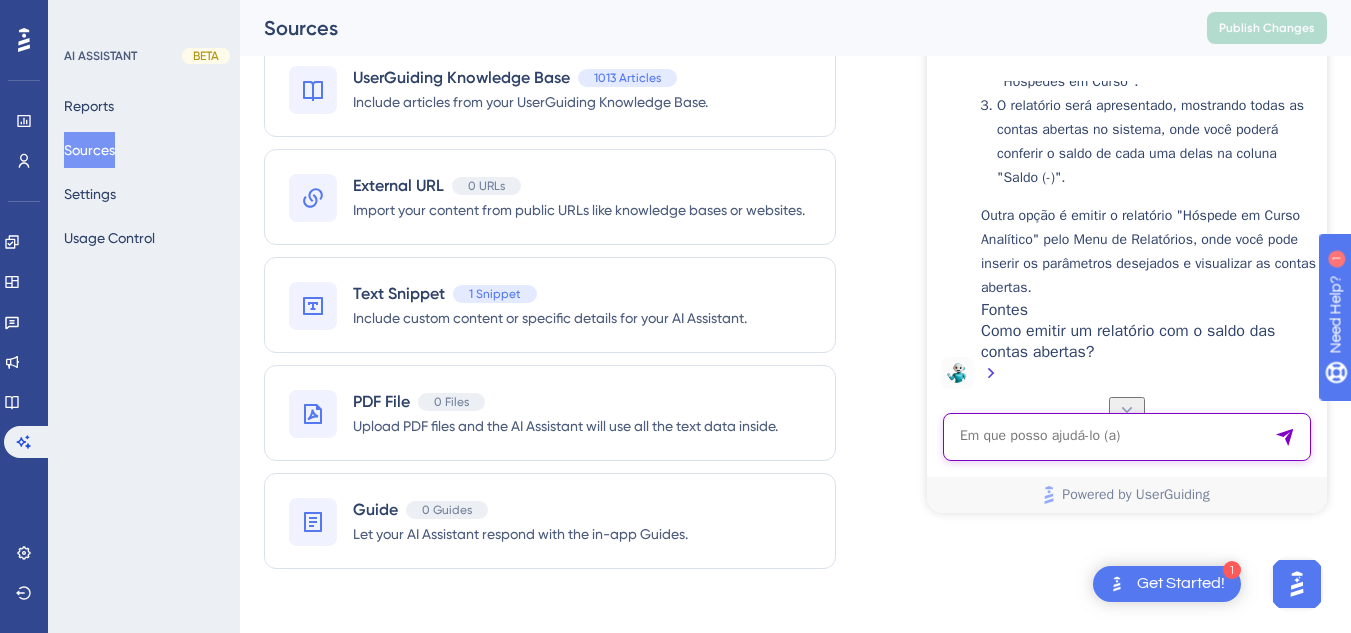 paste on "Como posso fazer o estorno de 50 reais que foi pago a mais, porem fizemos a devolução em especie aqui para o hospede" 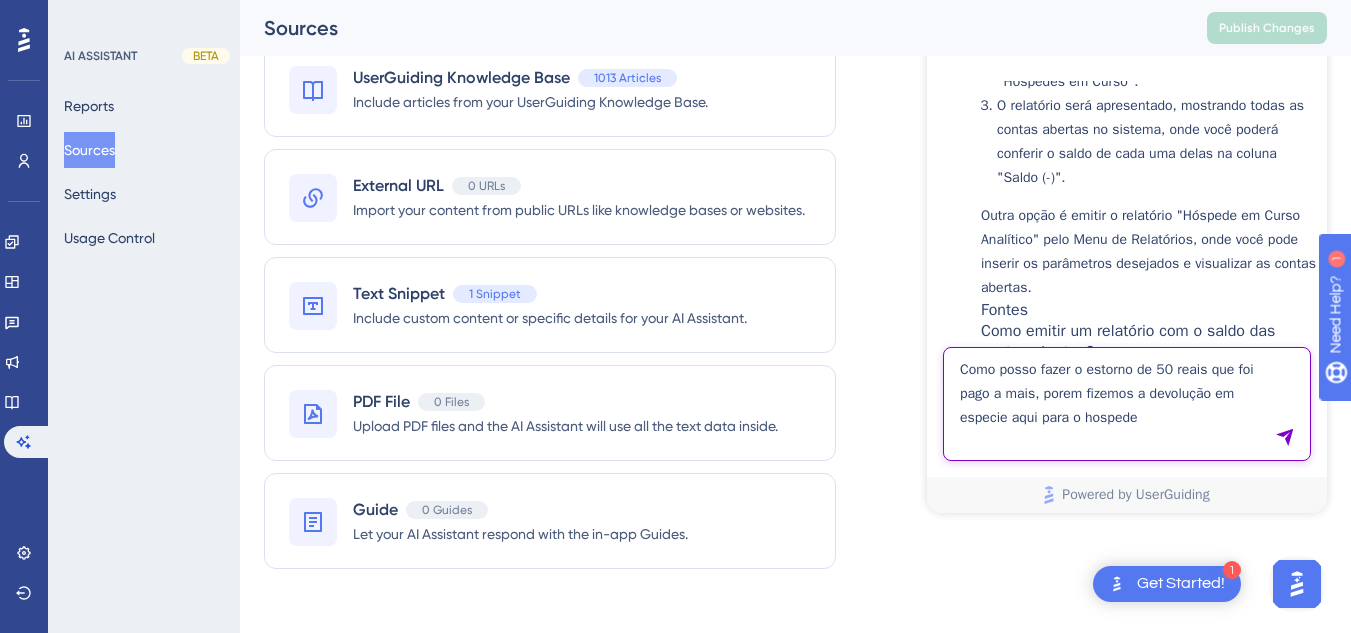 type on "Como posso fazer o estorno de 50 reais que foi pago a mais, porem fizemos a devolução em especie aqui para o hospede" 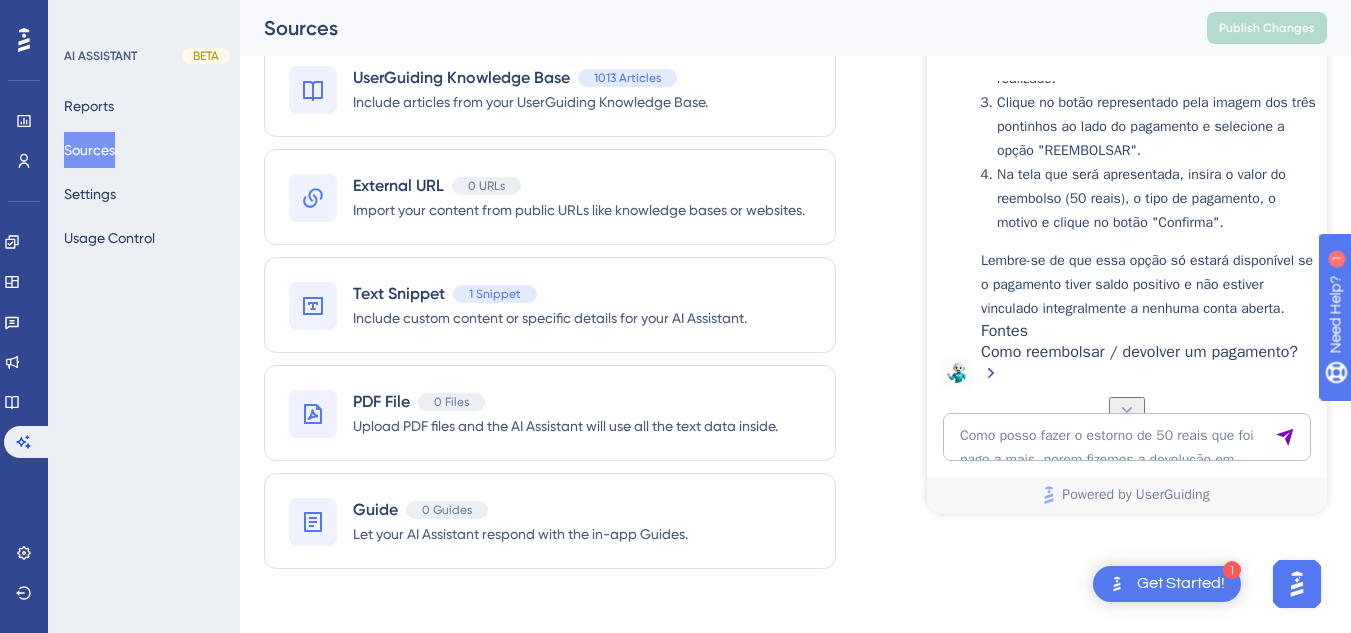 scroll, scrollTop: 6704, scrollLeft: 0, axis: vertical 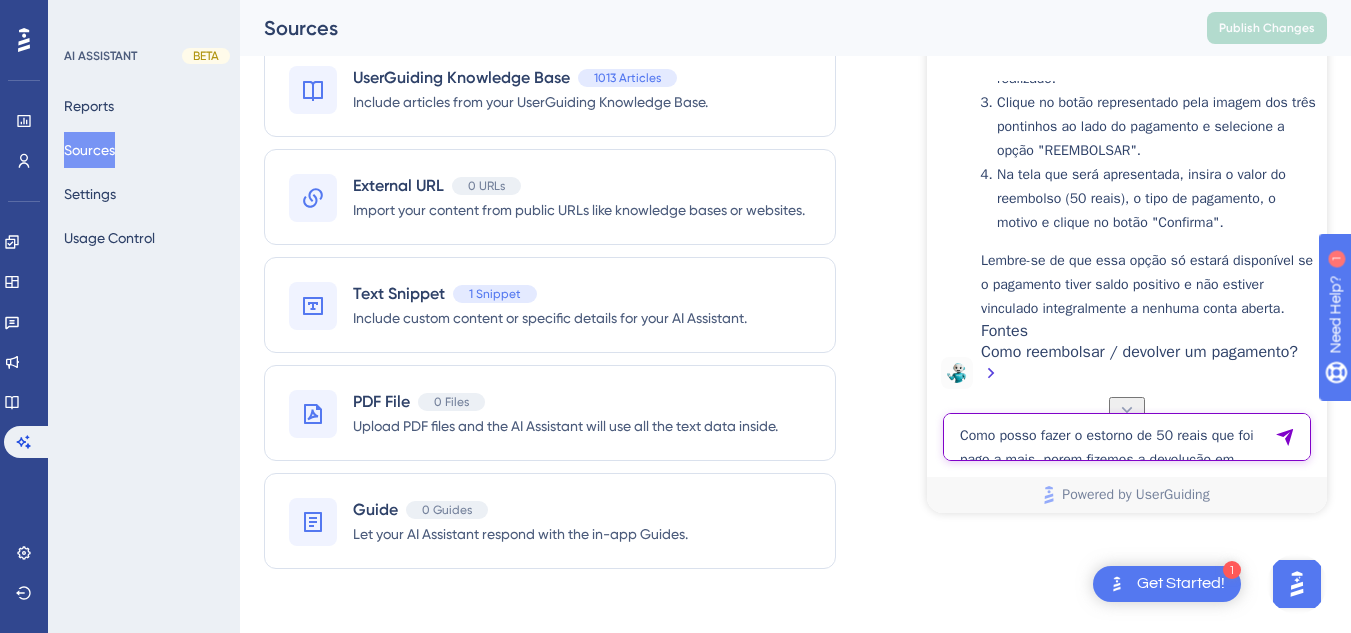 click on "Como posso fazer o estorno de 50 reais que foi pago a mais, porem fizemos a devolução em especie aqui para o hospede" at bounding box center (1127, 437) 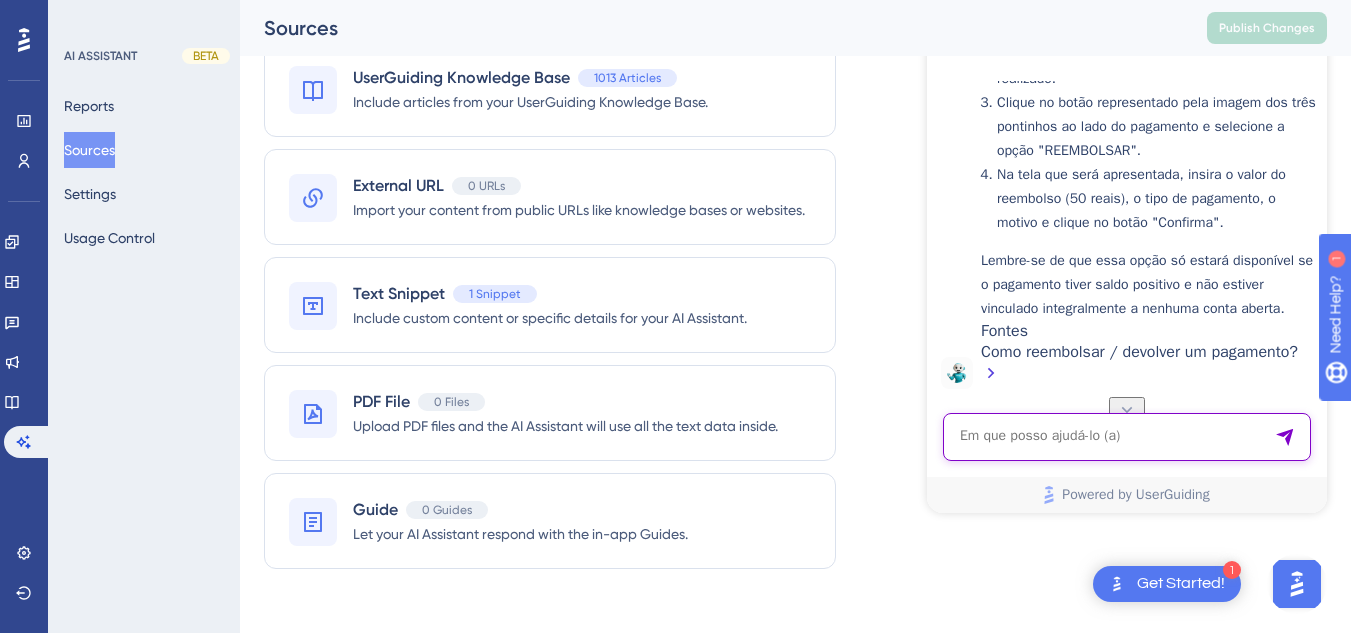 paste on "Meu contato é referente as reservas de cortesias, se elas vão para o meu RMS contando na ocupação e baixam minha diária média, uma vez que os valores vão zerados?" 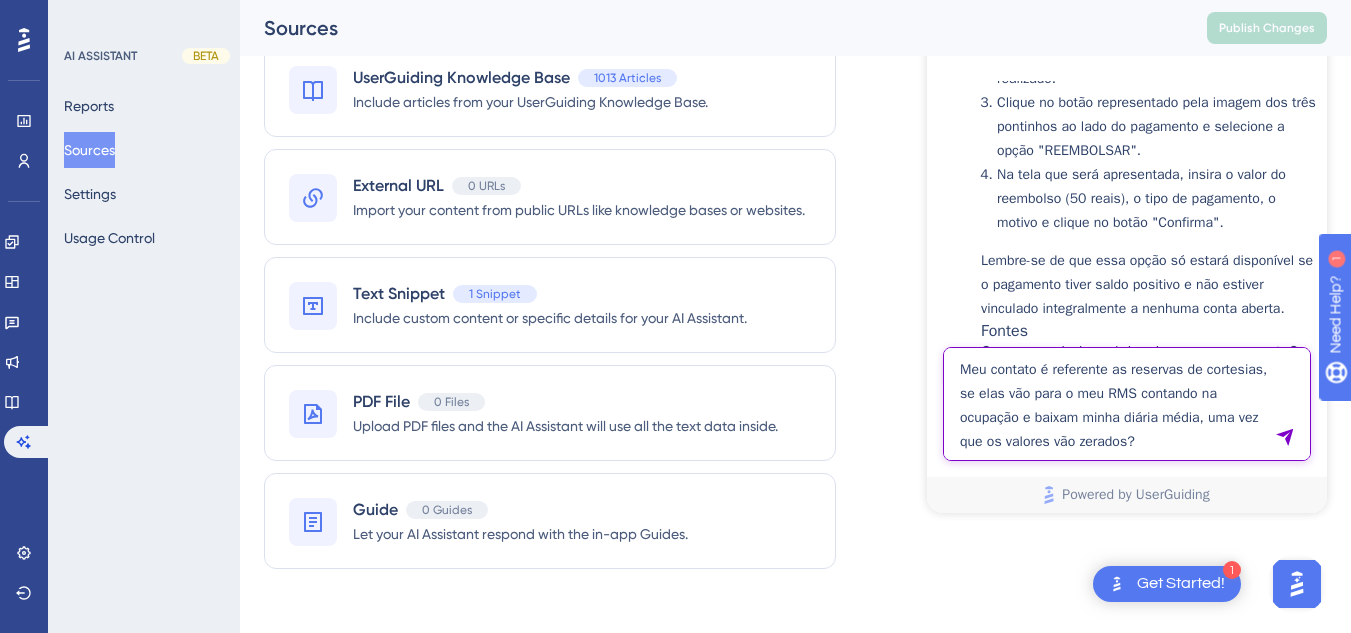 type on "Meu contato é referente as reservas de cortesias, se elas vão para o meu RMS contando na ocupação e baixam minha diária média, uma vez que os valores vão zerados?" 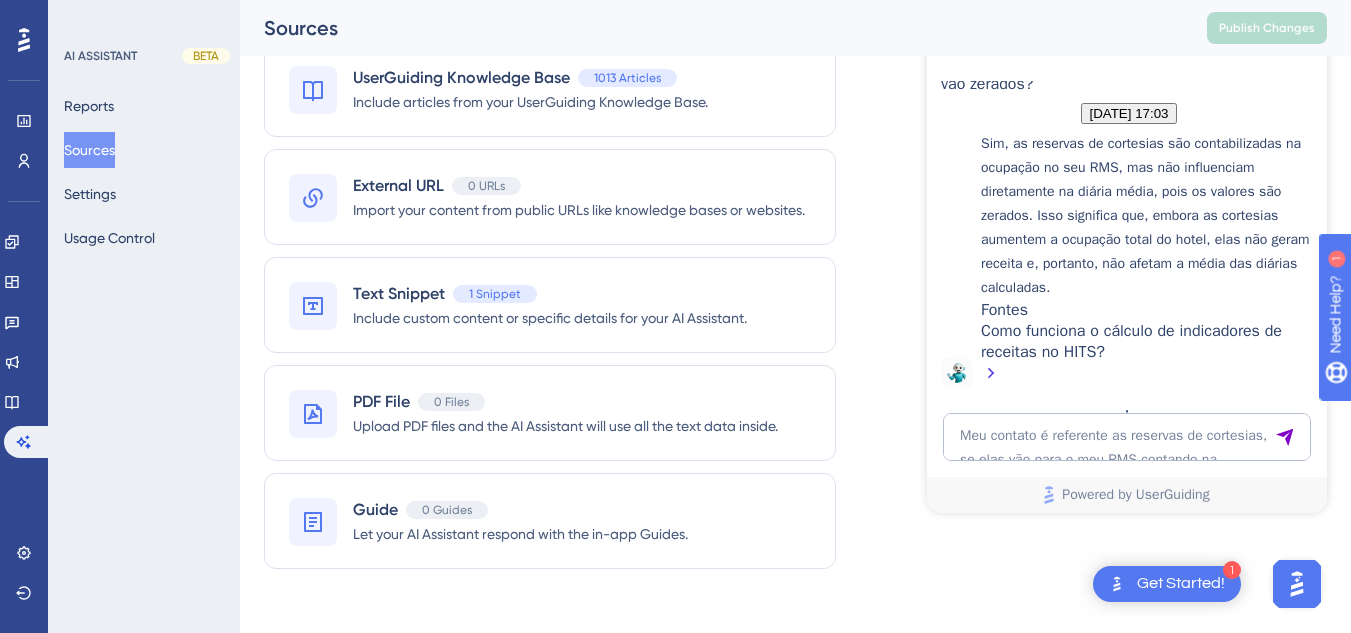 scroll, scrollTop: 7458, scrollLeft: 0, axis: vertical 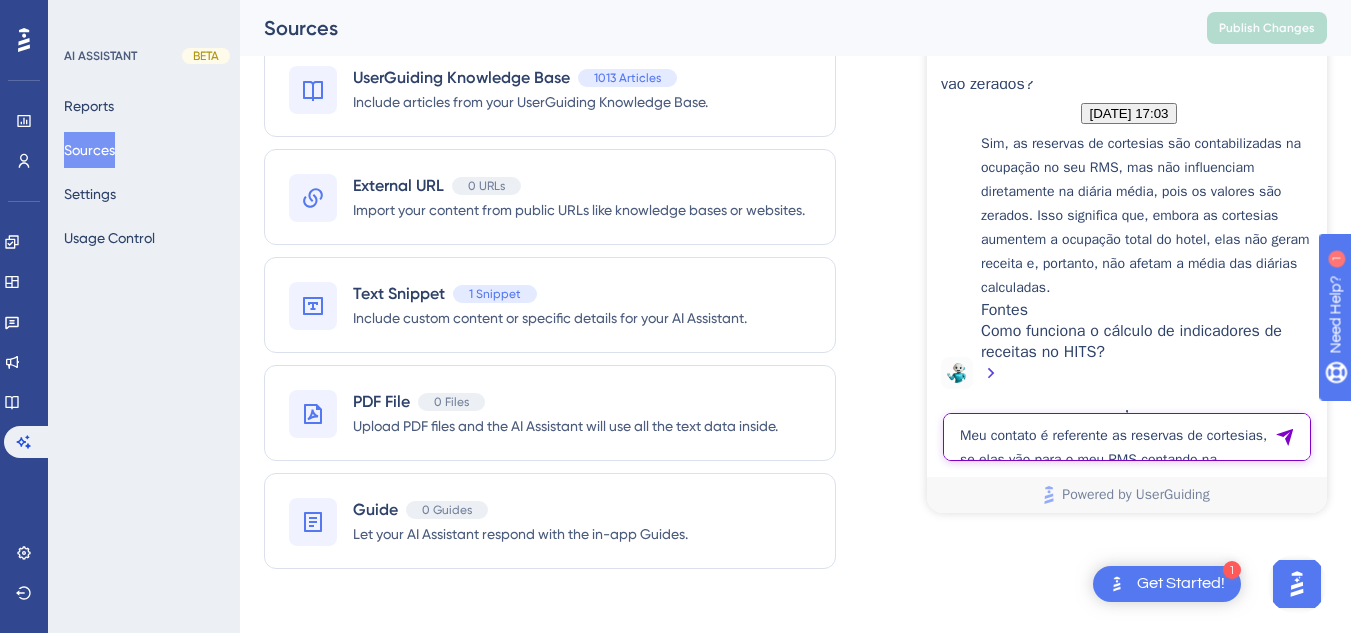 click on "Meu contato é referente as reservas de cortesias, se elas vão para o meu RMS contando na ocupação e baixam minha diária média, uma vez que os valores vão zerados?" at bounding box center [1127, 437] 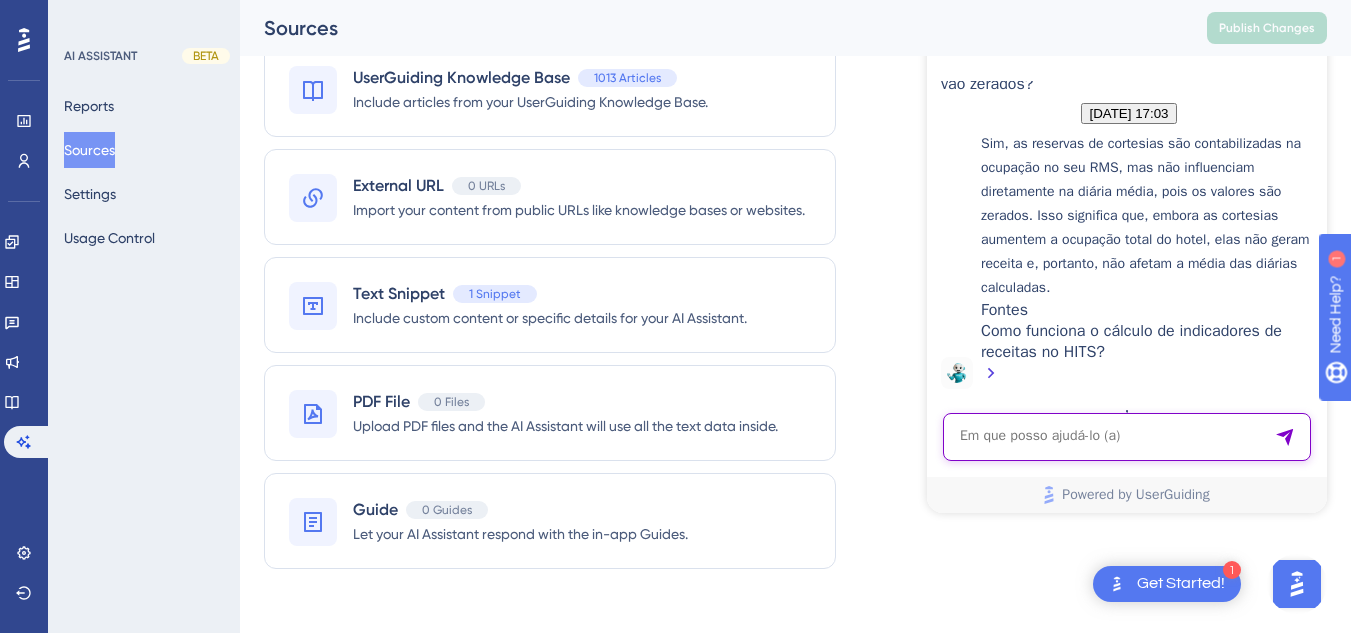 paste on "olá, gostaria de ter a opção de desmarcar o café da manhã de algumas hospedagens,  alguns clientes pedem desconto maior porque não irão tomar o café da manhã," 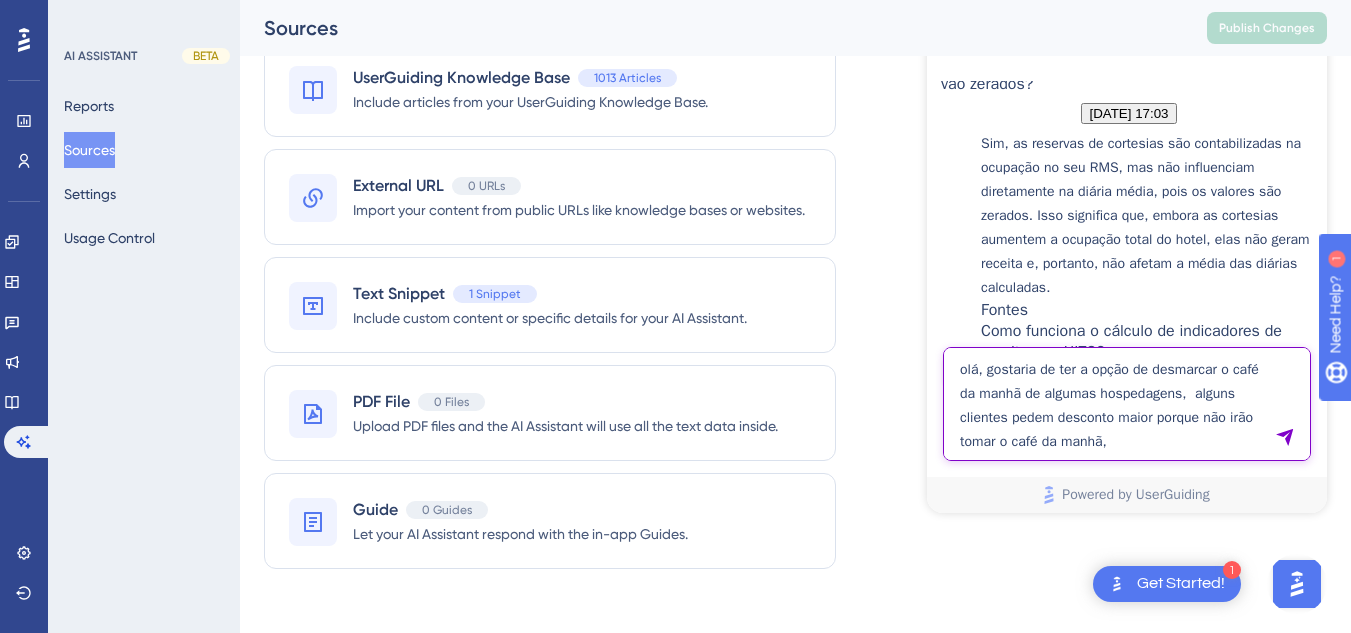 type on "olá, gostaria de ter a opção de desmarcar o café da manhã de algumas hospedagens,  alguns clientes pedem desconto maior porque não irão tomar o café da manhã," 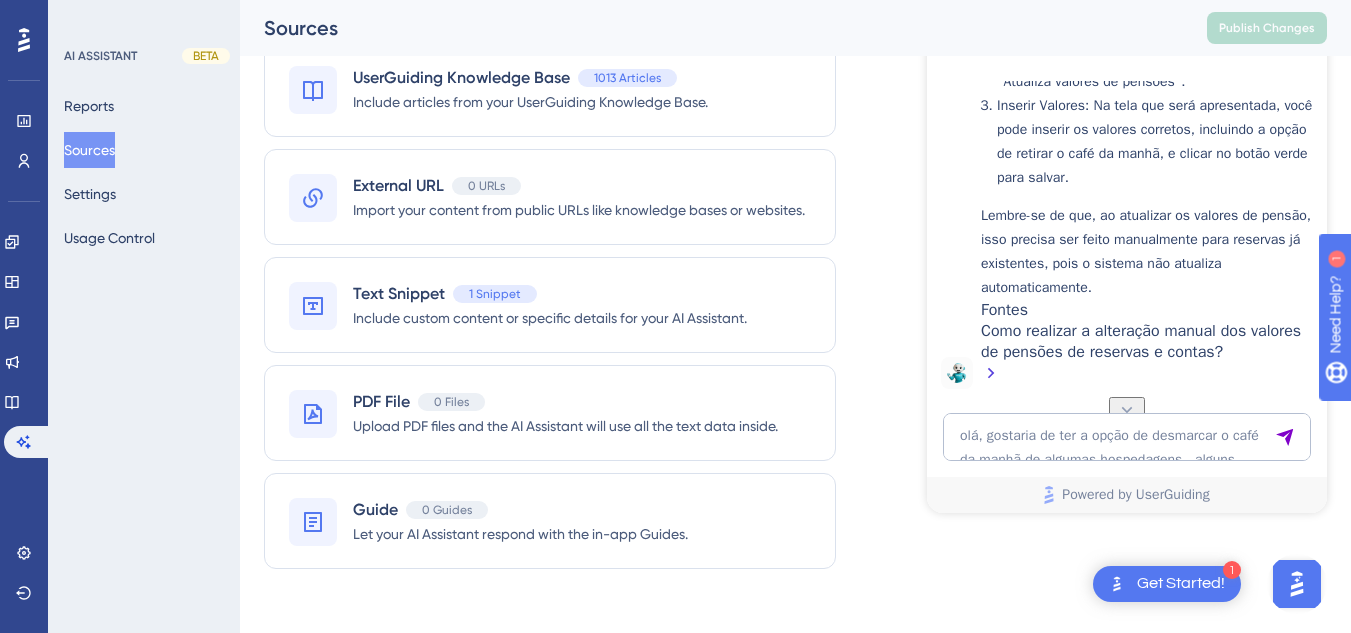 scroll, scrollTop: 8328, scrollLeft: 0, axis: vertical 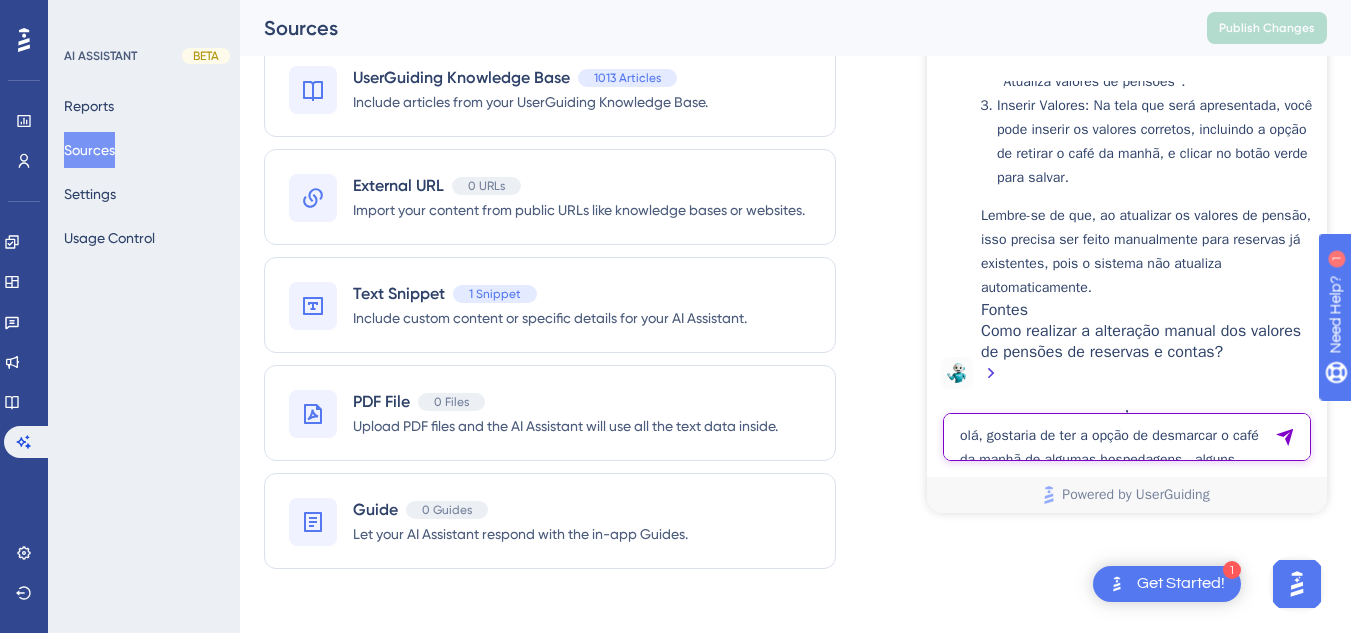click on "olá, gostaria de ter a opção de desmarcar o café da manhã de algumas hospedagens,  alguns clientes pedem desconto maior porque não irão tomar o café da manhã," at bounding box center [1127, 437] 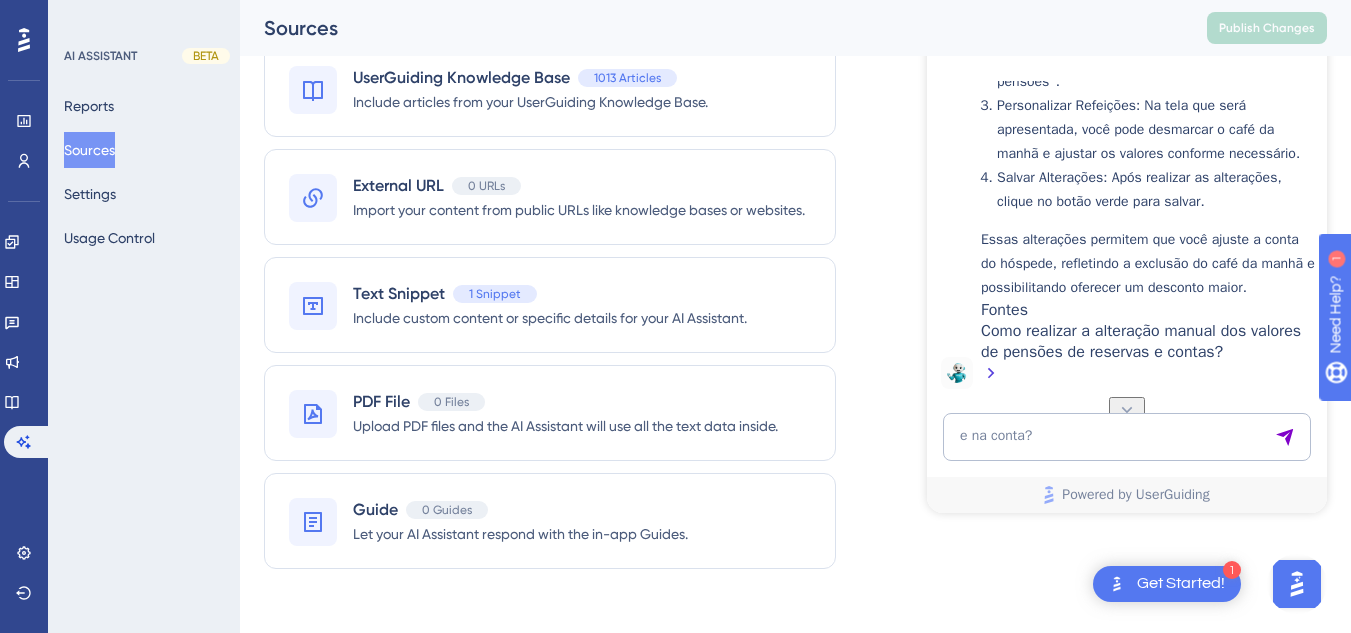 scroll, scrollTop: 9030, scrollLeft: 0, axis: vertical 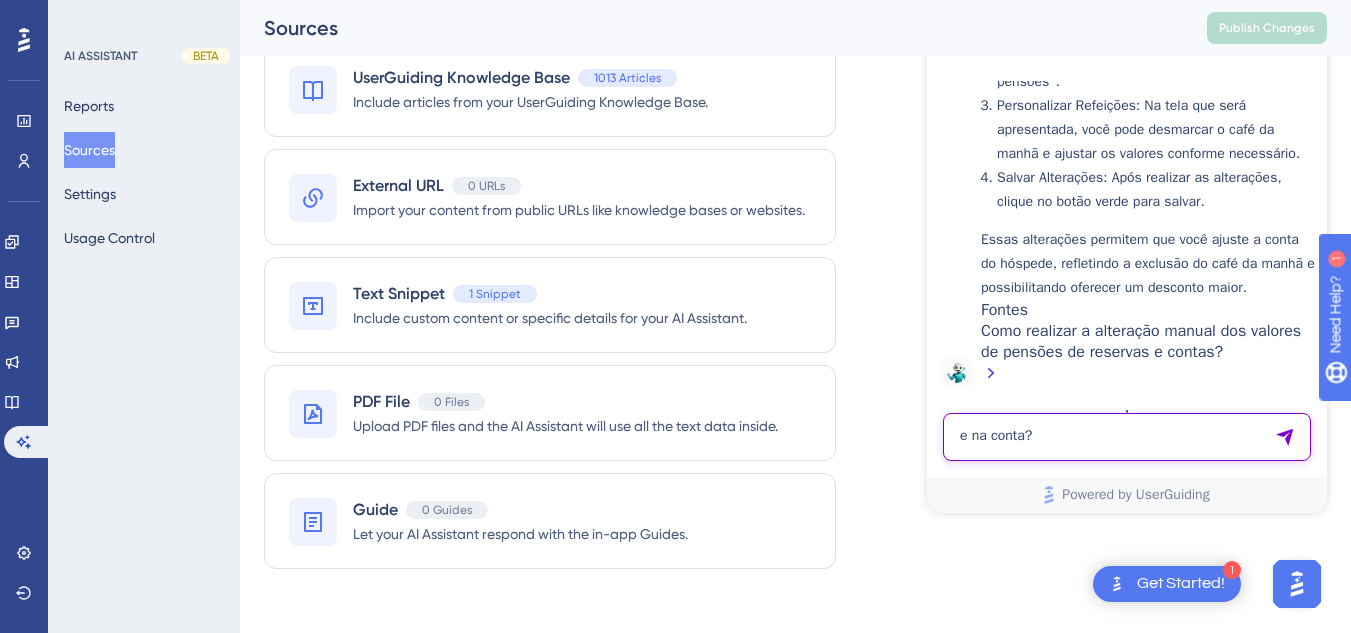 click on "e na conta?" at bounding box center [1127, 437] 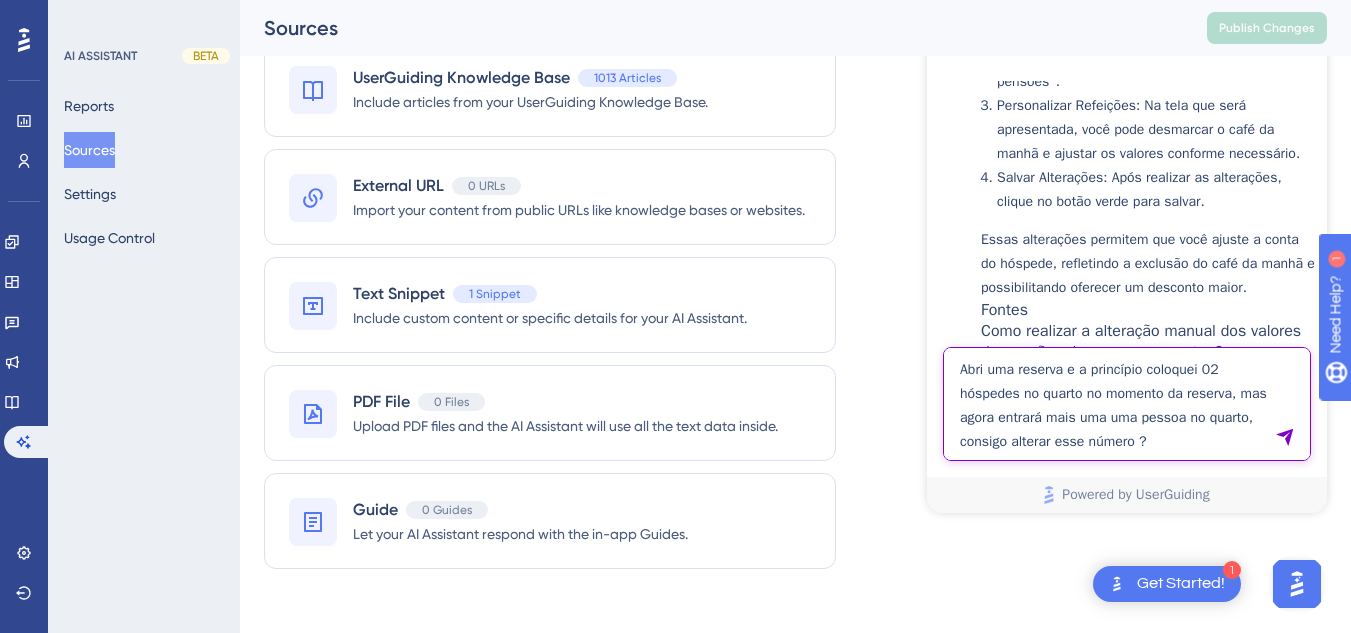 type on "Abri uma reserva e a princípio coloquei 02 hóspedes no quarto no momento da reserva, mas agora entrará mais uma uma pessoa no quarto, consigo alterar esse número ?" 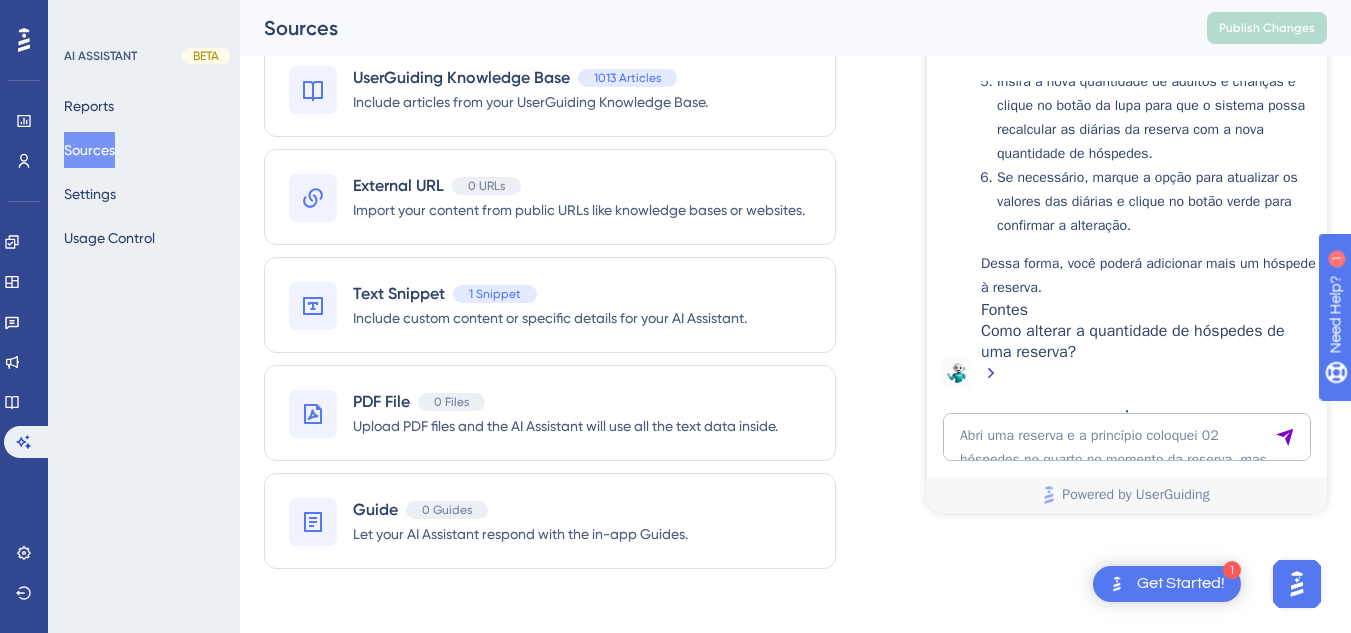 scroll, scrollTop: 9924, scrollLeft: 0, axis: vertical 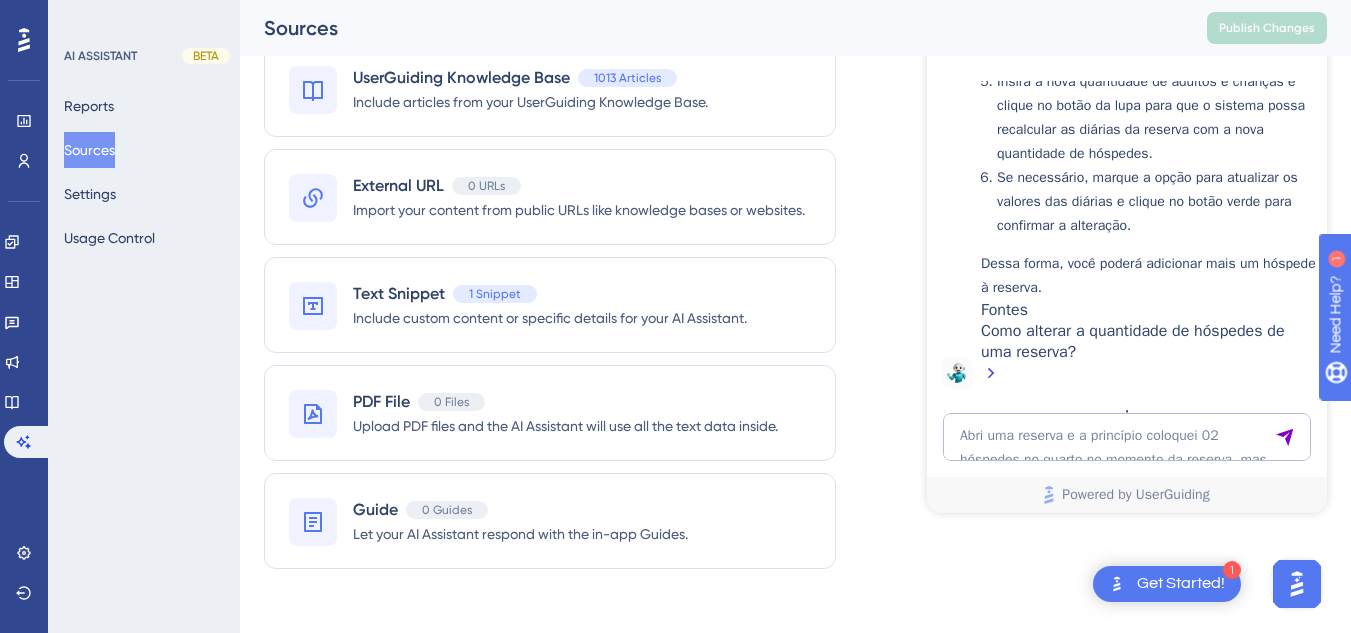 click on "Fontes Como alterar a quantidade de hóspedes de uma reserva?" at bounding box center [1149, -6946] 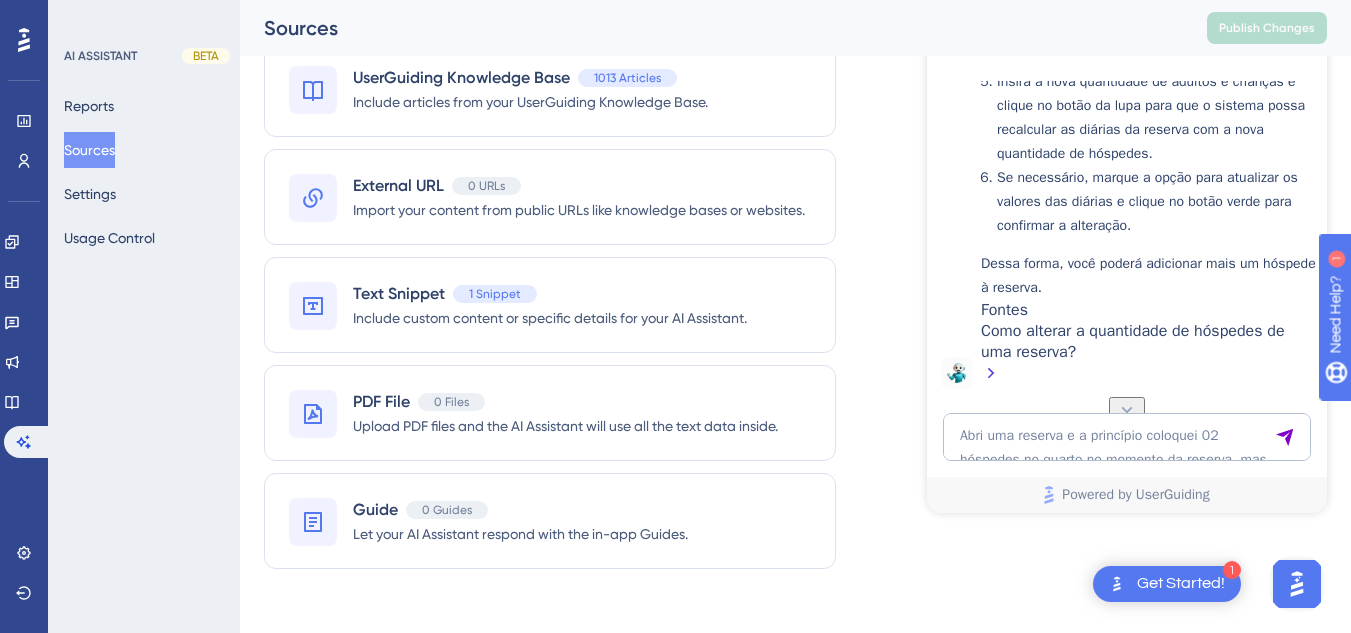 scroll, scrollTop: 9924, scrollLeft: 0, axis: vertical 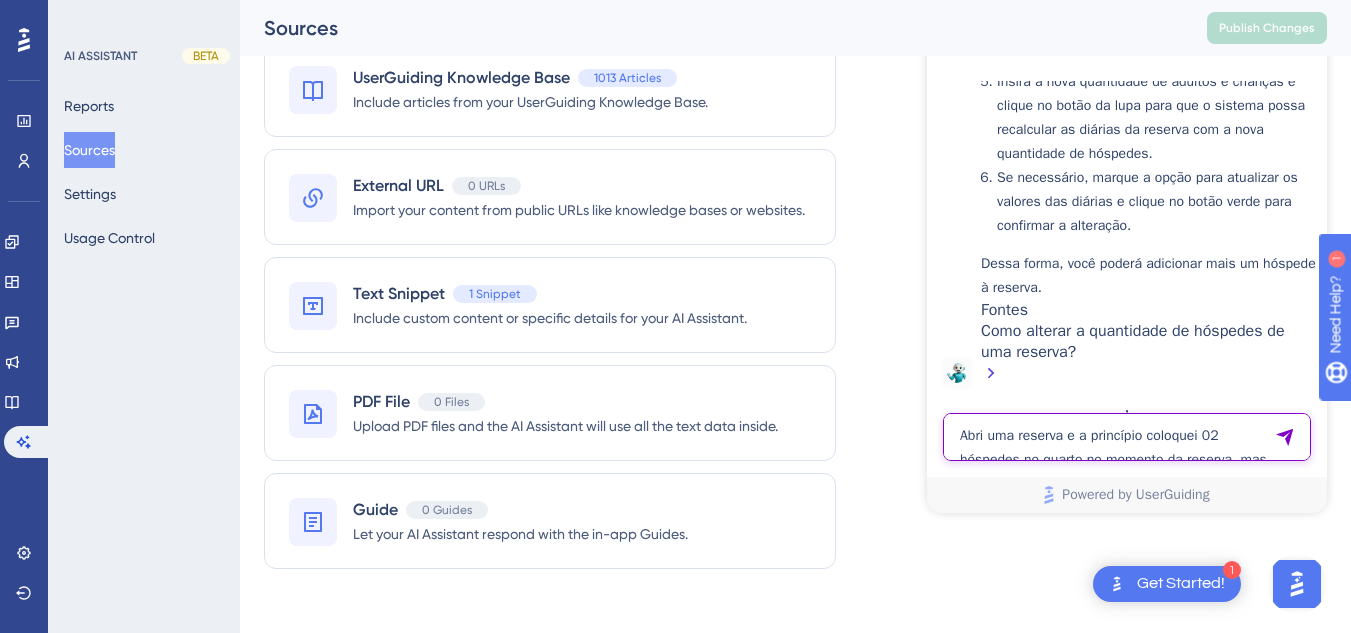 click on "Abri uma reserva e a princípio coloquei 02 hóspedes no quarto no momento da reserva, mas agora entrará mais uma uma pessoa no quarto, consigo alterar esse número ?" at bounding box center [1127, 437] 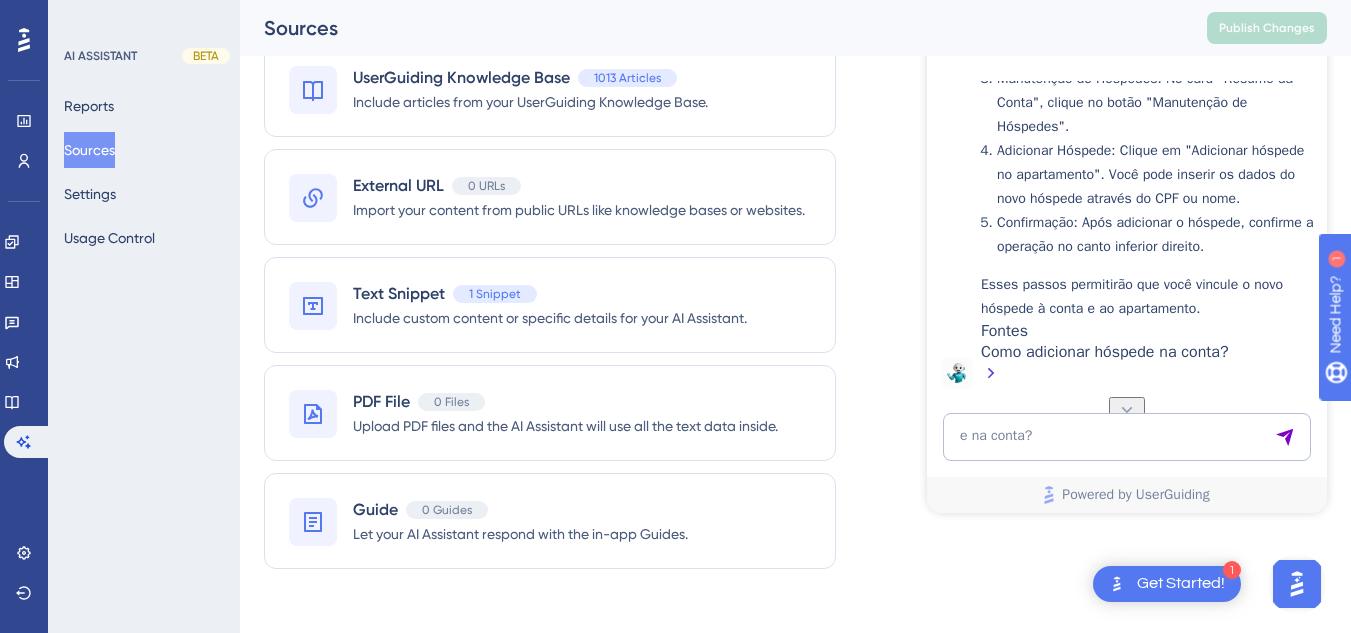 scroll, scrollTop: 10474, scrollLeft: 0, axis: vertical 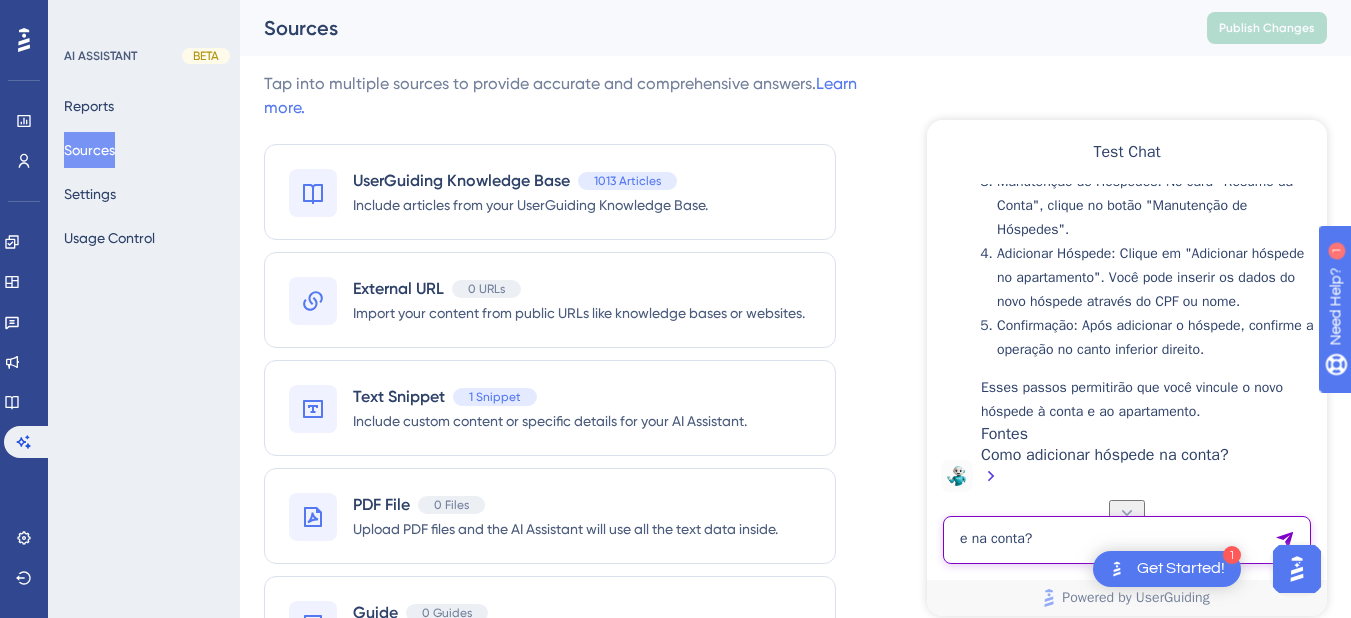 click on "e na conta?" at bounding box center [1127, 540] 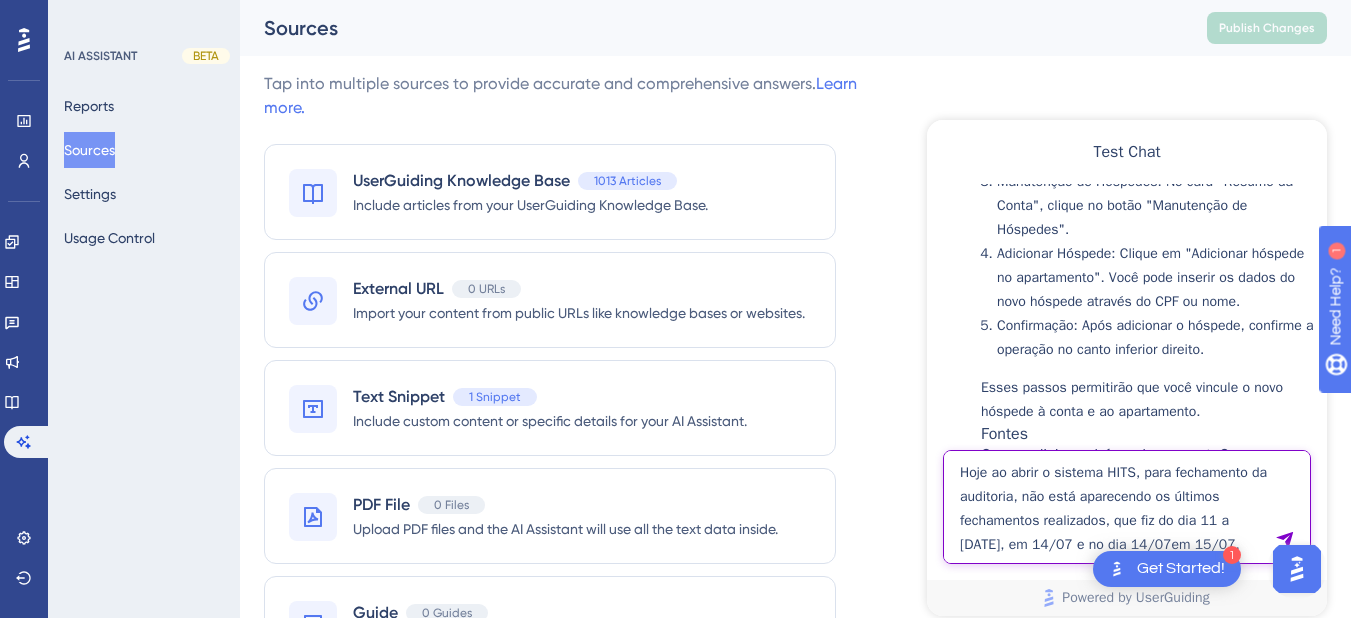 type on "Hoje ao abrir o sistema HITS, para fechamento da auditoria, não está aparecendo os últimos fechamentos realizados, que fiz do dia 11 a [DATE], em 14/07 e no dia 14/07em 15/07." 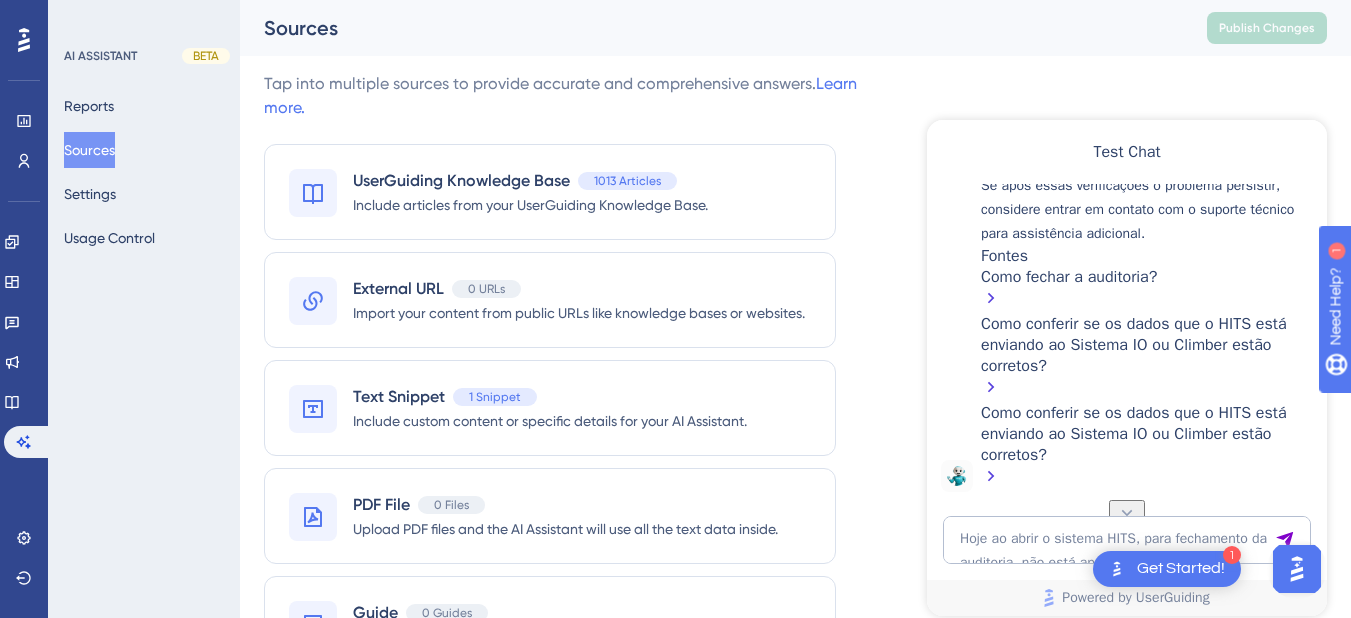scroll, scrollTop: 11704, scrollLeft: 0, axis: vertical 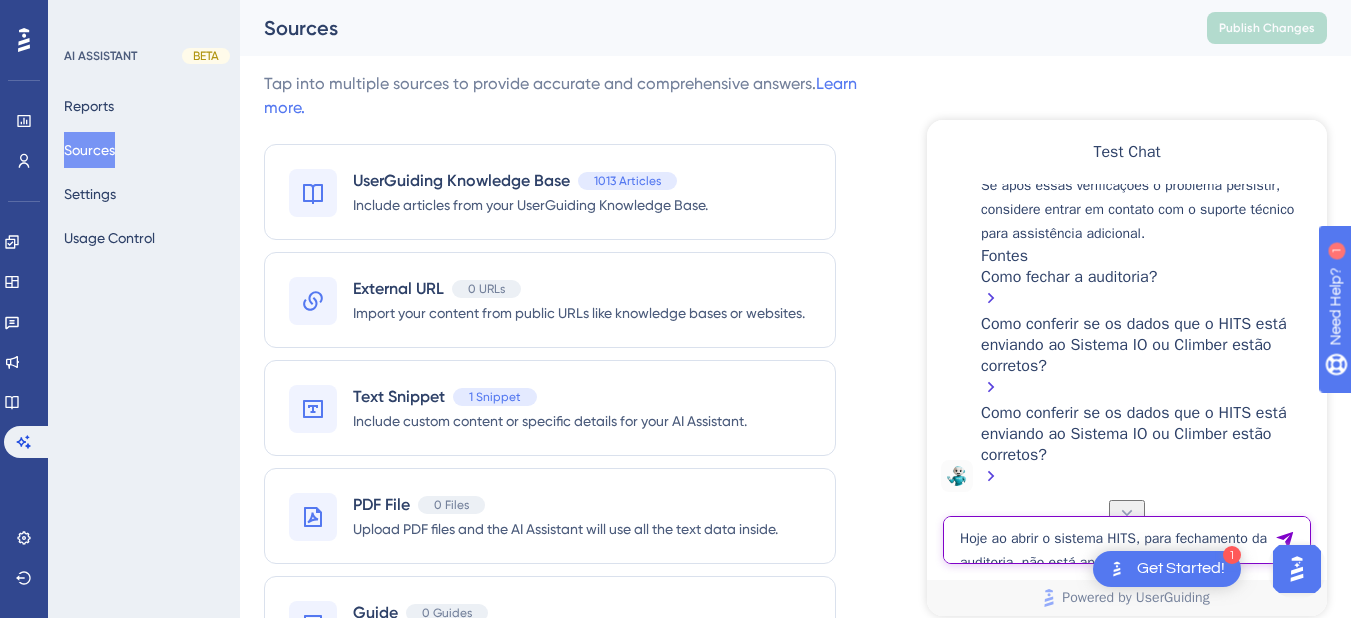 click on "Hoje ao abrir o sistema HITS, para fechamento da auditoria, não está aparecendo os últimos fechamentos realizados, que fiz do dia 11 a [DATE], em 14/07 e no dia 14/07em 15/07." at bounding box center (1127, 540) 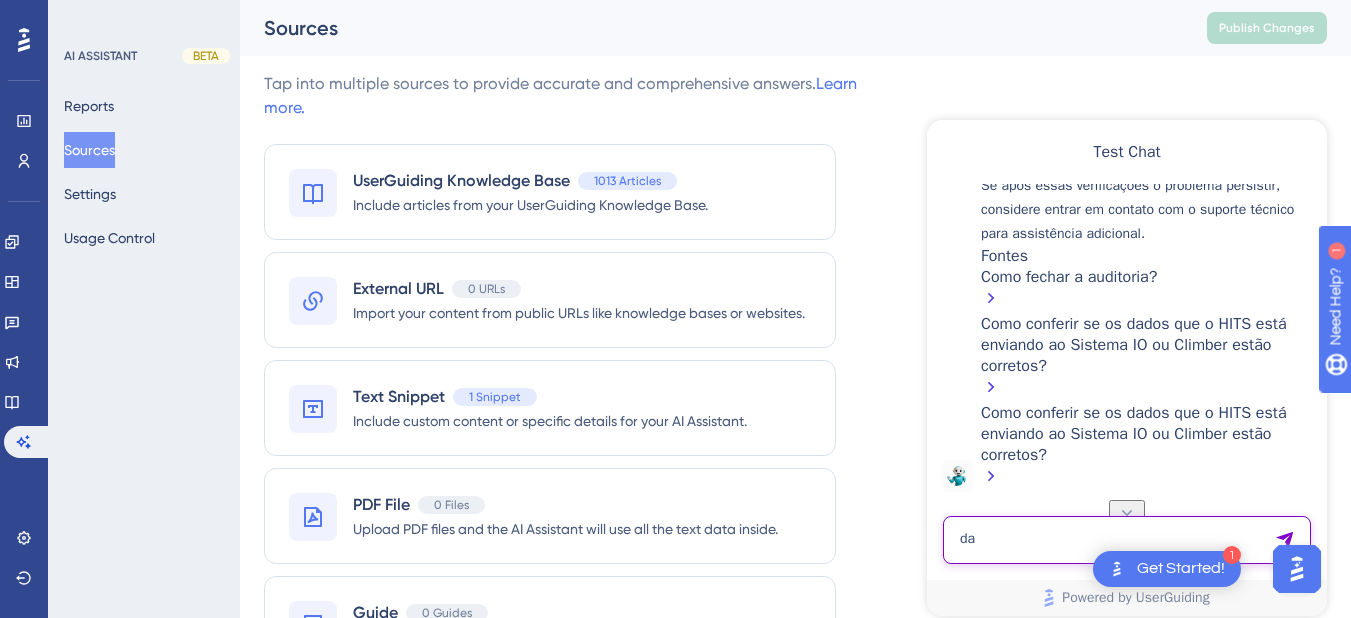 type on "d" 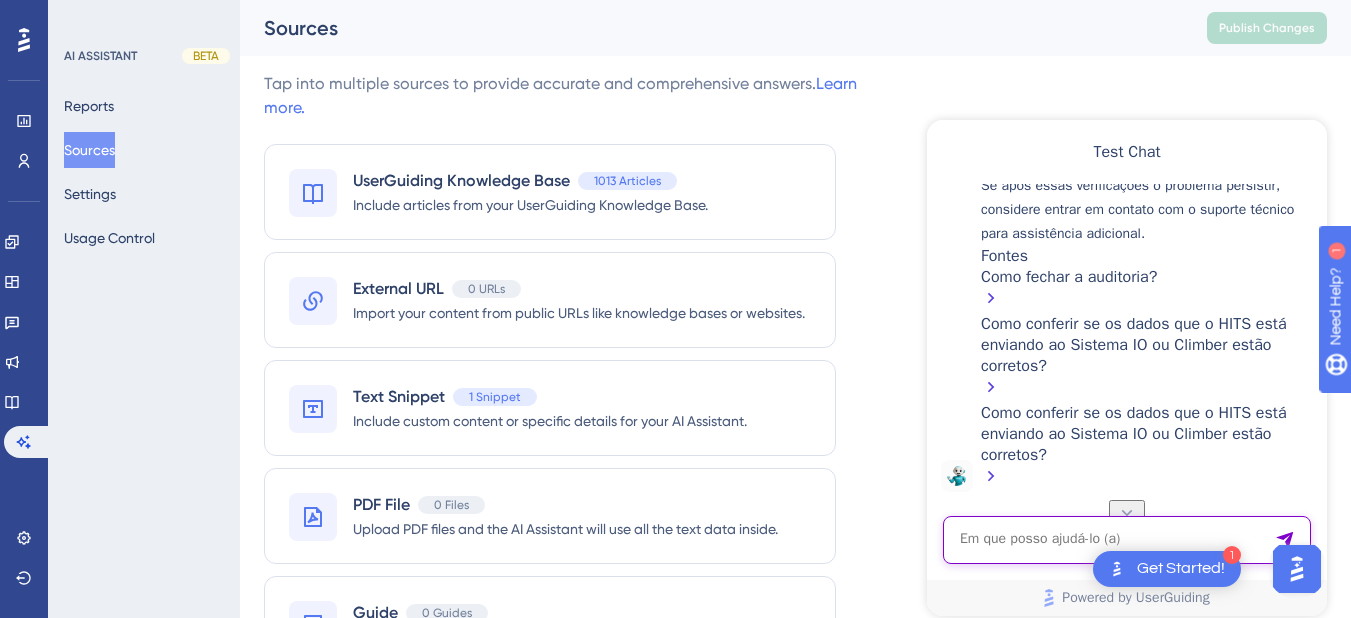 paste on "estou com dificuldade para encontrar um xml de uma venda efetuada no dia [DATE]" 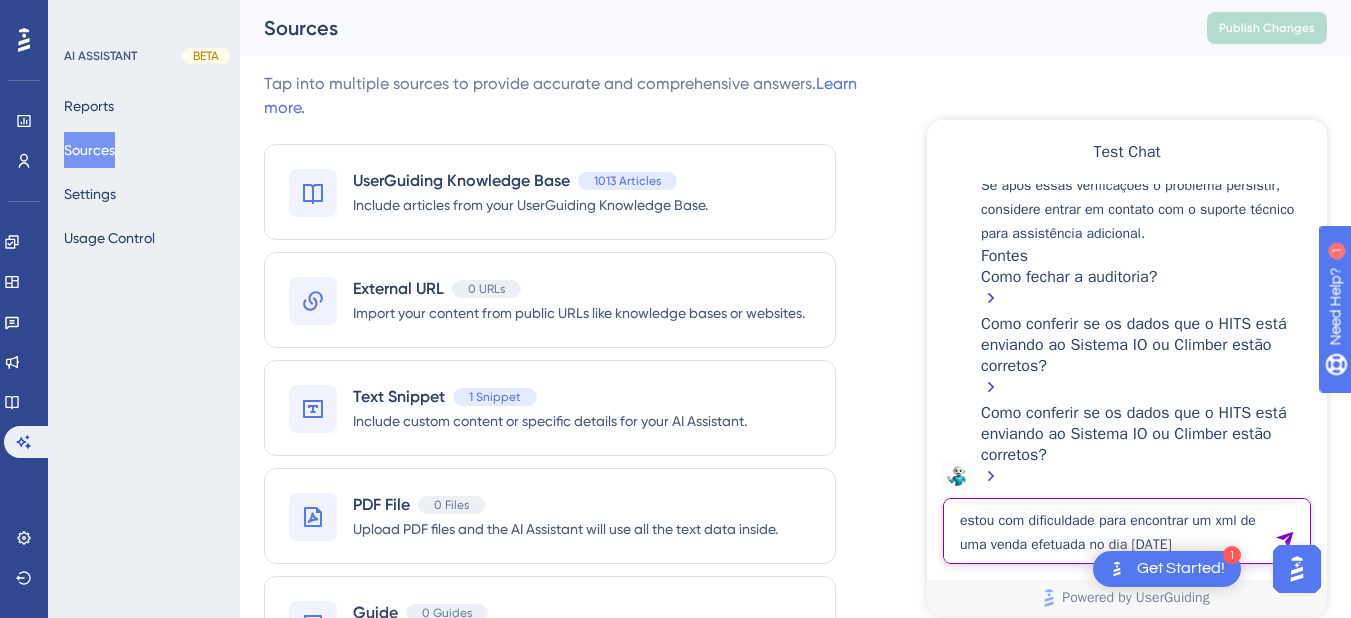 type on "estou com dificuldade para encontrar um xml de uma venda efetuada no dia [DATE]" 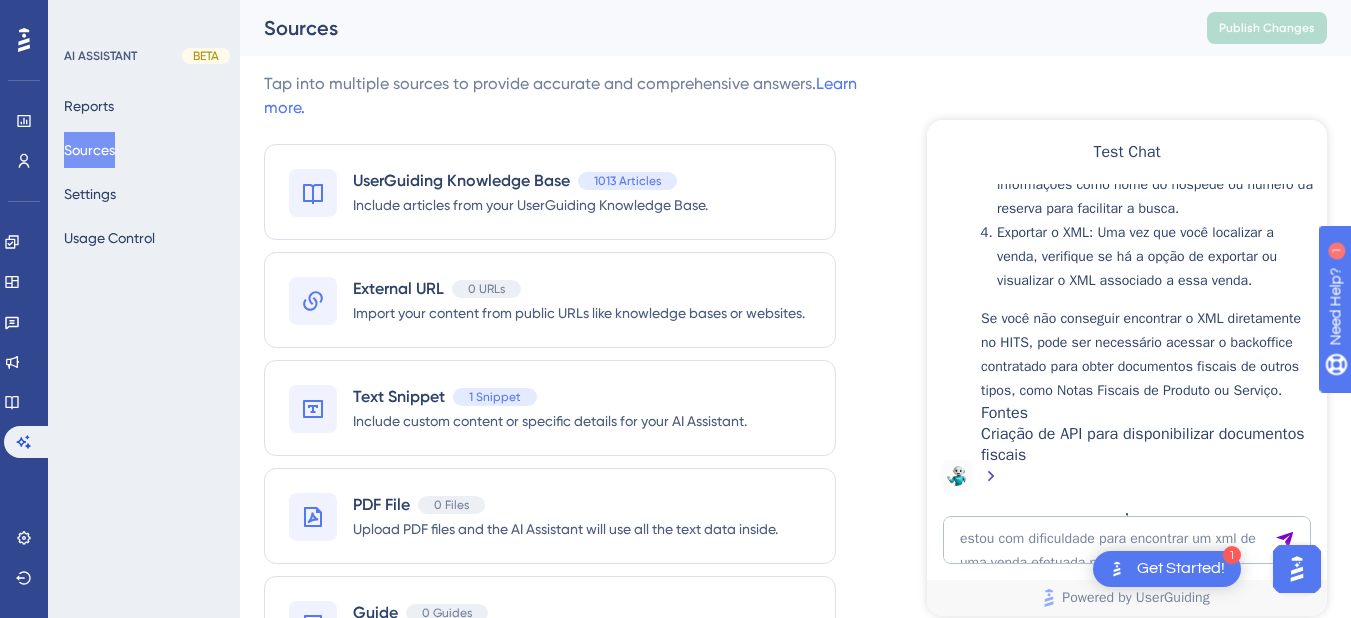 scroll, scrollTop: 12774, scrollLeft: 0, axis: vertical 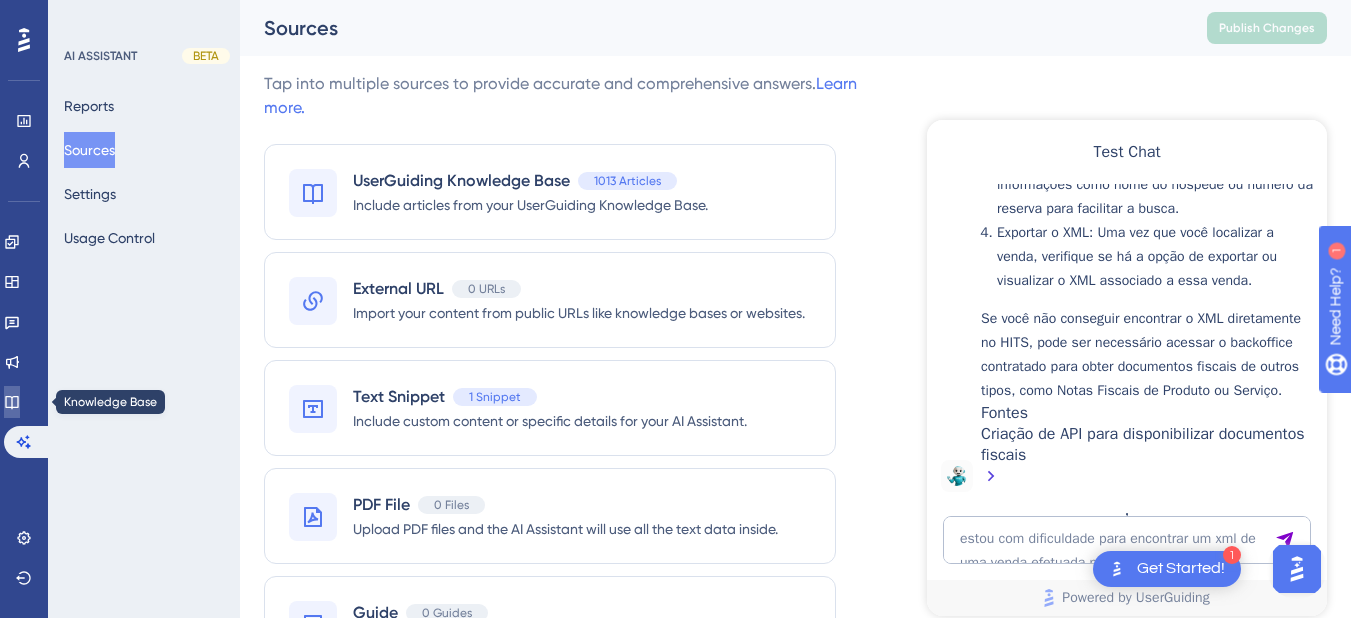 click 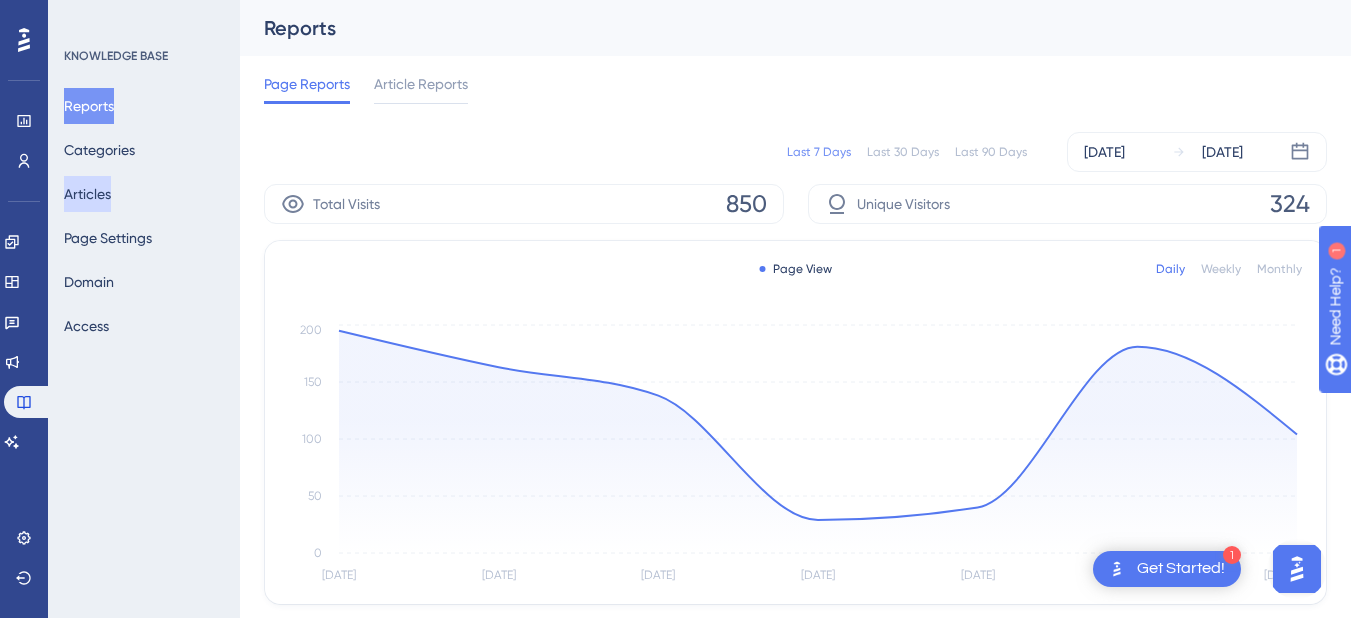 click on "Articles" at bounding box center (87, 194) 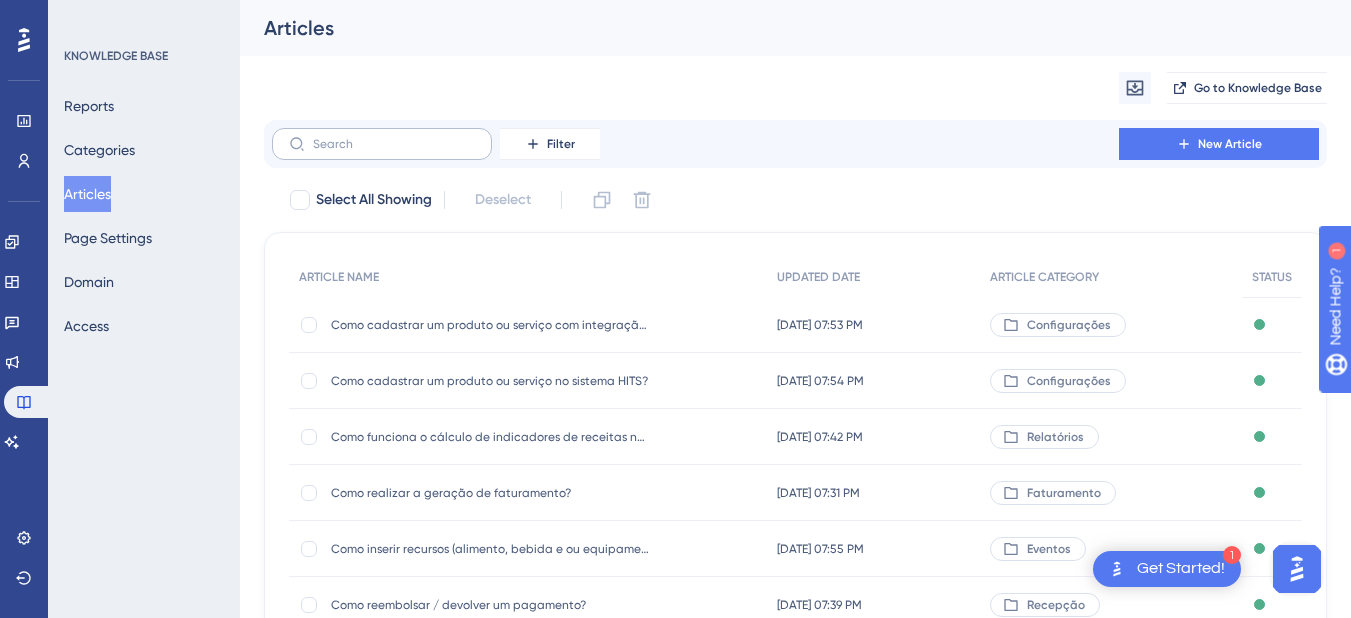 click at bounding box center [382, 144] 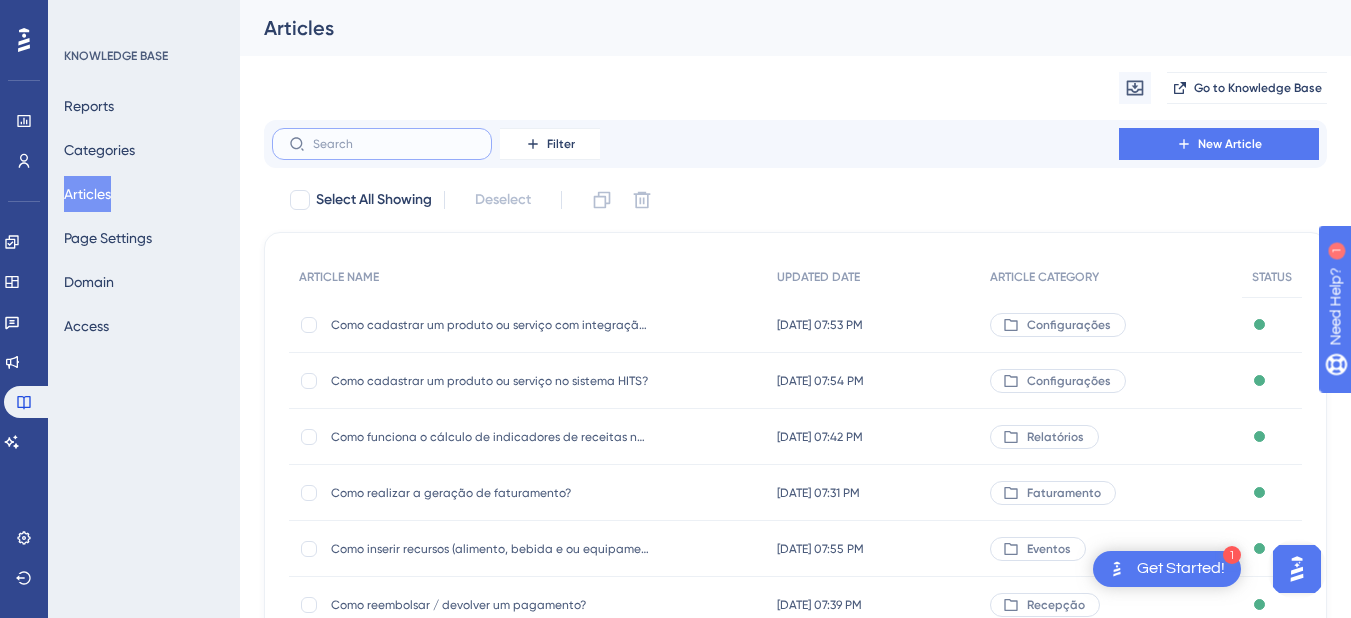 click at bounding box center [394, 144] 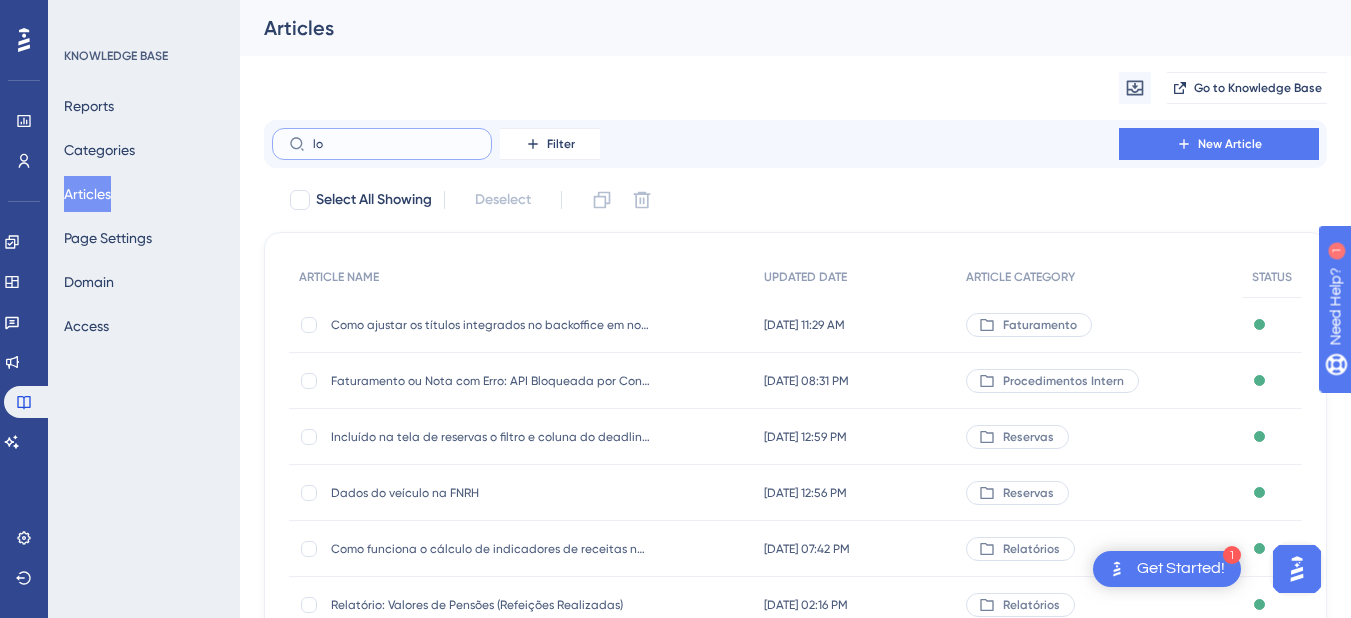 type on "l" 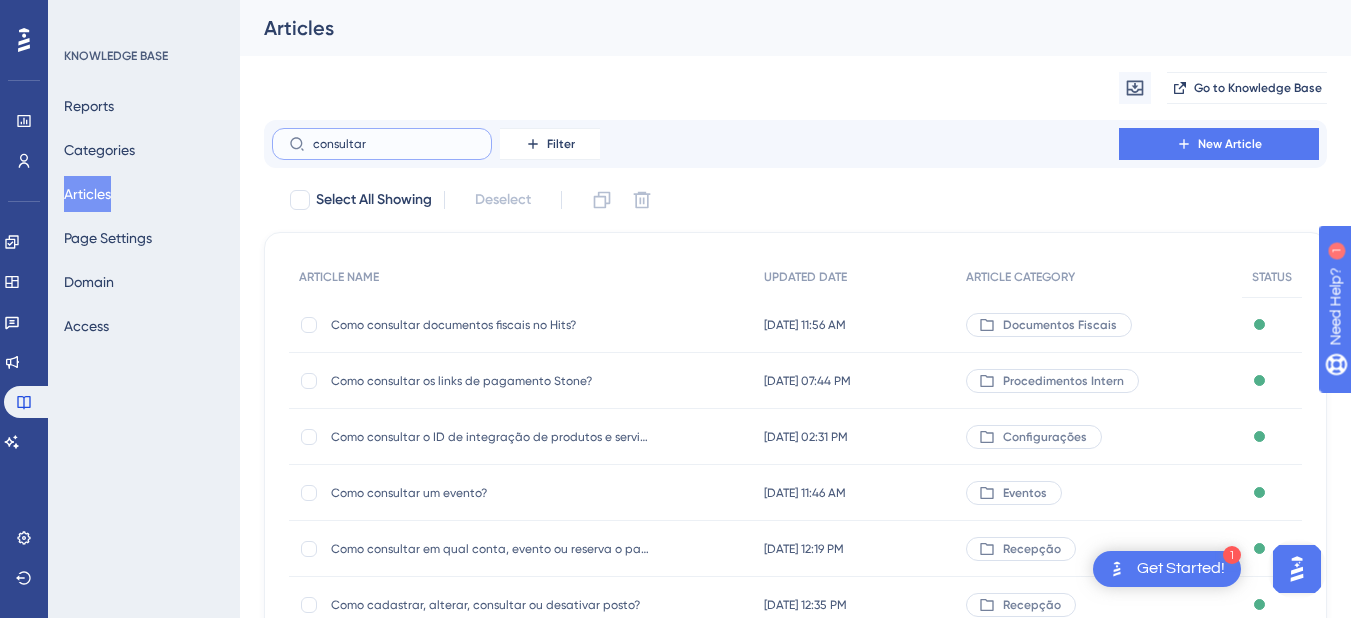 type on "consultar" 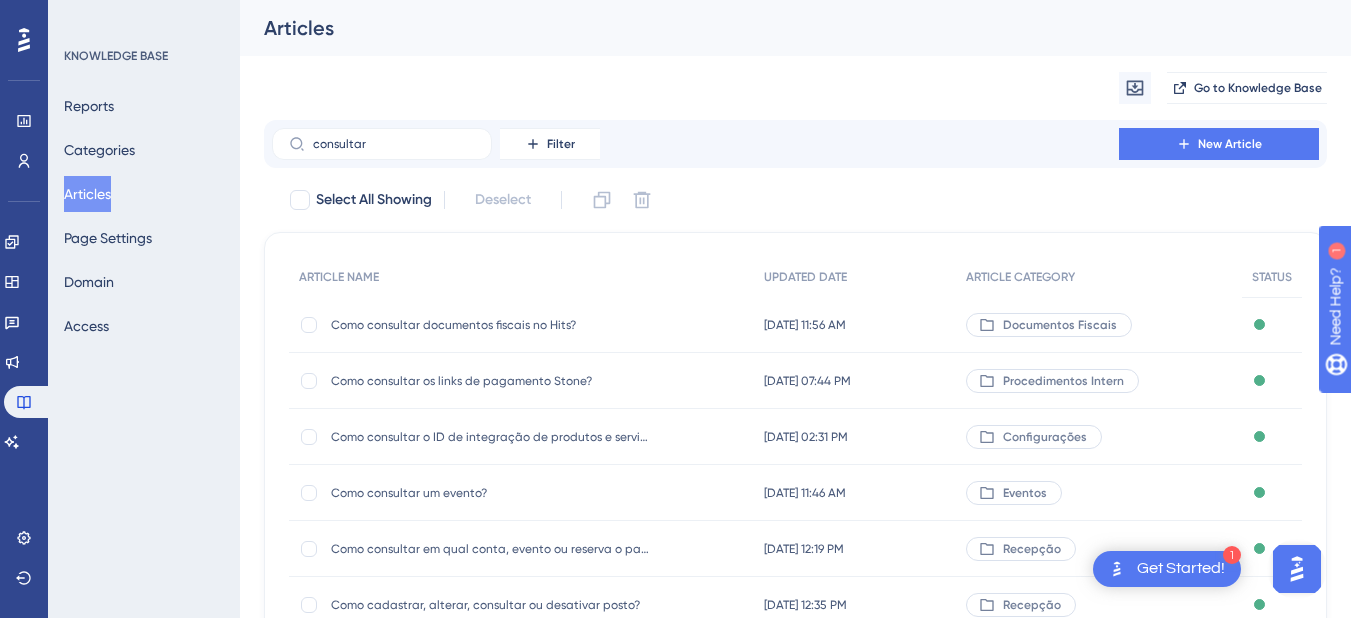 click on "Como consultar documentos fiscais no Hits?" at bounding box center [491, 325] 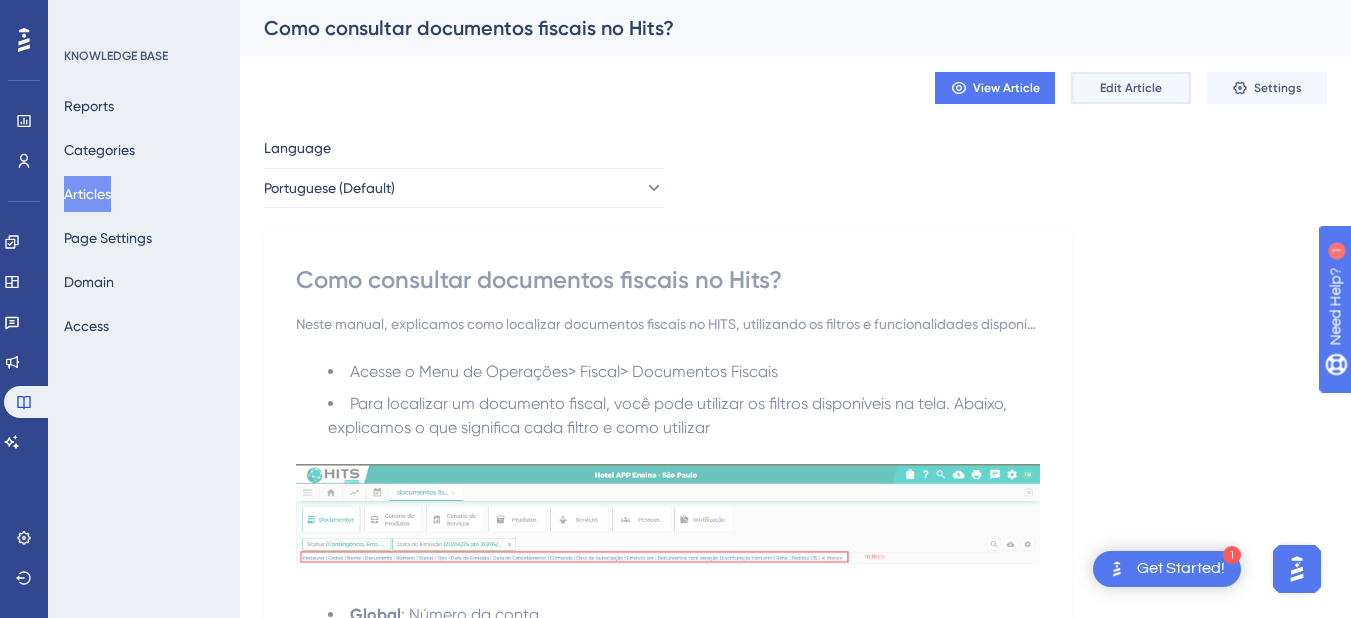 click on "Edit Article" at bounding box center [1131, 88] 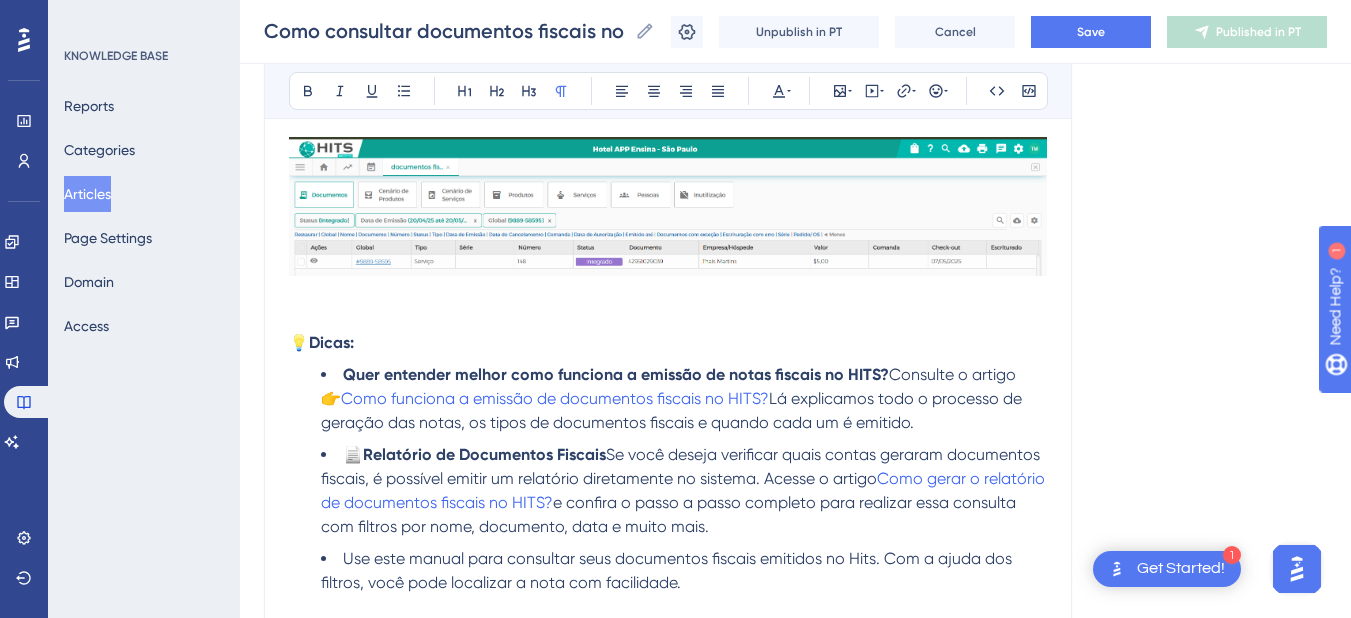 scroll, scrollTop: 1719, scrollLeft: 0, axis: vertical 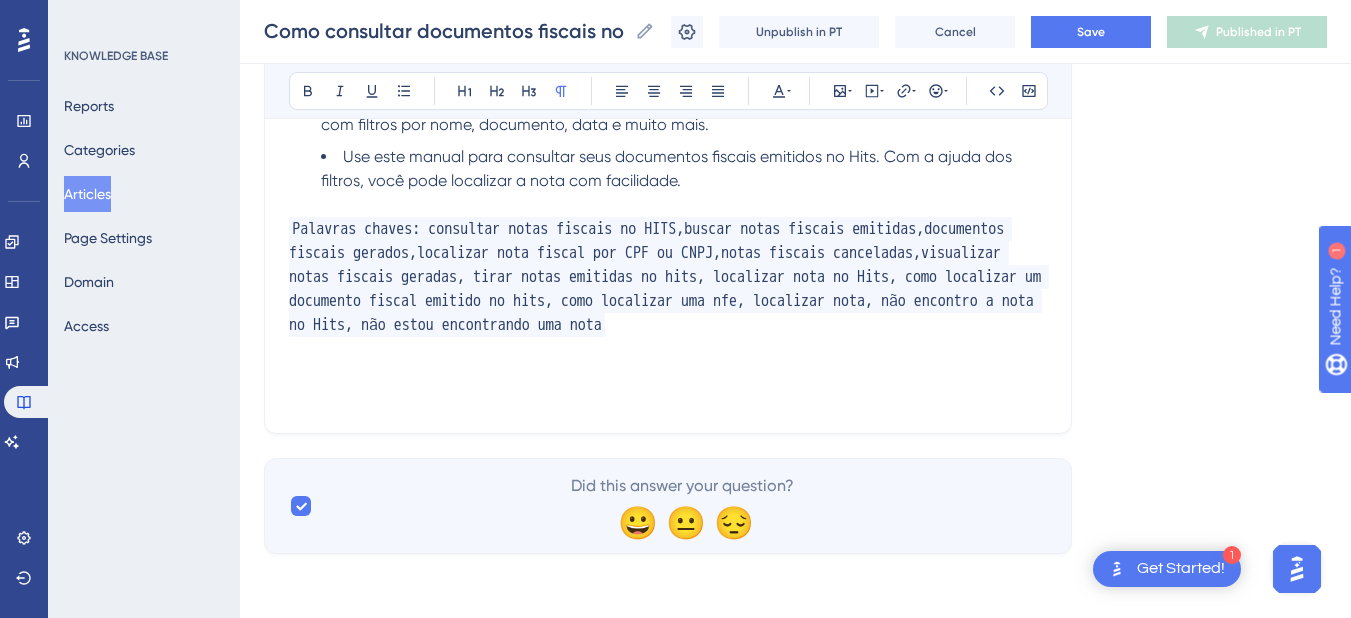 click on "Palavras chaves: consultar notas fiscais no HITS,buscar notas fiscais emitidas,documentos fiscais gerados,localizar nota fiscal por CPF ou CNPJ,notas fiscais canceladas,visualizar notas fiscais geradas, tirar notas emitidas no hits, localizar nota no Hits, como localizar um documento fiscal emitido no hits, como localizar uma nfe, localizar nota, não encontro a nota no Hits, não estou encontrando uma nota" at bounding box center (668, 277) 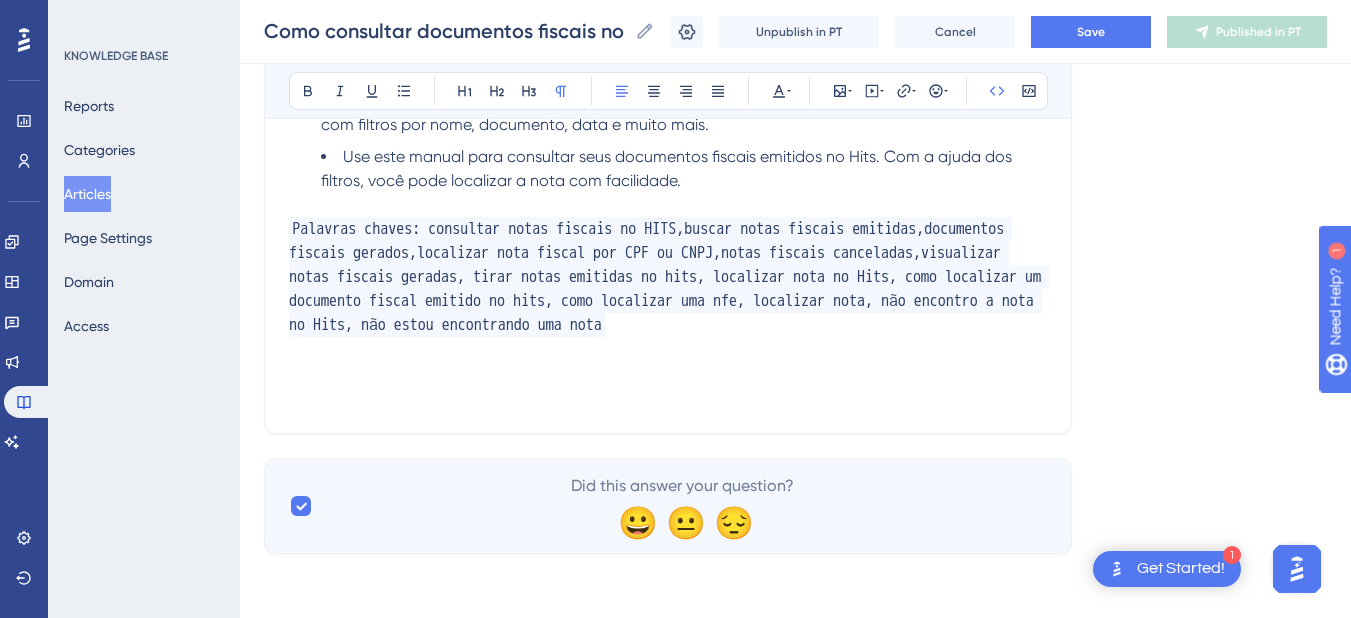 type 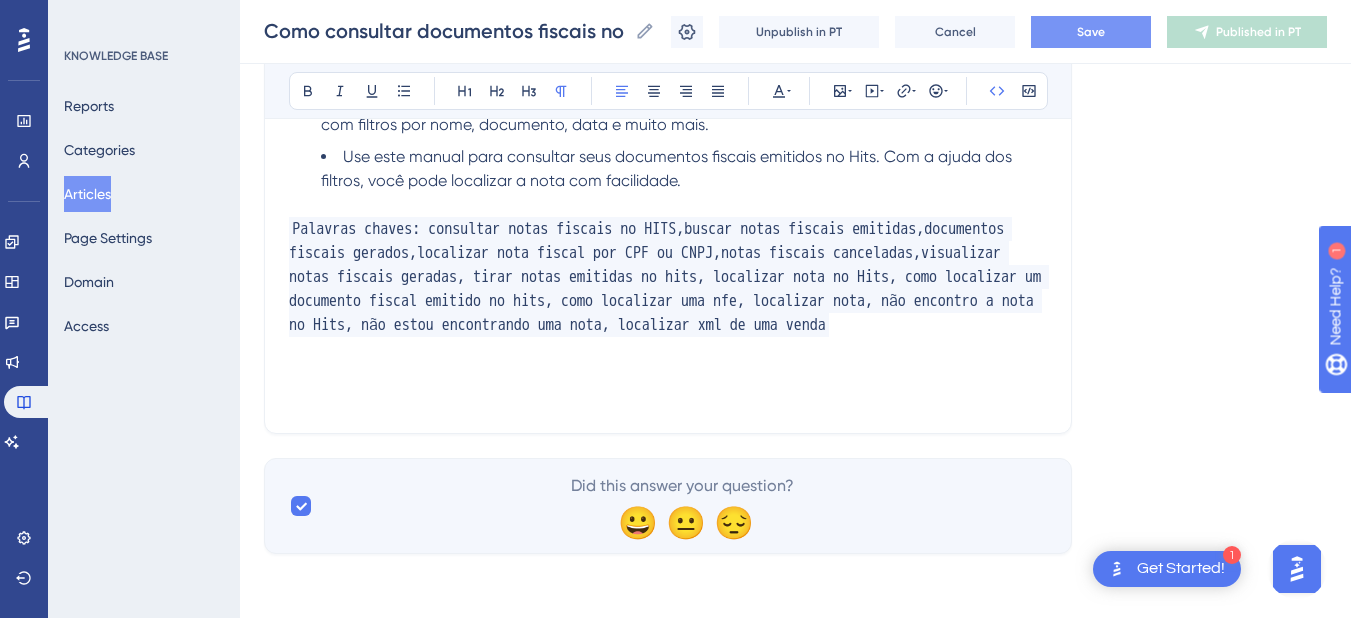 click on "Save" at bounding box center (1091, 32) 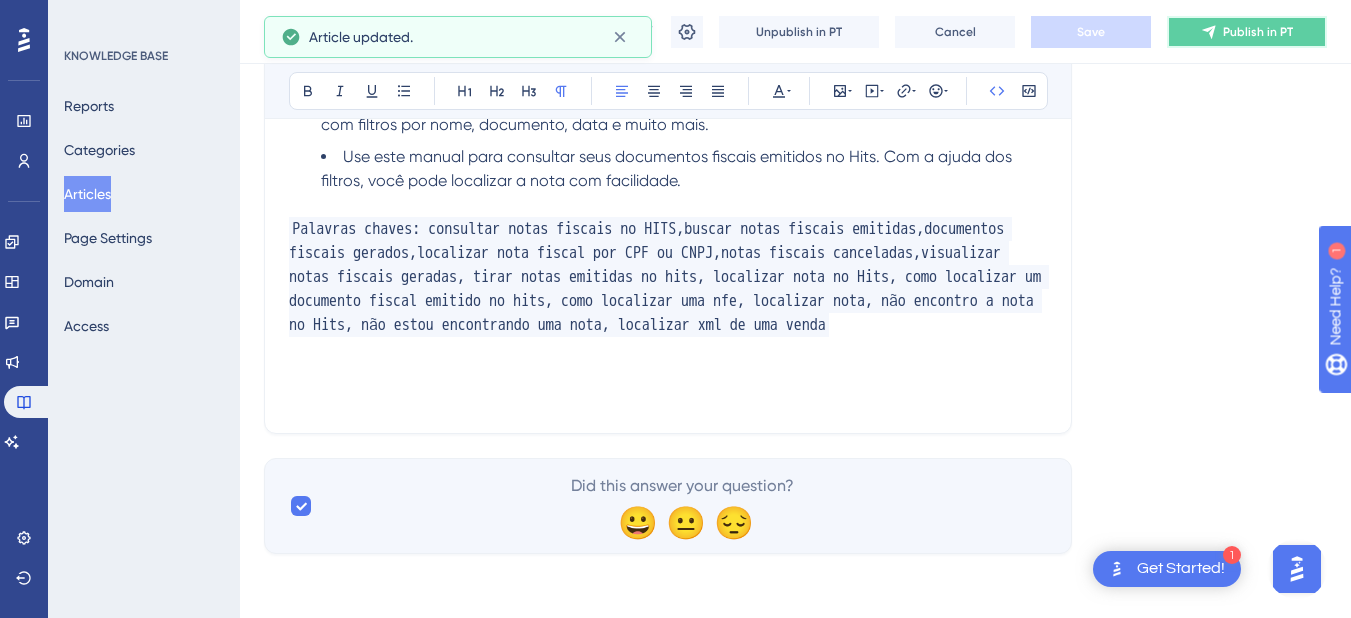 click on "Publish in PT" at bounding box center [1247, 32] 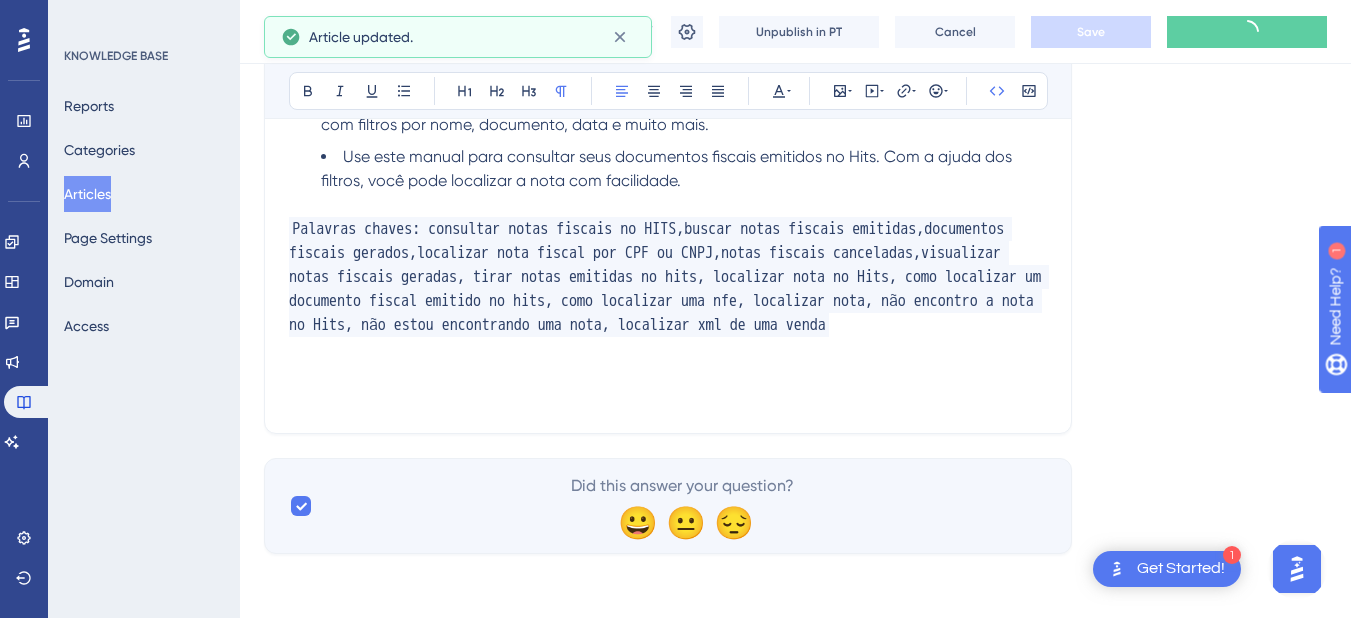 scroll, scrollTop: 1636, scrollLeft: 0, axis: vertical 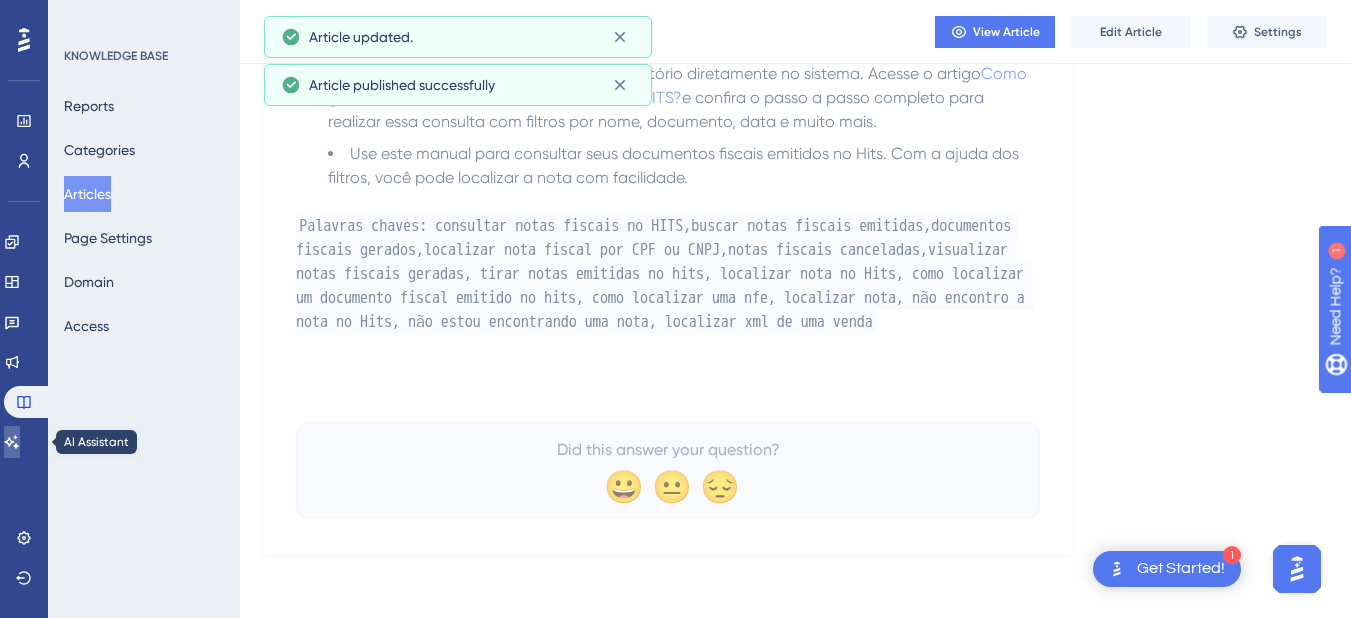 click 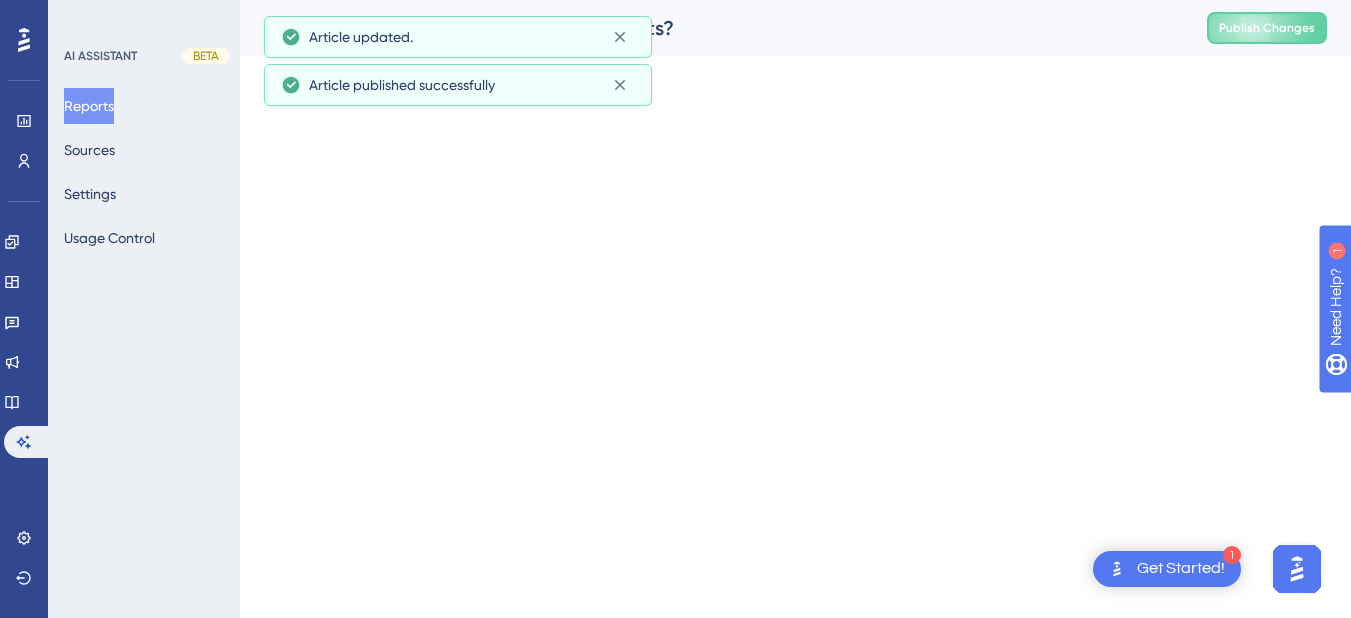 scroll, scrollTop: 0, scrollLeft: 0, axis: both 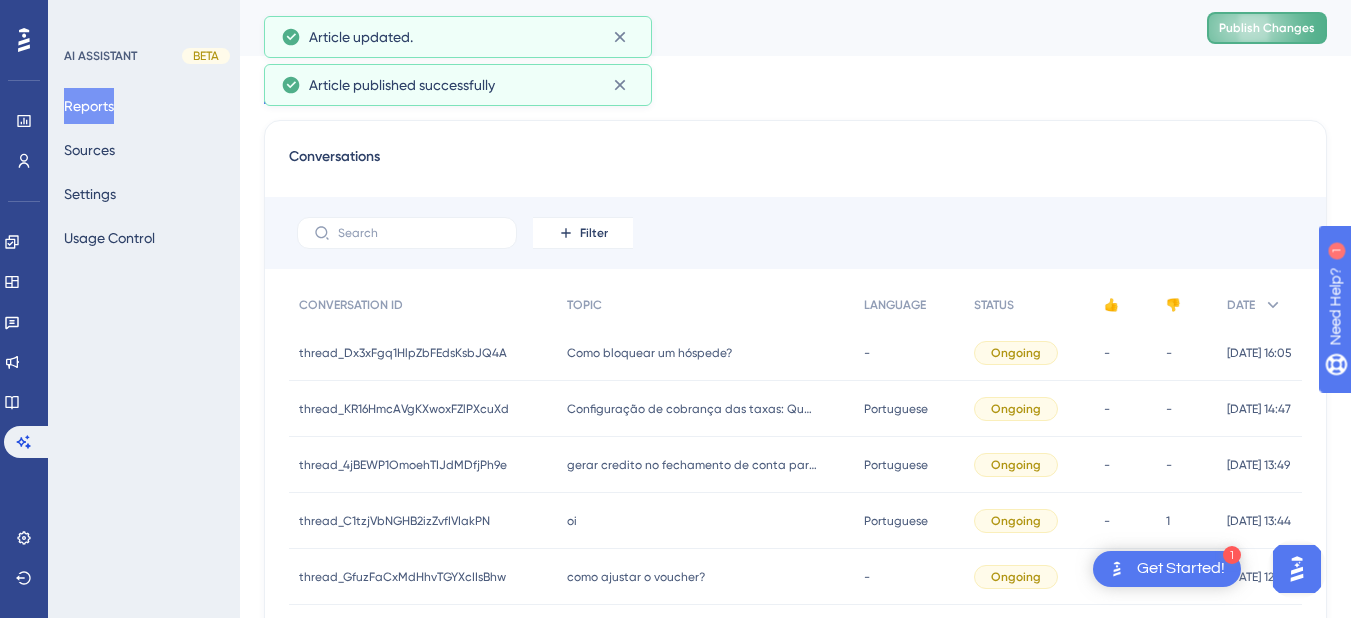 click on "Publish Changes" at bounding box center (1267, 28) 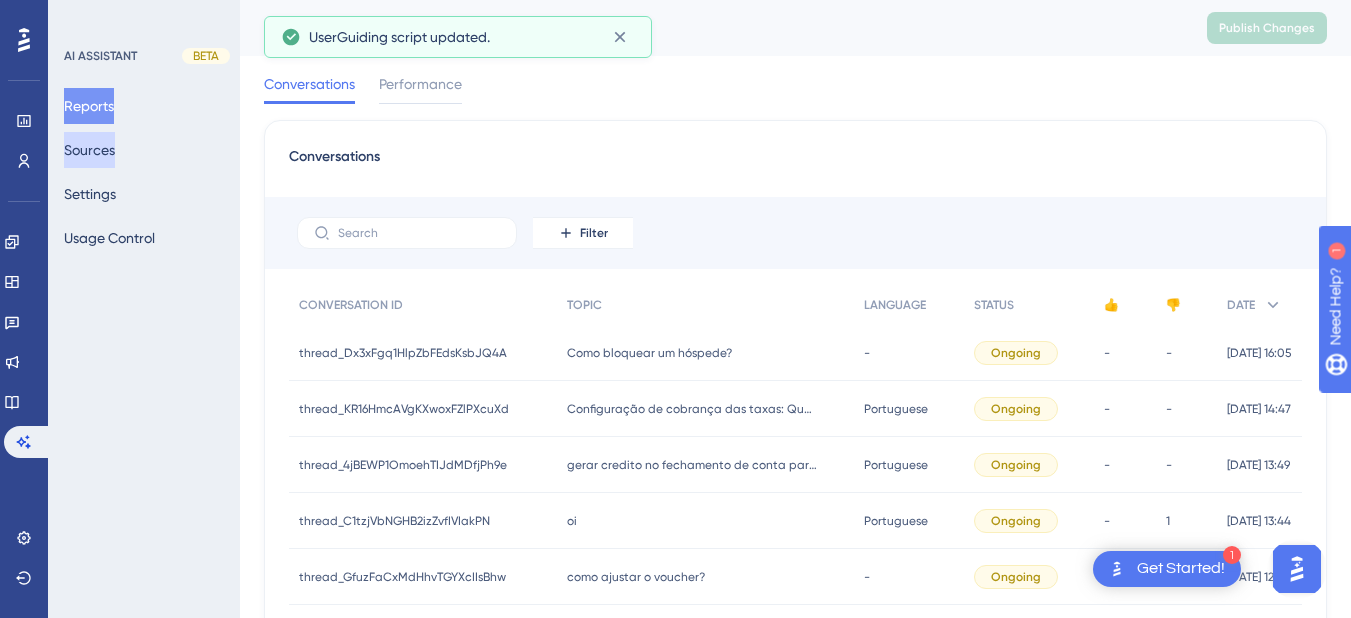 click on "Sources" at bounding box center (89, 150) 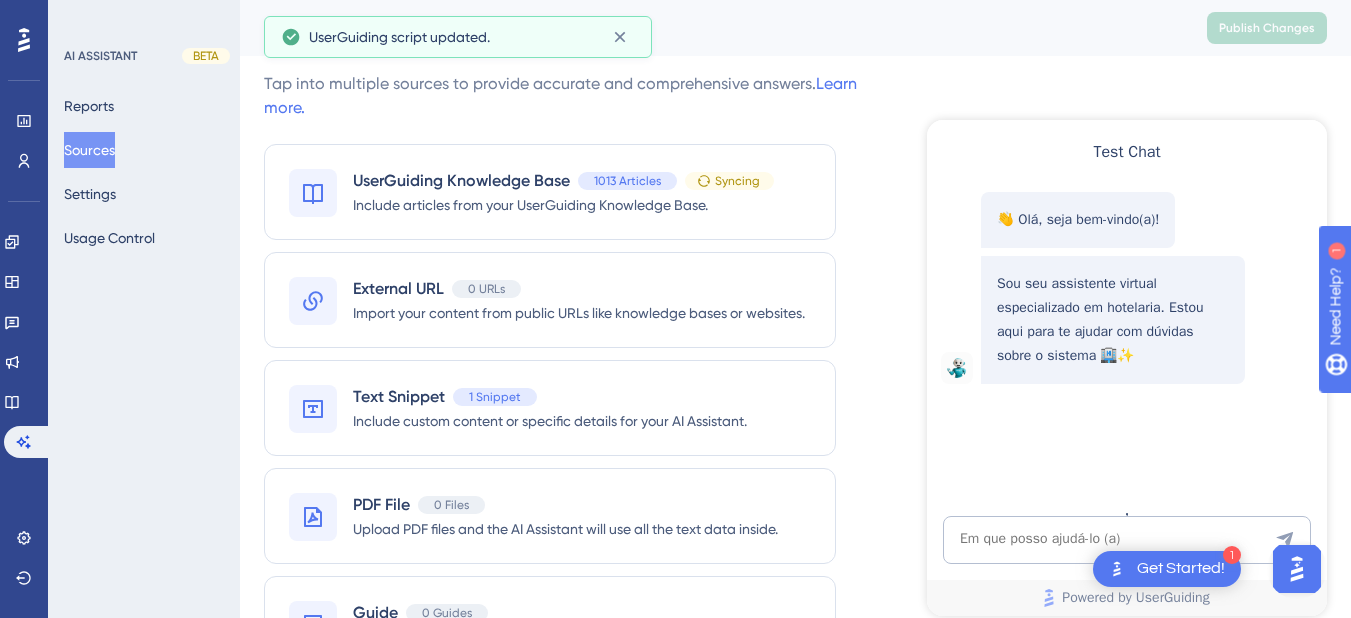 scroll, scrollTop: 0, scrollLeft: 0, axis: both 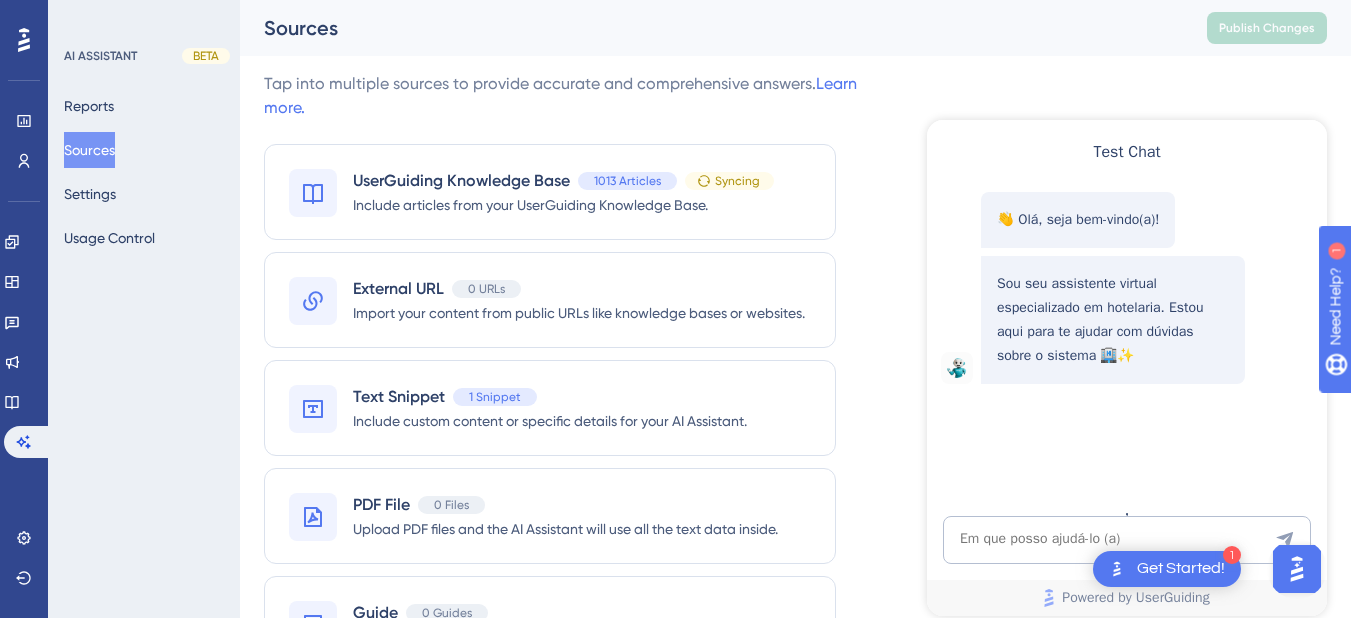 click on "Test Chat 👋 Olá, seja bem-vindo(a)! Sou seu assistente virtual especializado em hotelaria. Estou aqui para te ajudar com dúvidas sobre o sistema 🏨✨ , Powered by UserGuiding" at bounding box center (1127, 368) 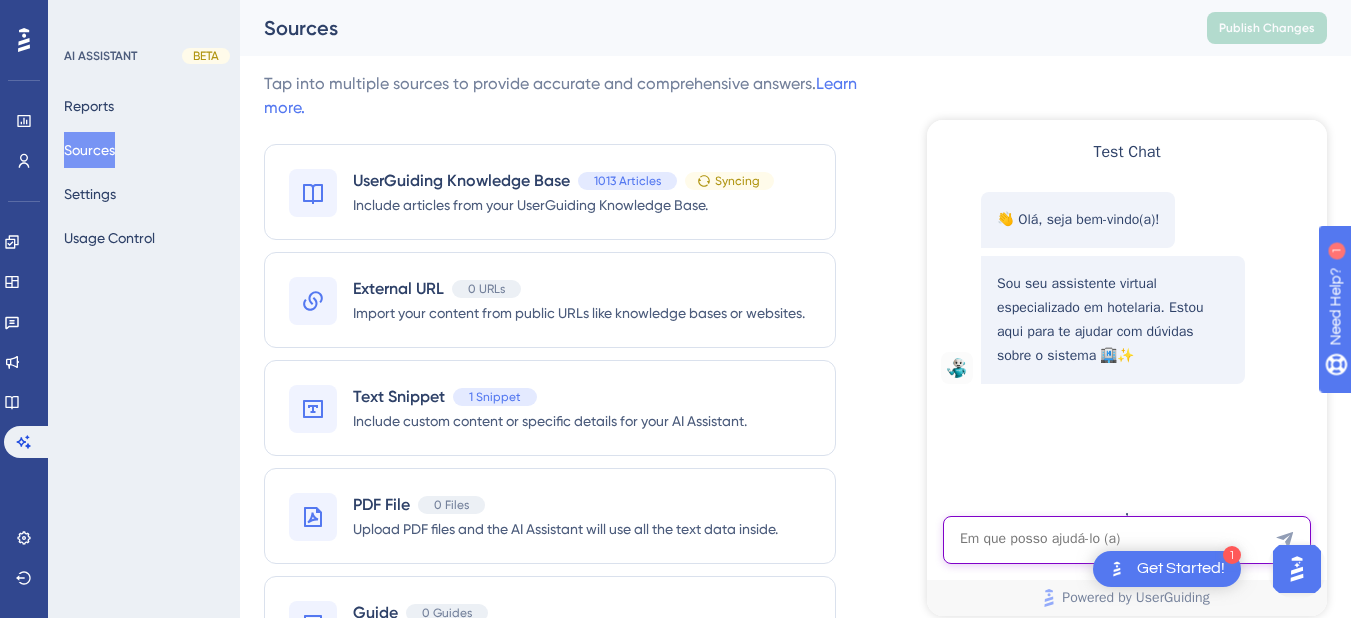 click at bounding box center (1127, 540) 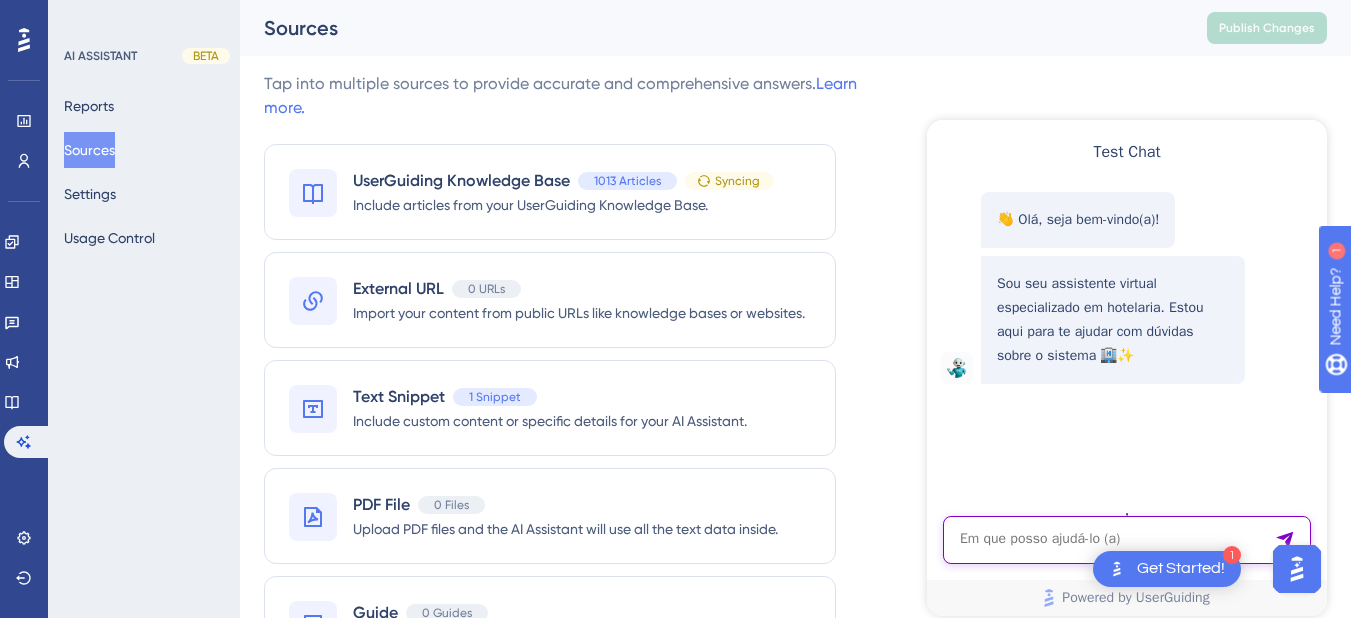 paste on "estou com dificuldade para encontrar um xml de uma venda efetuada no dia [DATE]" 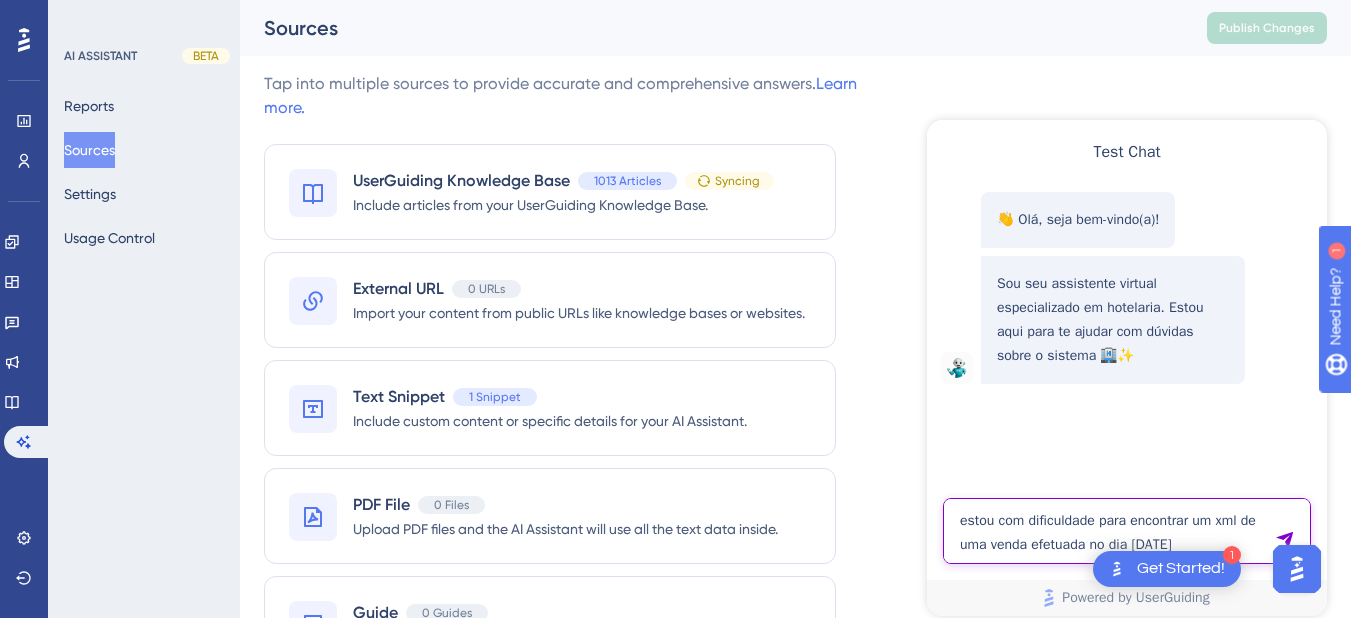 type on "estou com dificuldade para encontrar um xml de uma venda efetuada no dia [DATE]" 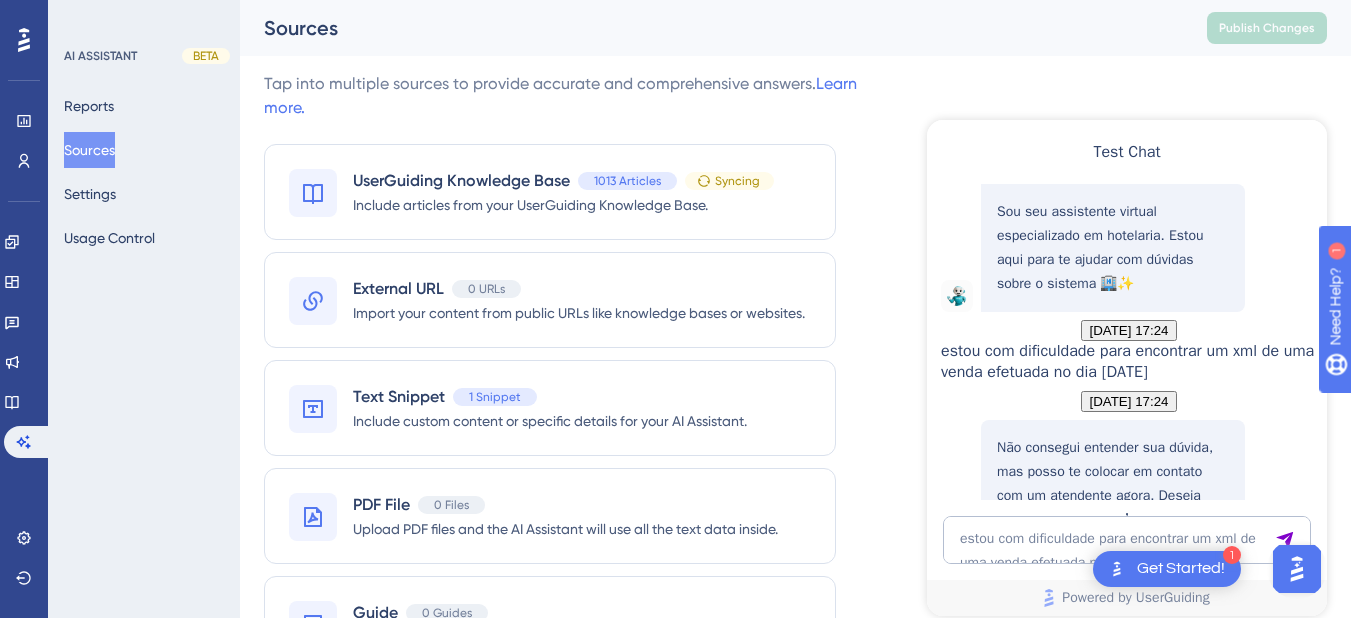 scroll, scrollTop: 286, scrollLeft: 0, axis: vertical 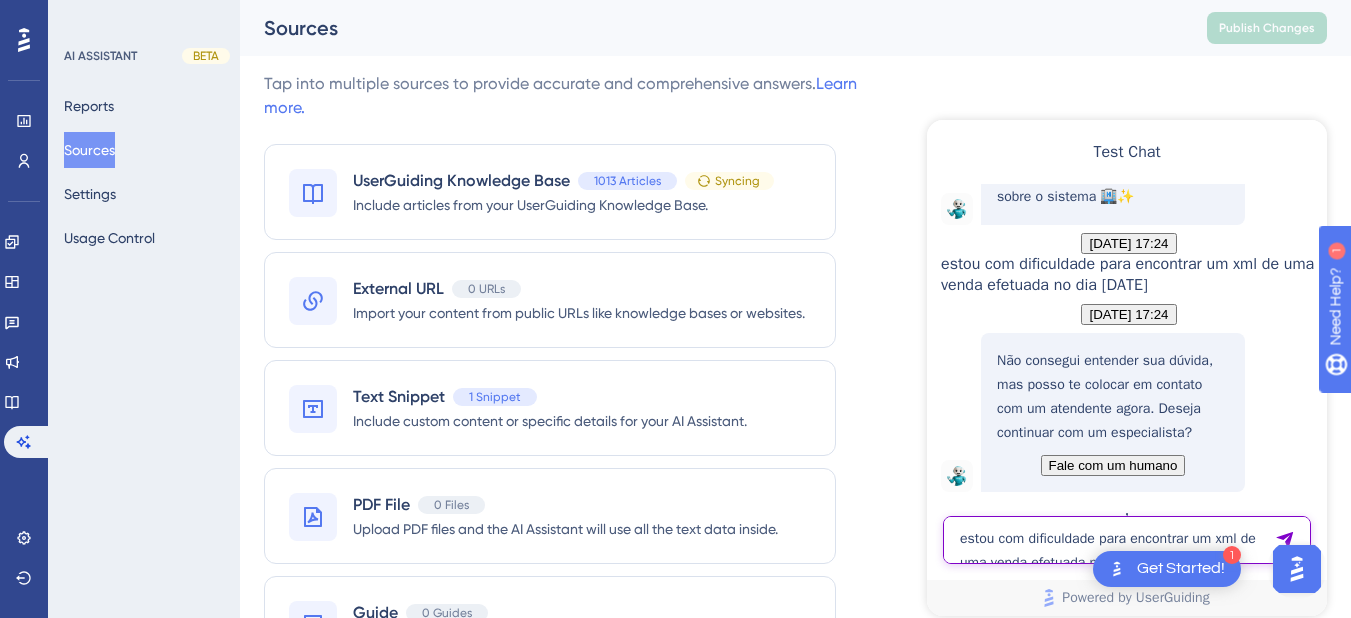 click on "estou com dificuldade para encontrar um xml de uma venda efetuada no dia [DATE]" at bounding box center [1127, 540] 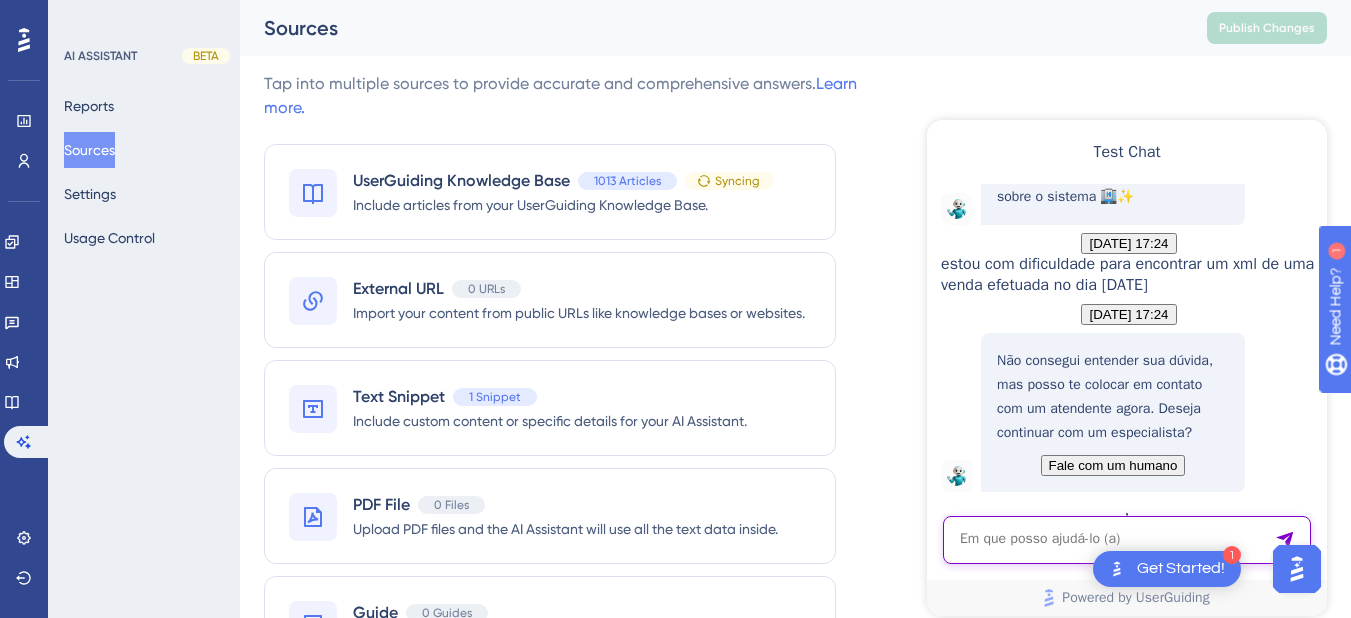 paste on "estou com dificuldade para encontrar um xml de uma venda efetuada no dia [DATE]" 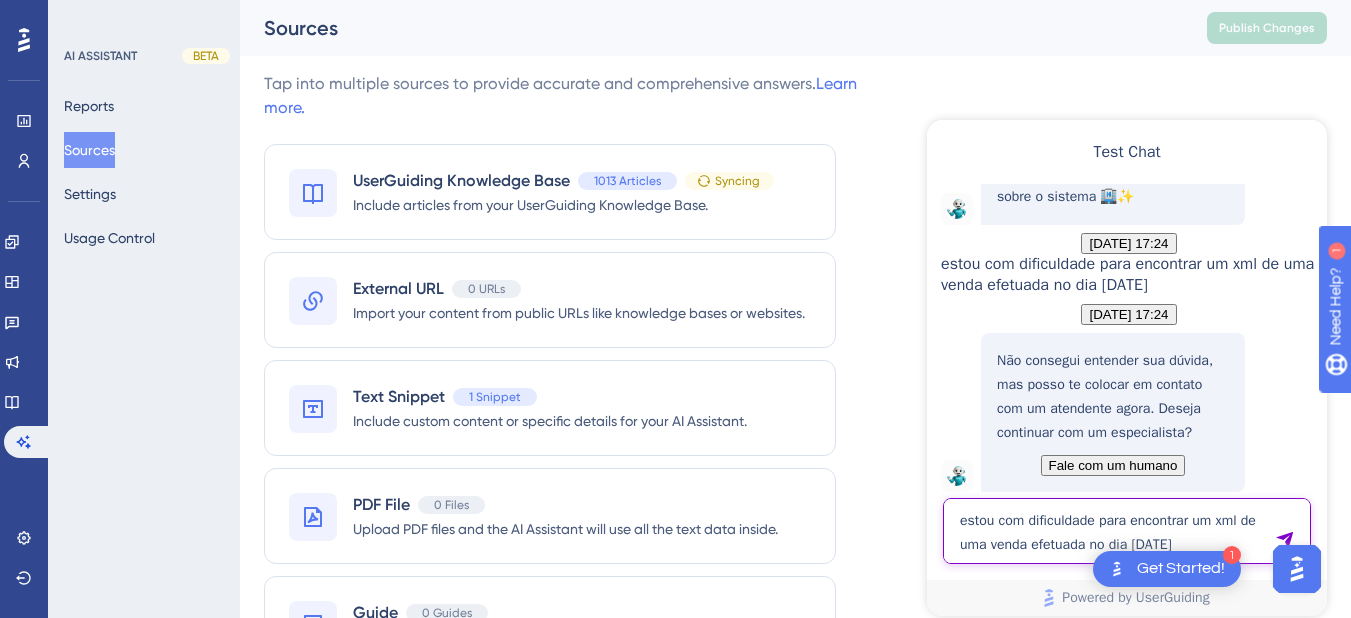 type on "estou com dificuldade para encontrar um xml de uma venda efetuada no dia [DATE]" 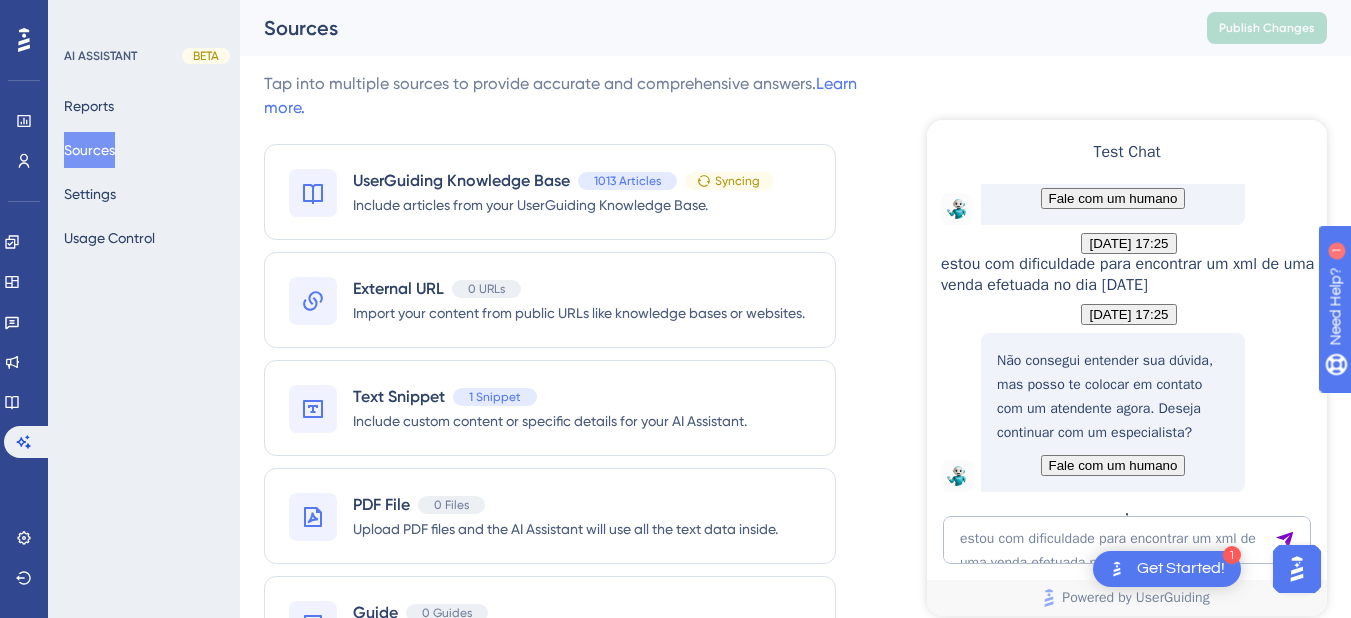 scroll, scrollTop: 680, scrollLeft: 0, axis: vertical 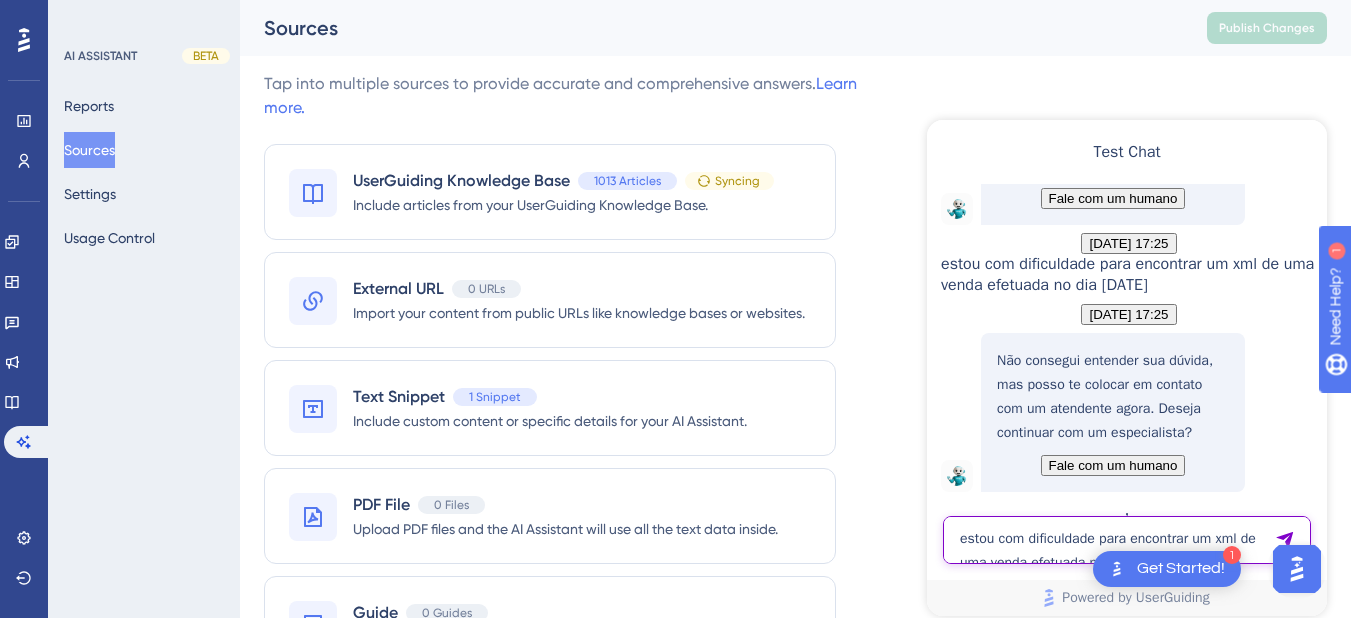 click on "estou com dificuldade para encontrar um xml de uma venda efetuada no dia [DATE]" at bounding box center (1127, 540) 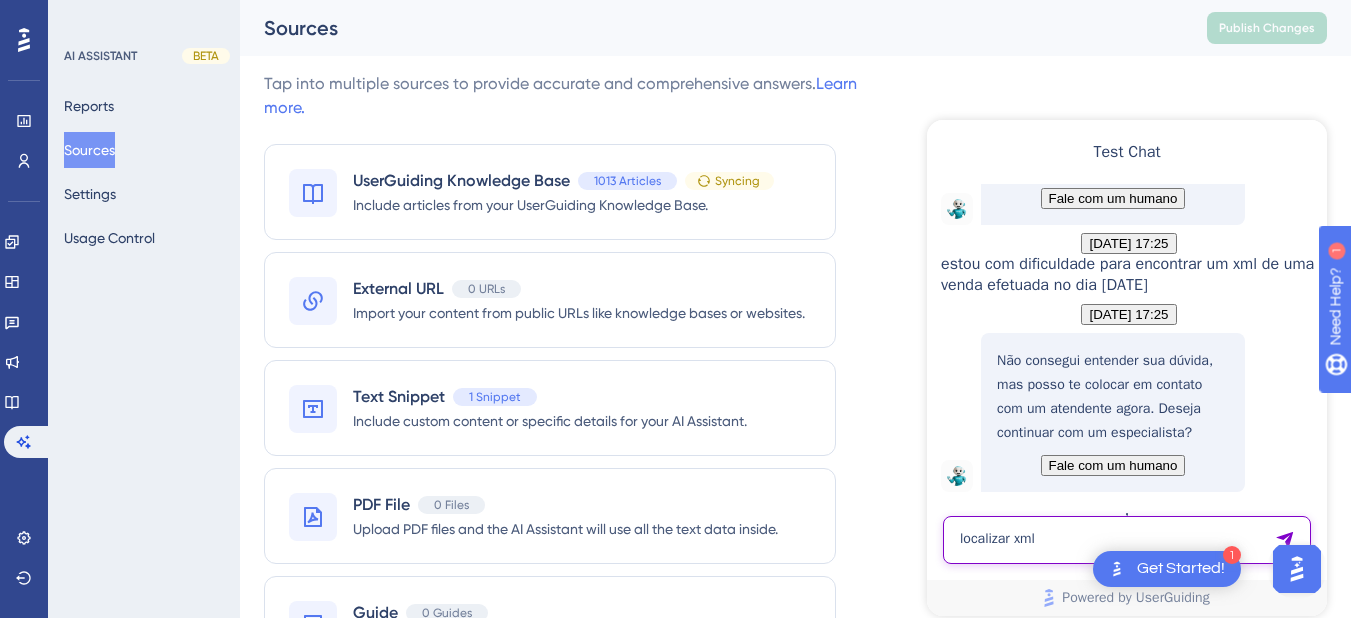 type on "localizar xml" 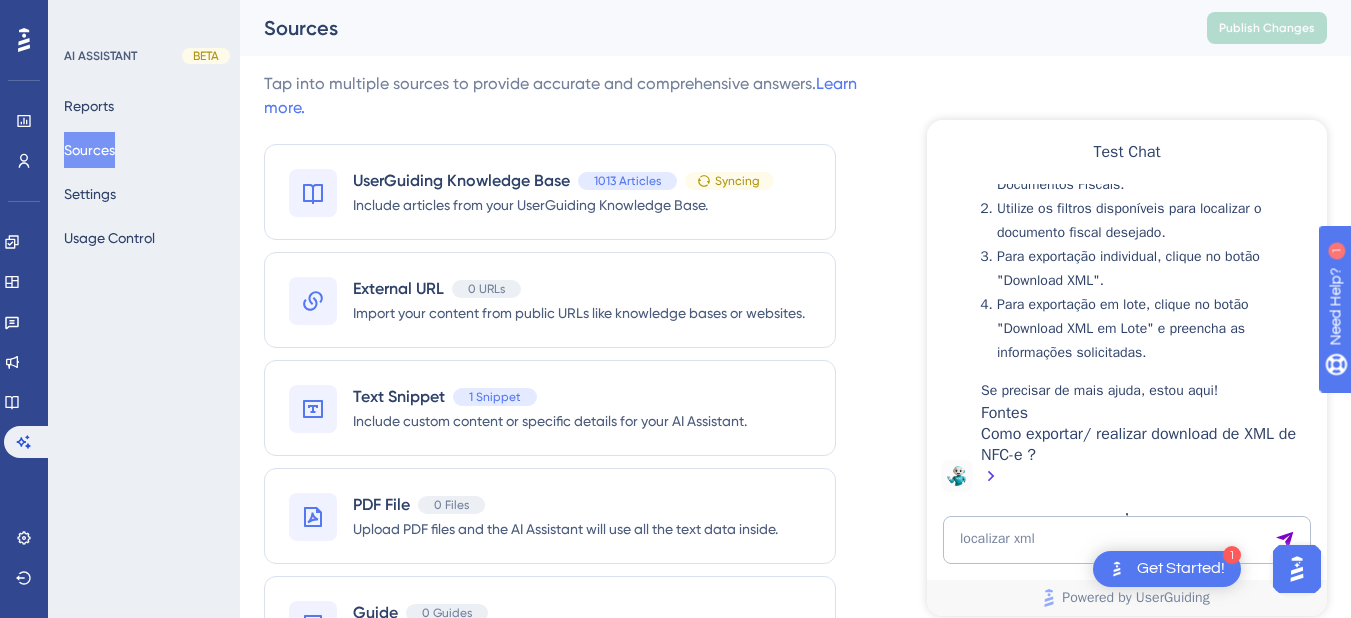 scroll, scrollTop: 1286, scrollLeft: 0, axis: vertical 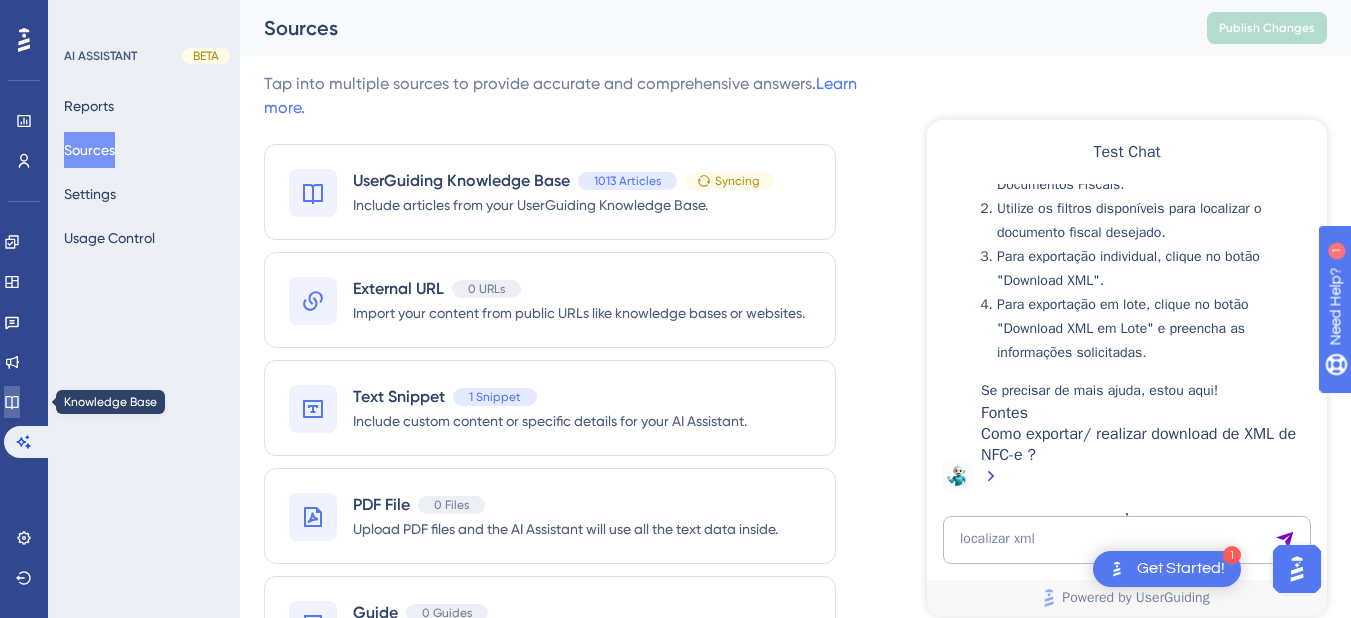 click at bounding box center (12, 402) 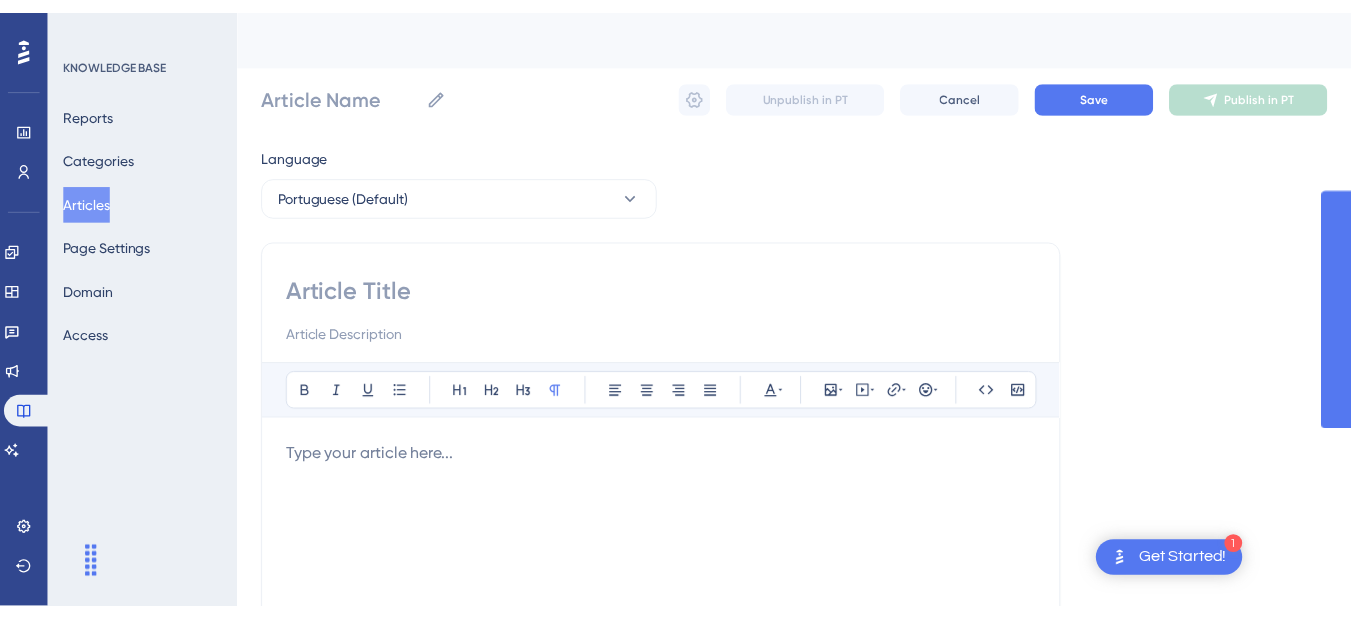 scroll, scrollTop: 0, scrollLeft: 0, axis: both 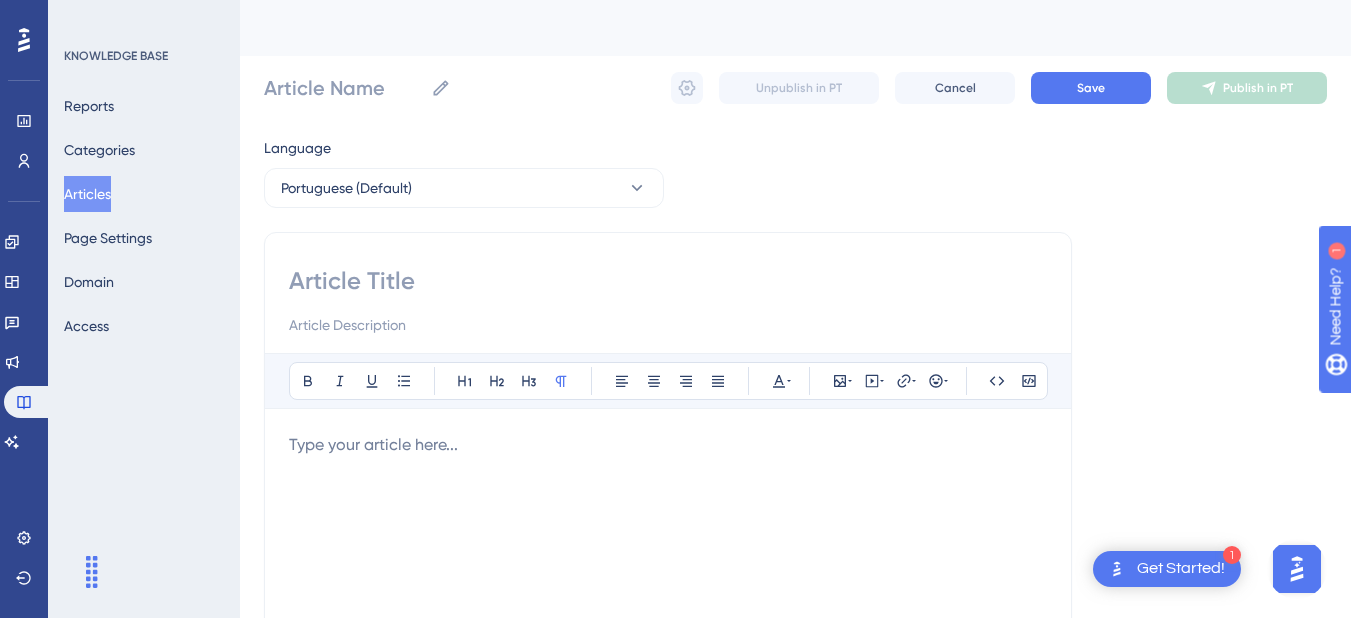 click on "Articles" at bounding box center [87, 194] 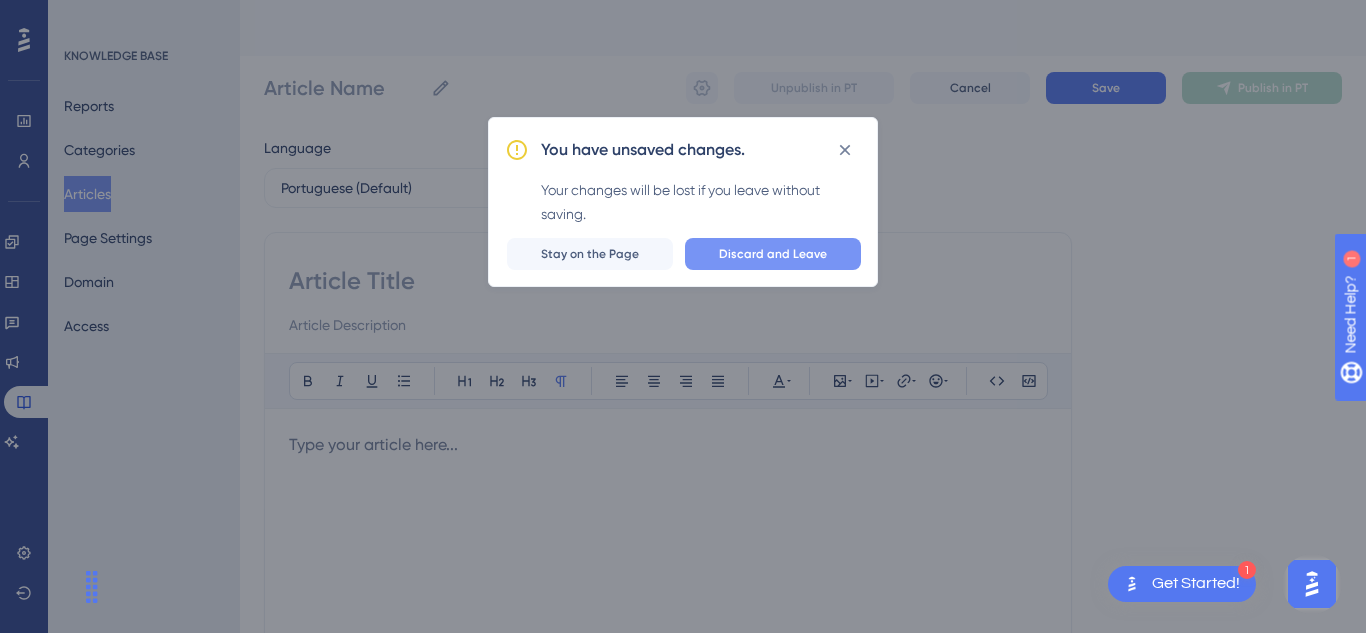 click on "Discard and Leave" at bounding box center (773, 254) 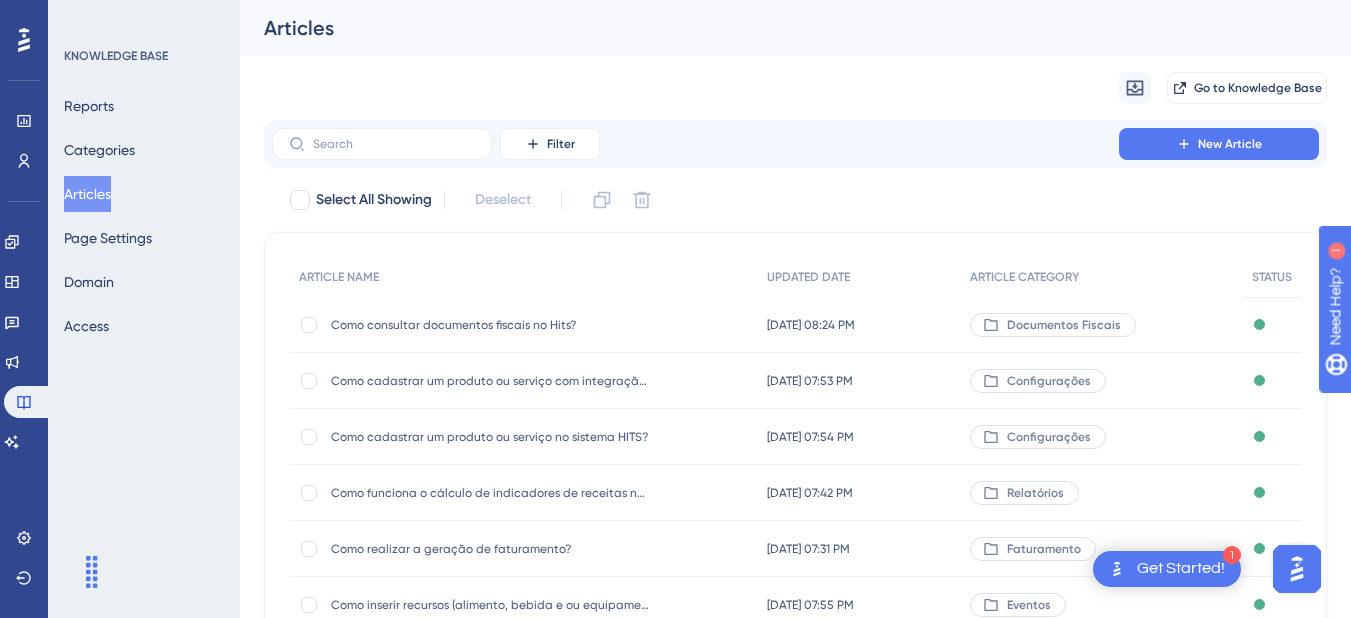 click on "Como consultar documentos fiscais no Hits? Como consultar documentos fiscais no Hits?" at bounding box center (491, 325) 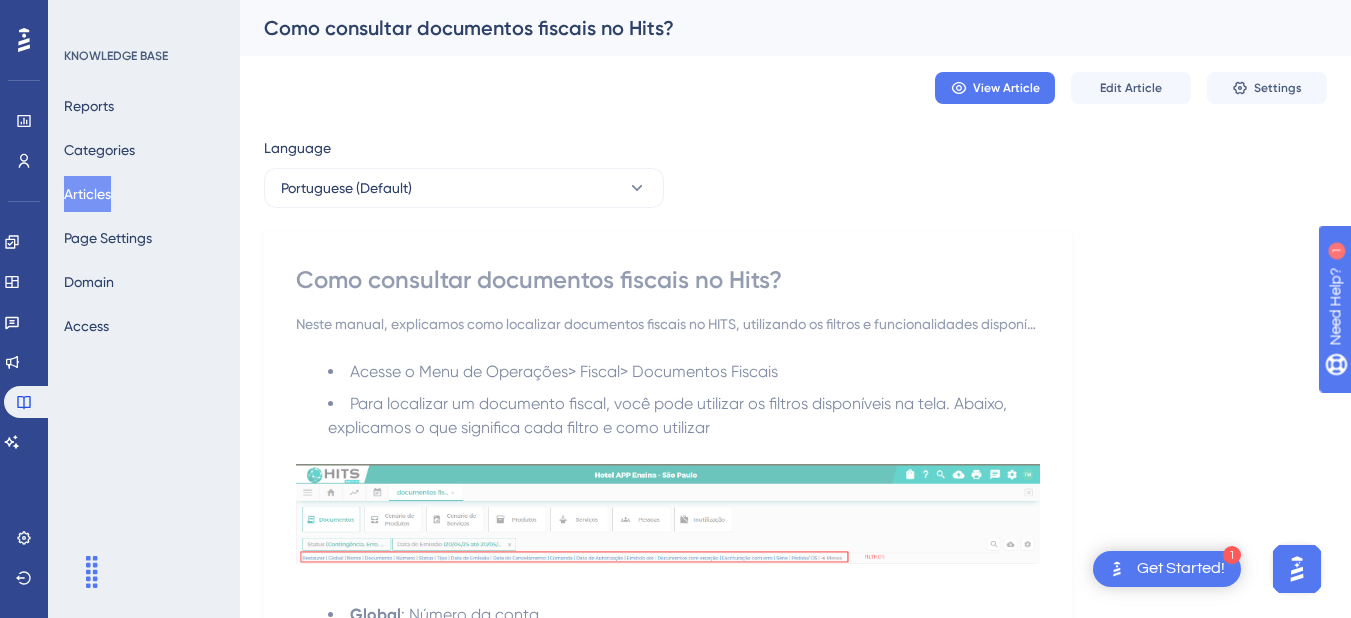click on "View Article Edit Article Settings" at bounding box center [795, 88] 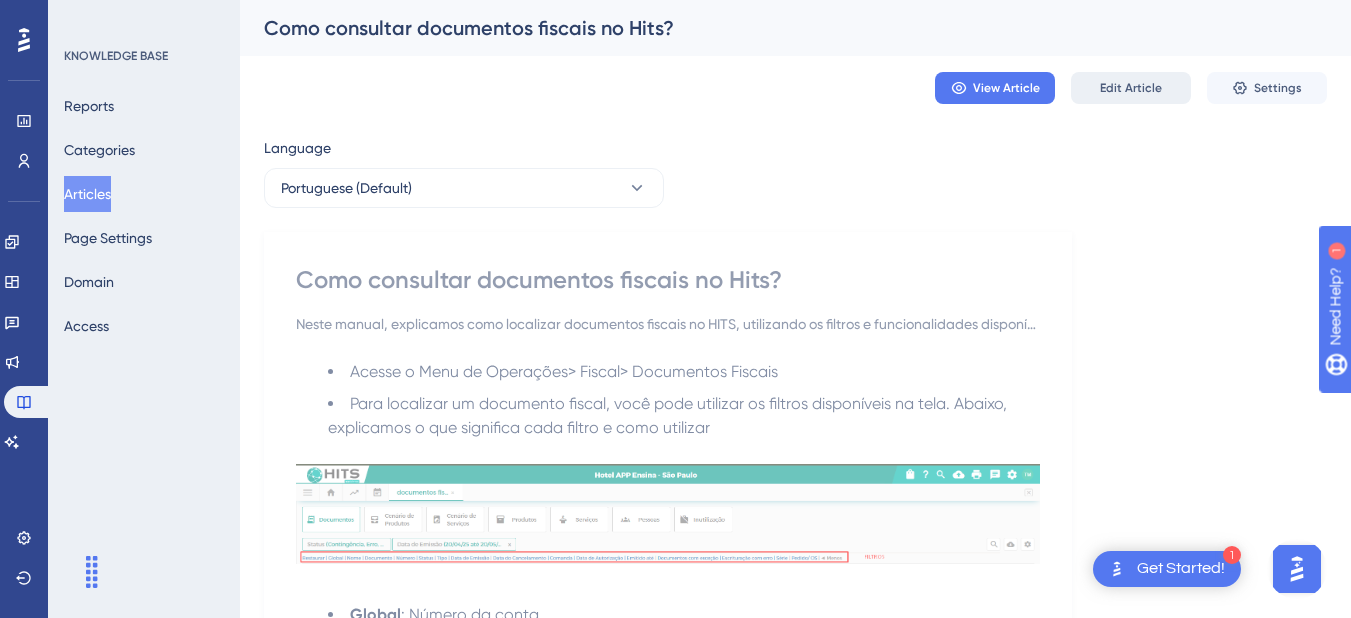 click on "Edit Article" at bounding box center (1131, 88) 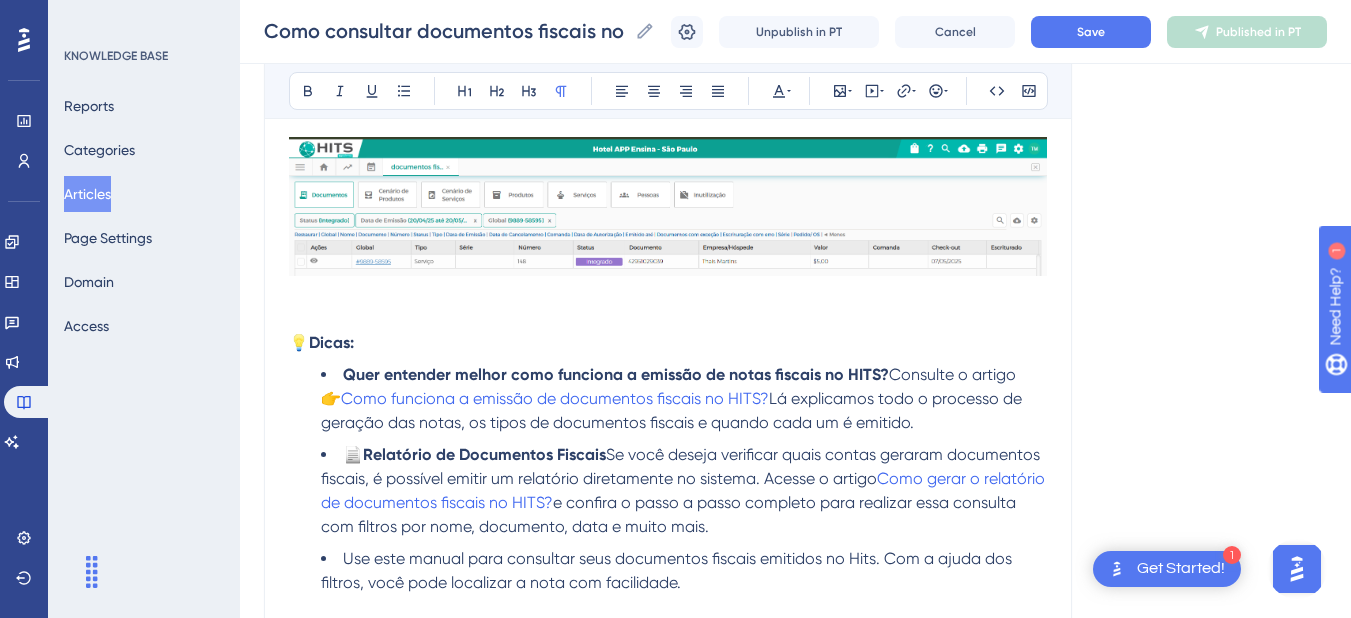 scroll, scrollTop: 1719, scrollLeft: 0, axis: vertical 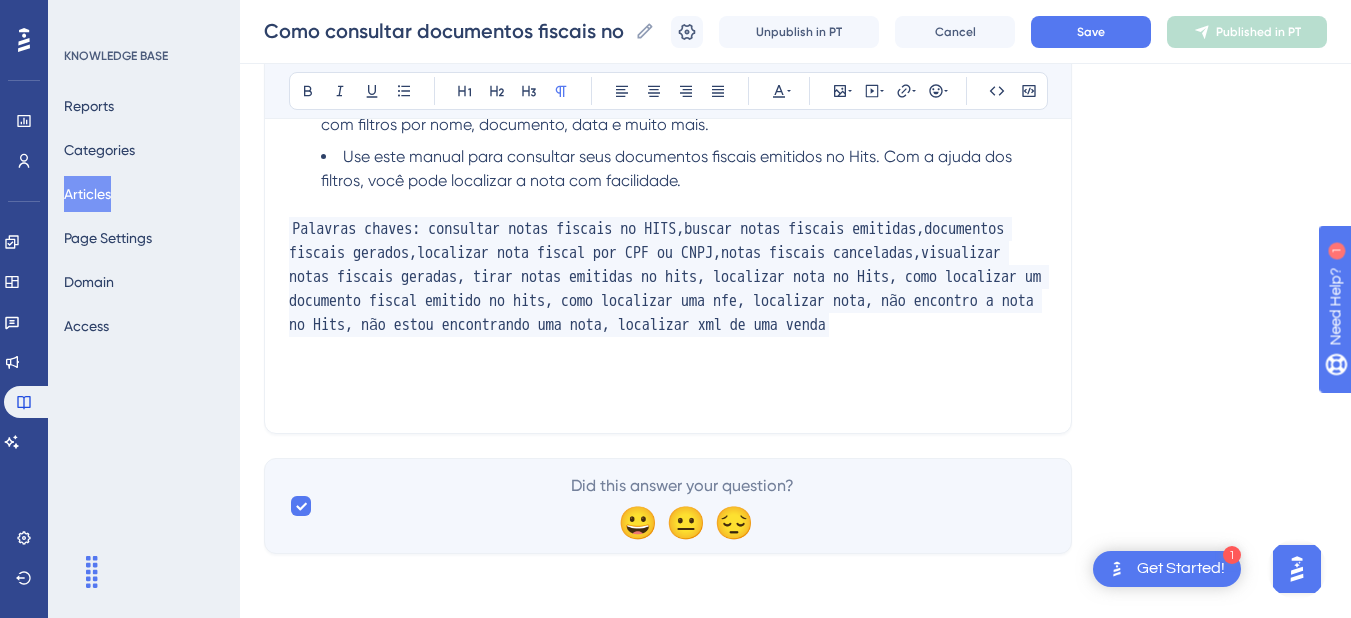 click on "Palavras chaves: consultar notas fiscais no HITS,buscar notas fiscais emitidas,documentos fiscais gerados,localizar nota fiscal por CPF ou CNPJ,notas fiscais canceladas,visualizar notas fiscais geradas, tirar notas emitidas no hits, localizar nota no Hits, como localizar um documento fiscal emitido no hits, como localizar uma nfe, localizar nota, não encontro a nota no Hits, não estou encontrando uma nota, localizar xml de uma venda" at bounding box center (669, 277) 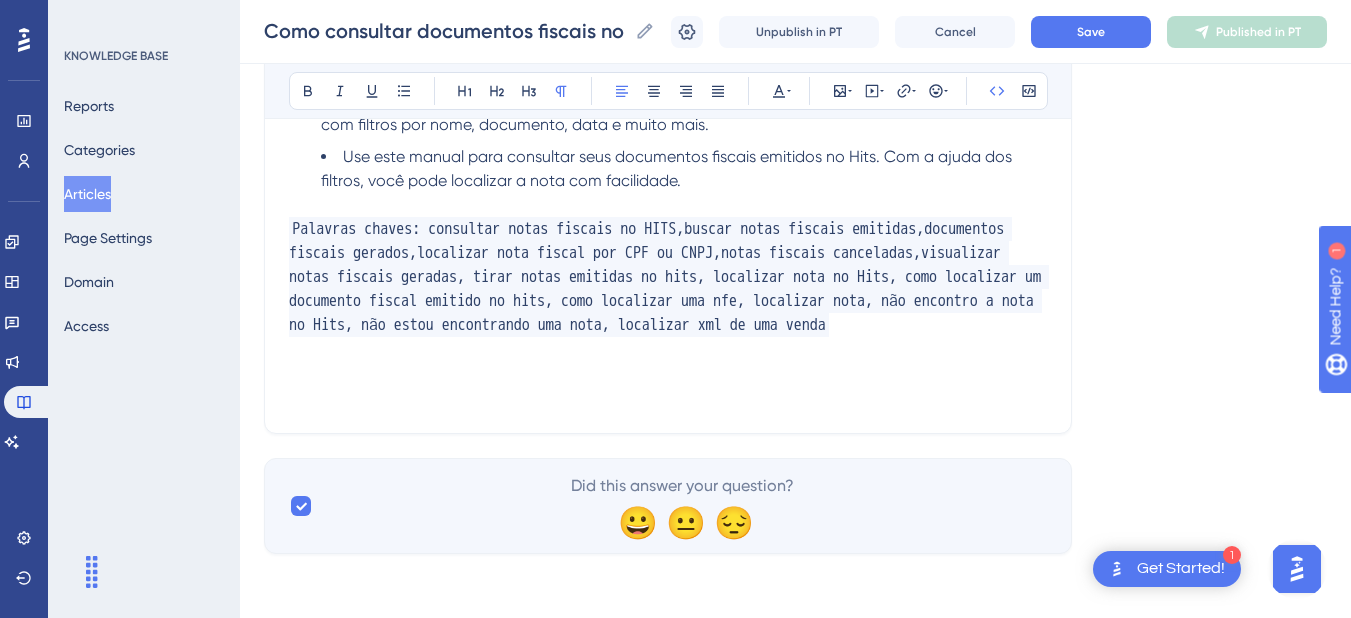 click on "Palavras chaves: consultar notas fiscais no HITS,buscar notas fiscais emitidas,documentos fiscais gerados,localizar nota fiscal por CPF ou CNPJ,notas fiscais canceladas,visualizar notas fiscais geradas, tirar notas emitidas no hits, localizar nota no Hits, como localizar um documento fiscal emitido no hits, como localizar uma nfe, localizar nota, não encontro a nota no Hits, não estou encontrando uma nota, localizar xml de uma venda" at bounding box center [668, 277] 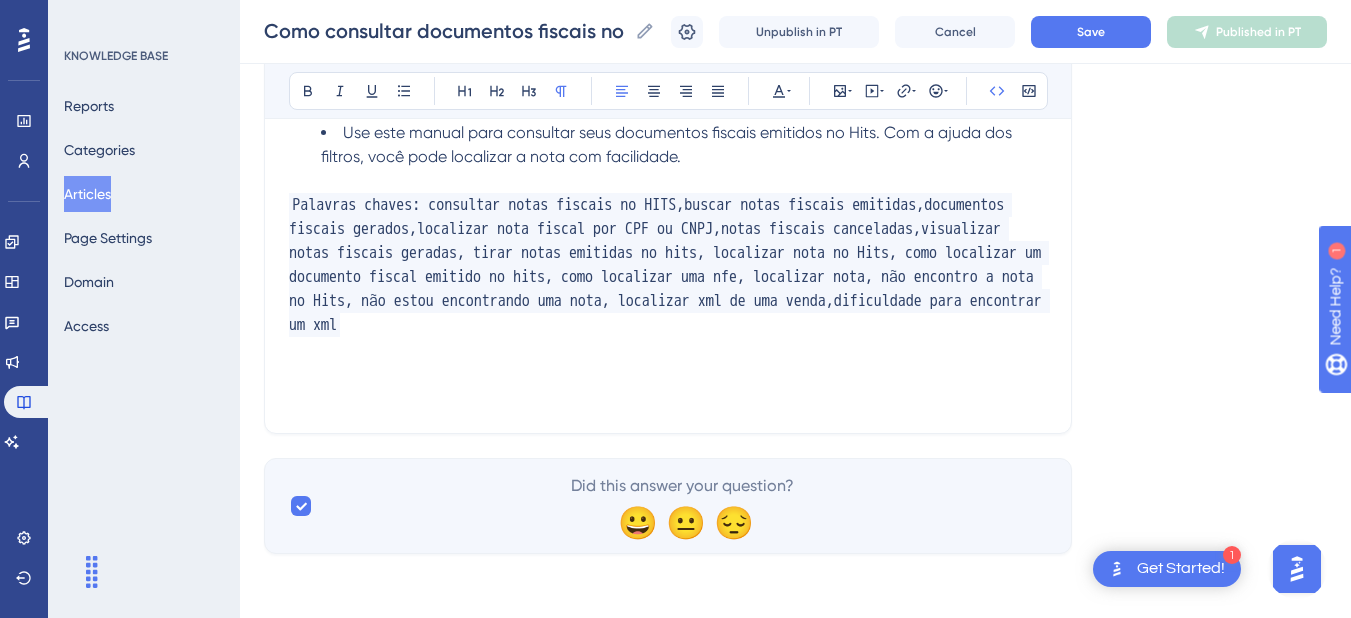 click on "Palavras chaves: consultar notas fiscais no HITS,buscar notas fiscais emitidas,documentos fiscais gerados,localizar nota fiscal por CPF ou CNPJ,notas fiscais canceladas,visualizar notas fiscais geradas, tirar notas emitidas no hits, localizar nota no Hits, como localizar um documento fiscal emitido no hits, como localizar uma nfe, localizar nota, não encontro a nota no Hits, não estou encontrando uma nota, localizar xml de uma venda,dificuldade para encontrar um xml" at bounding box center [669, 265] 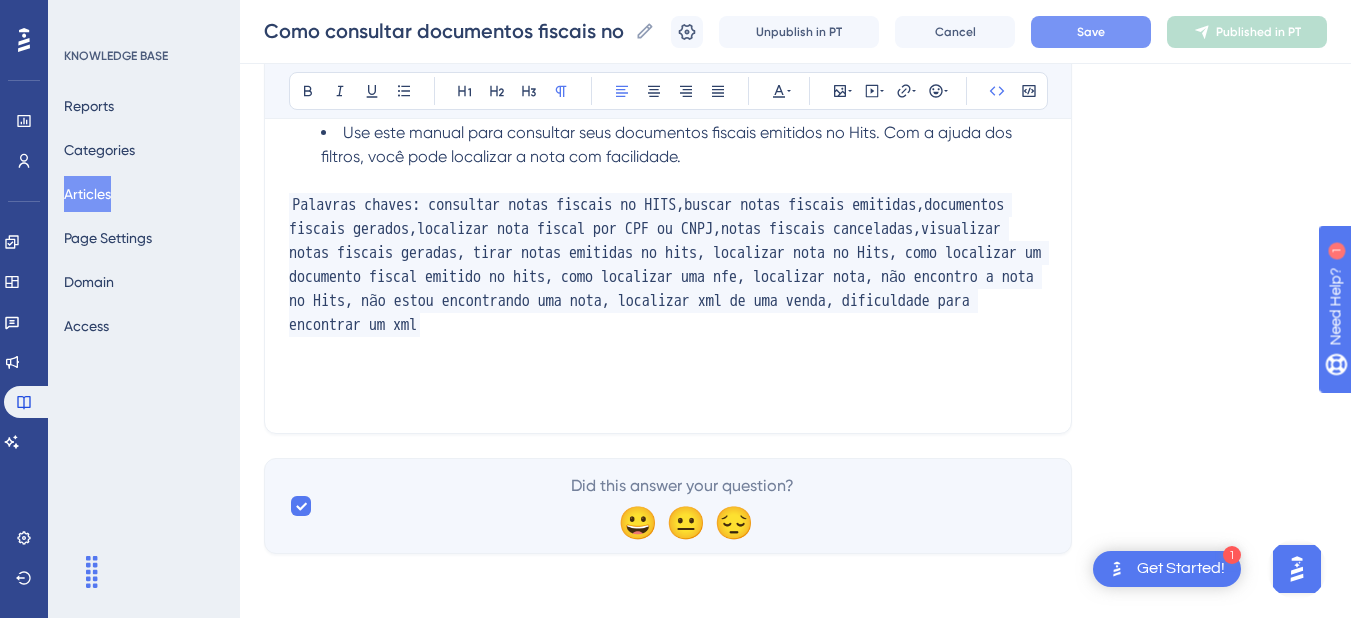click on "Save" at bounding box center (1091, 32) 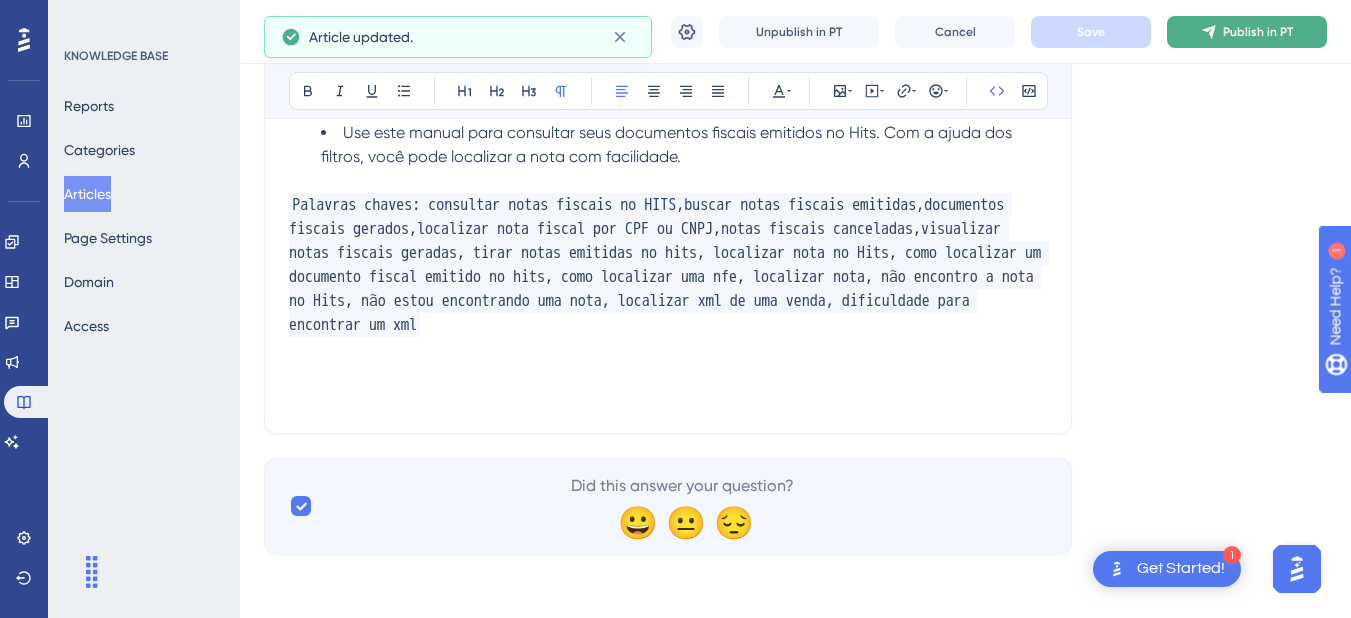 click on "Publish in PT" at bounding box center (1247, 32) 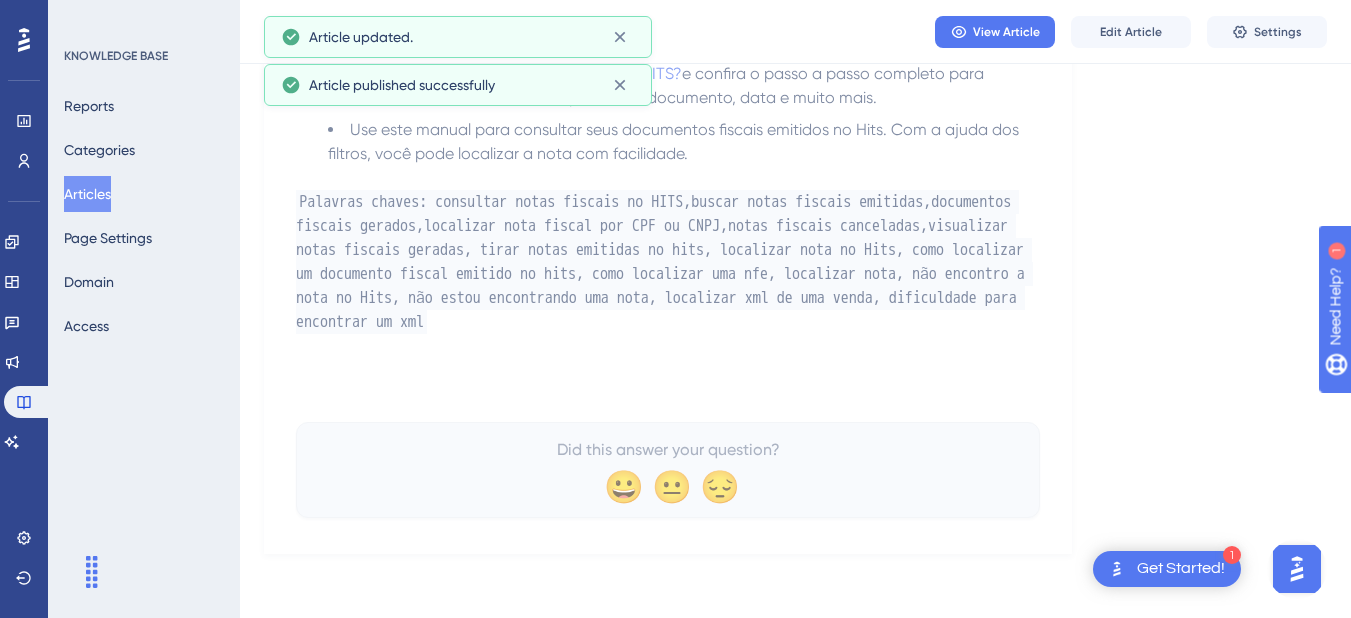 scroll, scrollTop: 1636, scrollLeft: 0, axis: vertical 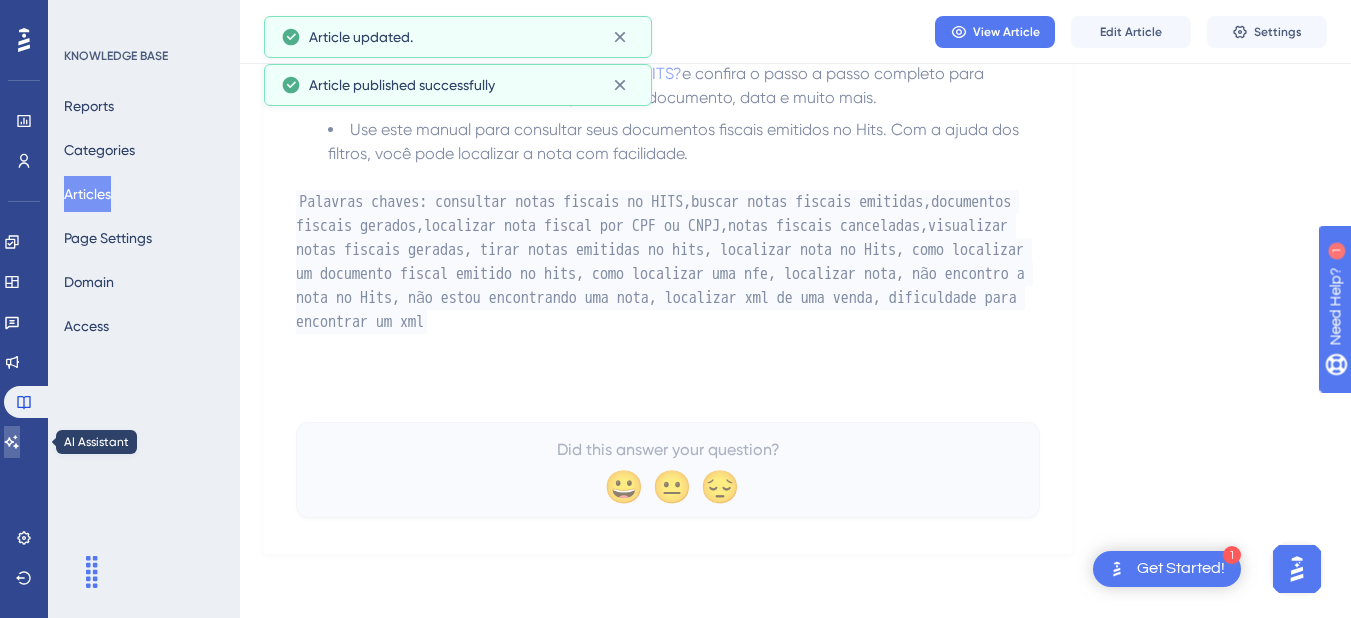 drag, startPoint x: 35, startPoint y: 443, endPoint x: 316, endPoint y: 291, distance: 319.47614 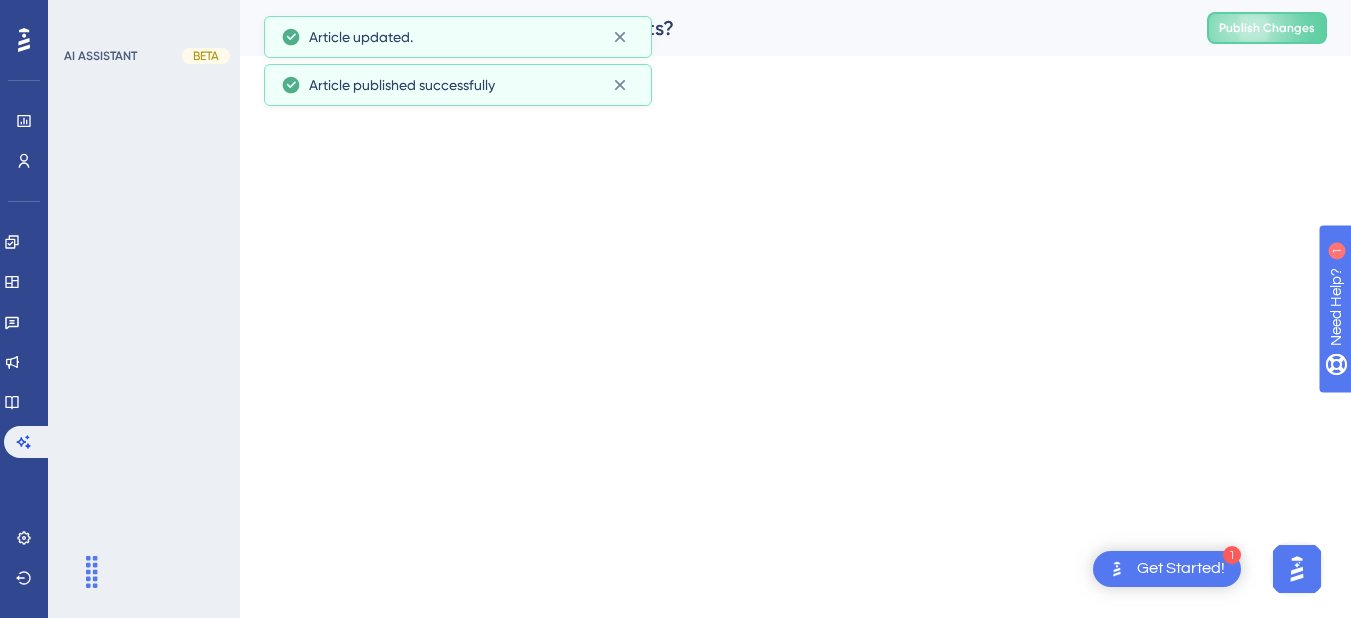 scroll, scrollTop: 0, scrollLeft: 0, axis: both 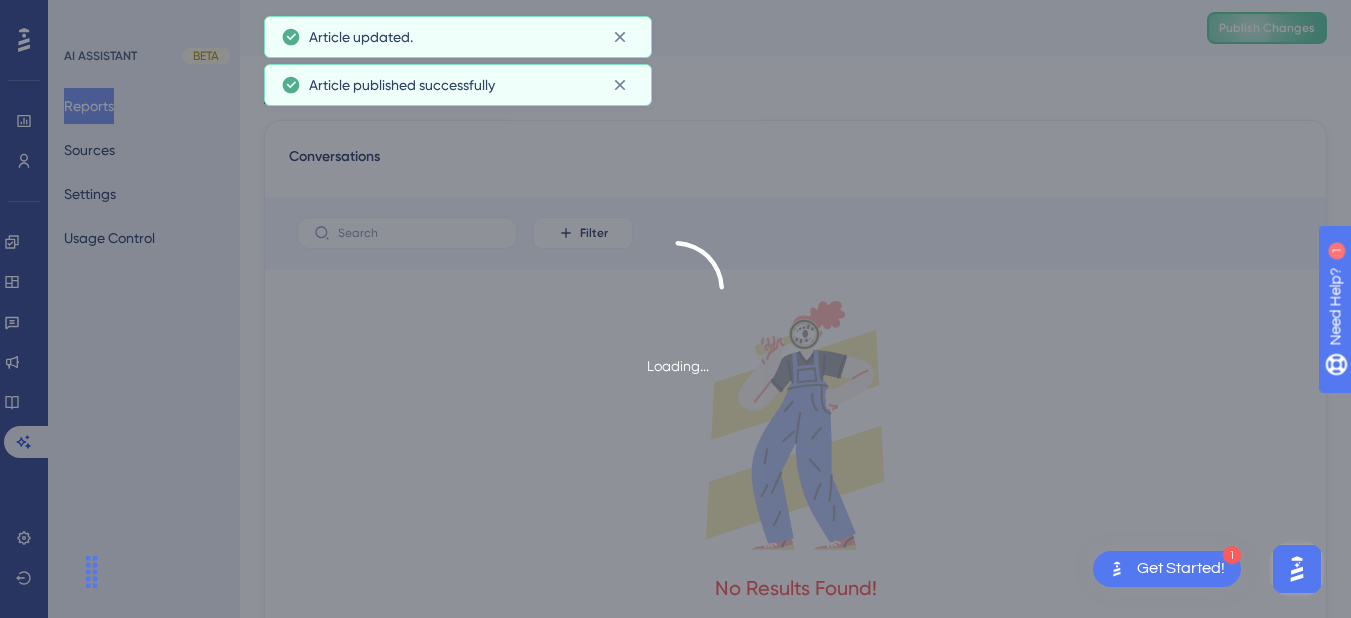 click on "Loading..." at bounding box center [675, 309] 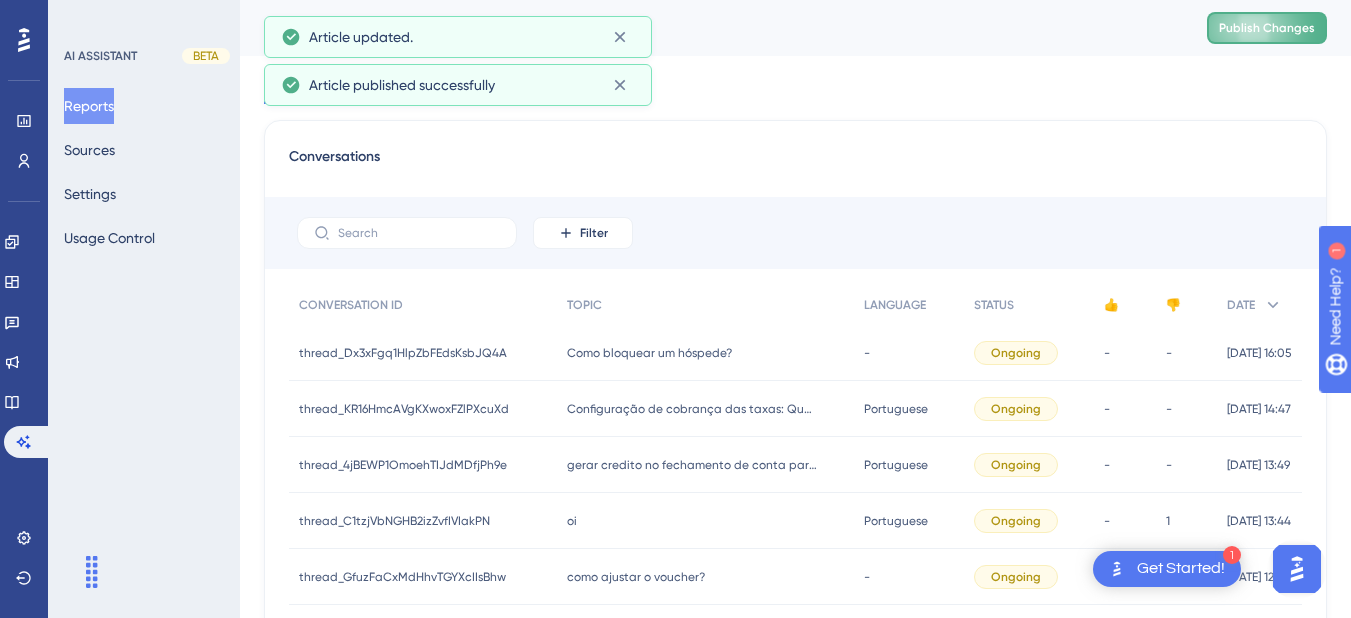 click on "Publish Changes" at bounding box center [1267, 28] 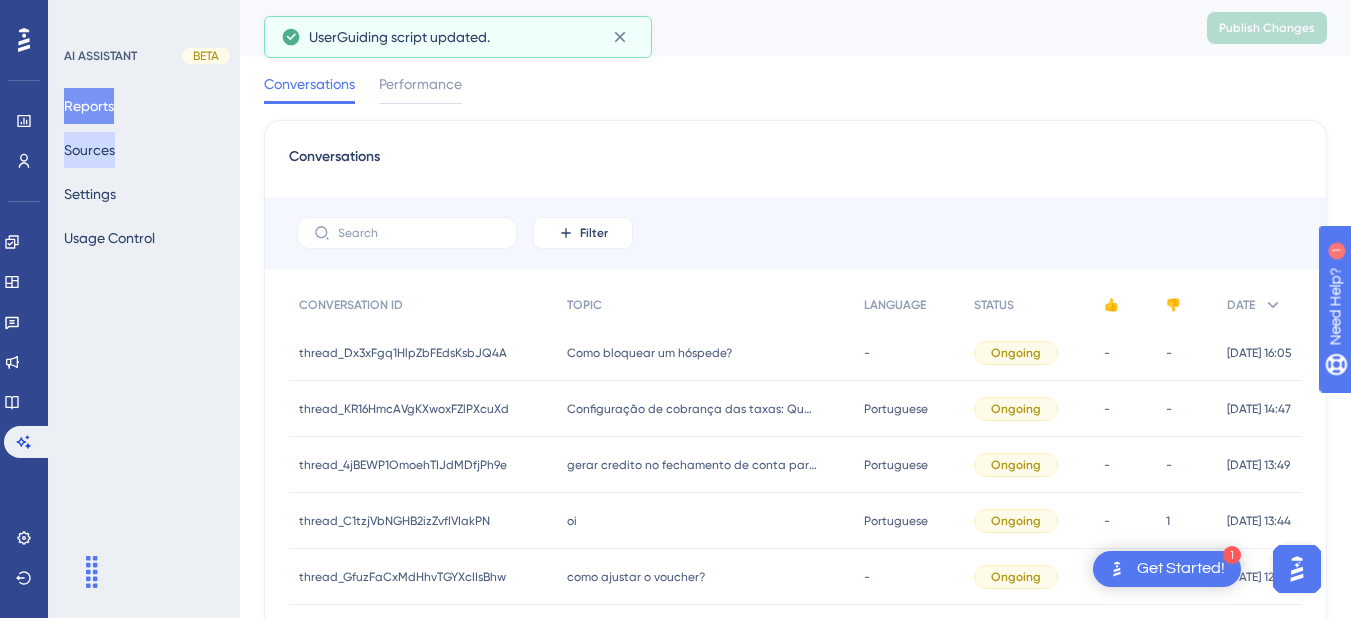 click on "Sources" at bounding box center [89, 150] 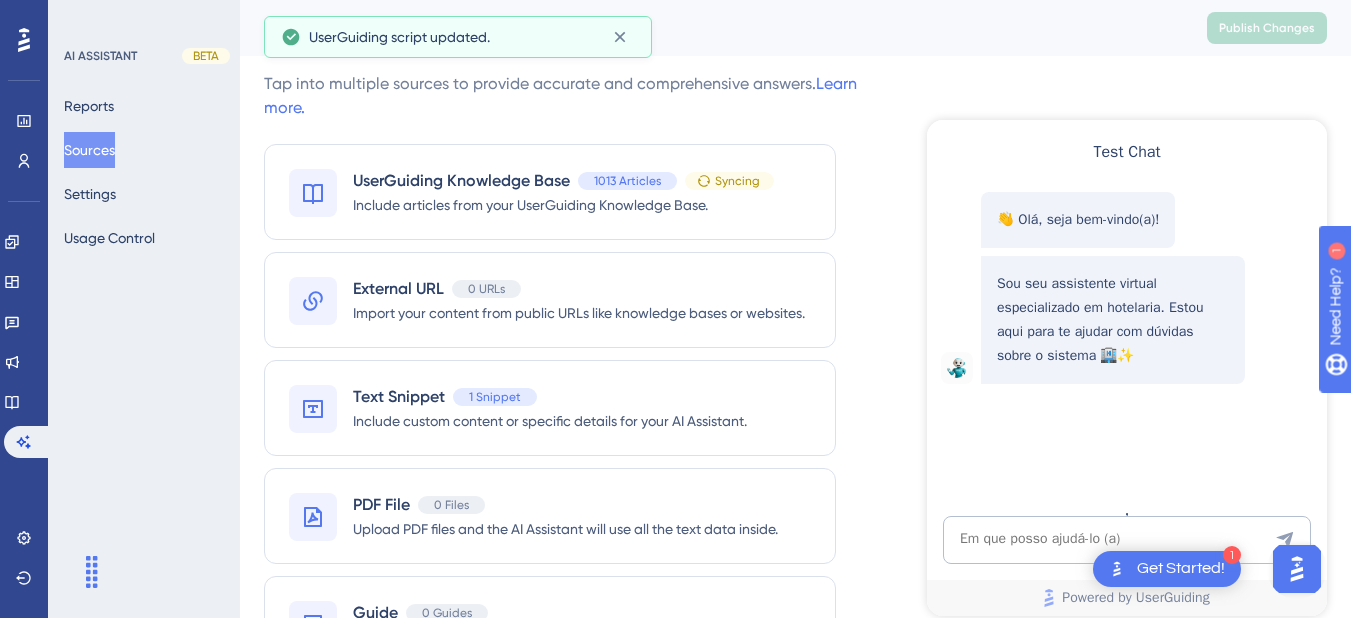 scroll, scrollTop: 0, scrollLeft: 0, axis: both 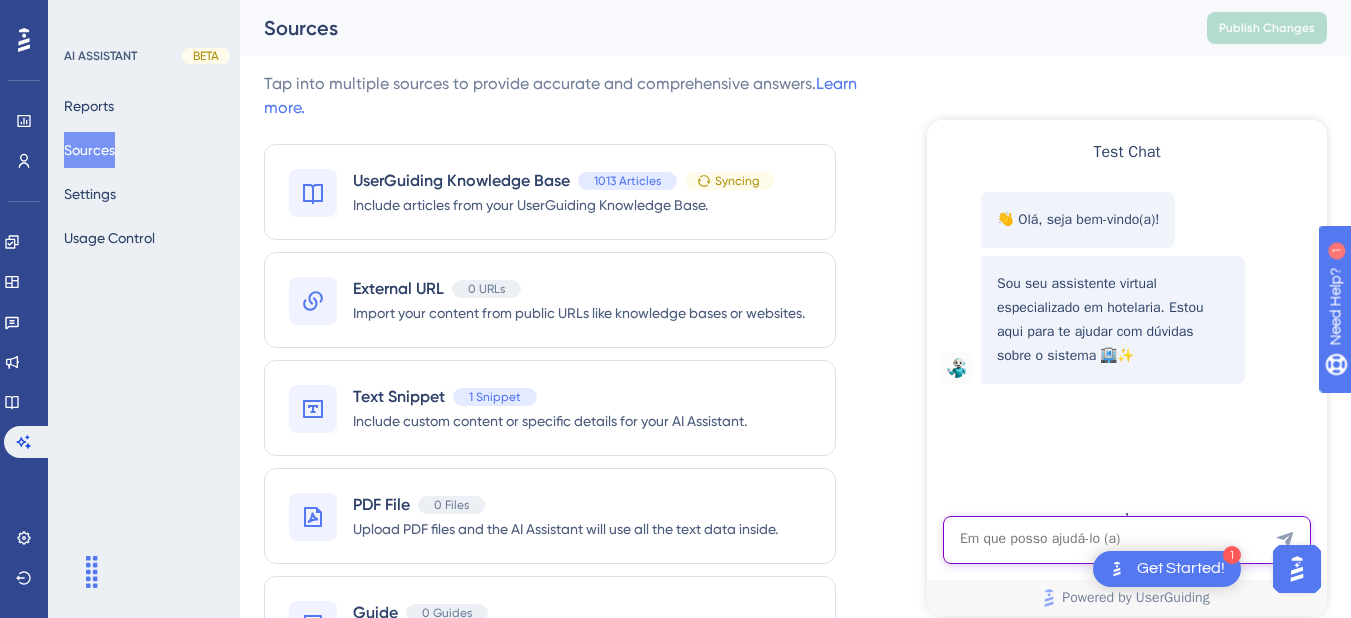 click at bounding box center [1127, 540] 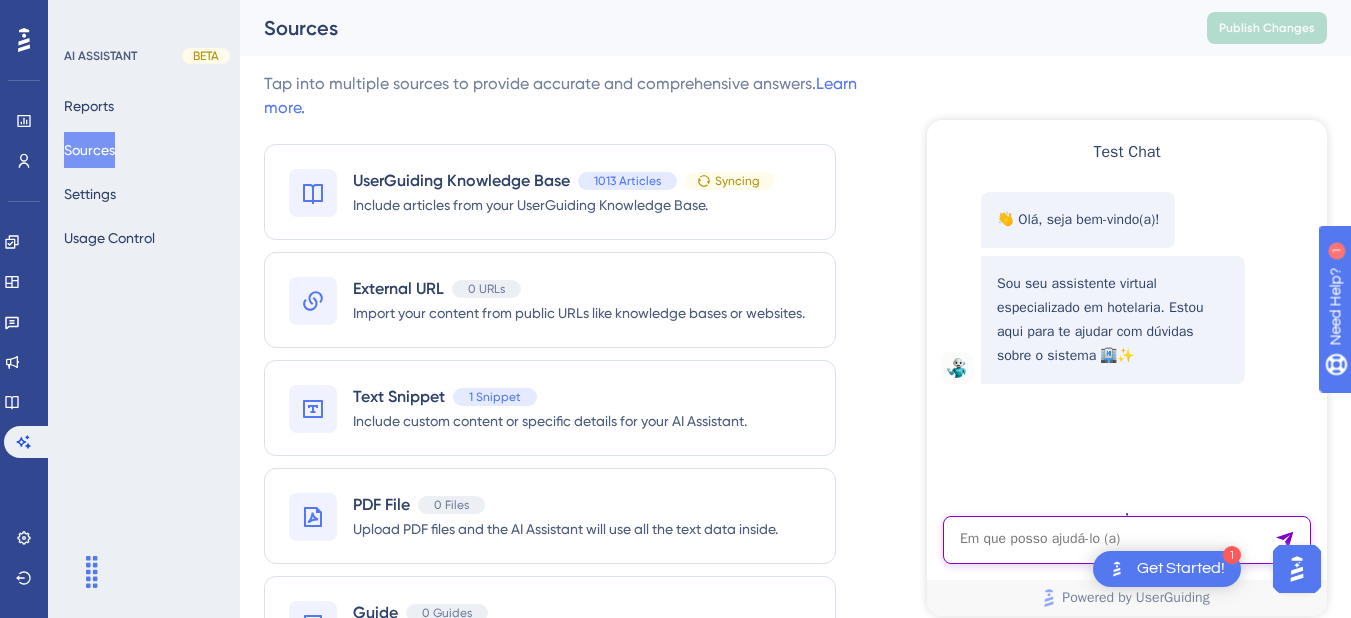paste on "estou com dificuldade para encontrar um xml de uma venda efetuada no dia [DATE]" 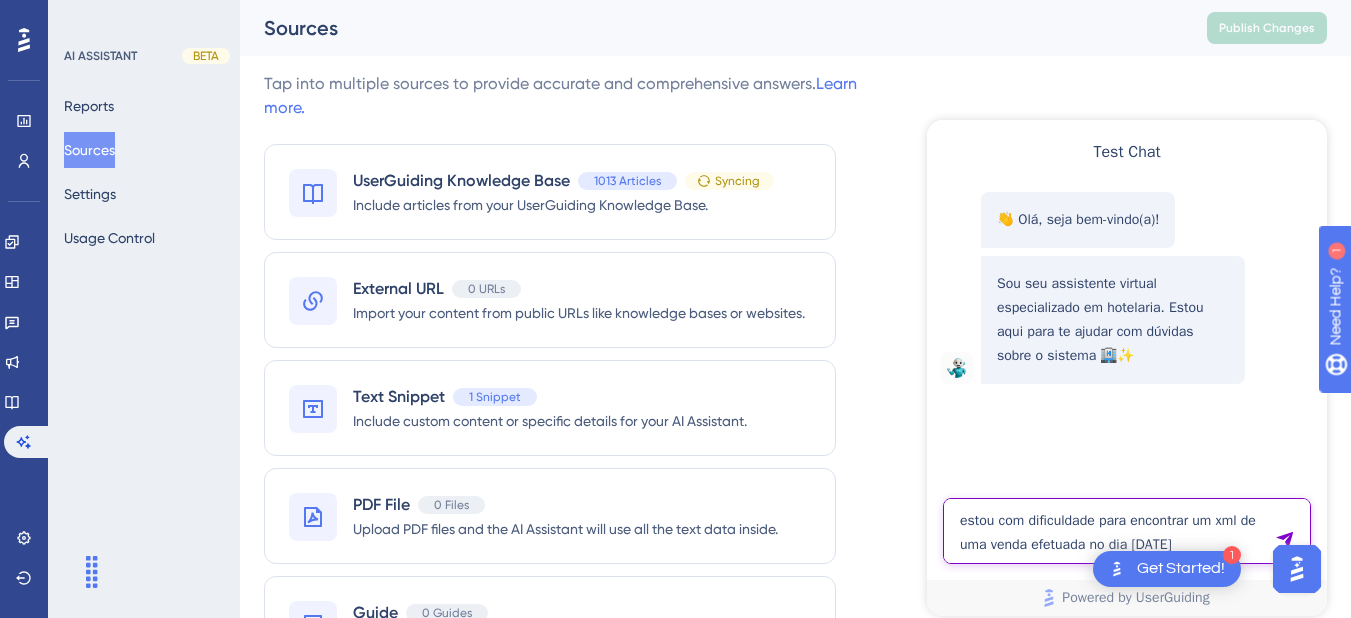 type on "estou com dificuldade para encontrar um xml de uma venda efetuada no dia [DATE]" 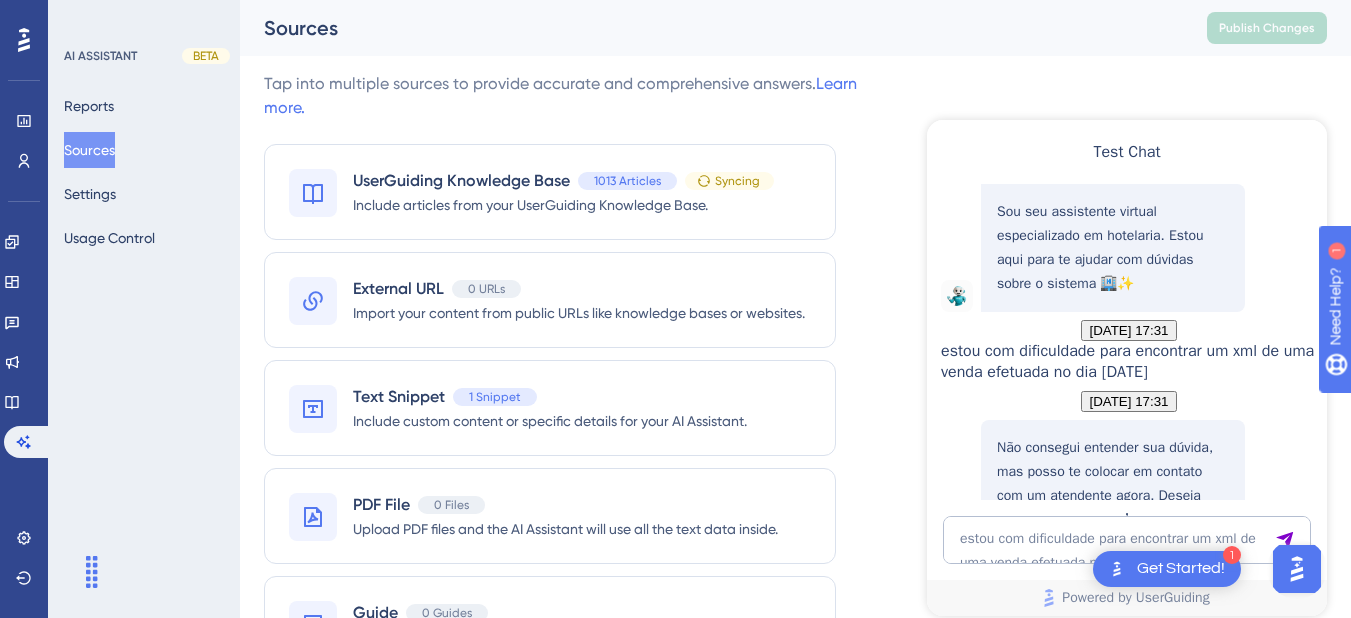 scroll, scrollTop: 286, scrollLeft: 0, axis: vertical 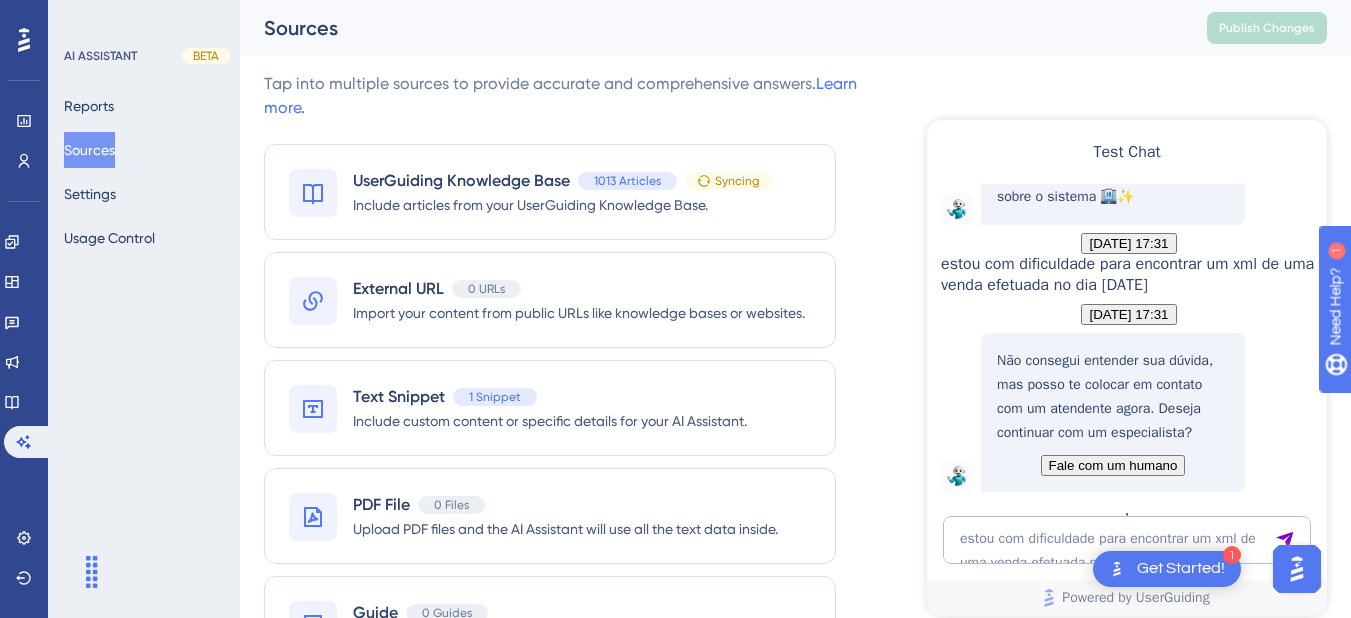 click on "estou com dificuldade para encontrar um xml de uma venda efetuada no dia [DATE]" at bounding box center [1127, 274] 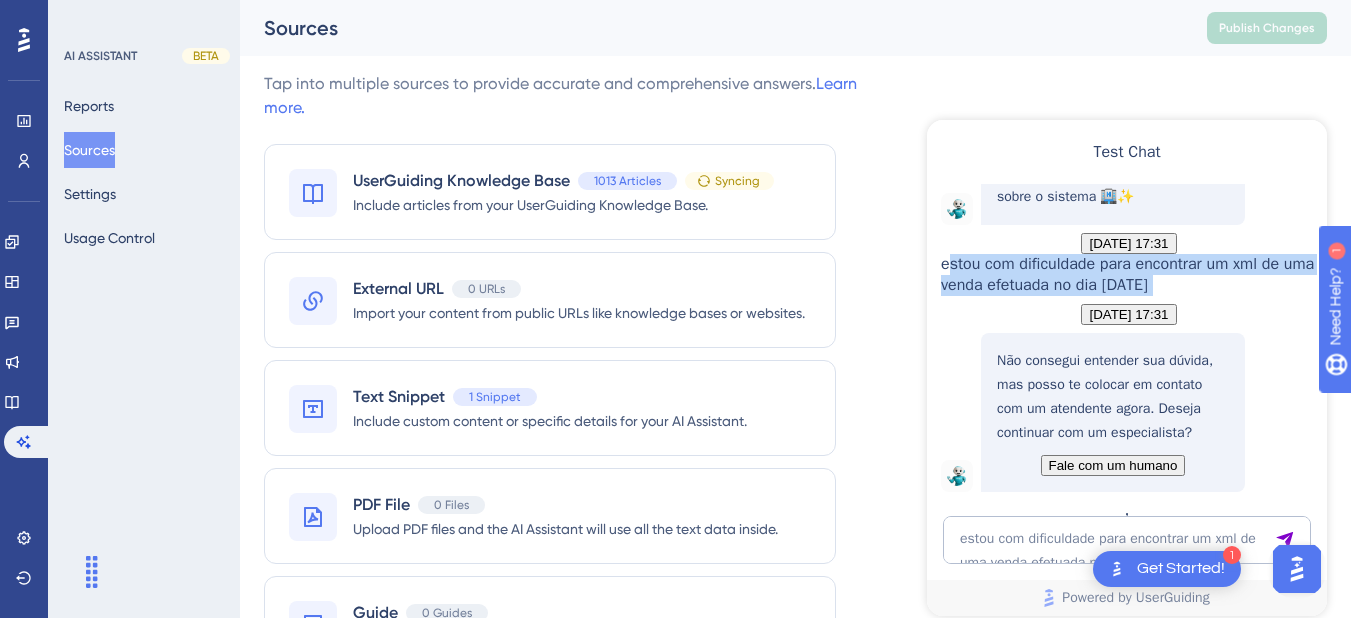 click on "estou com dificuldade para encontrar um xml de uma venda efetuada no dia [DATE]" at bounding box center [1127, 274] 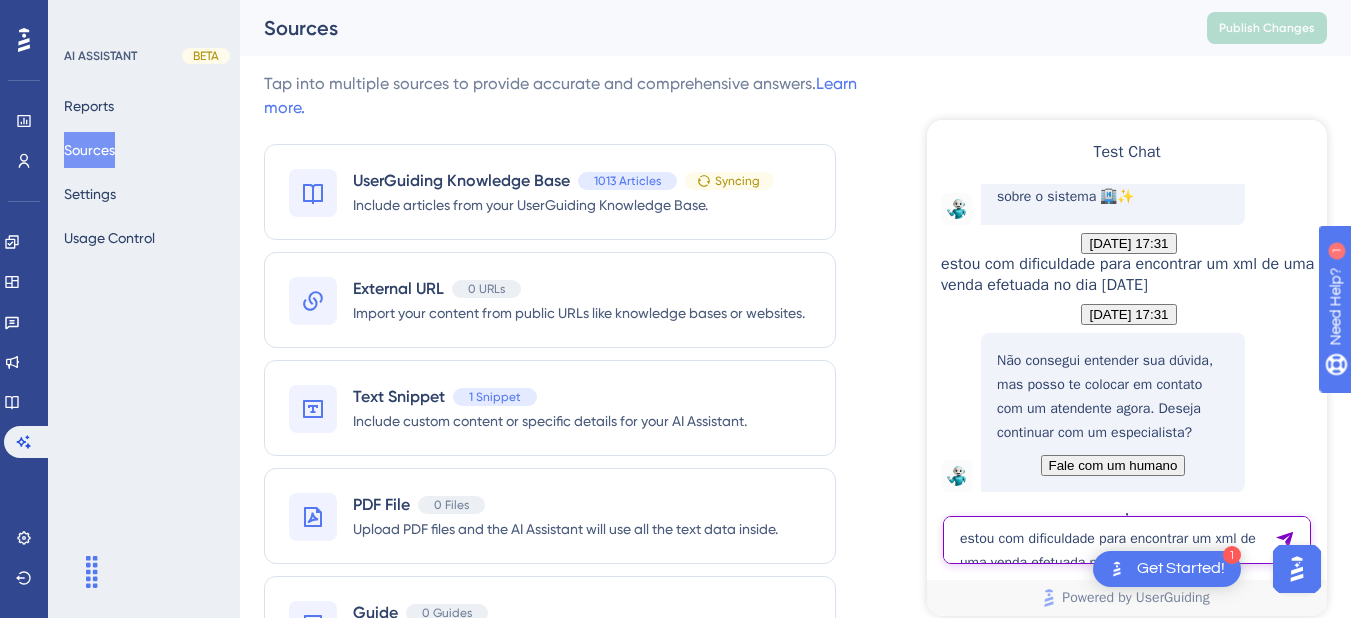 click on "estou com dificuldade para encontrar um xml de uma venda efetuada no dia [DATE]" at bounding box center (1127, 540) 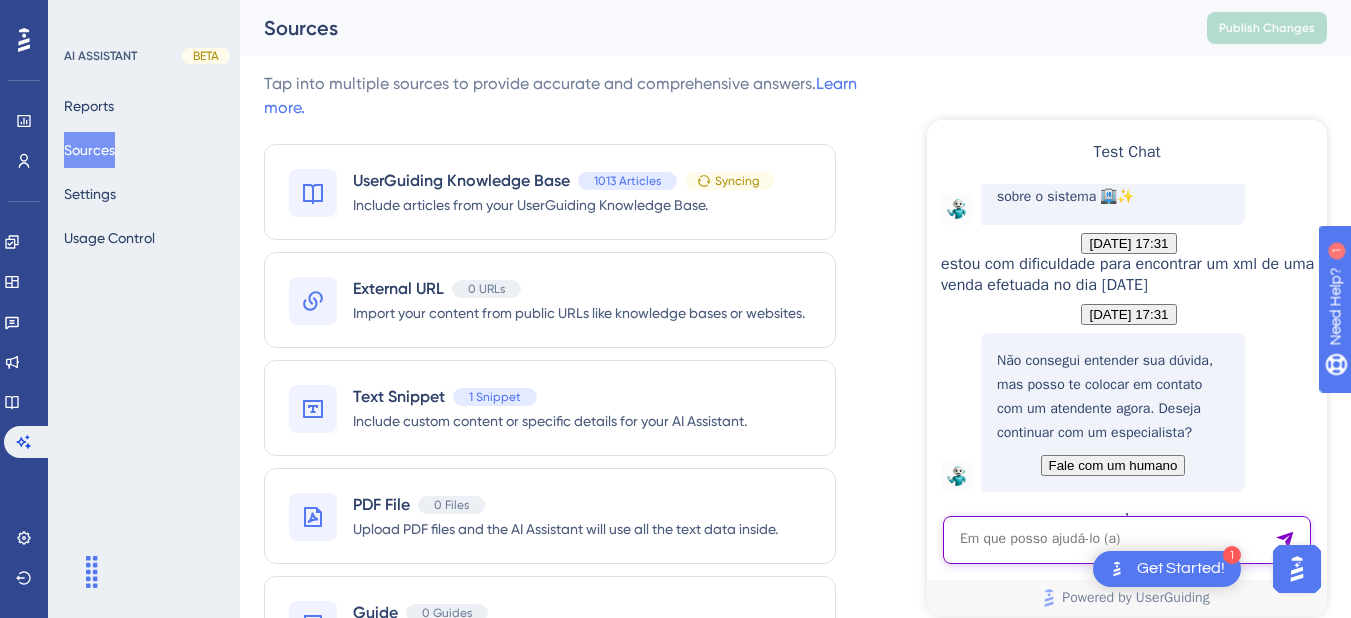 paste on "estou com dificuldade para encontrar um xml de uma venda efetuada no dia [DATE]" 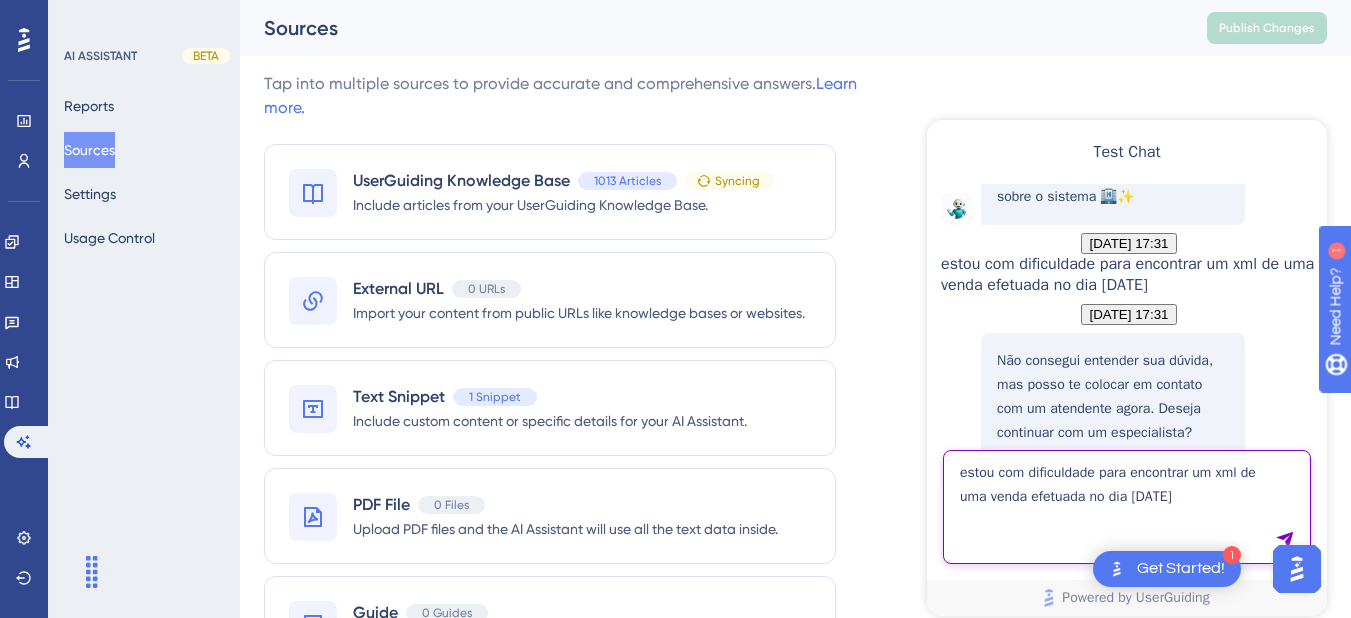 type on "estou com dificuldade para encontrar um xml de uma venda efetuada no dia [DATE]" 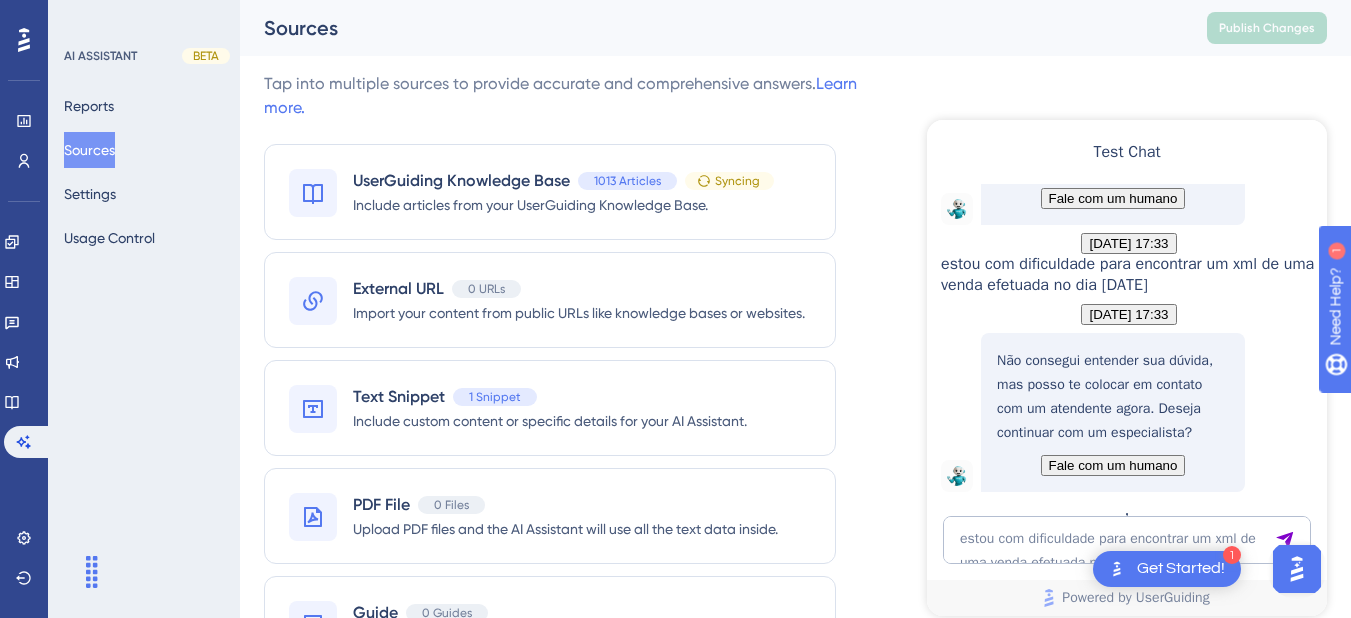 scroll, scrollTop: 680, scrollLeft: 0, axis: vertical 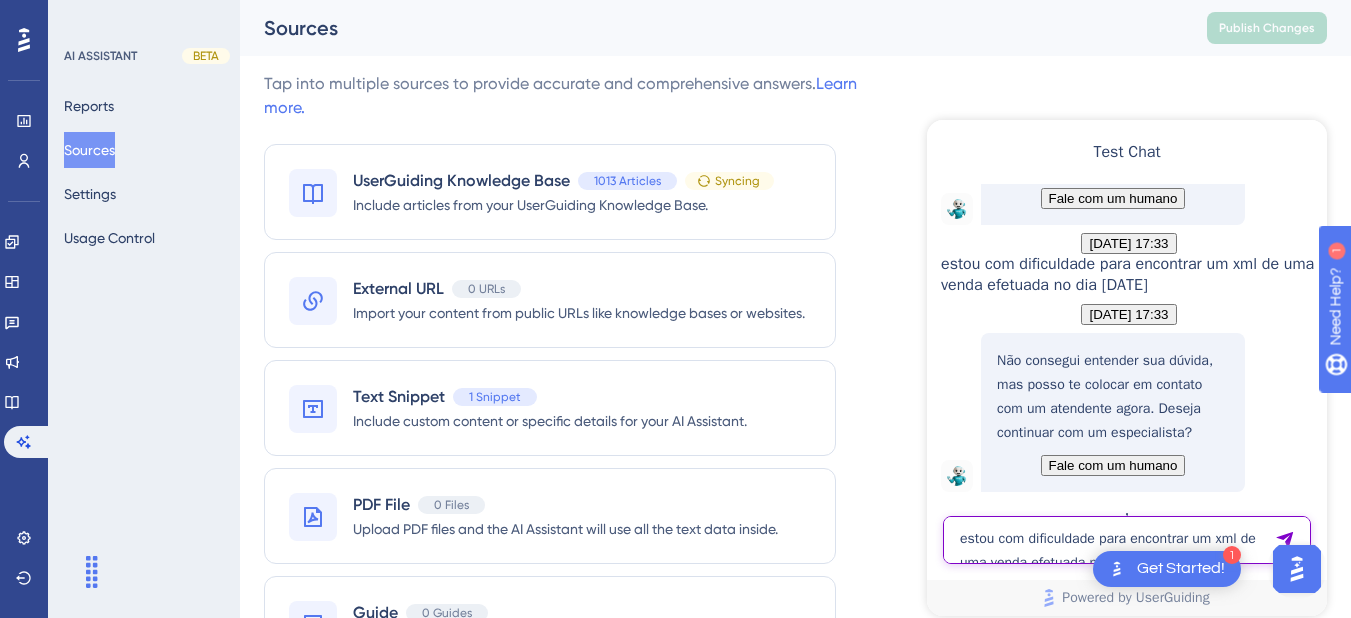 click on "estou com dificuldade para encontrar um xml de uma venda efetuada no dia [DATE]" at bounding box center (1127, 540) 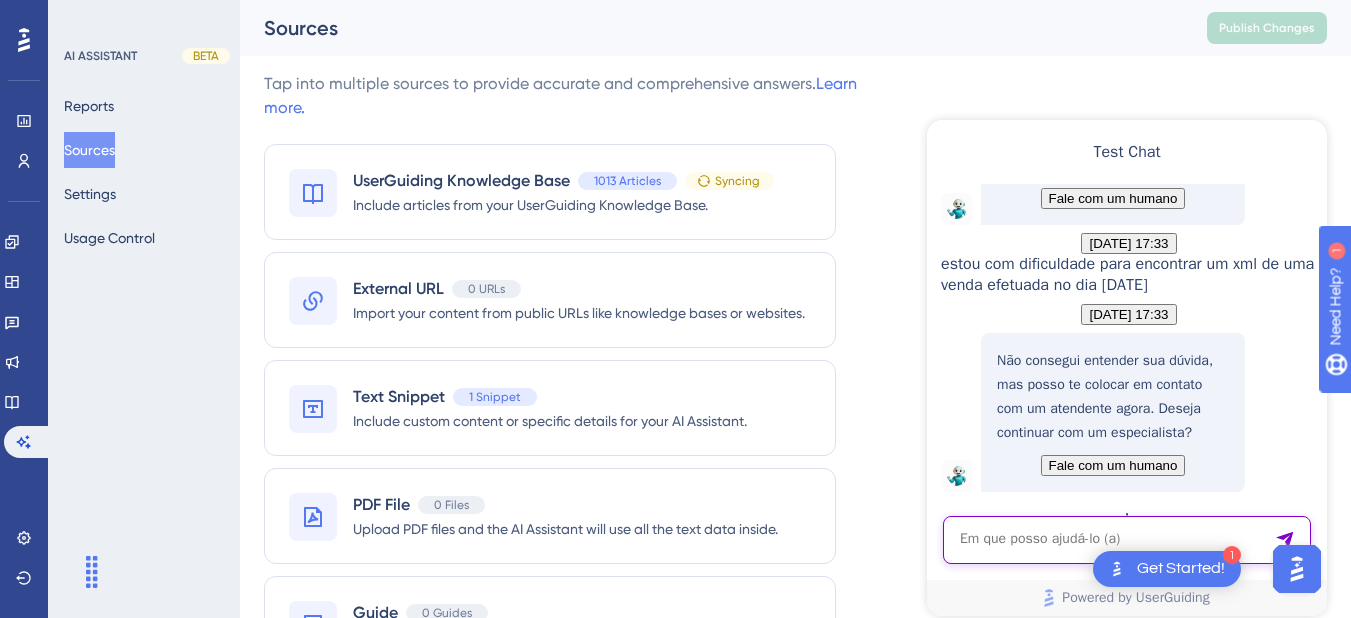 paste on "Tivemos uma reserva feita pelo canal hbook, onde a cliente selecionou duas unidades.
Os valores que vieram para o hits foram o total da resergva para cada uma das unidades. Não vieram individualizados" 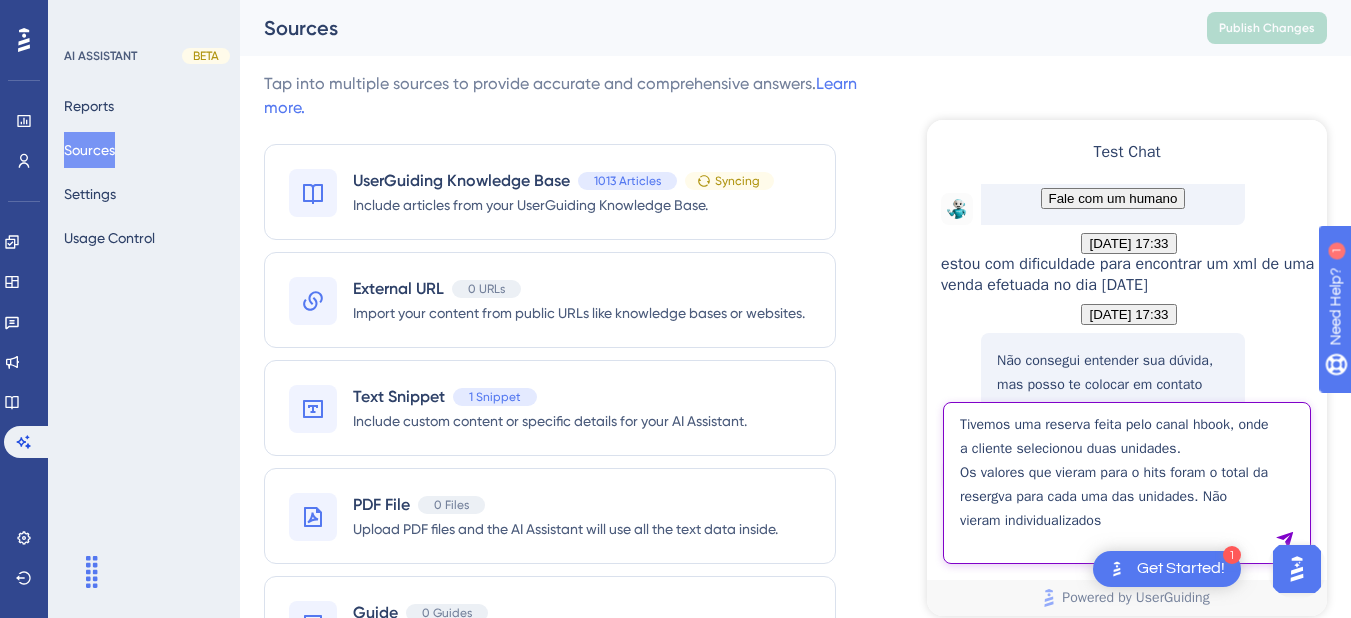 type on "Tivemos uma reserva feita pelo canal hbook, onde a cliente selecionou duas unidades.
Os valores que vieram para o hits foram o total da resergva para cada uma das unidades. Não vieram individualizados" 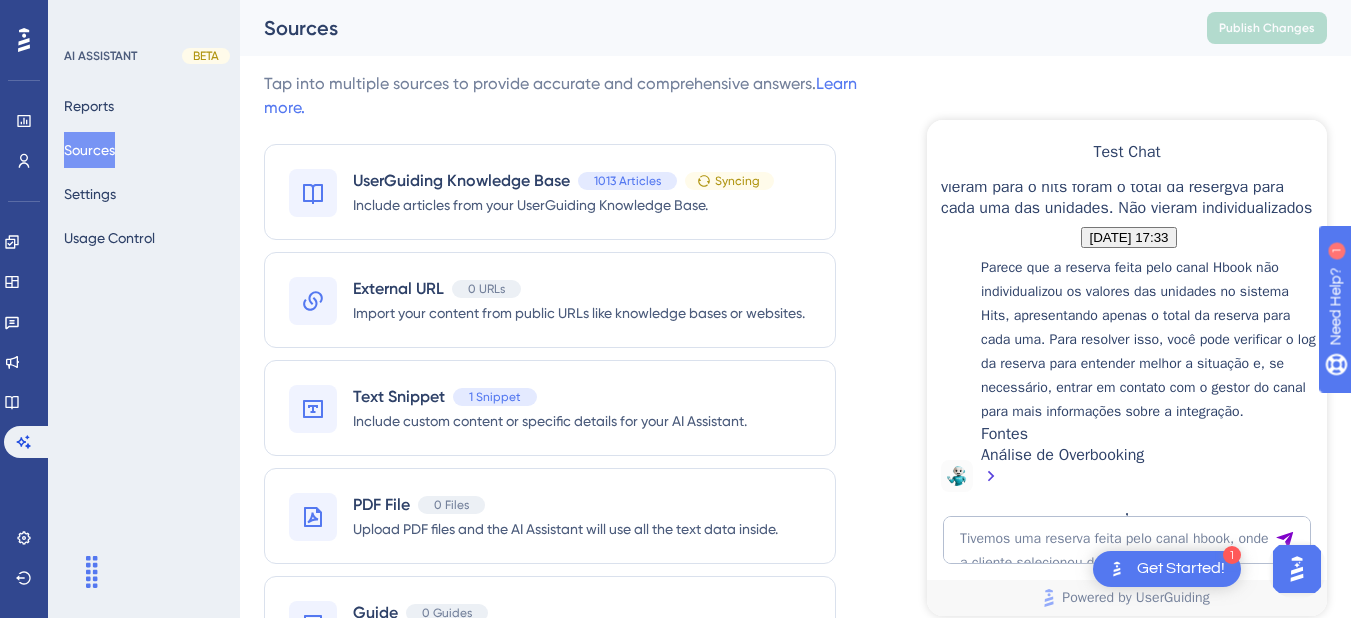 scroll, scrollTop: 1282, scrollLeft: 0, axis: vertical 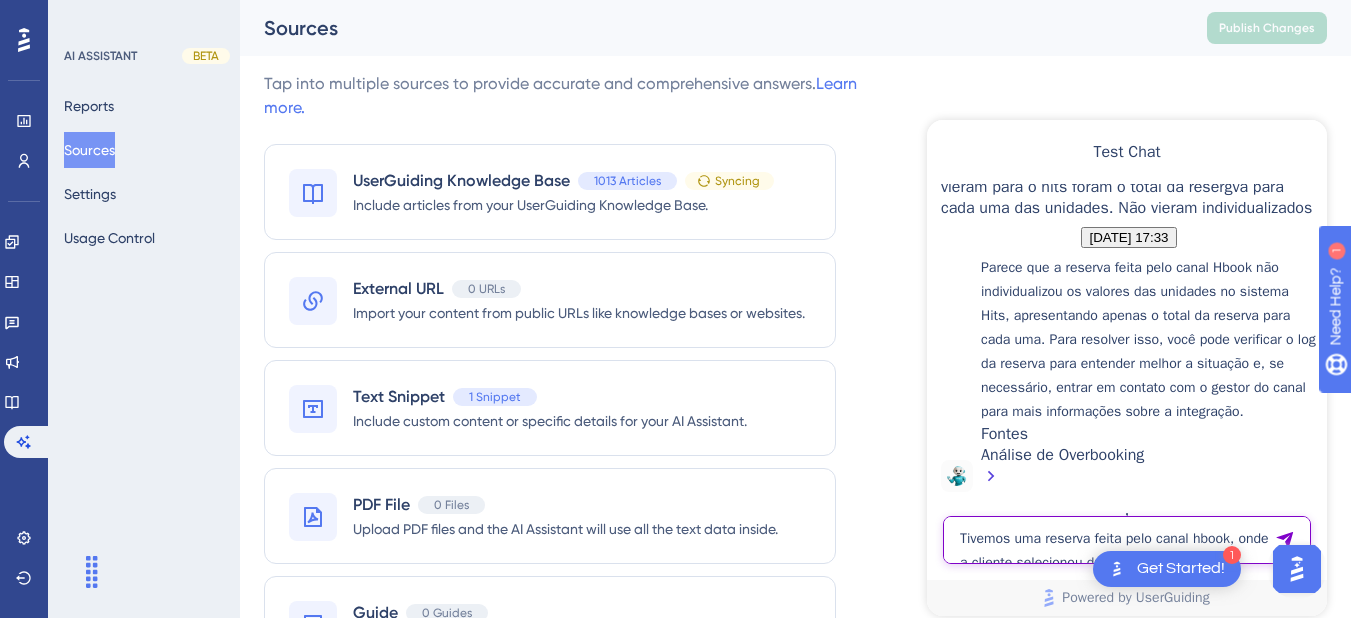 click on "Tivemos uma reserva feita pelo canal hbook, onde a cliente selecionou duas unidades.
Os valores que vieram para o hits foram o total da resergva para cada uma das unidades. Não vieram individualizados" at bounding box center (1127, 540) 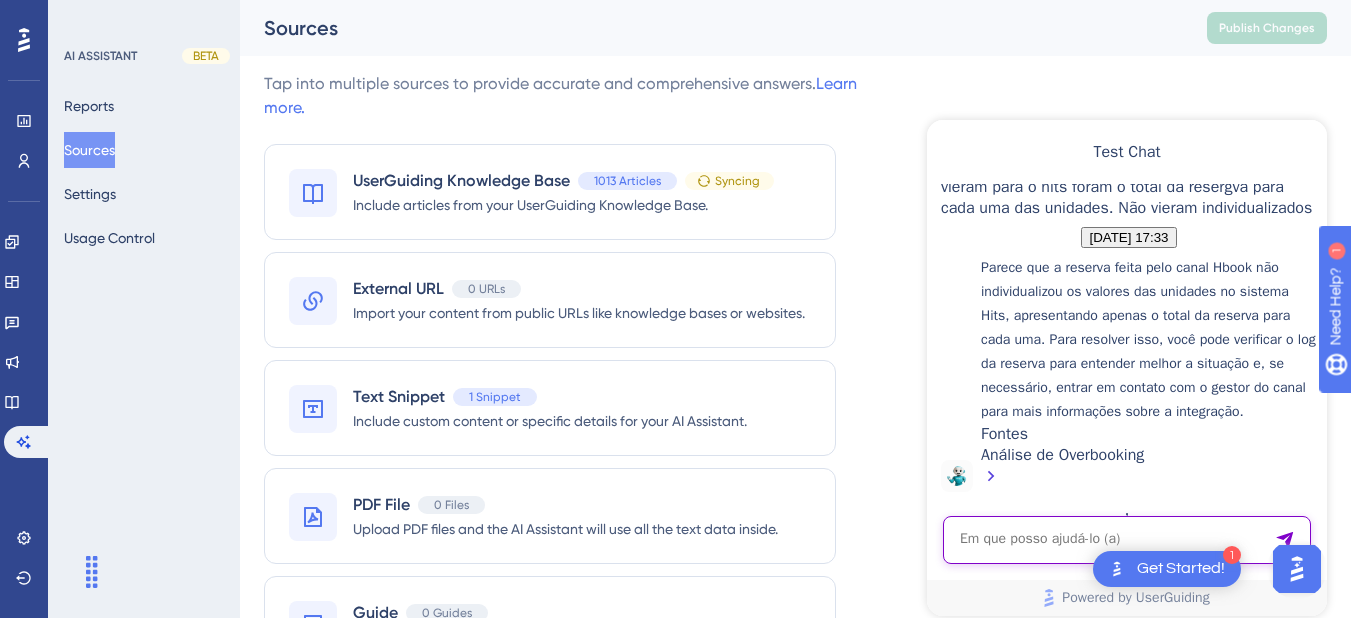 paste on "Tivemos uma reserva feita pelo canal hbook, onde a cliente selecionou duas unidades.
Os valores que vieram para o hits foram o total da resergva para cada uma das unidades. Não vieram individualizados" 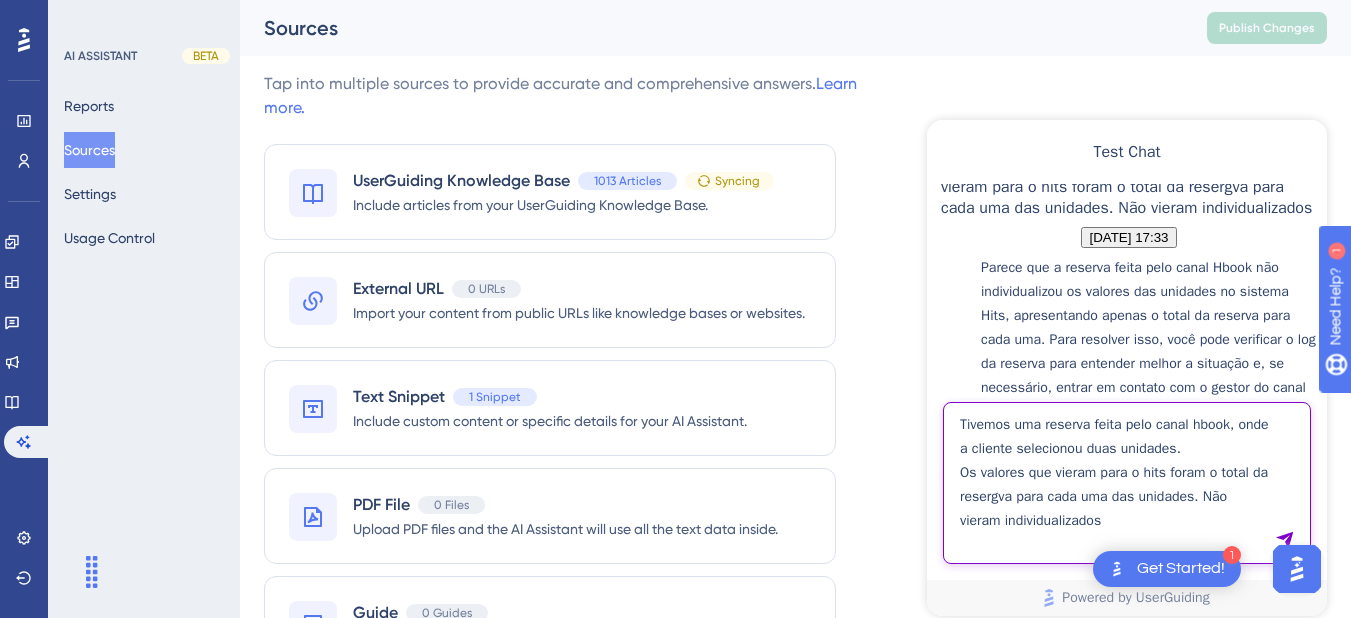 drag, startPoint x: 1217, startPoint y: 449, endPoint x: 1836, endPoint y: 533, distance: 624.6735 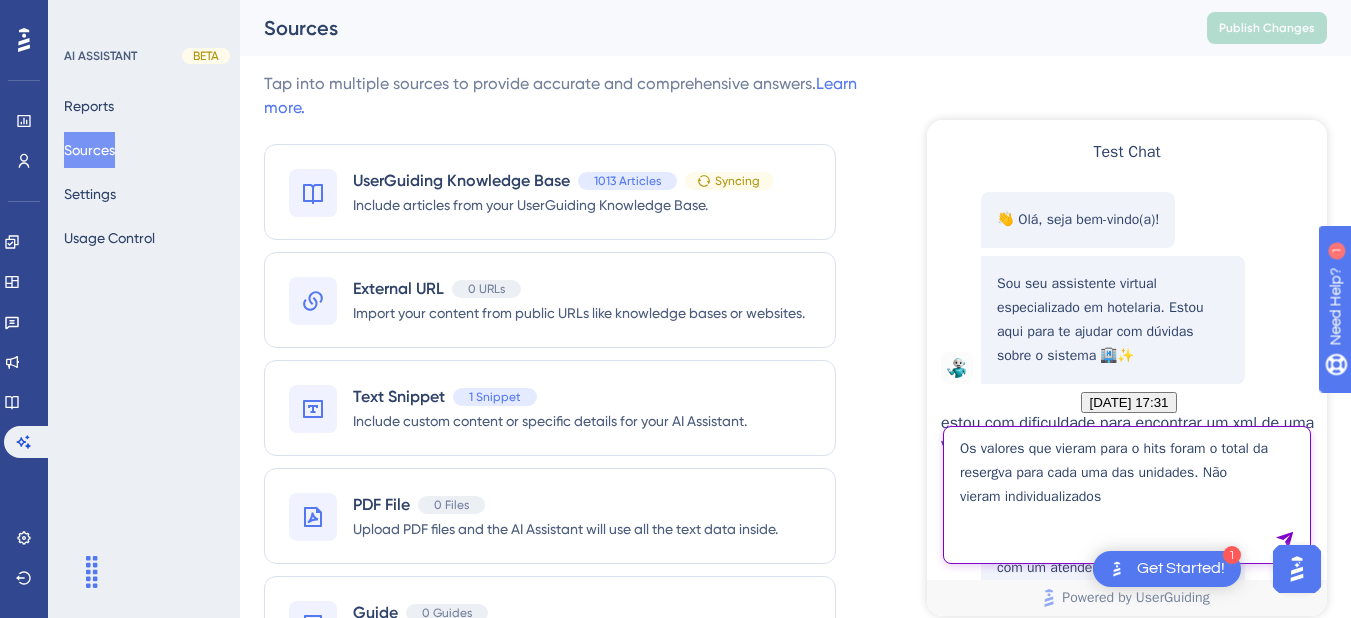 type on "Os valores que vieram para o hits foram o total da resergva para cada uma das unidades. Não vieram individualizados" 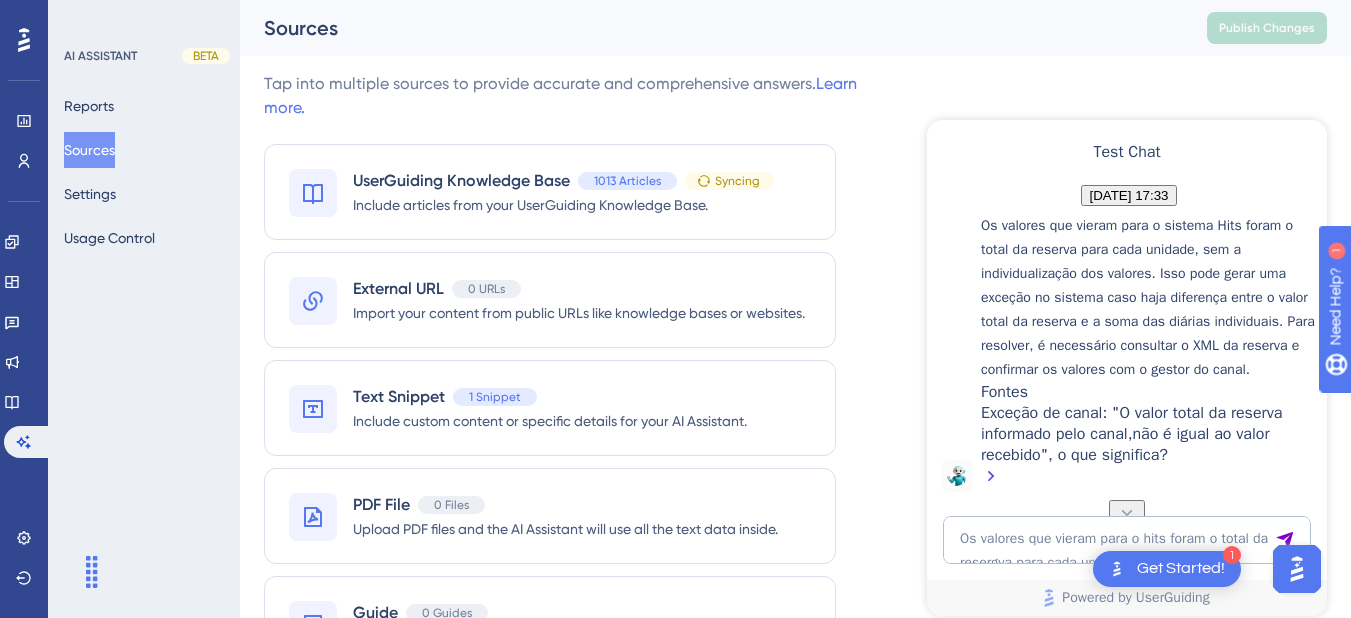scroll, scrollTop: 1660, scrollLeft: 0, axis: vertical 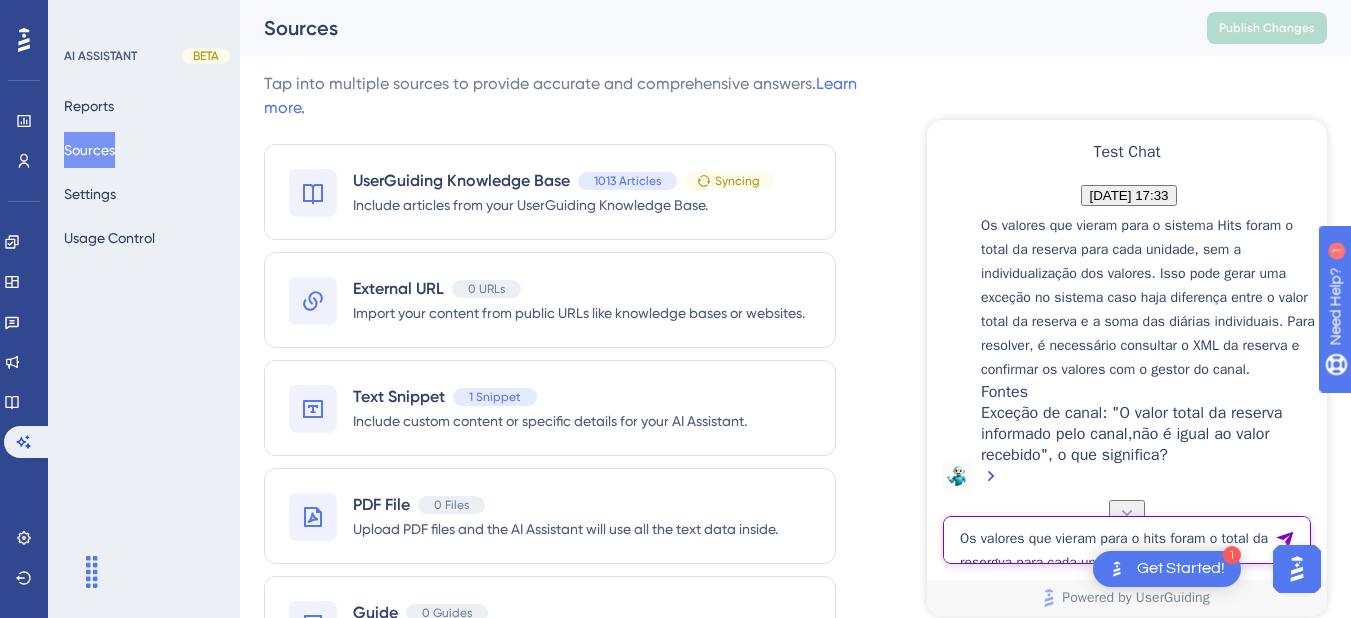 click on "Os valores que vieram para o hits foram o total da resergva para cada uma das unidades. Não vieram individualizados" at bounding box center [1127, 540] 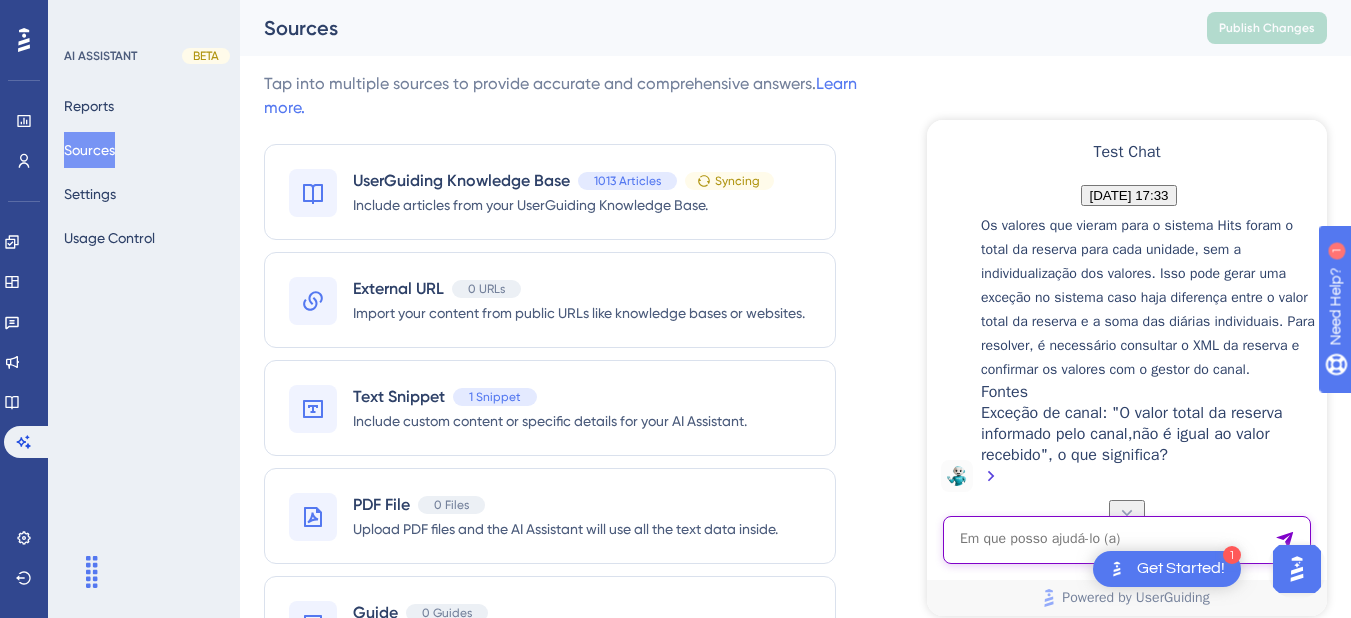 paste on "Tivemos uma reserva feita pelo canal hbook, onde a cliente selecionou duas unidades.
Os valores que vieram para o hits foram o total da resergva para cada uma das unidades. Não vieram individualizados" 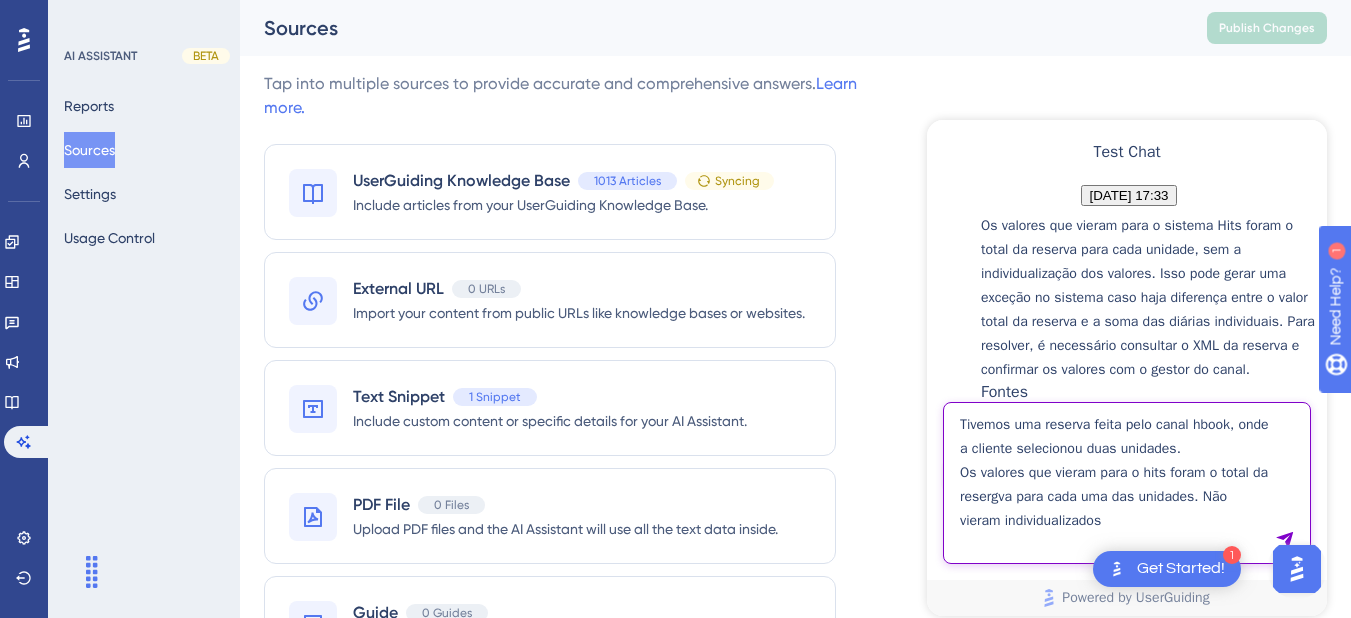type on "Tivemos uma reserva feita pelo canal hbook, onde a cliente selecionou duas unidades.
Os valores que vieram para o hits foram o total da resergva para cada uma das unidades. Não vieram individualizados" 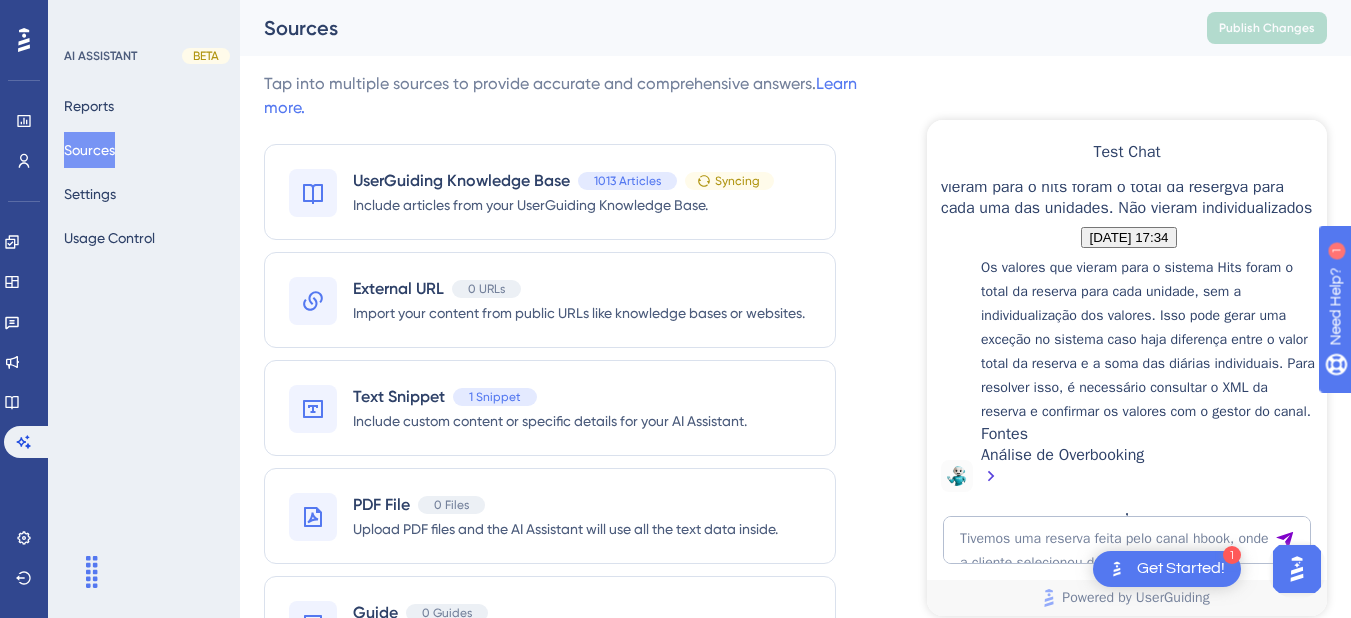 scroll, scrollTop: 2462, scrollLeft: 0, axis: vertical 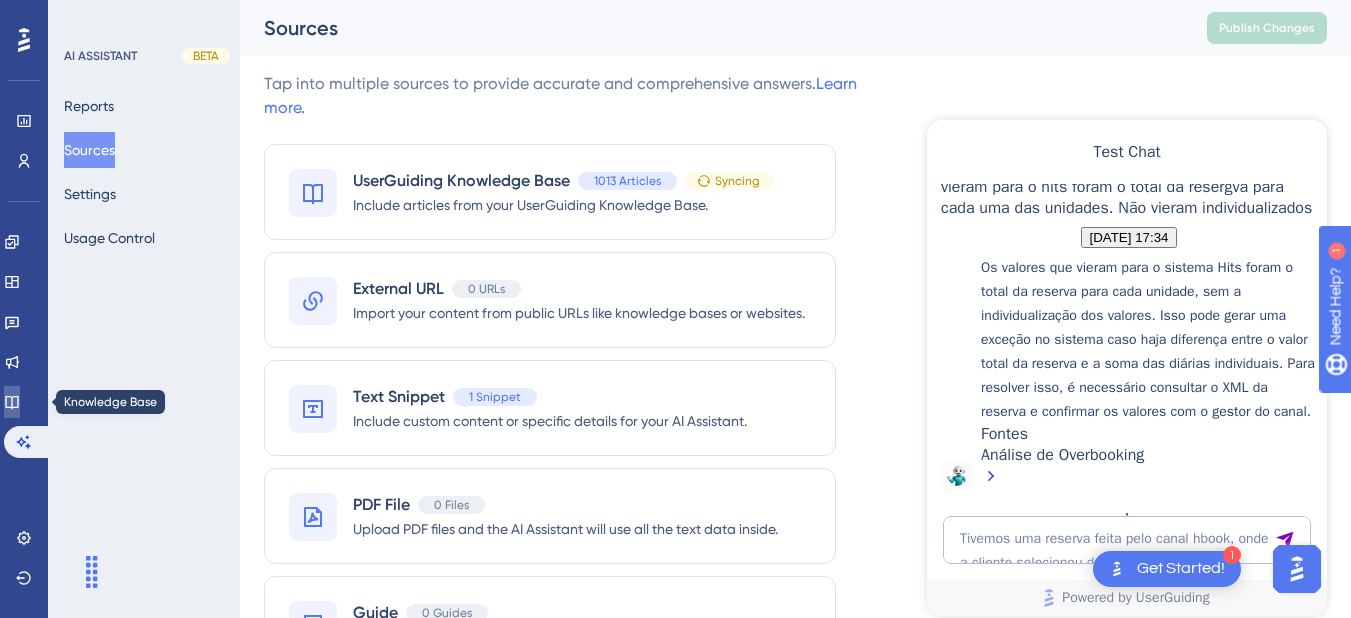 click 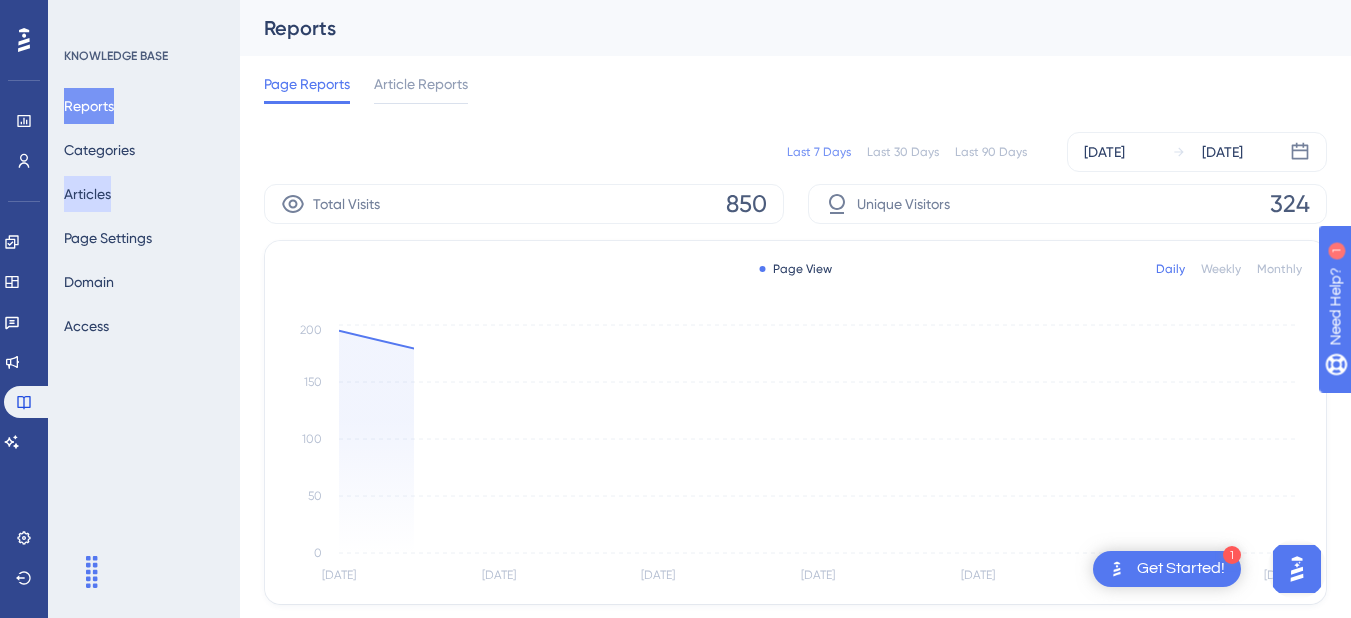 click on "Articles" at bounding box center (87, 194) 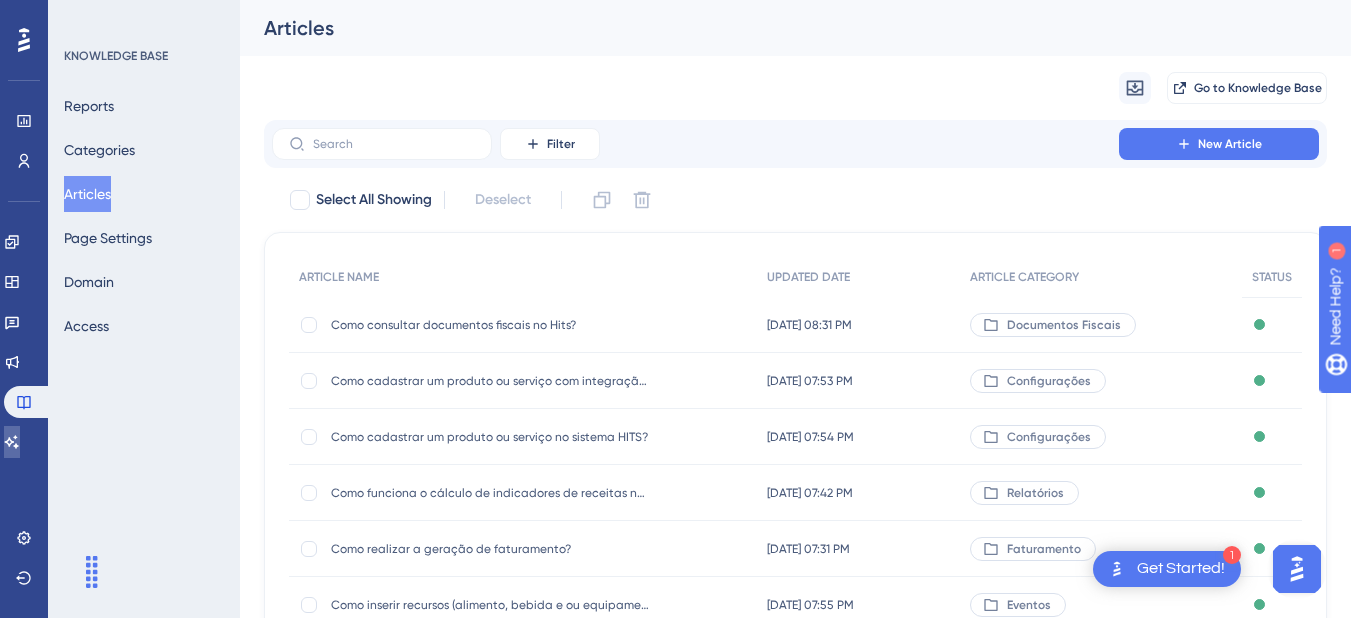 click at bounding box center [12, 442] 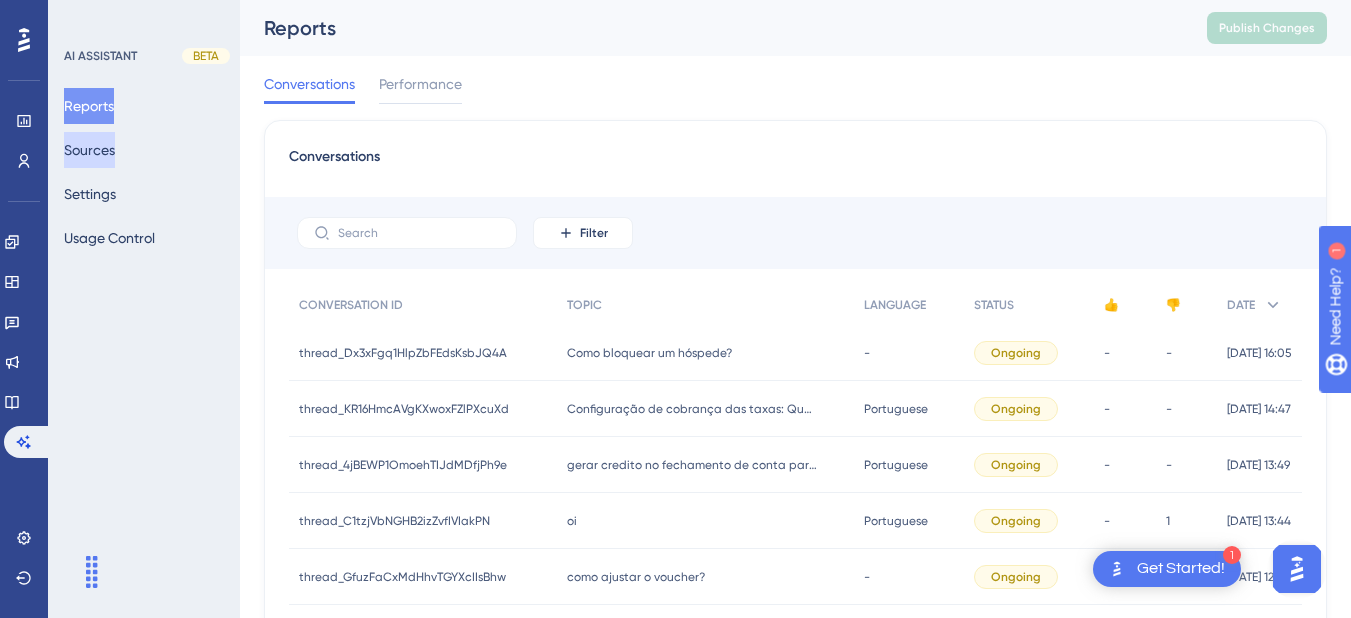 click on "Sources" at bounding box center [89, 150] 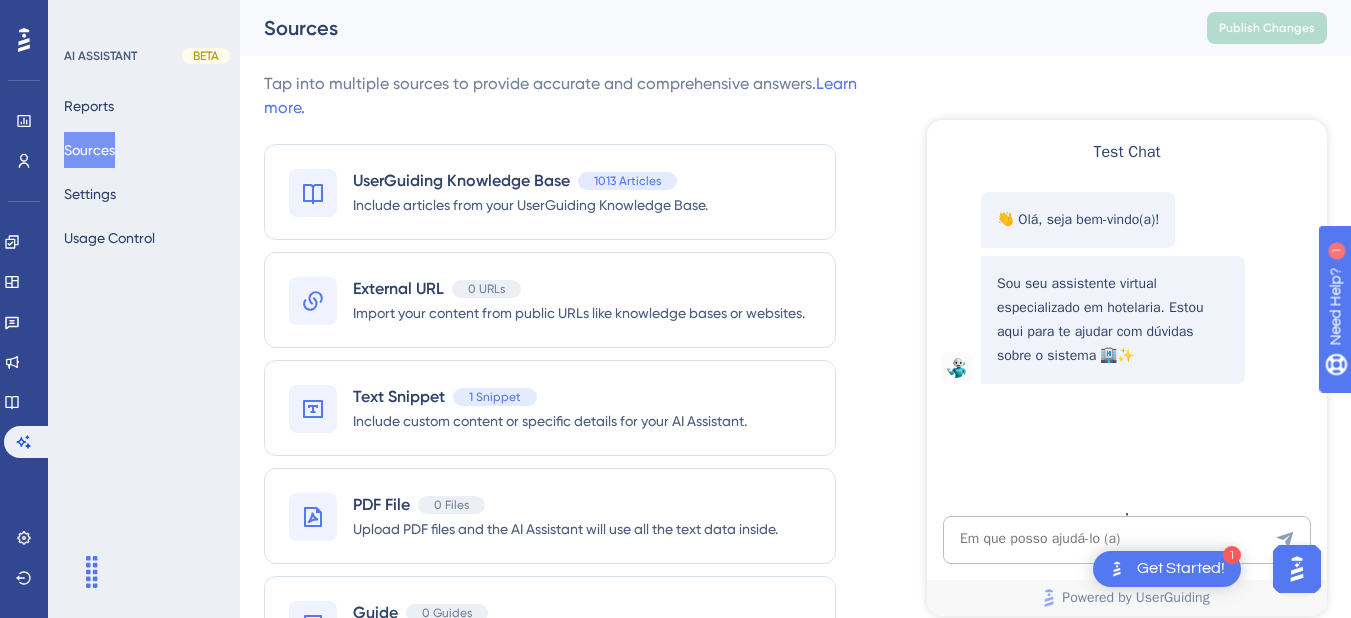 scroll, scrollTop: 0, scrollLeft: 0, axis: both 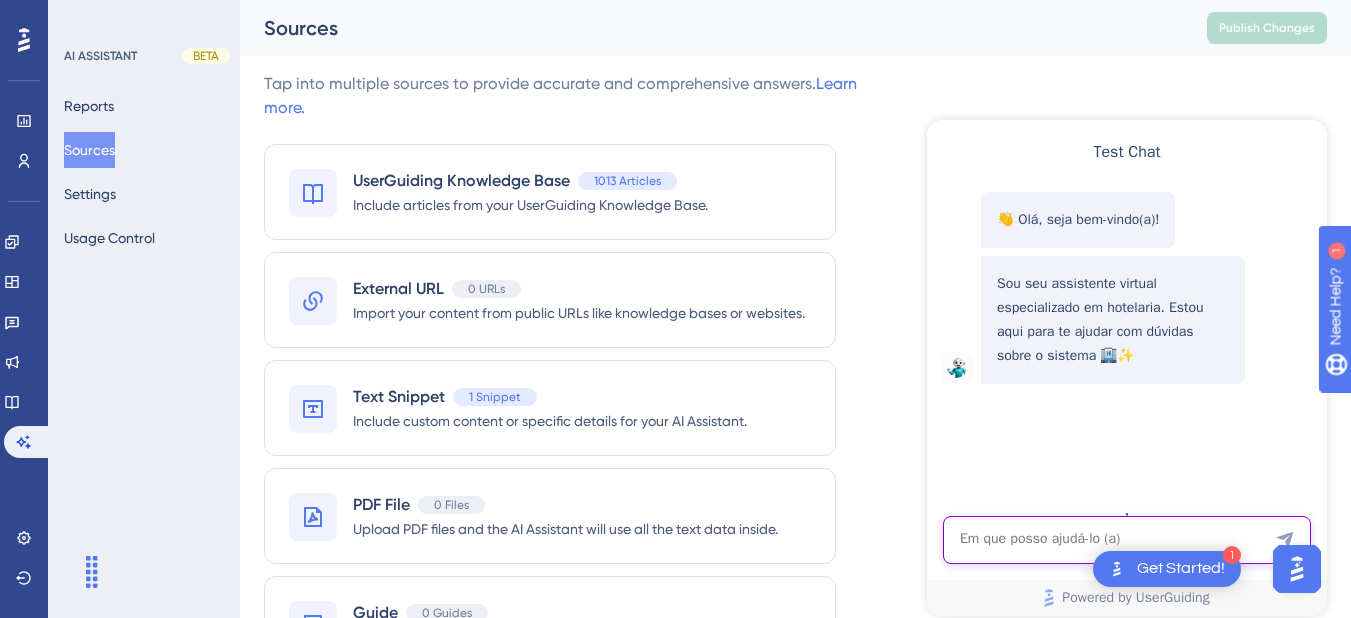 click at bounding box center (1127, 540) 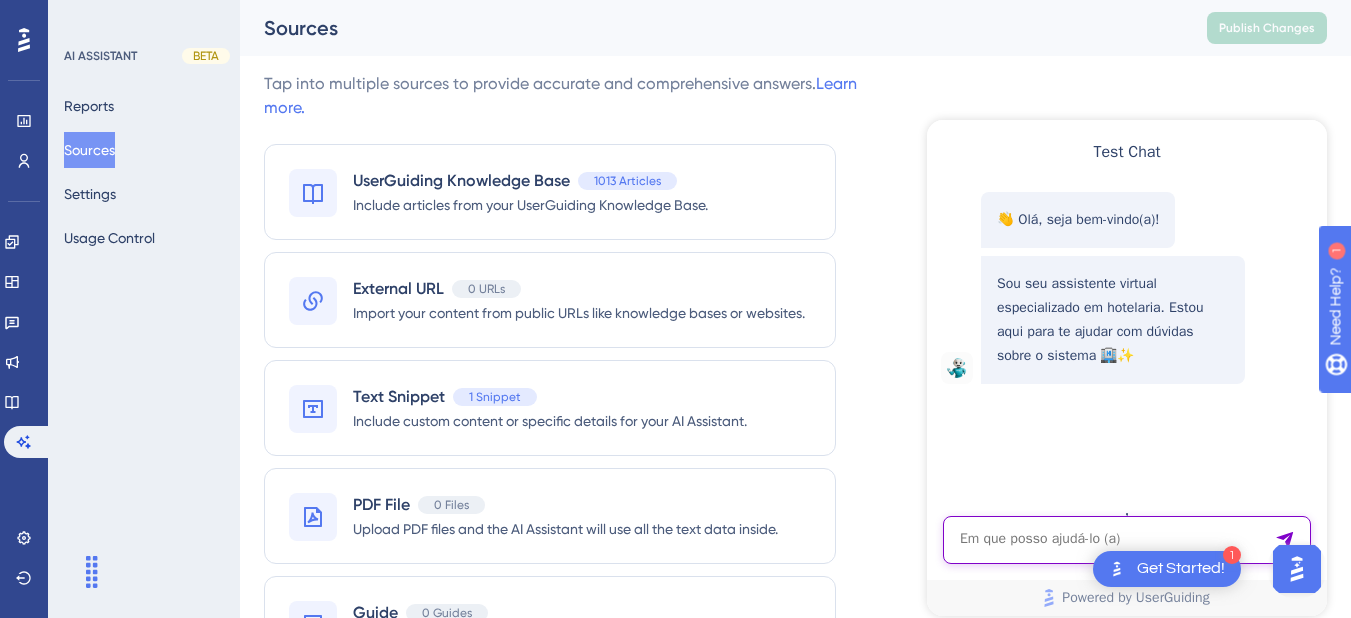 paste on "Como adiciono / altero itens em consumo ?" 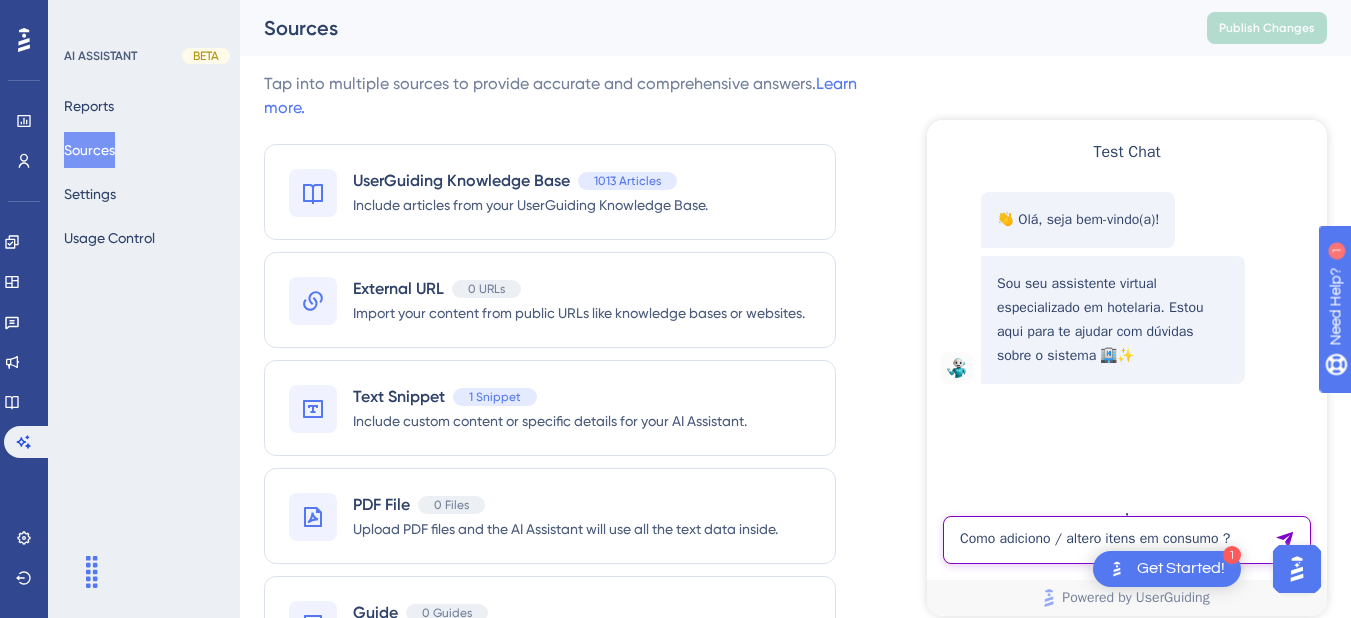 type on "Como adiciono / altero itens em consumo ?" 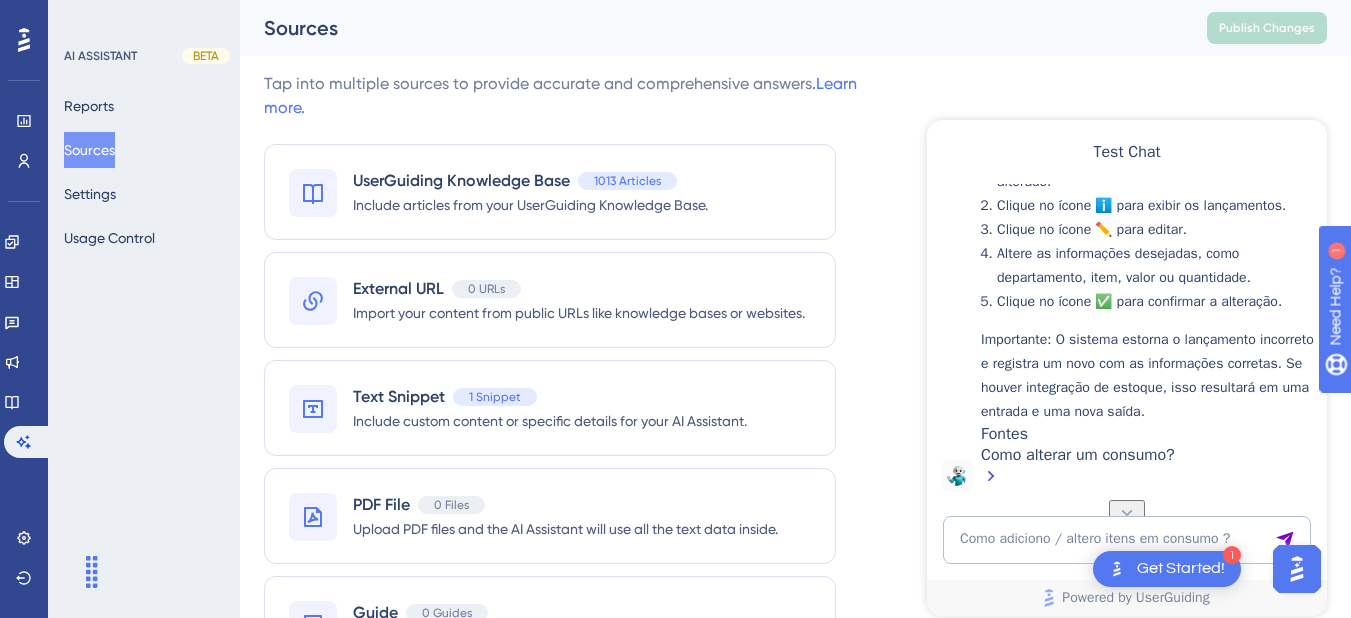 scroll, scrollTop: 594, scrollLeft: 0, axis: vertical 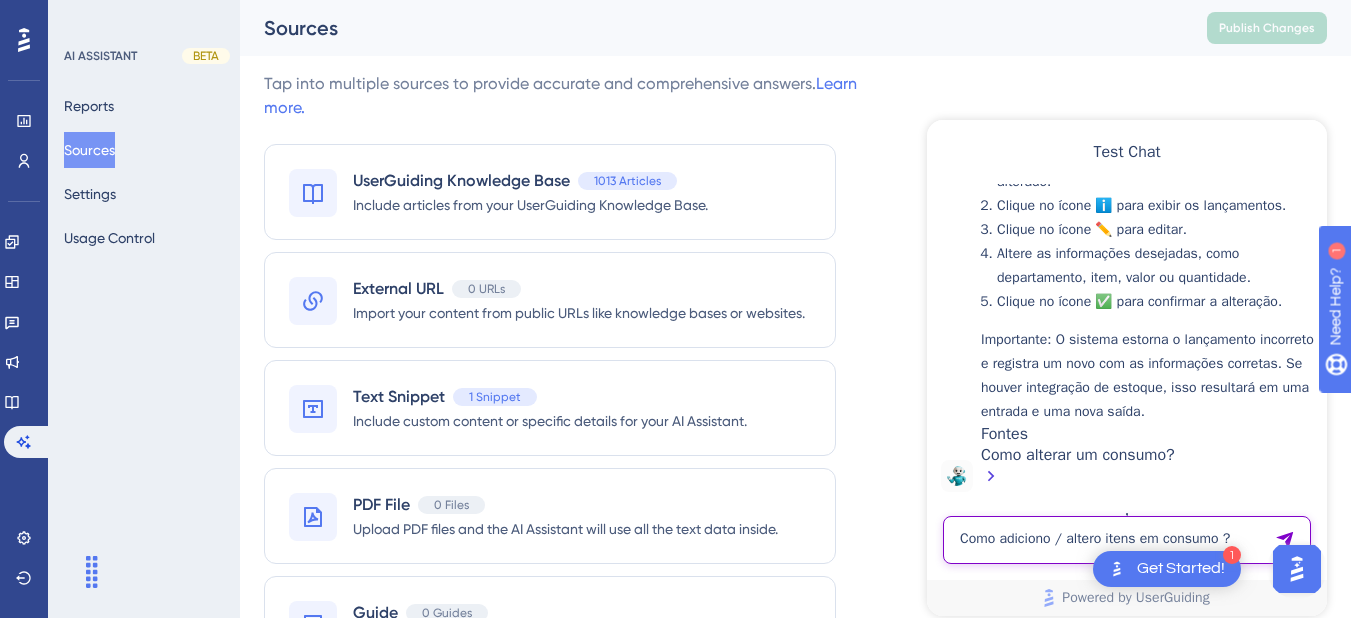 click on "Como adiciono / altero itens em consumo ?" at bounding box center (1127, 540) 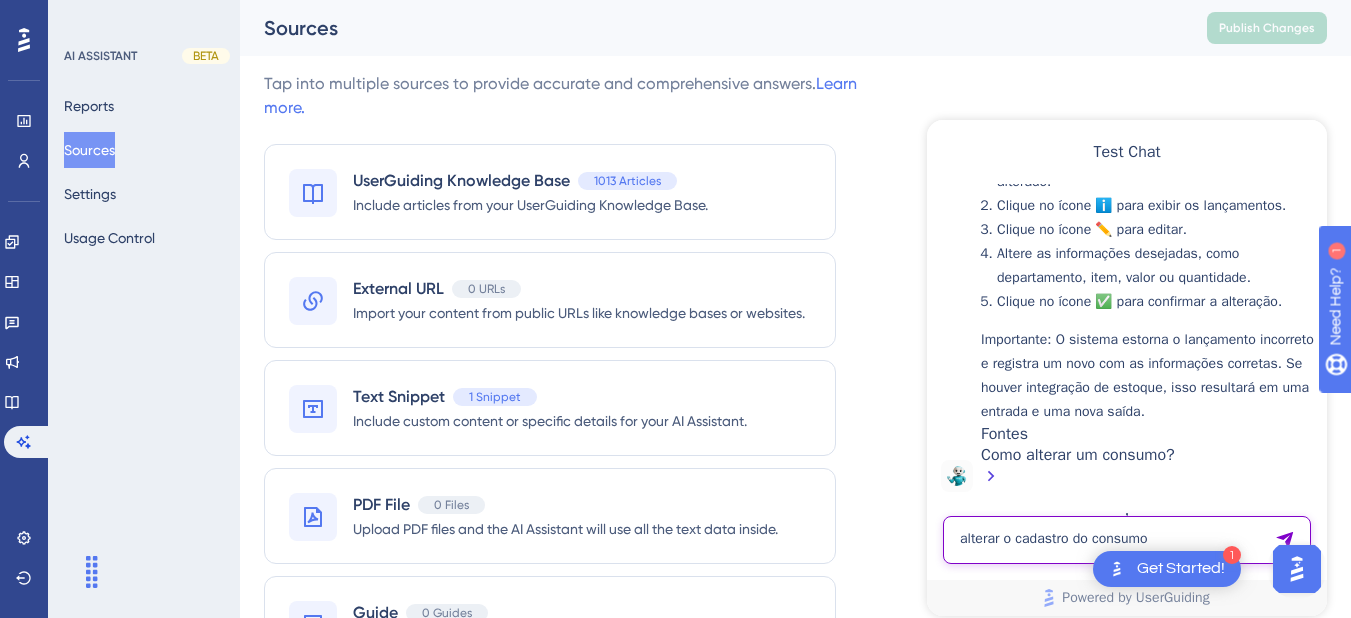 type on "alterar o cadastro do consumo" 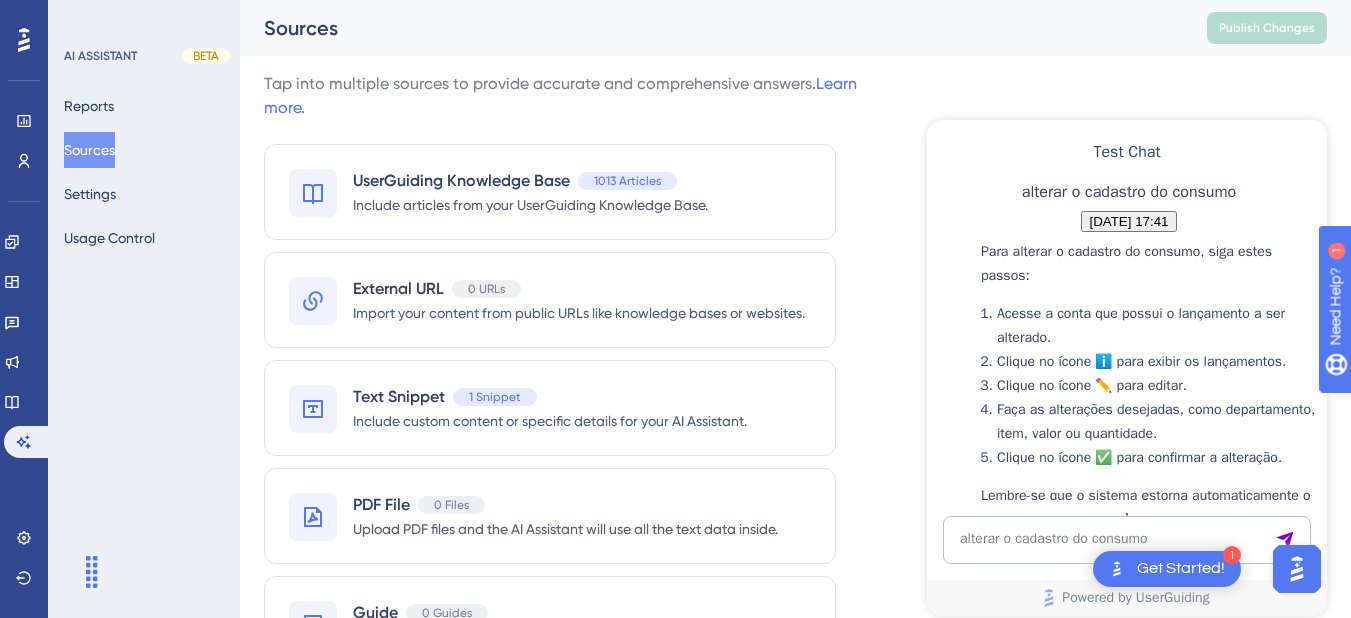 scroll, scrollTop: 1272, scrollLeft: 0, axis: vertical 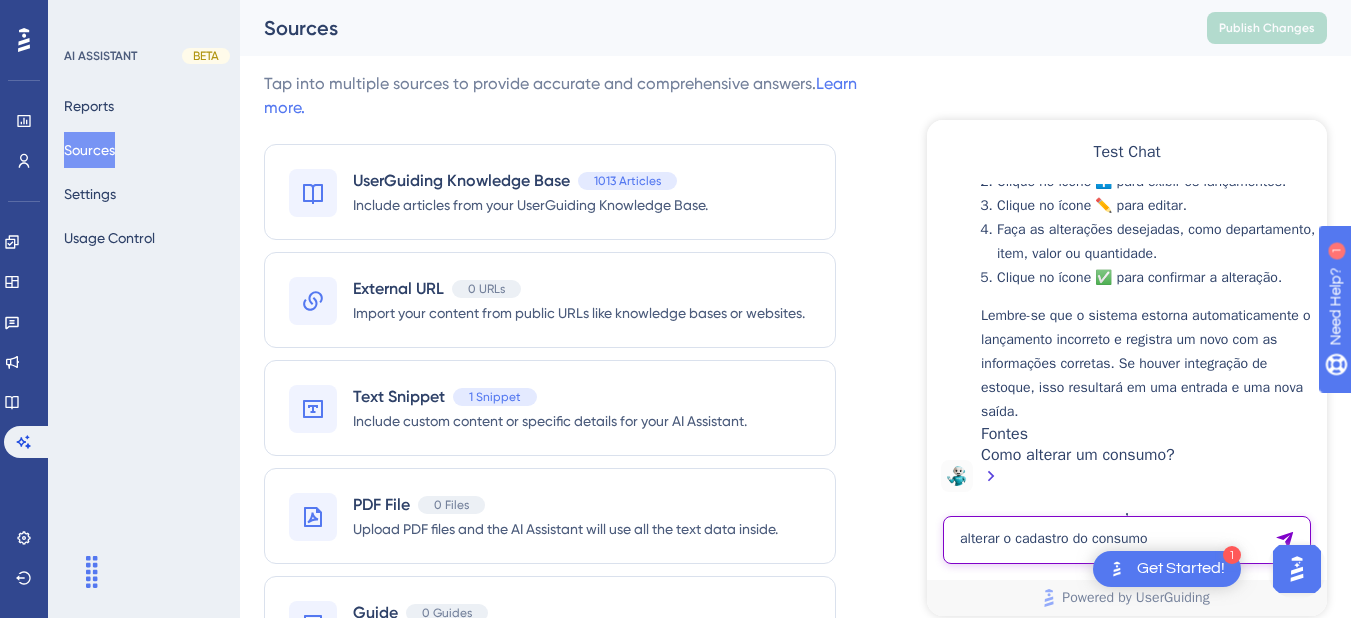 click on "alterar o cadastro do consumo" at bounding box center [1127, 540] 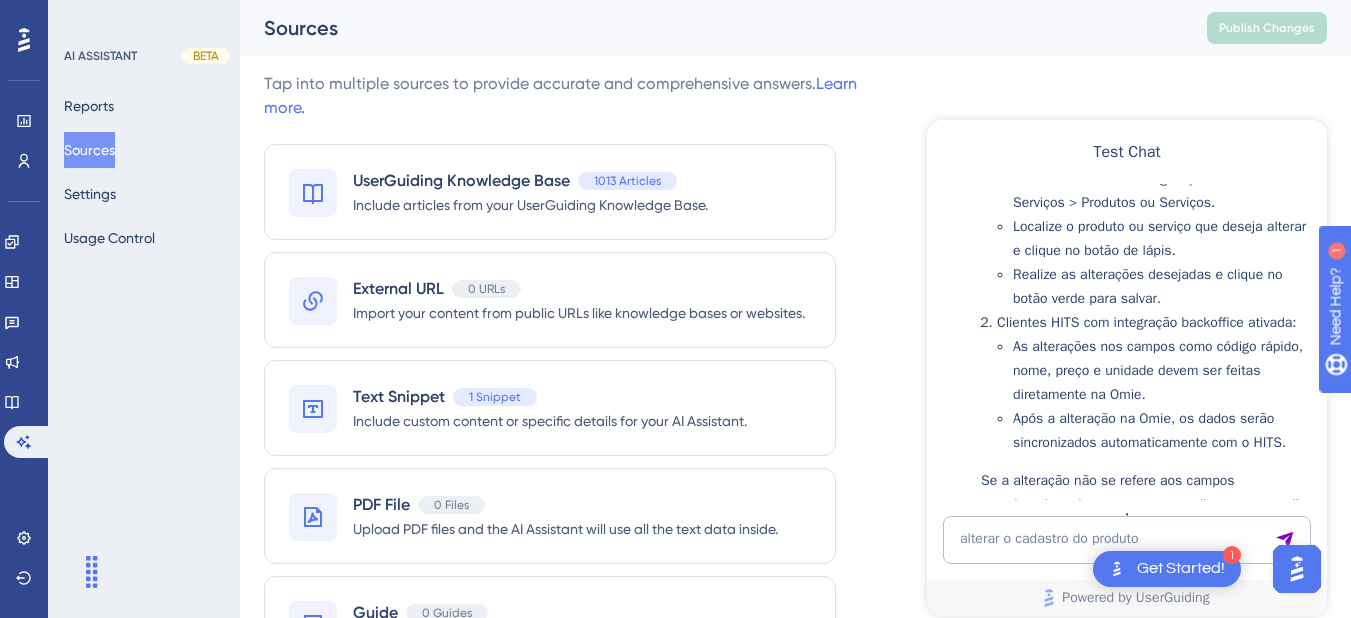 scroll, scrollTop: 2118, scrollLeft: 0, axis: vertical 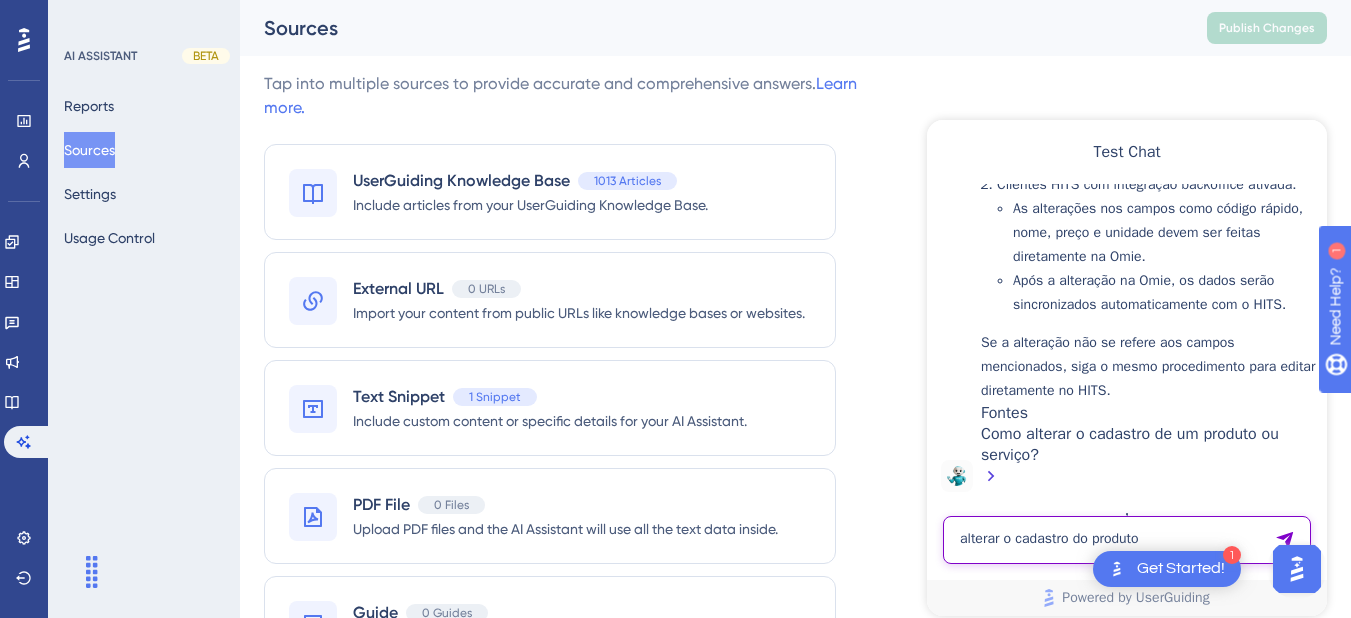 click on "alterar o cadastro do produto" at bounding box center (1127, 540) 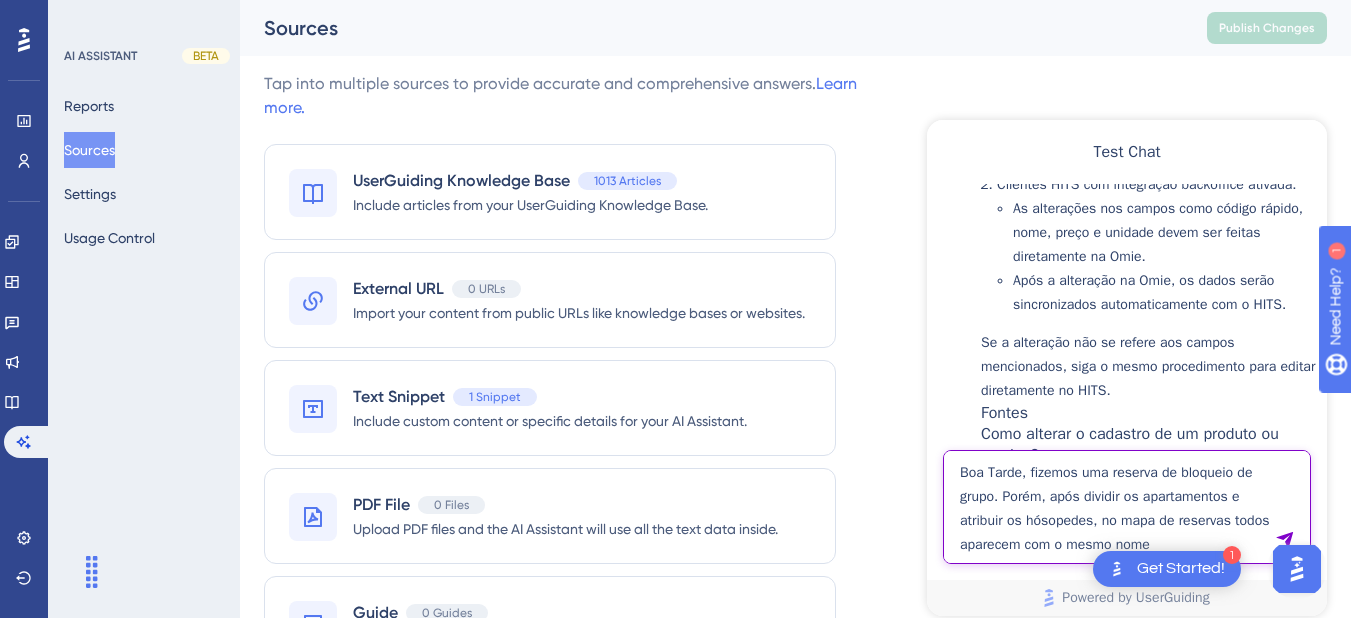 type on "Boa Tarde, fizemos uma reserva de bloqueio de grupo. Porém, após dividir os apartamentos e atribuir os hósopedes, no mapa de reservas todos aparecem com o mesmo nome" 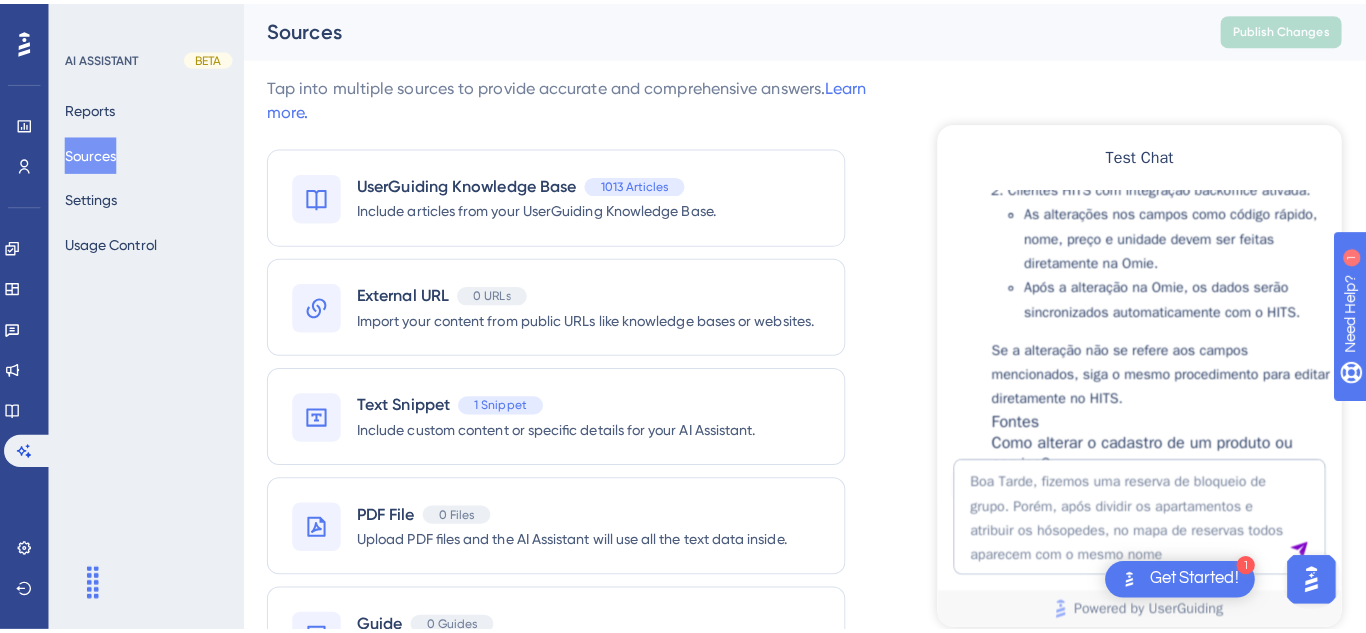 scroll, scrollTop: 2346, scrollLeft: 0, axis: vertical 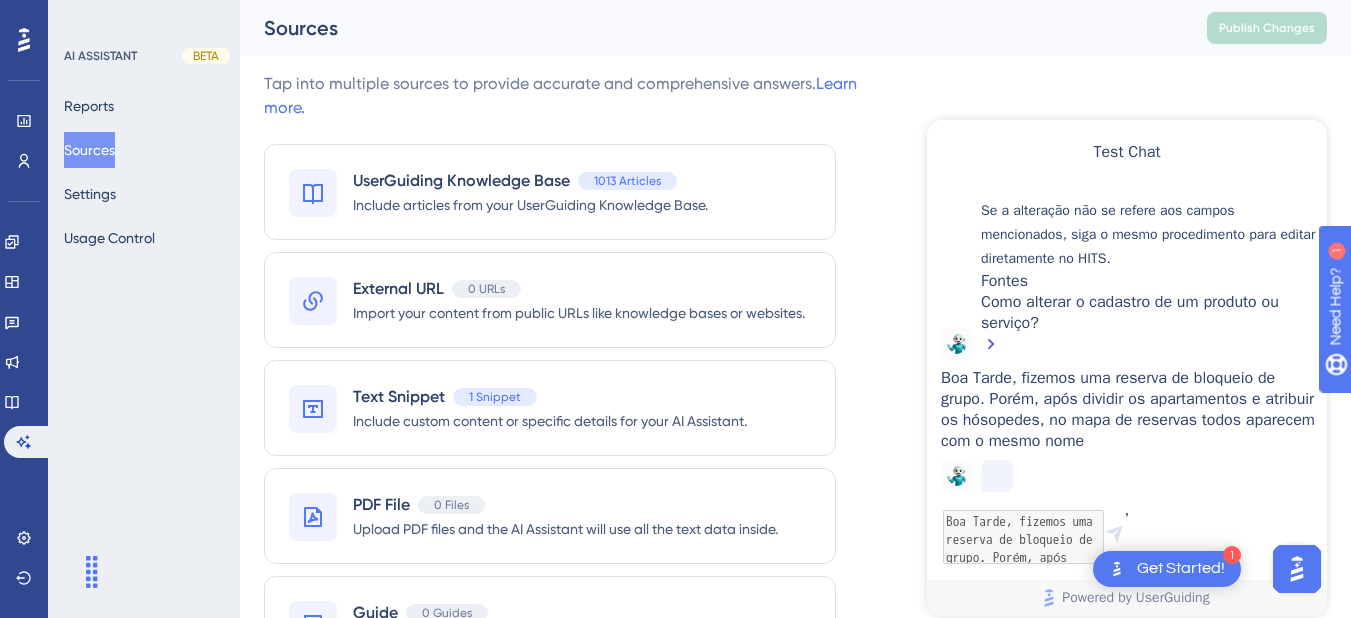click on "Como alterar o cadastro de um produto ou serviço?" at bounding box center [1149, -819] 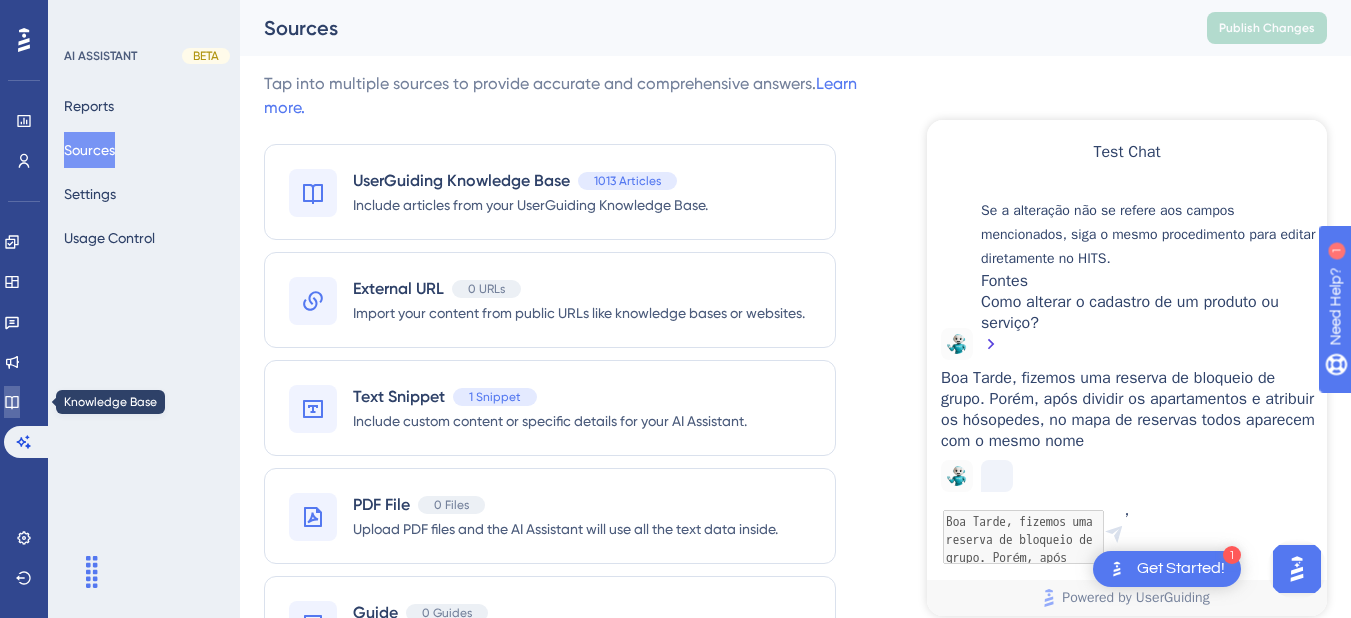 click 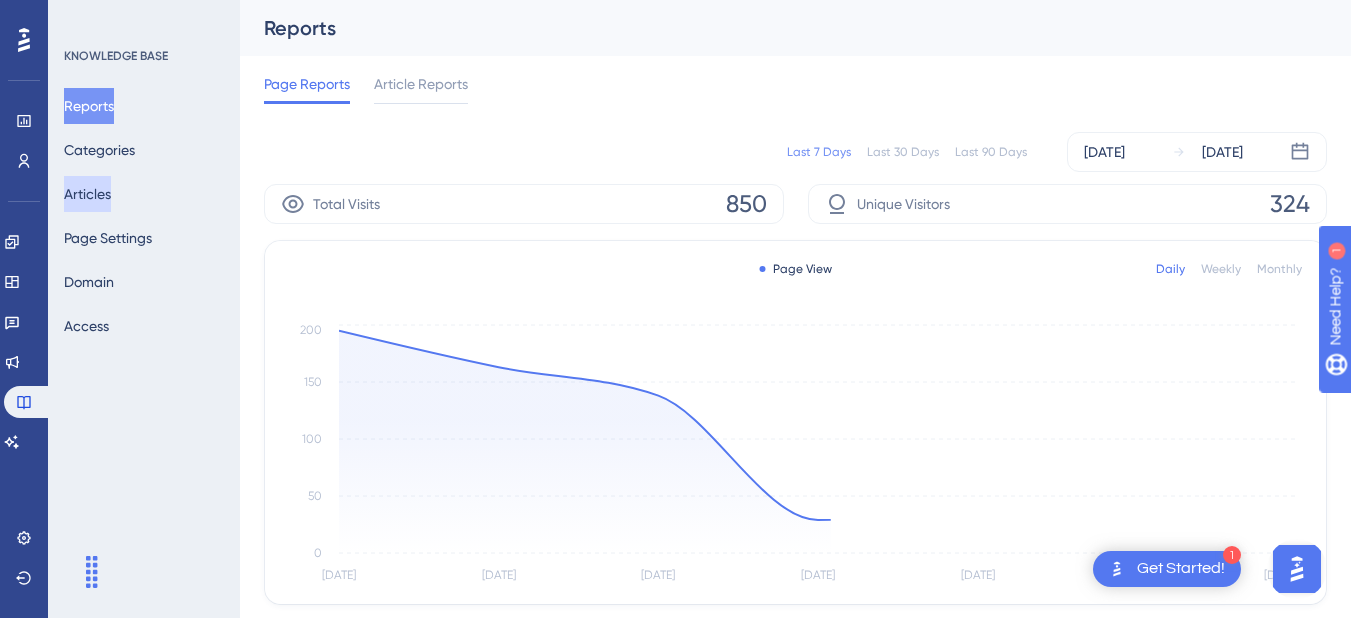 click on "Articles" at bounding box center [87, 194] 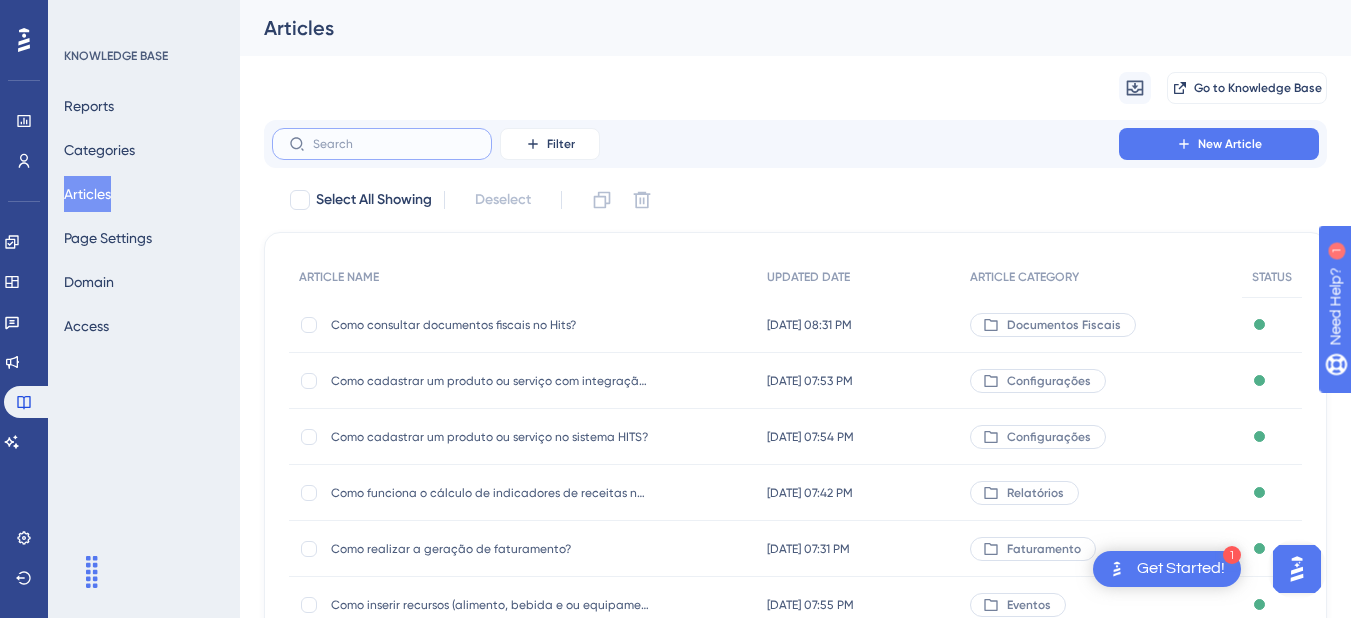 click at bounding box center (394, 144) 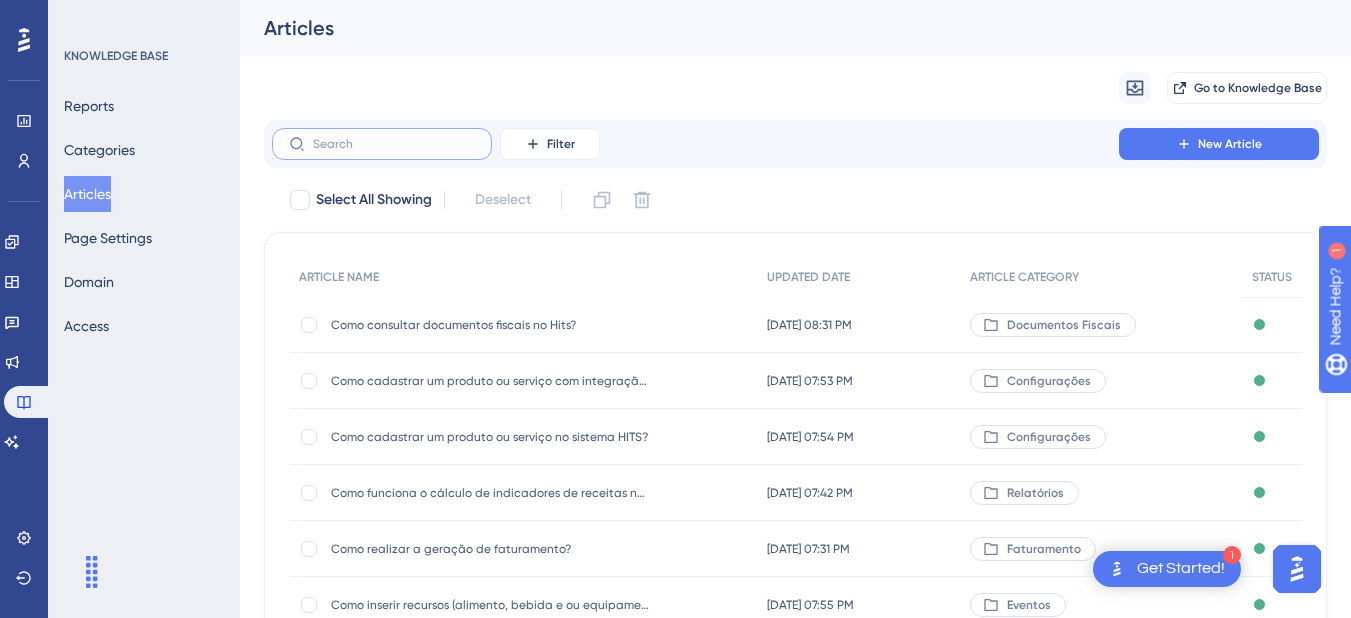 paste on "Como alterar o cadastro de um produto ou serviço?" 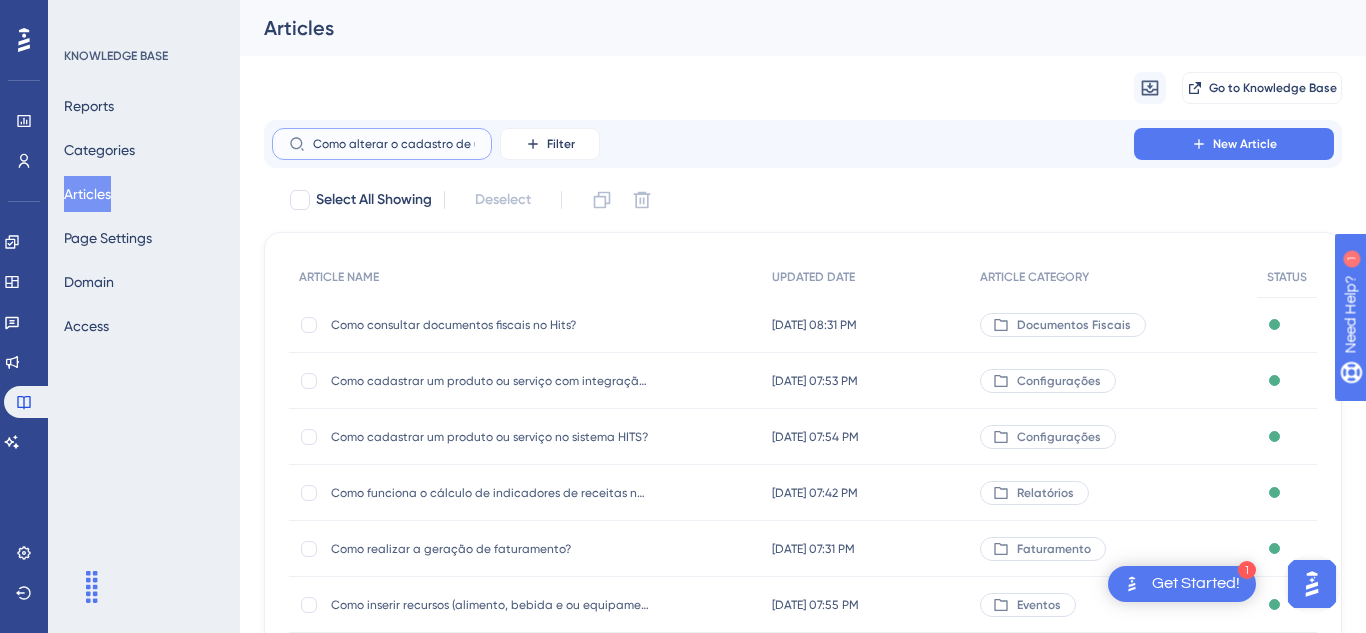 scroll, scrollTop: 0, scrollLeft: 123, axis: horizontal 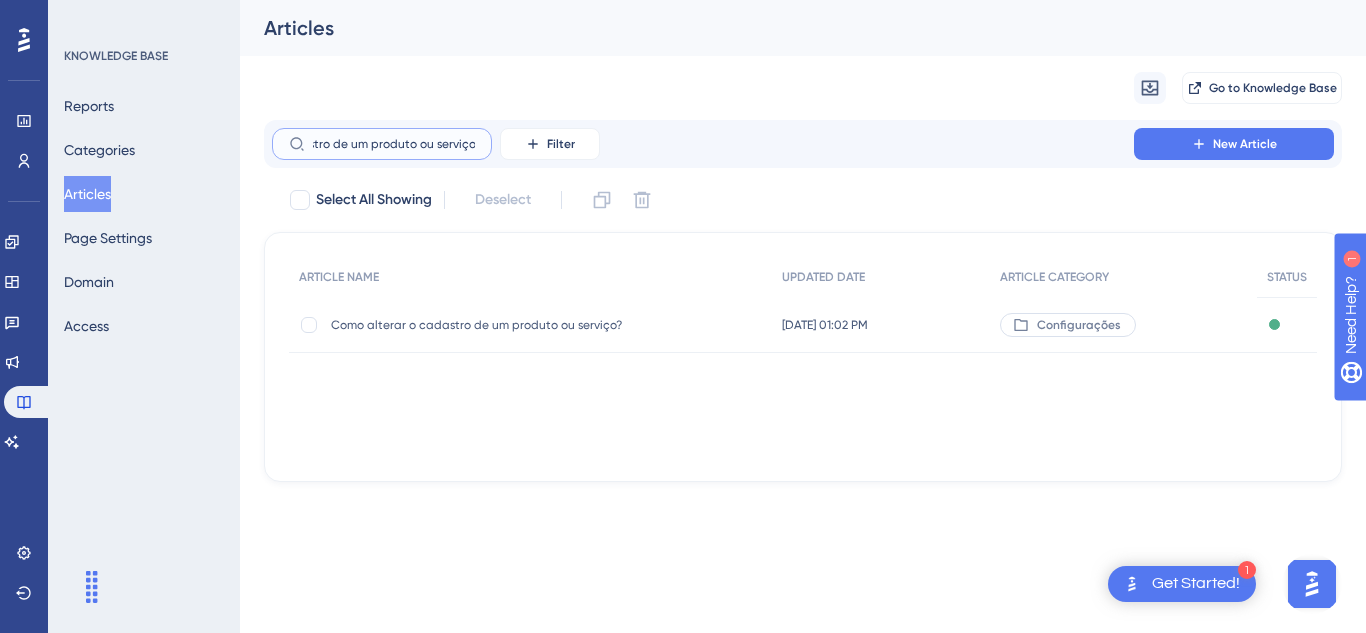 type on "Como alterar o cadastro de um produto ou serviço?" 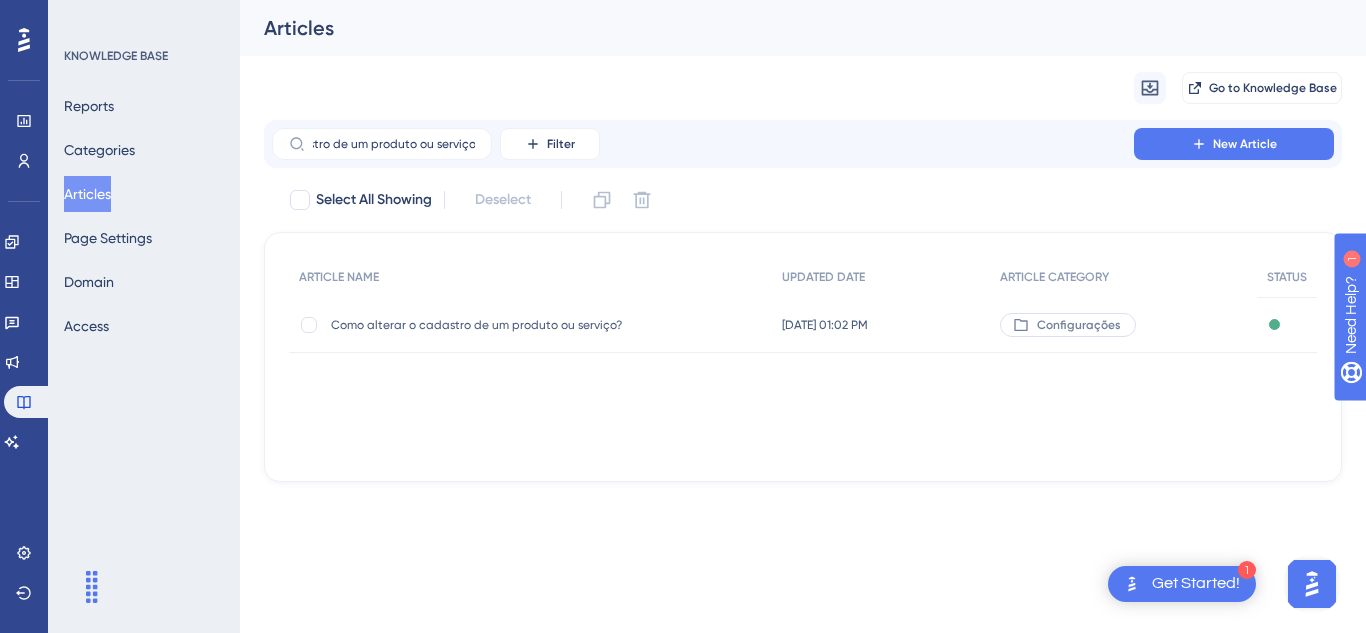 click on "Como alterar o cadastro de um produto ou serviço?" at bounding box center [491, 325] 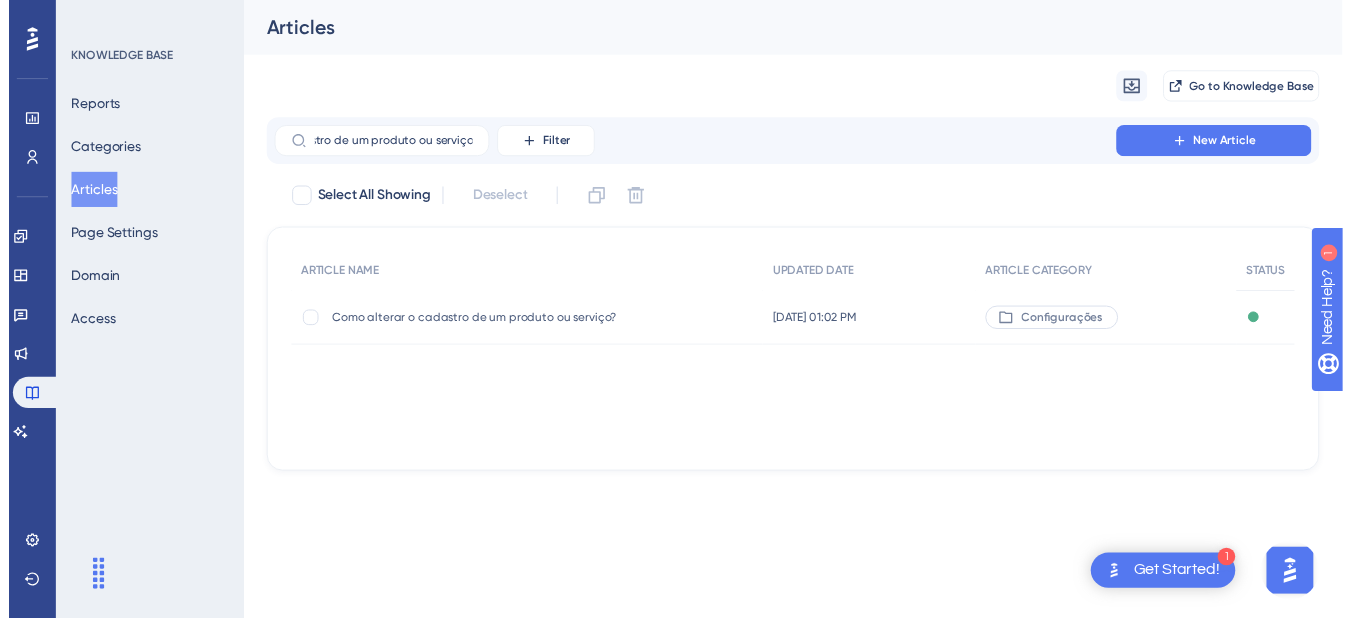 scroll, scrollTop: 0, scrollLeft: 0, axis: both 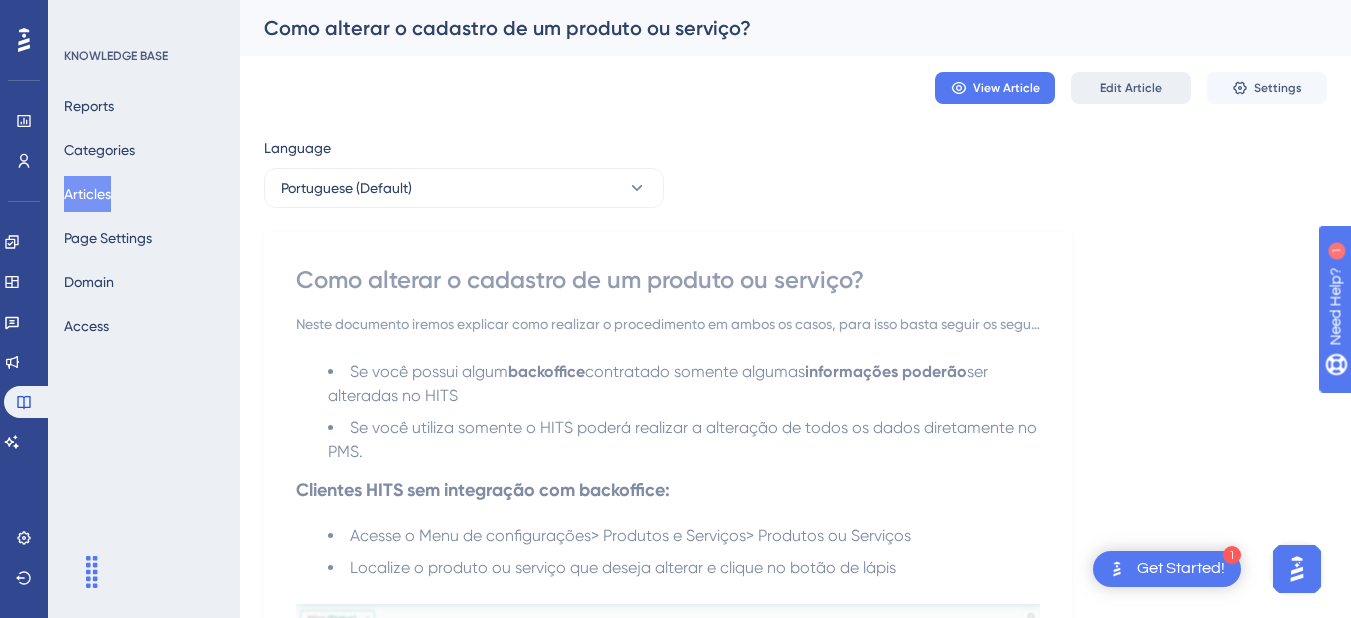 click on "Edit Article" at bounding box center [1131, 88] 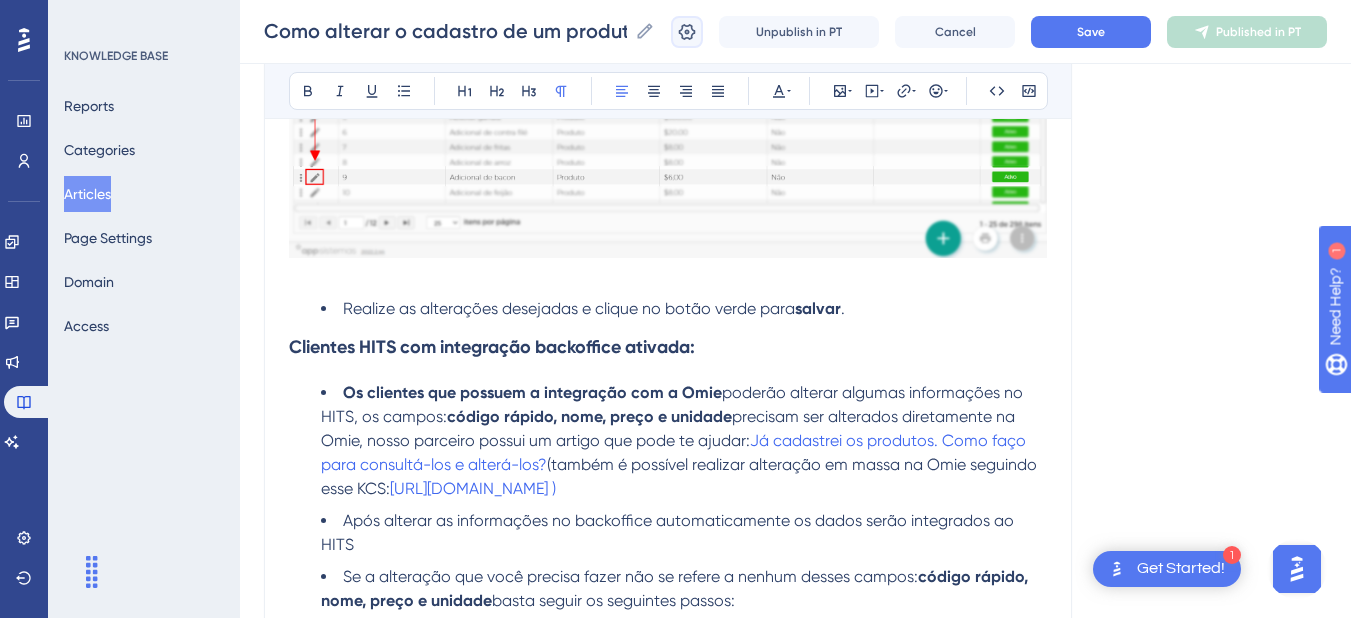 click 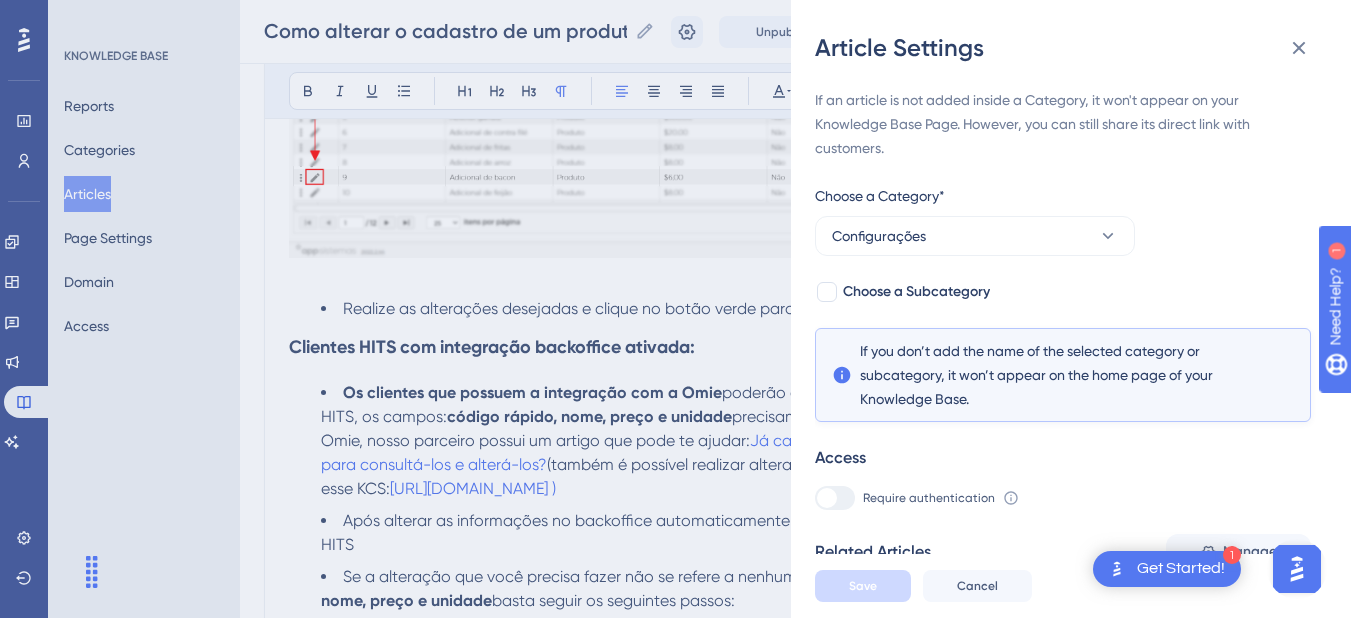scroll, scrollTop: 133, scrollLeft: 0, axis: vertical 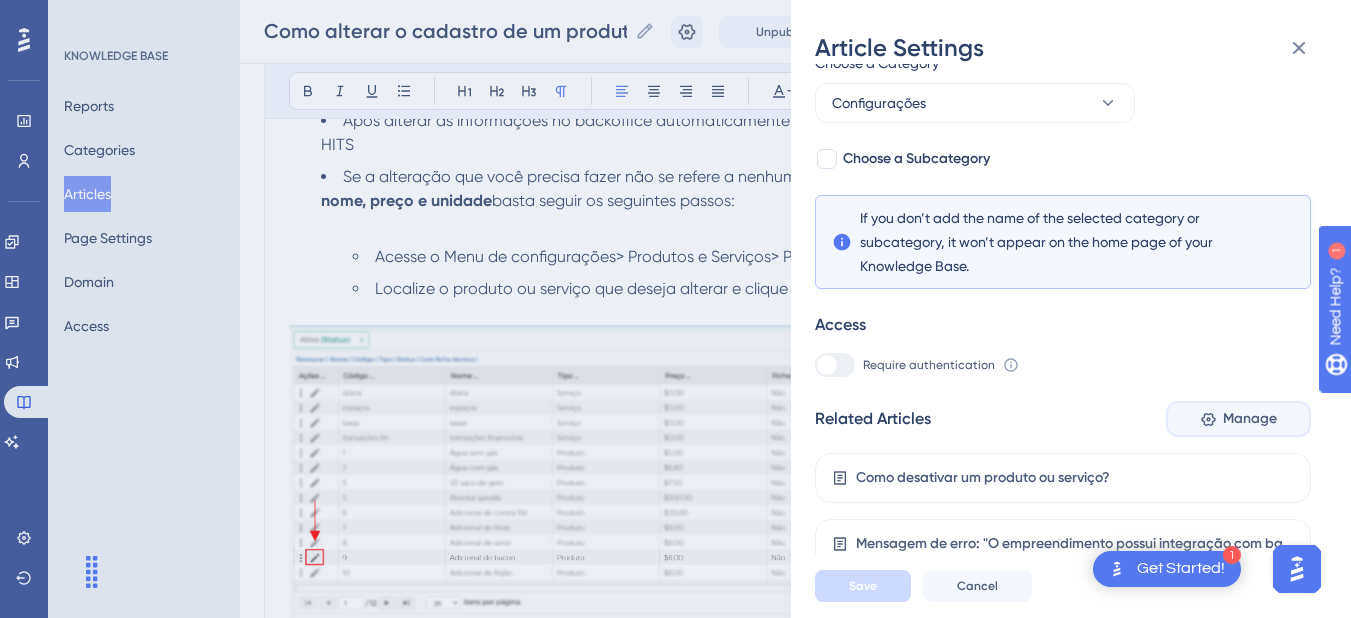 click on "Manage" at bounding box center (1250, 419) 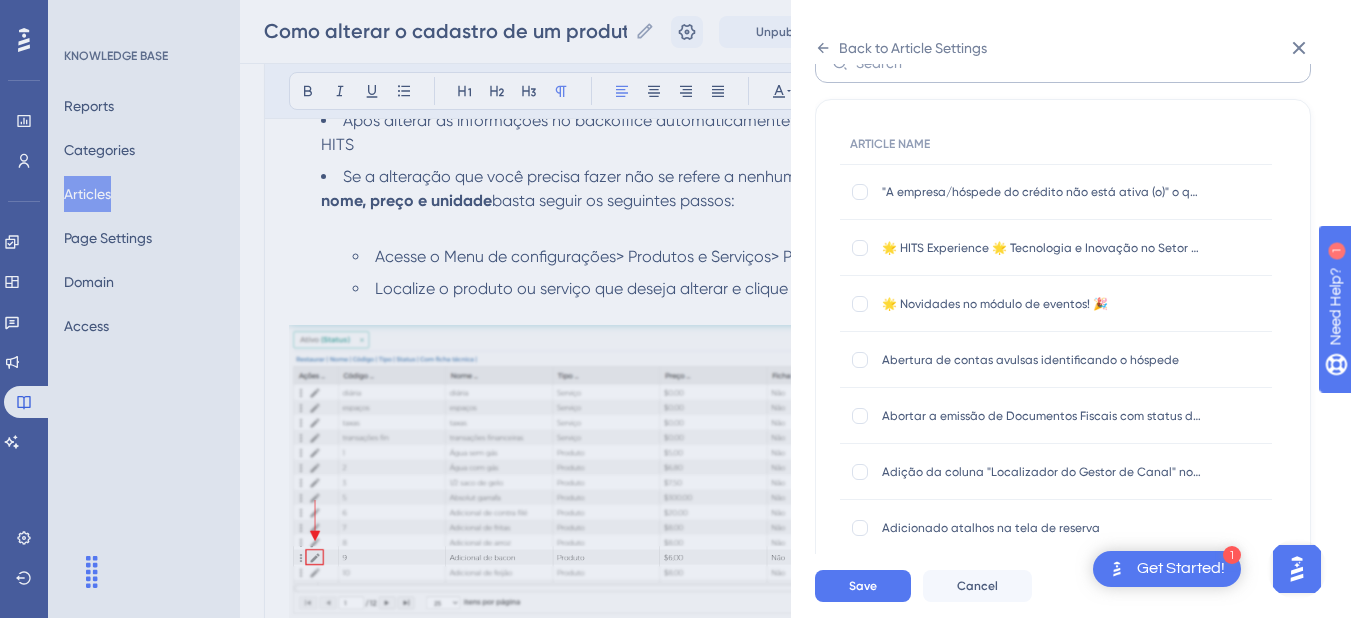 scroll, scrollTop: 0, scrollLeft: 0, axis: both 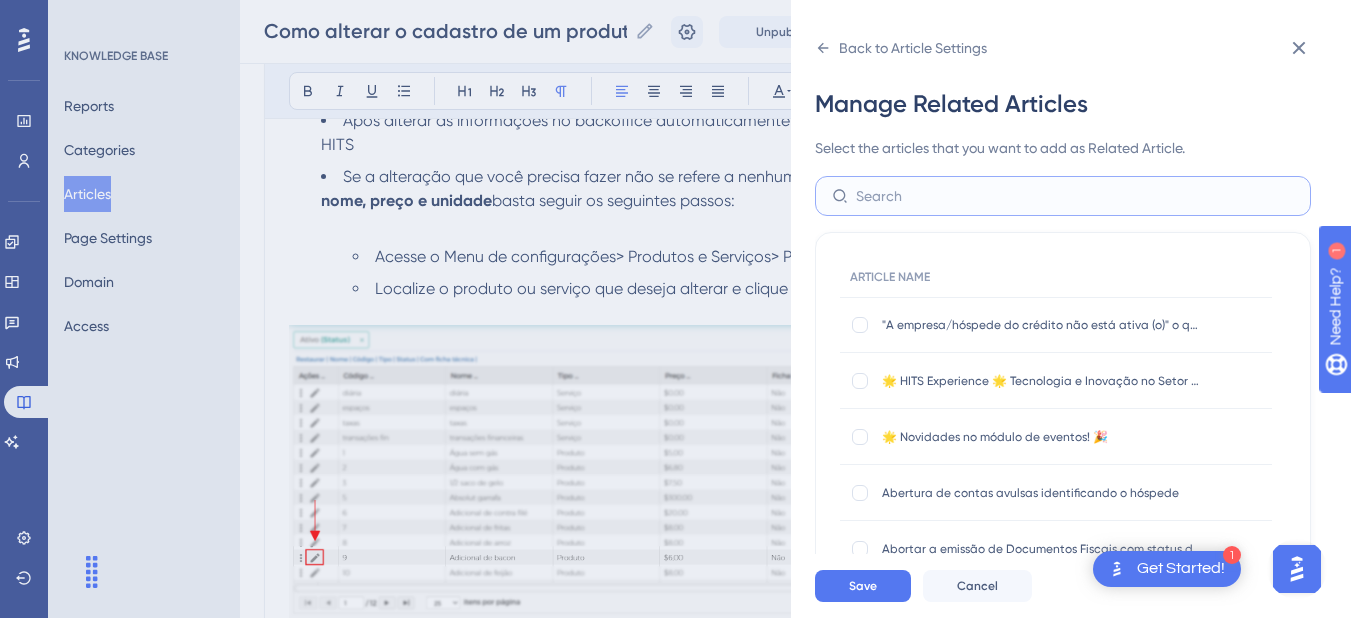 click at bounding box center (1075, 196) 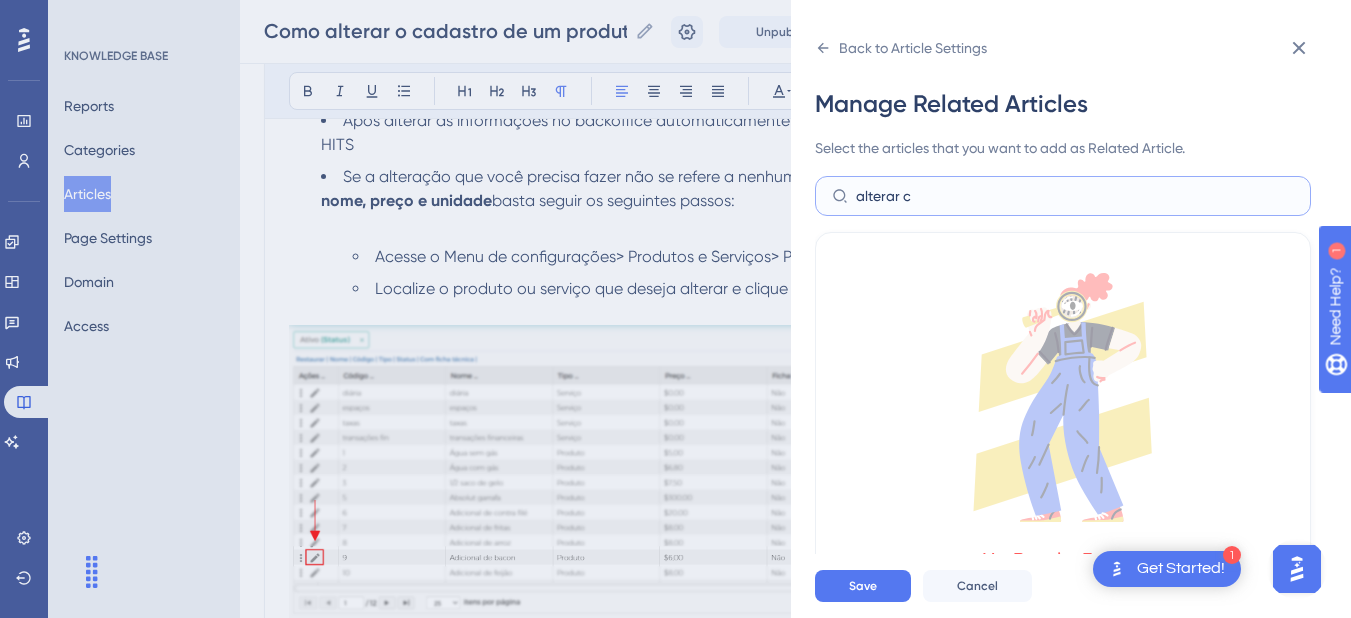 type on "alterar" 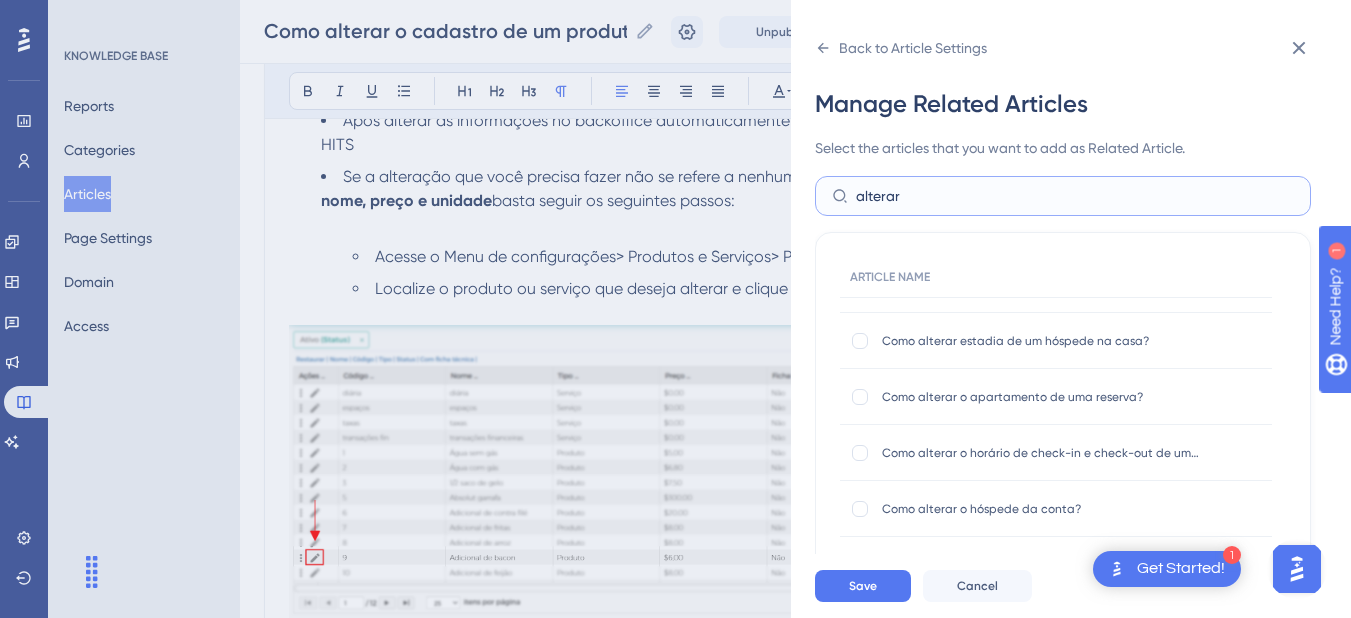 scroll, scrollTop: 800, scrollLeft: 0, axis: vertical 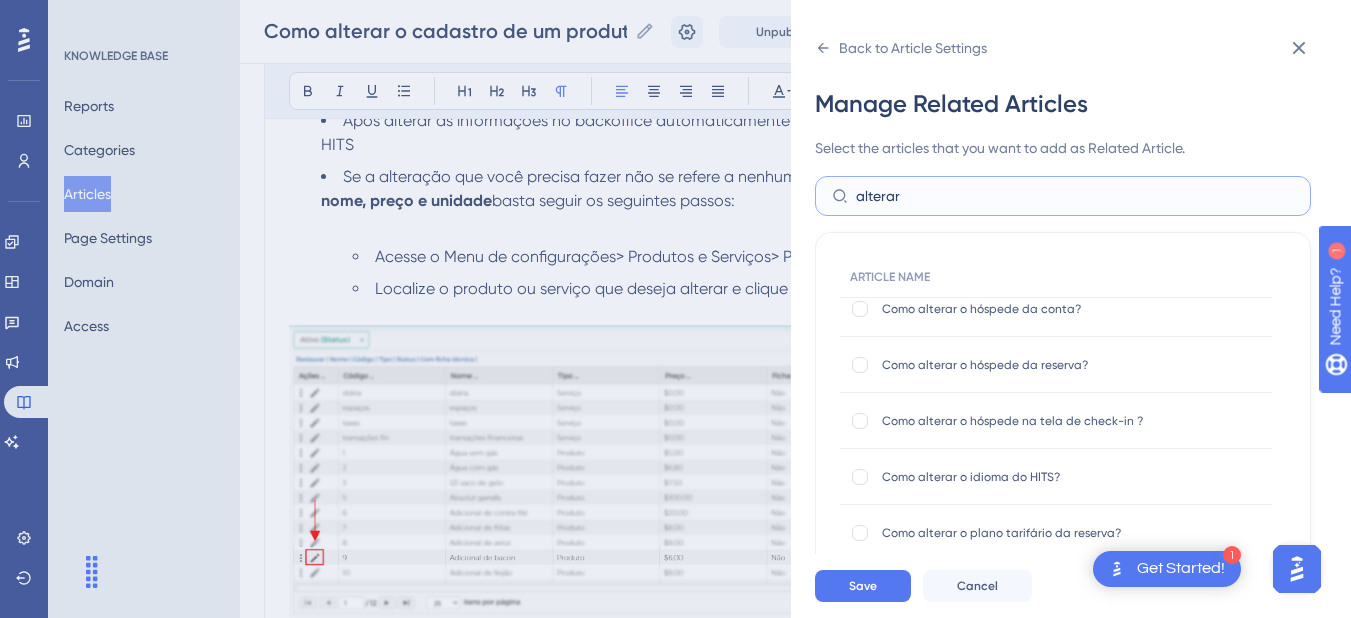 drag, startPoint x: 930, startPoint y: 206, endPoint x: 840, endPoint y: 201, distance: 90.13878 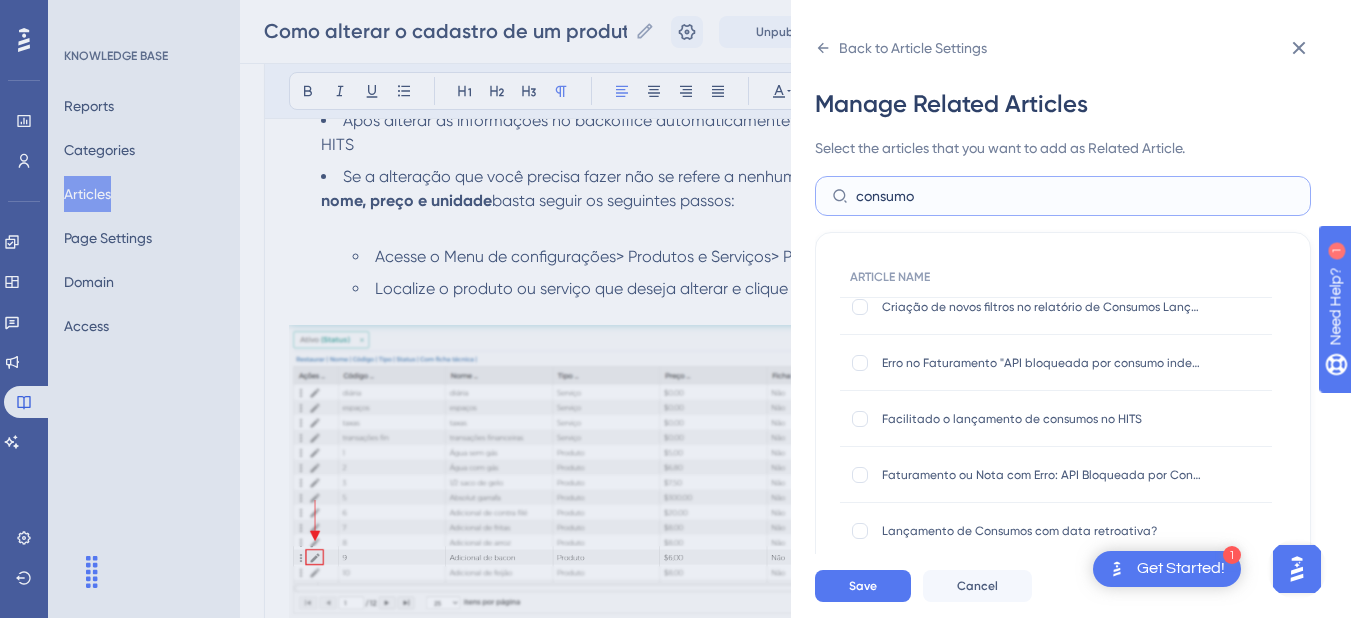 scroll, scrollTop: 634, scrollLeft: 0, axis: vertical 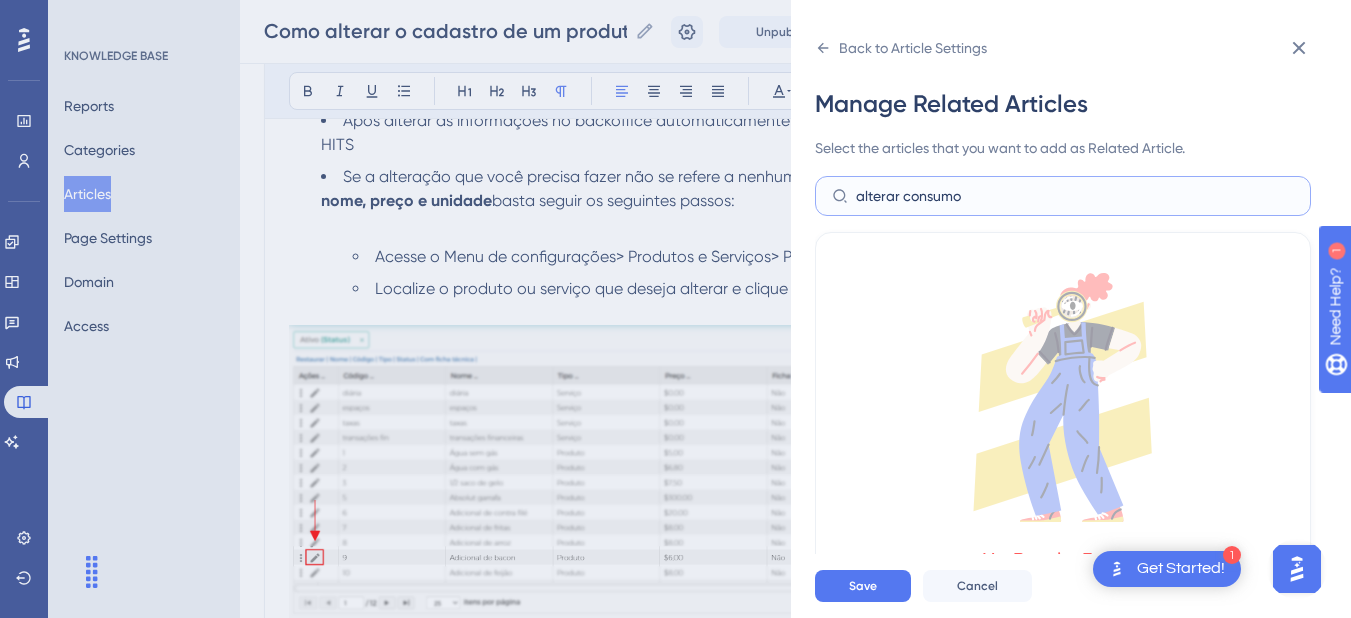 type on "alterar consumo" 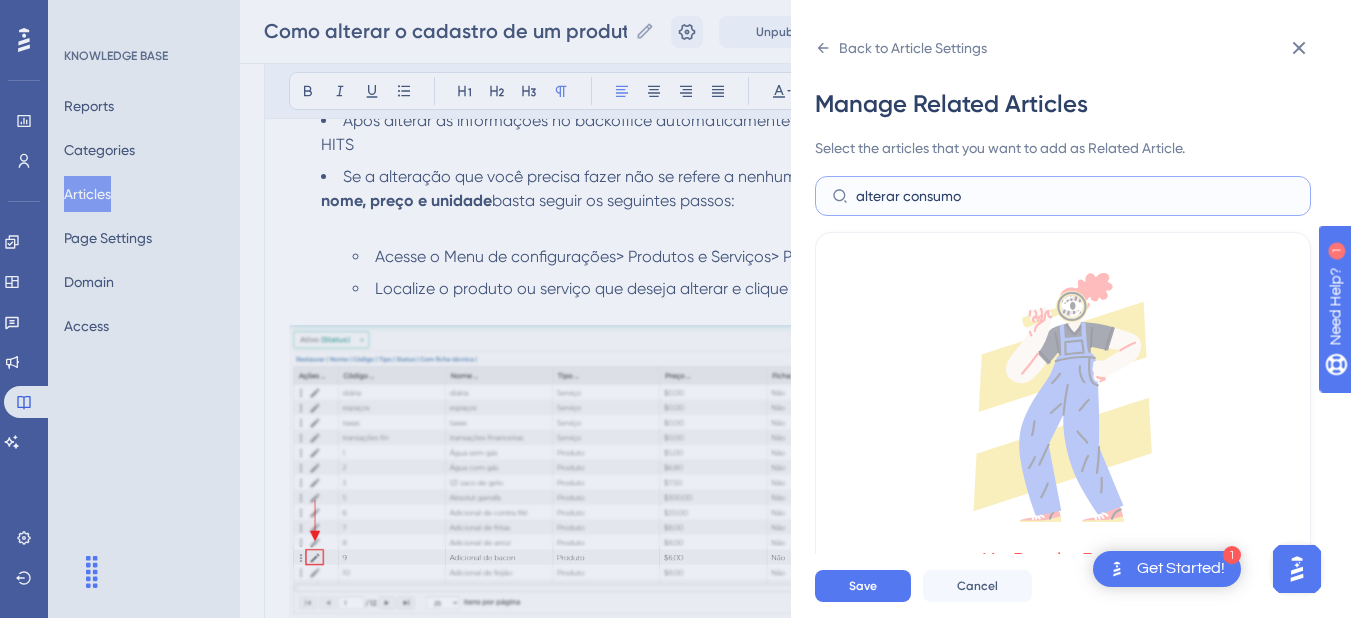 click on "alterar consumo" at bounding box center [1075, 196] 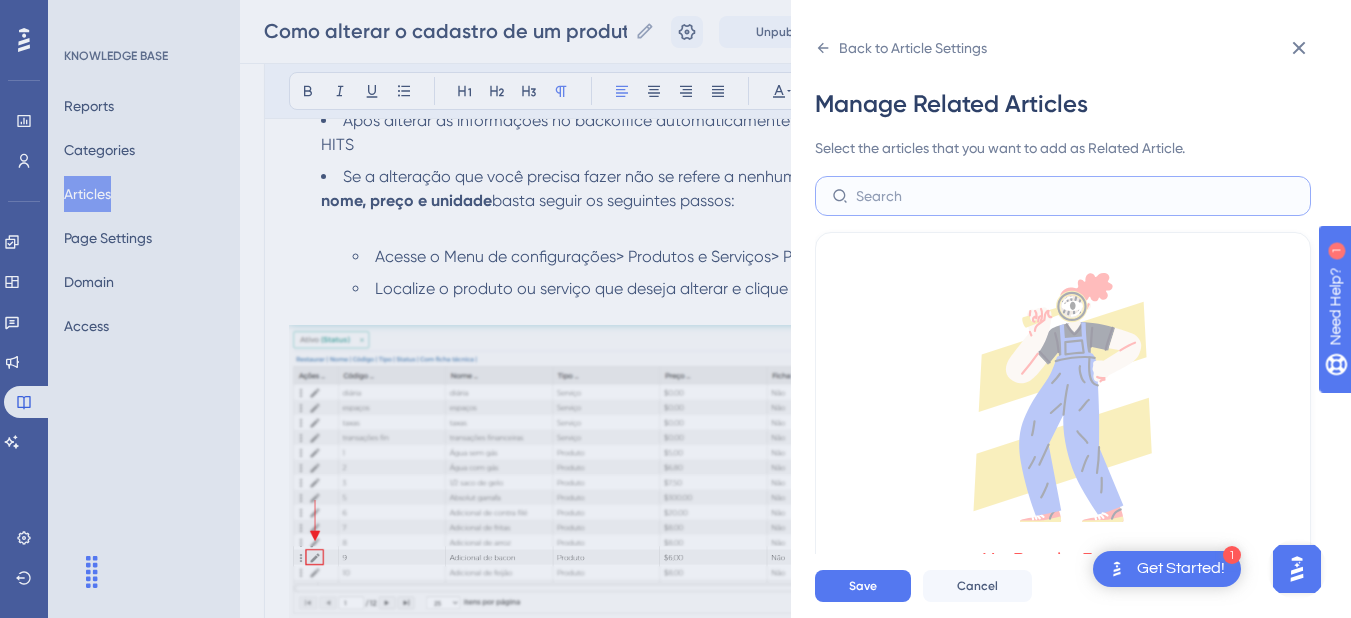 paste on "Como alterar um consumo?" 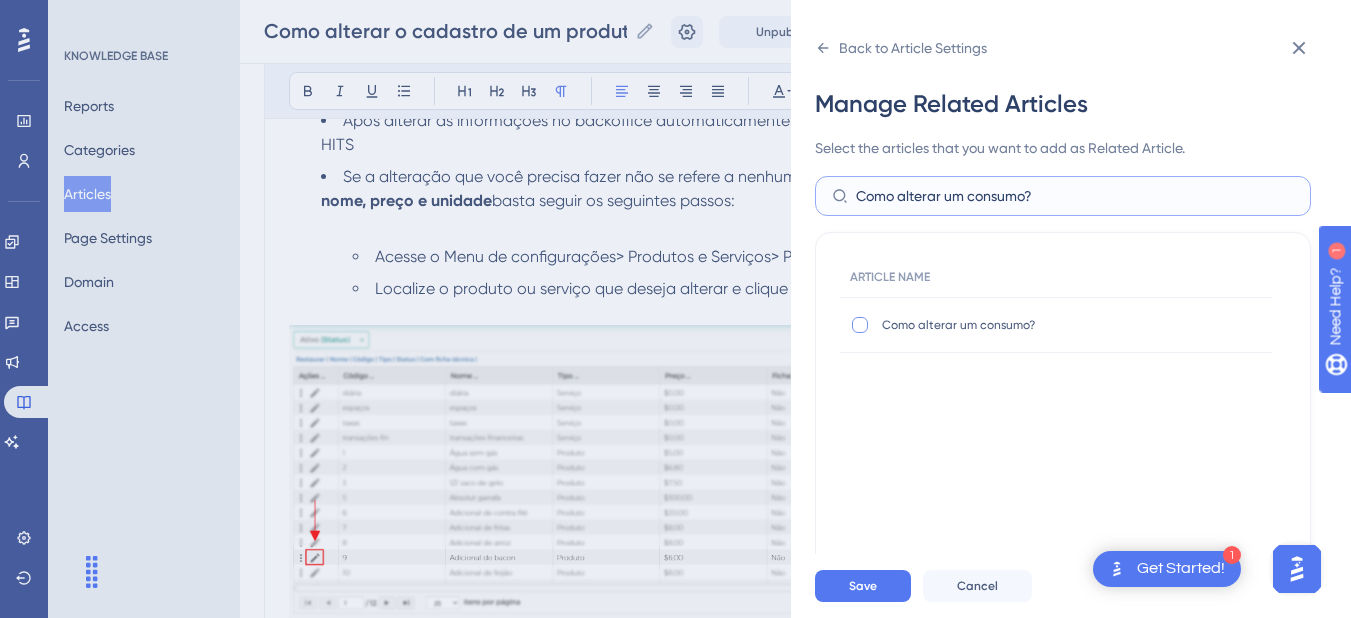 type on "Como alterar um consumo?" 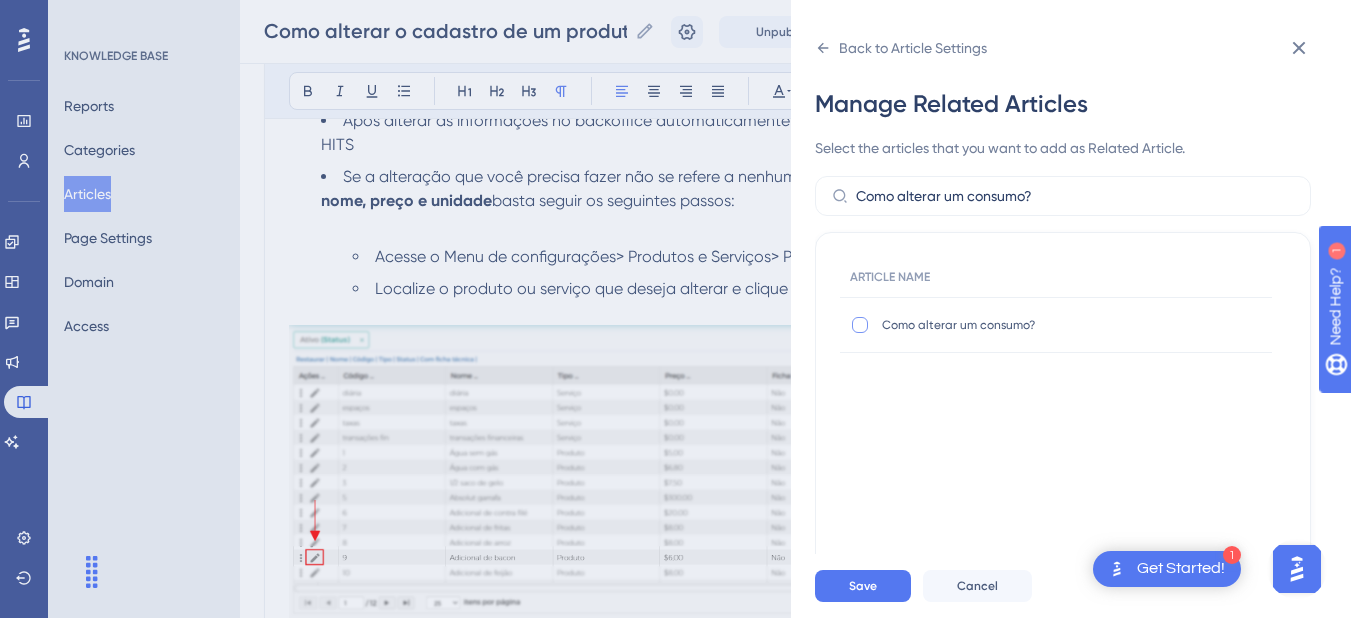 click at bounding box center (860, 325) 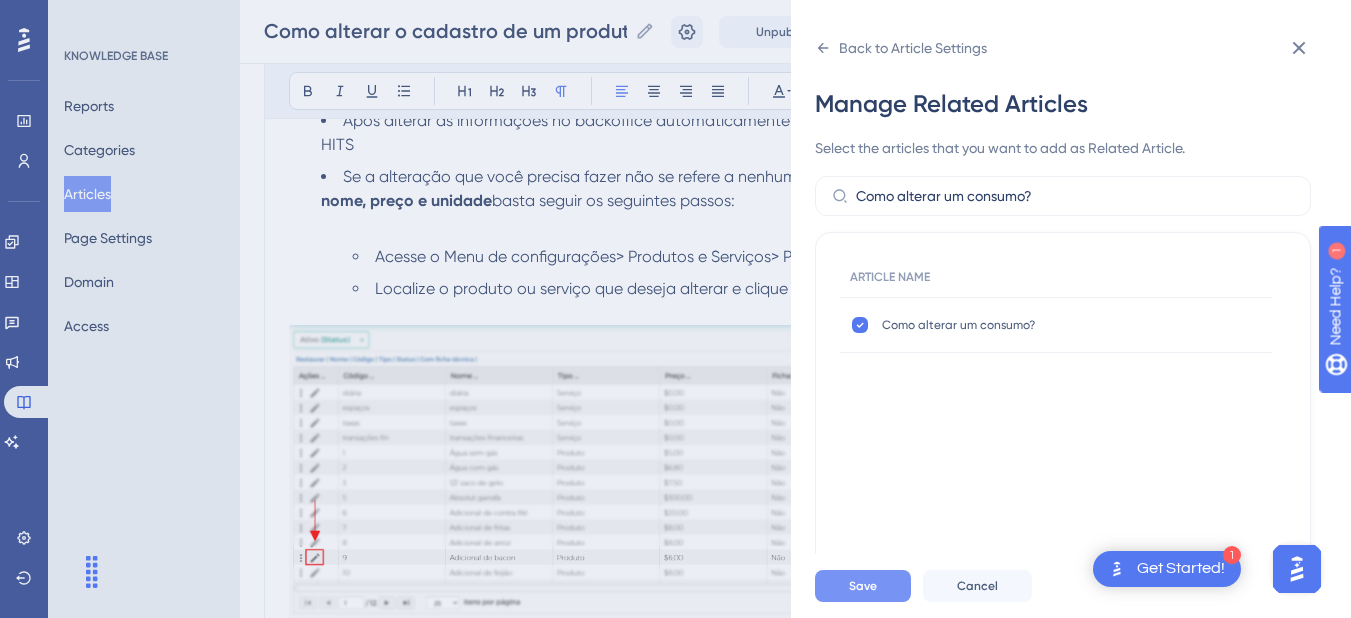 click on "Save" at bounding box center [863, 586] 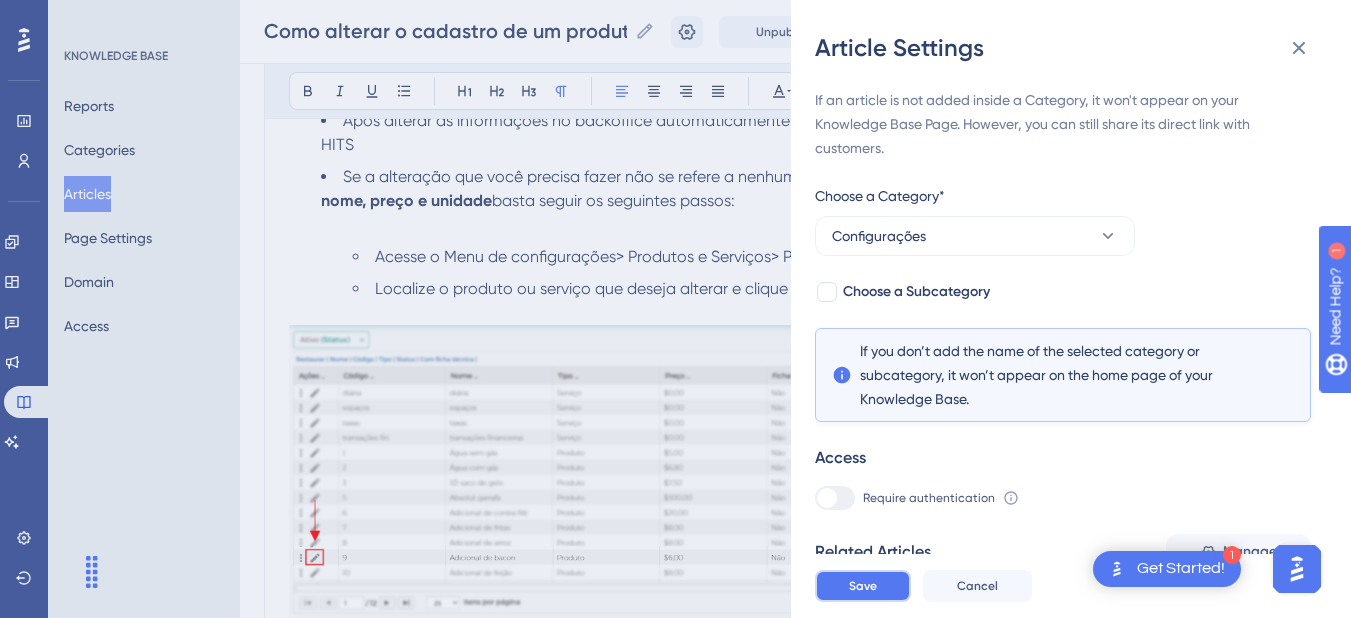 click on "Save" at bounding box center (863, 586) 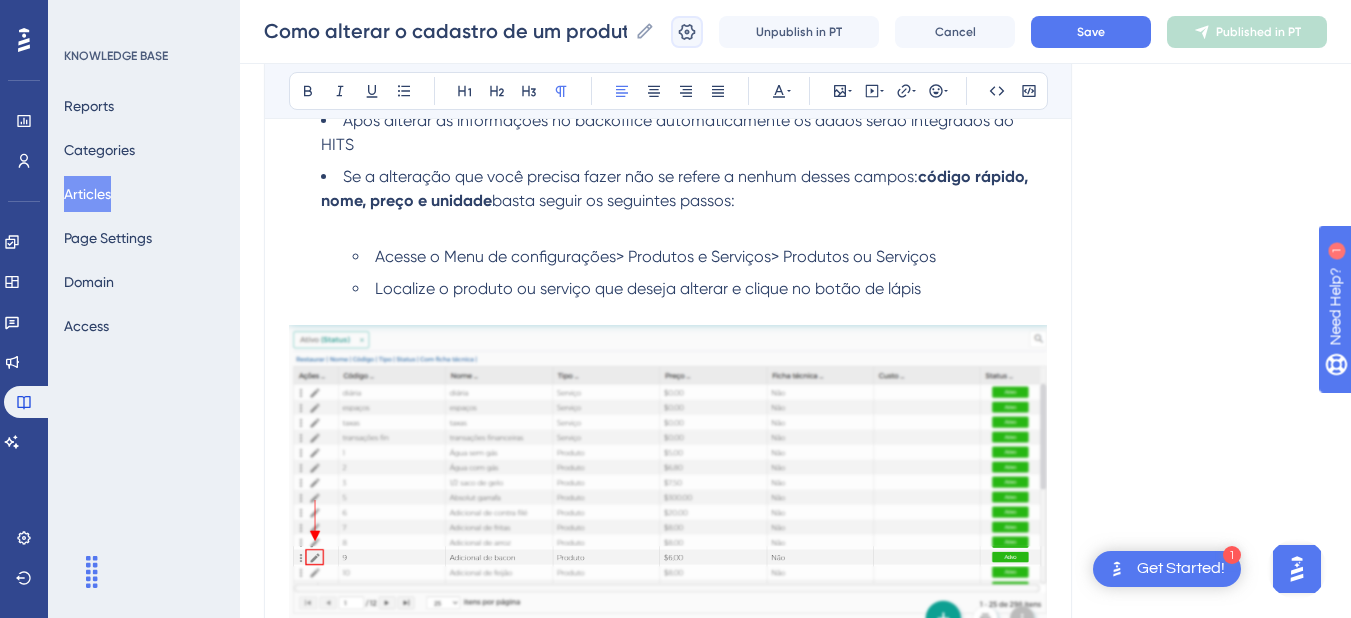 drag, startPoint x: 708, startPoint y: 31, endPoint x: 782, endPoint y: 87, distance: 92.800865 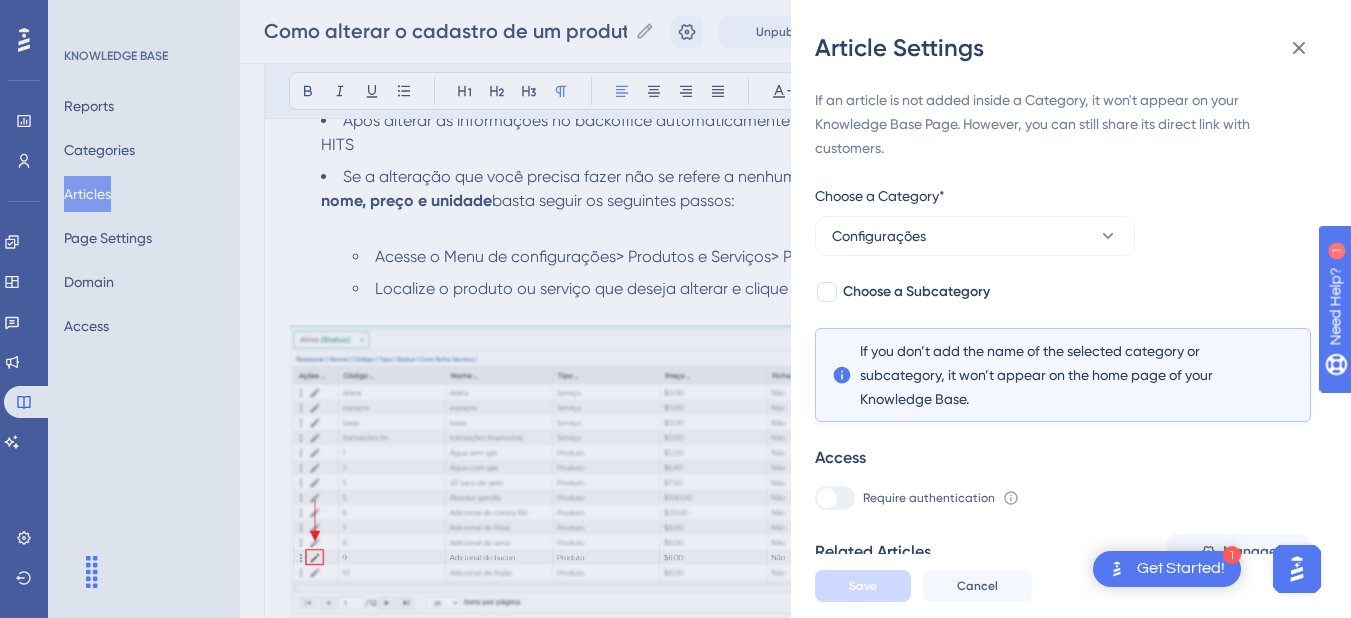 scroll, scrollTop: 199, scrollLeft: 0, axis: vertical 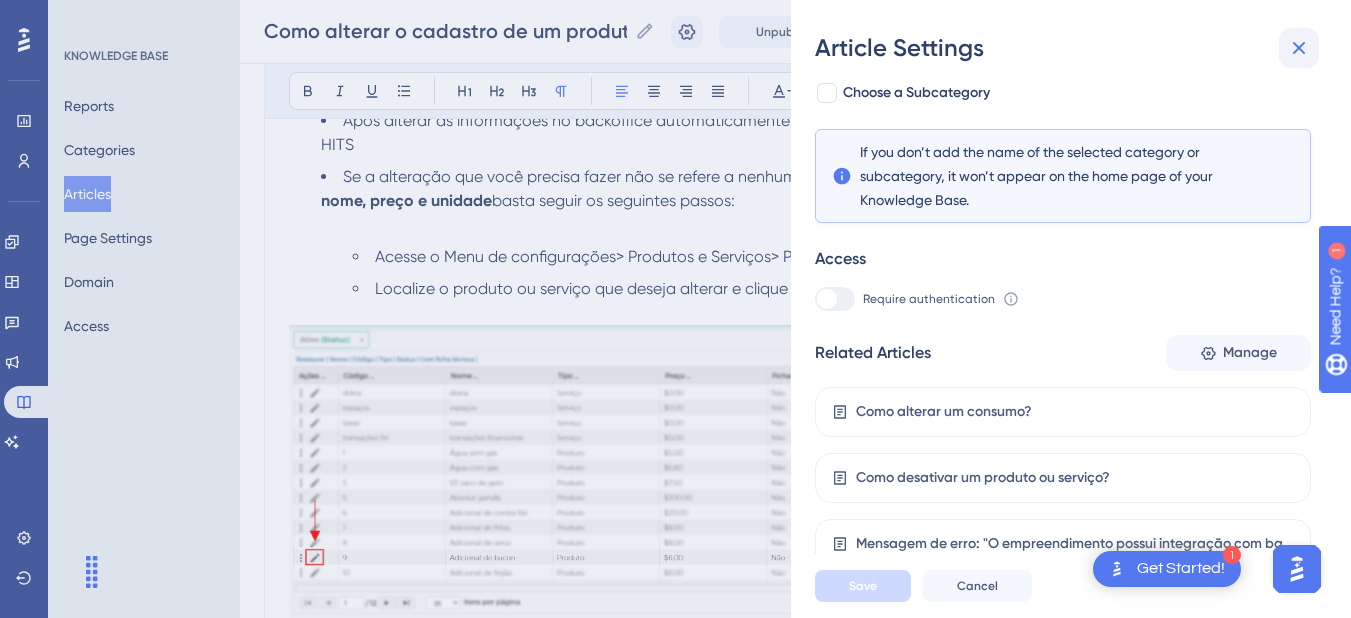 click 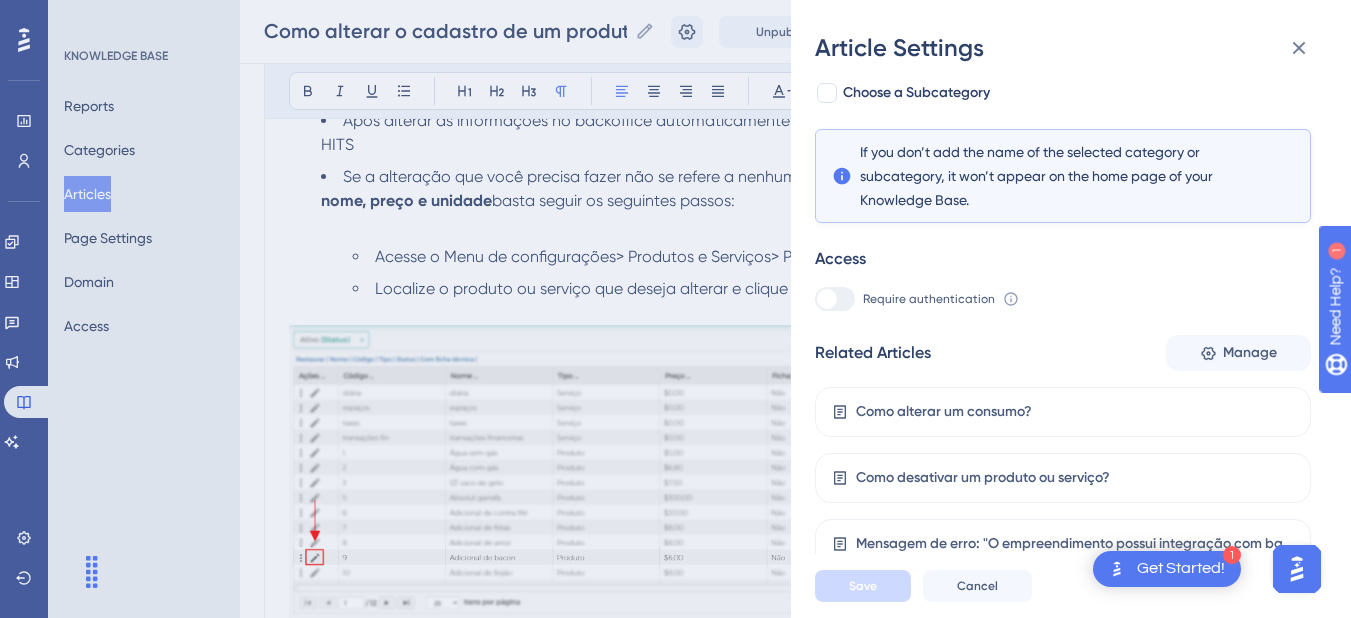 scroll, scrollTop: 0, scrollLeft: 0, axis: both 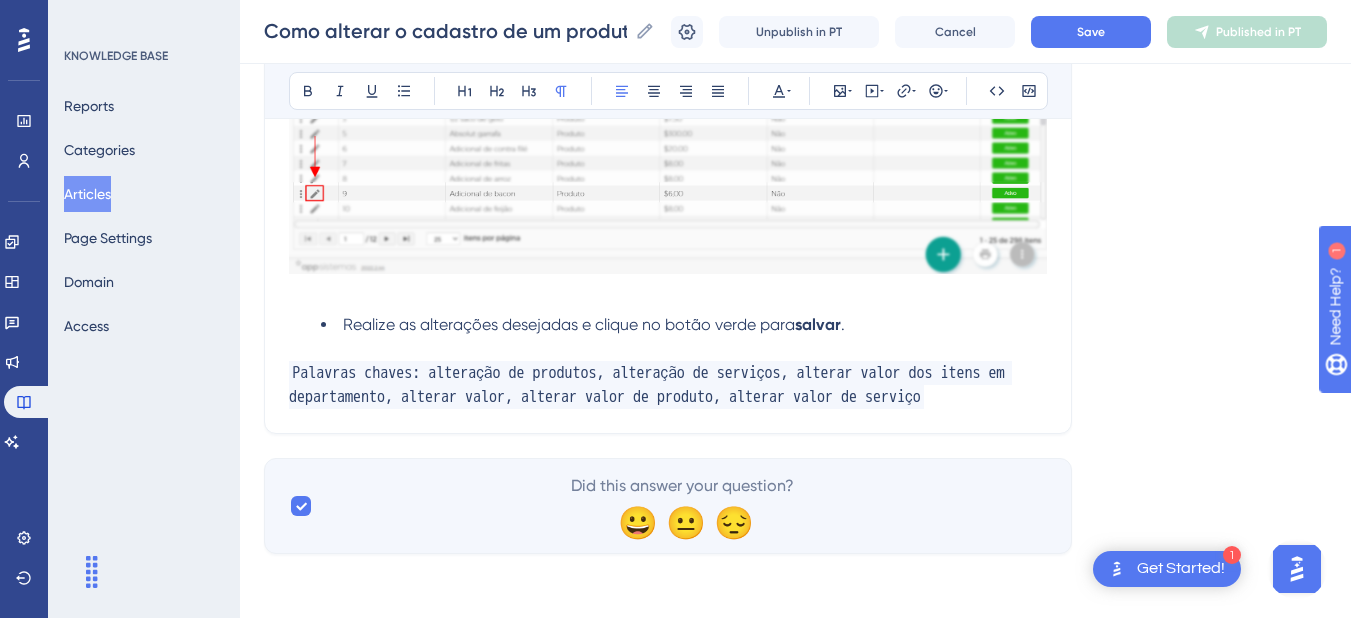 click on "Palavras chaves: alteração de produtos, alteração de serviços, alterar valor dos itens em departamento, alterar valor, alterar valor de produto, alterar valor de serviço" at bounding box center [668, 385] 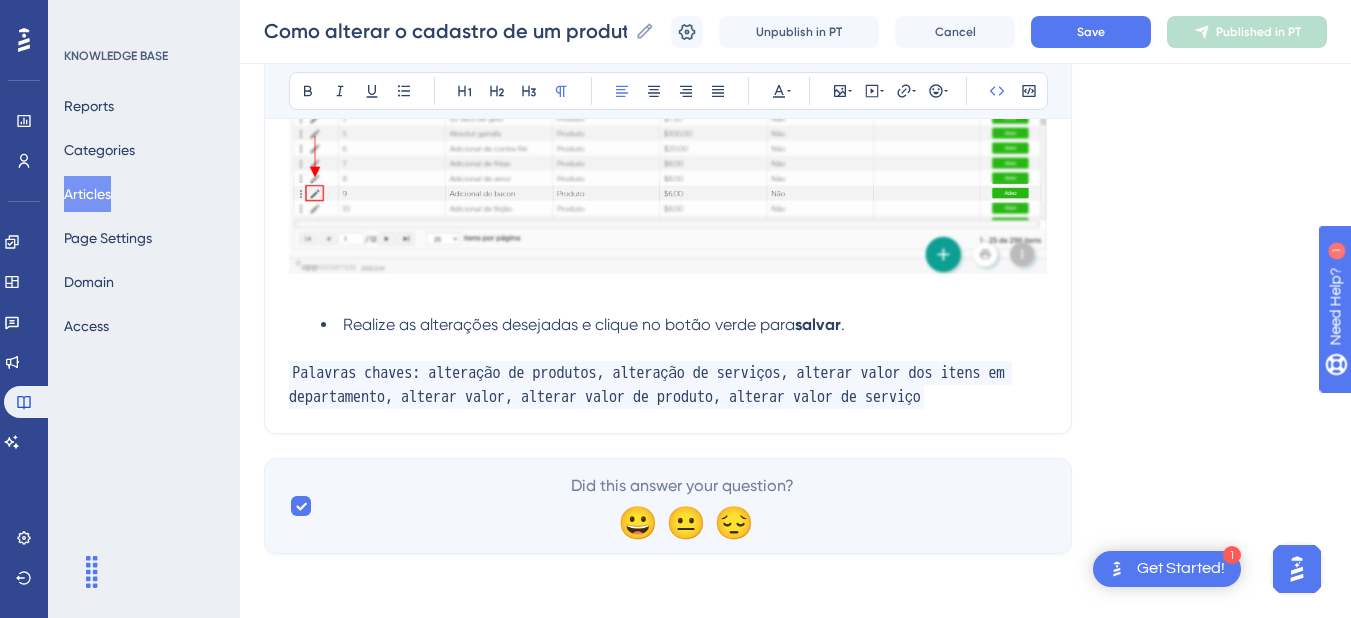 type 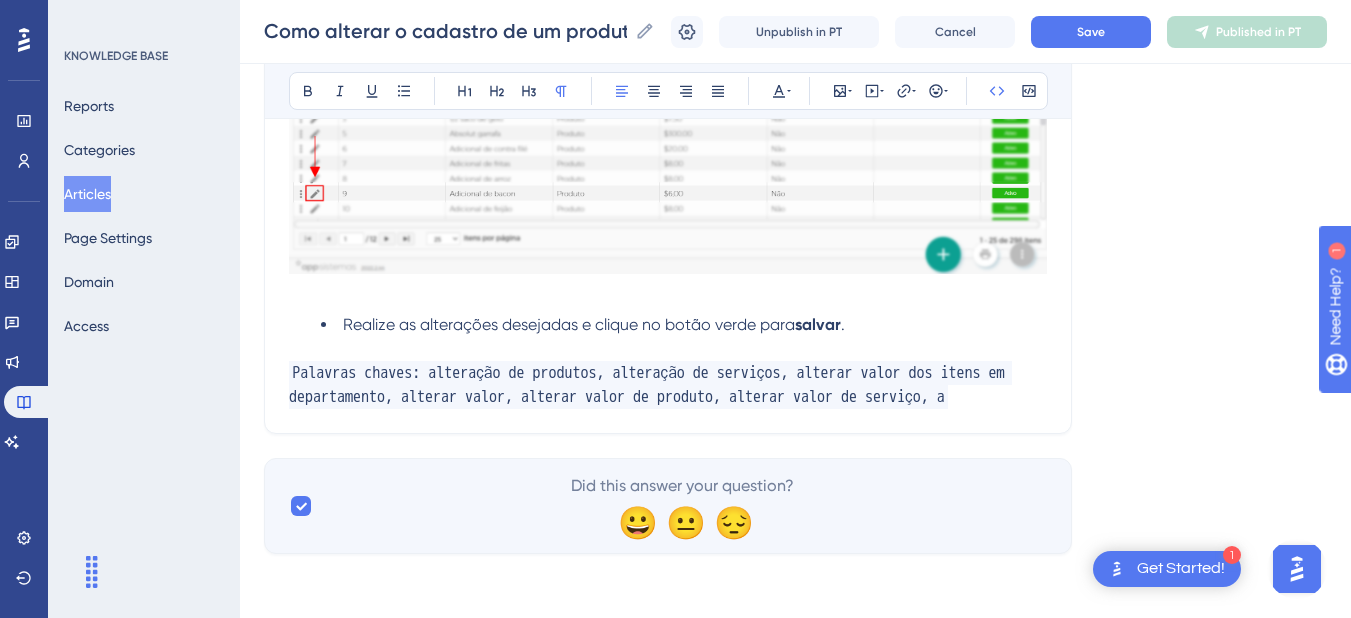 click on "Palavras chaves: alteração de produtos, alteração de serviços, alterar valor dos itens em departamento, alterar valor, alterar valor de produto, alterar valor de serviço, a" at bounding box center (668, 385) 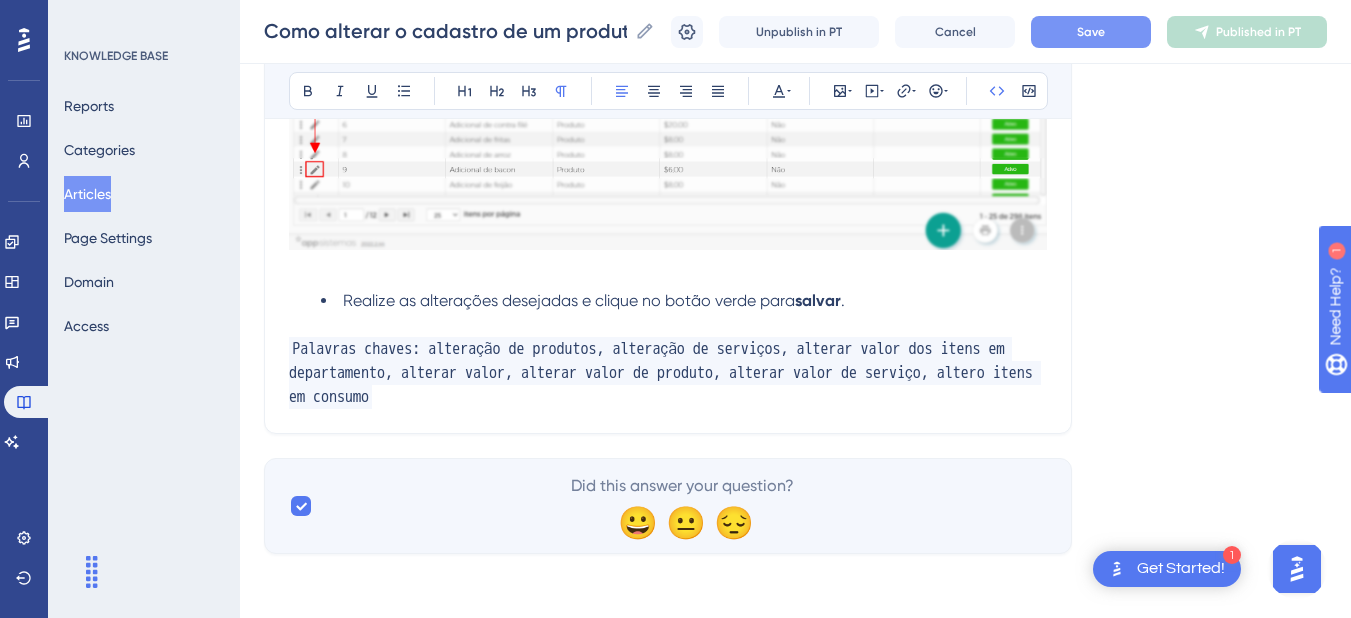 click on "Save" at bounding box center (1091, 32) 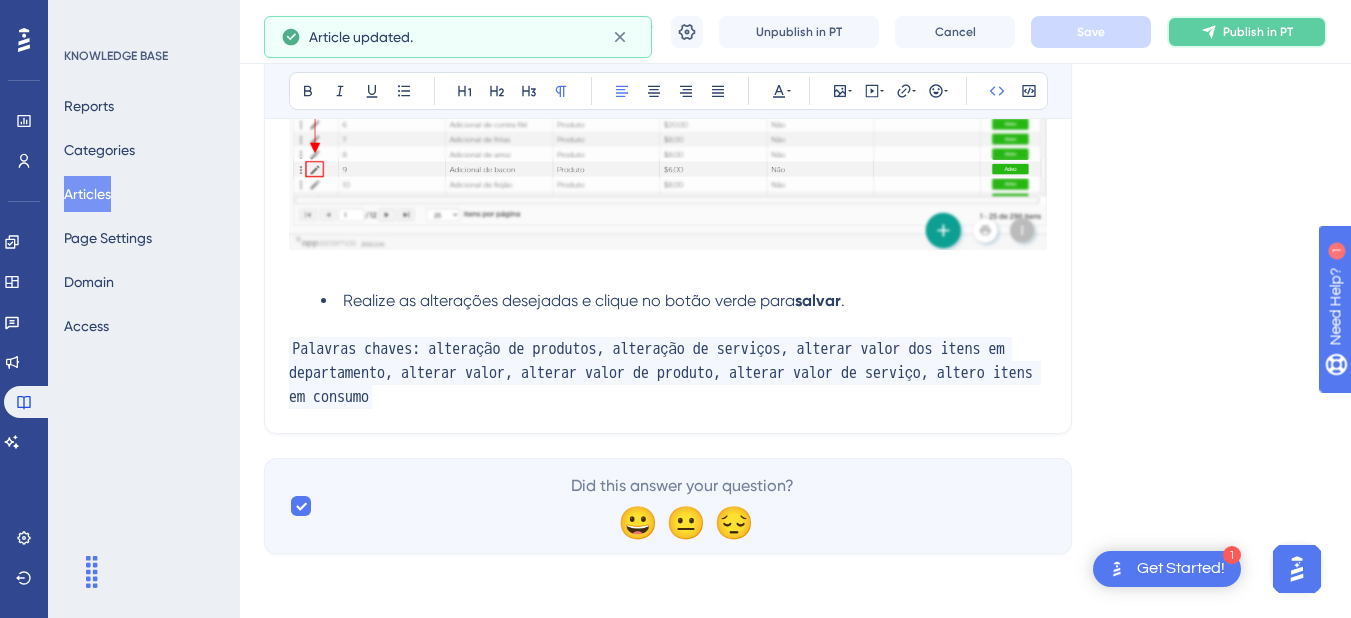 click on "Publish in PT" at bounding box center (1258, 32) 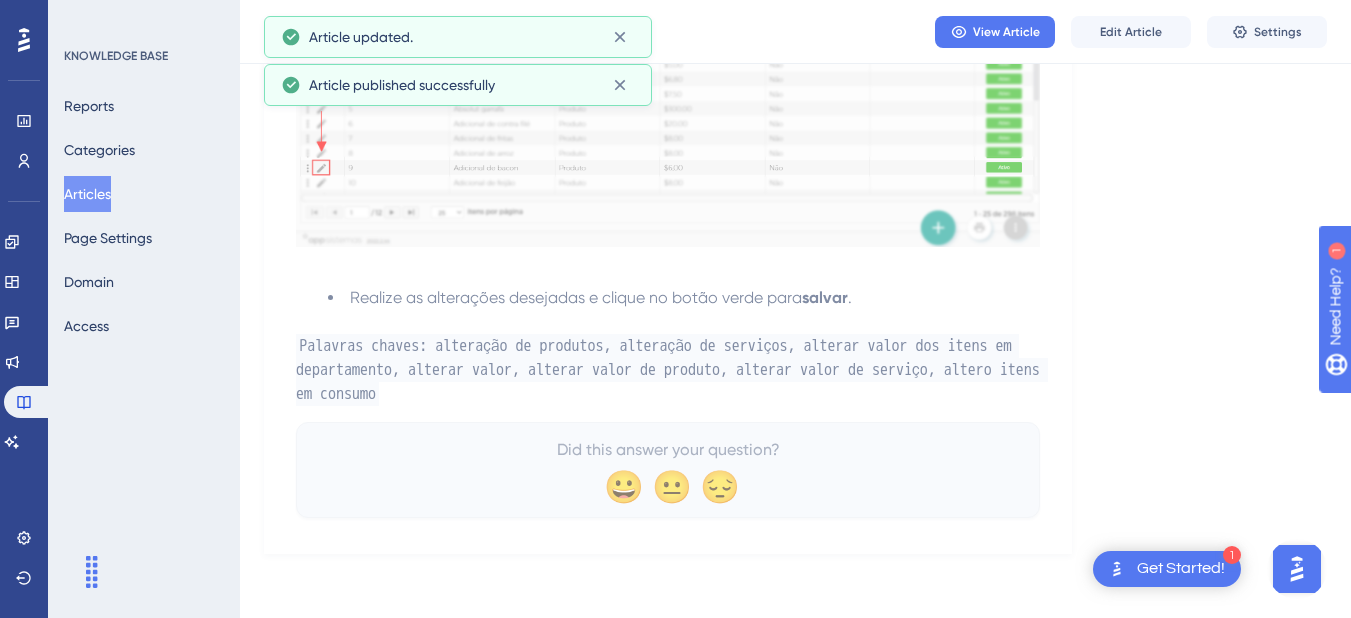 scroll, scrollTop: 1456, scrollLeft: 0, axis: vertical 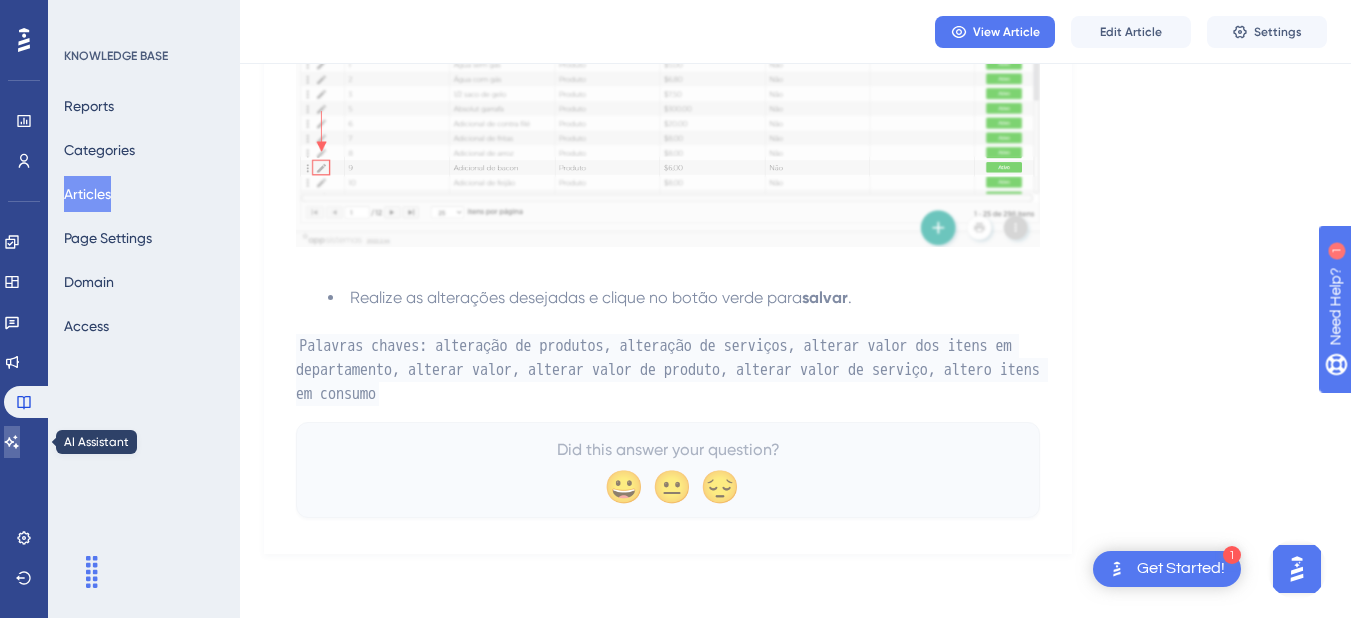 click at bounding box center [12, 442] 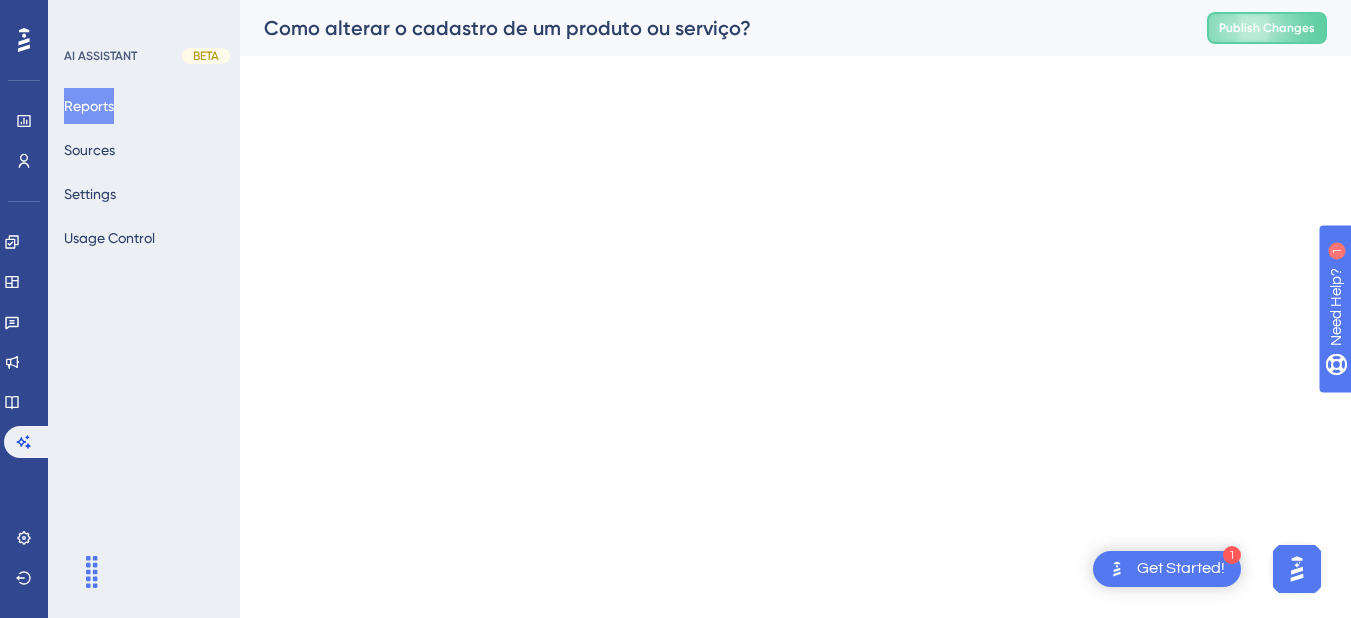 scroll, scrollTop: 0, scrollLeft: 0, axis: both 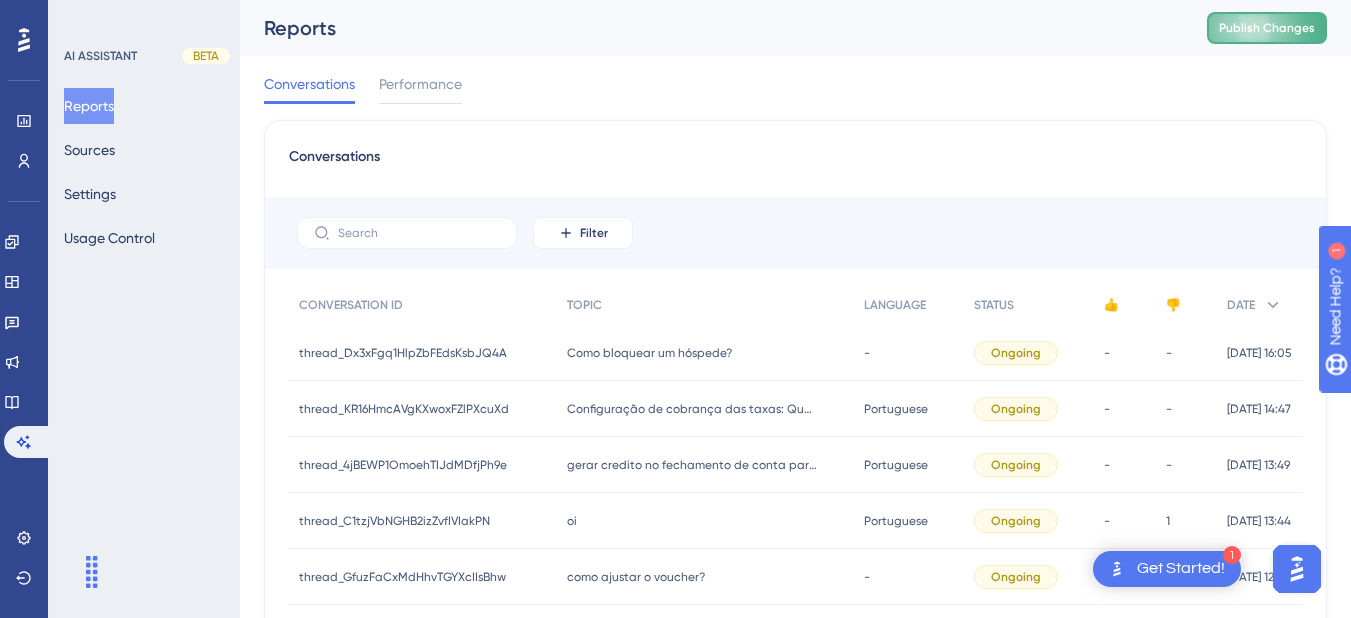 click on "Publish Changes" at bounding box center [1267, 28] 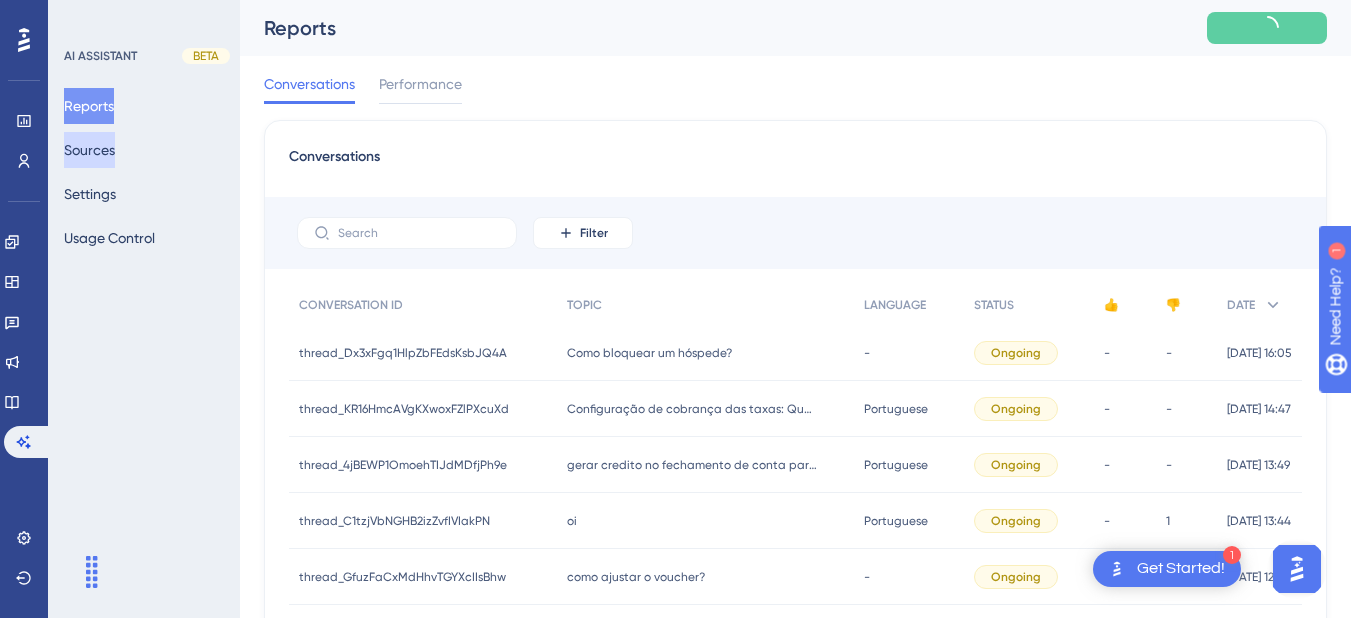 click on "Sources" at bounding box center [89, 150] 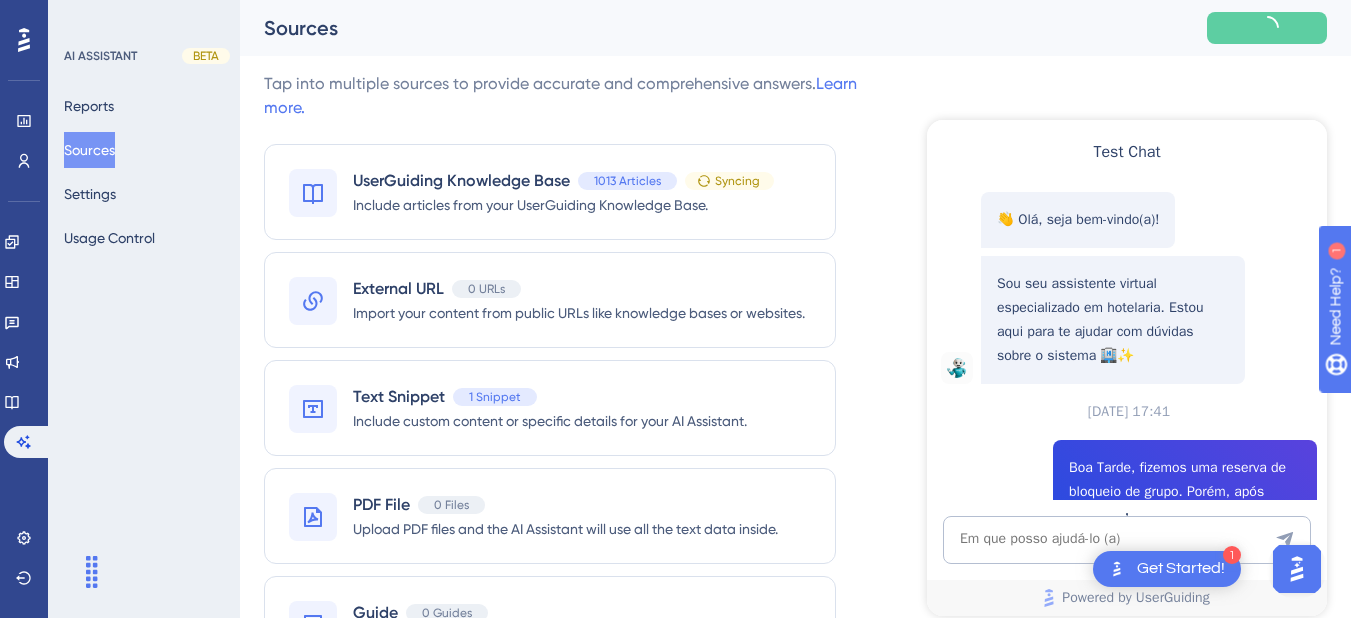 scroll, scrollTop: 0, scrollLeft: 0, axis: both 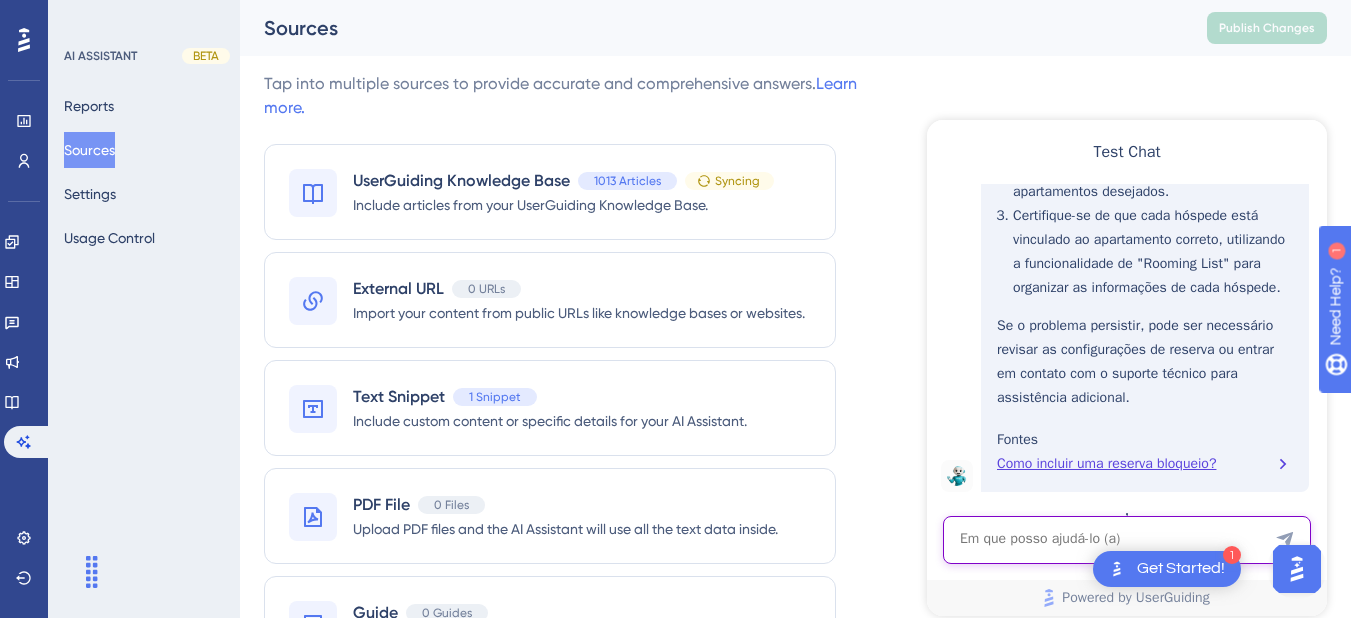 click at bounding box center [1127, 540] 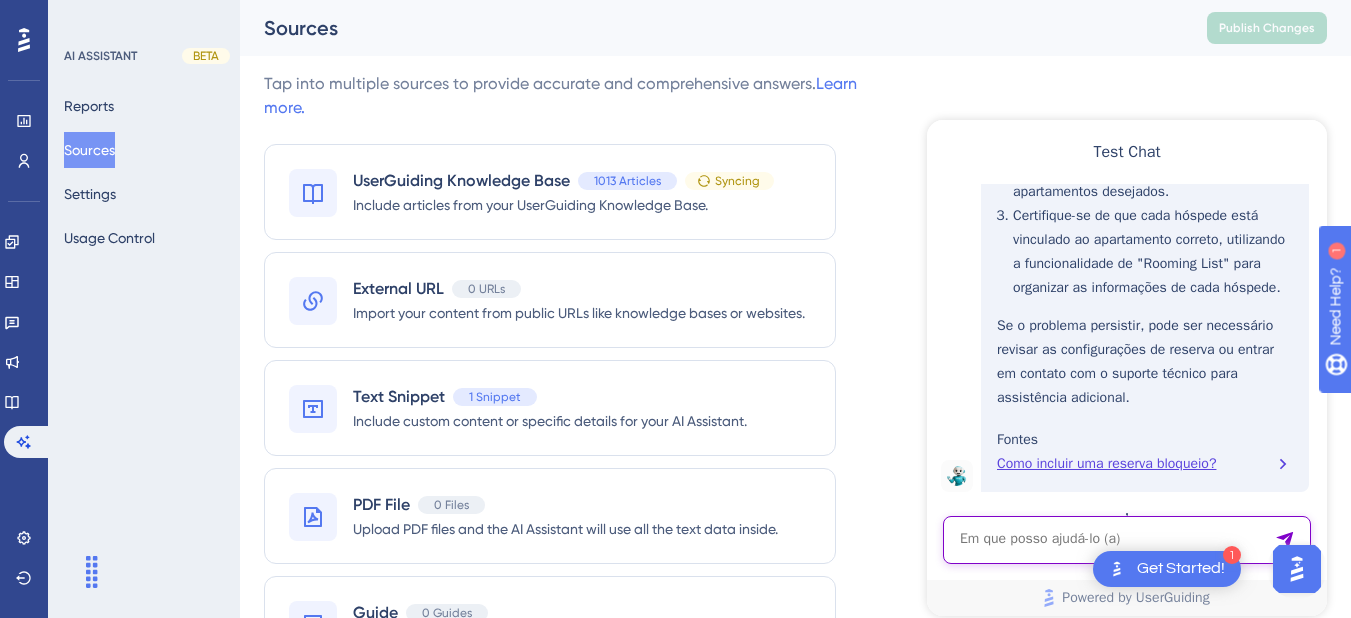 paste on "Boa Tarde, fizemos uma reserva de bloqueio de grupo. Porém, após dividir os apartamentos e atribuir os hósopedes, no mapa de reservas todos aparecem com o mesmo nome" 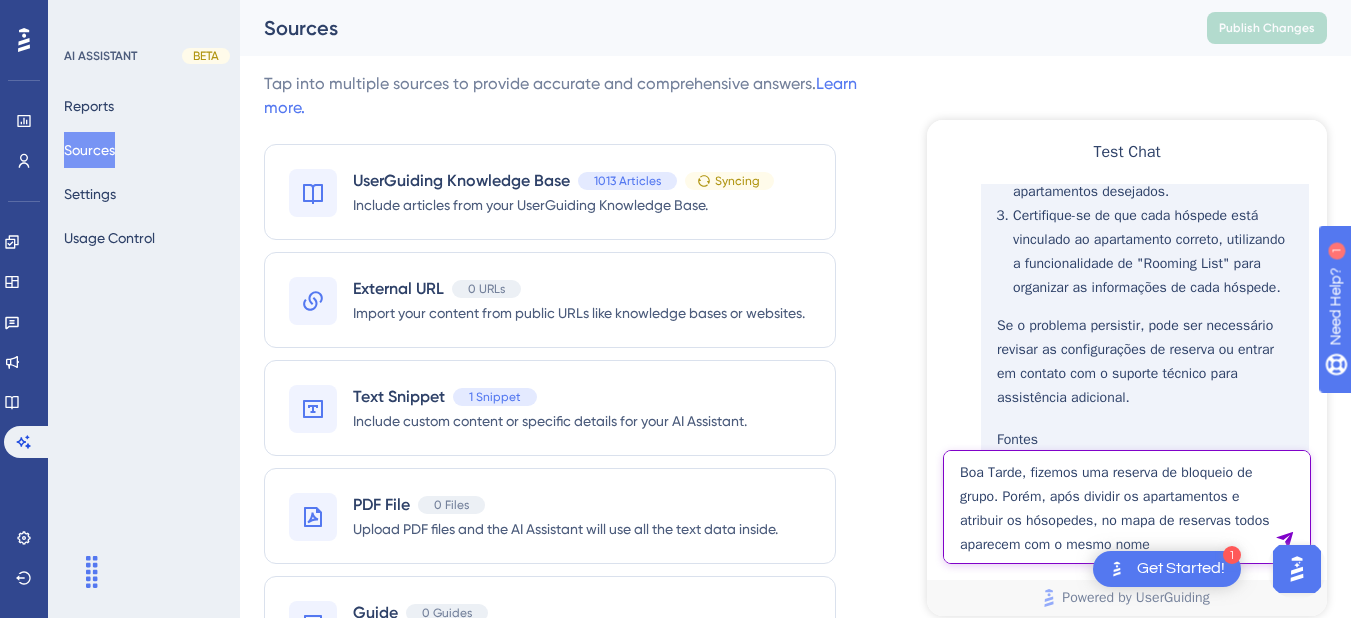 type on "Boa Tarde, fizemos uma reserva de bloqueio de grupo. Porém, após dividir os apartamentos e atribuir os hósopedes, no mapa de reservas todos aparecem com o mesmo nome" 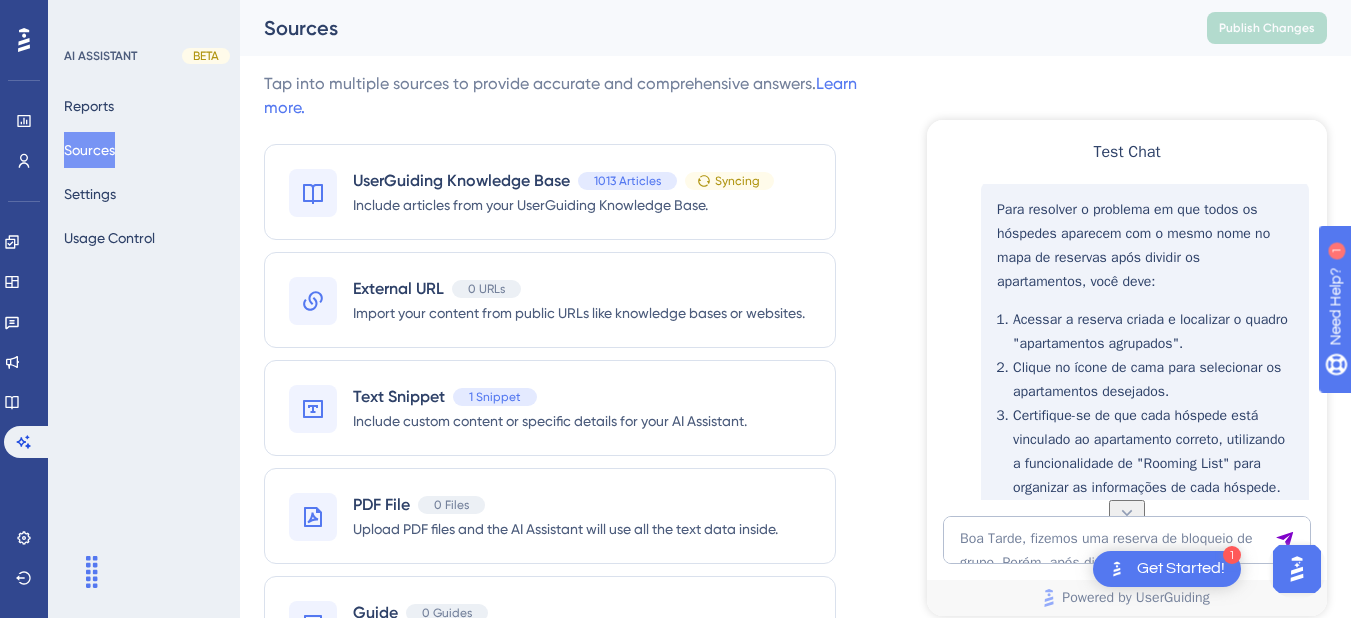 scroll, scrollTop: 1488, scrollLeft: 0, axis: vertical 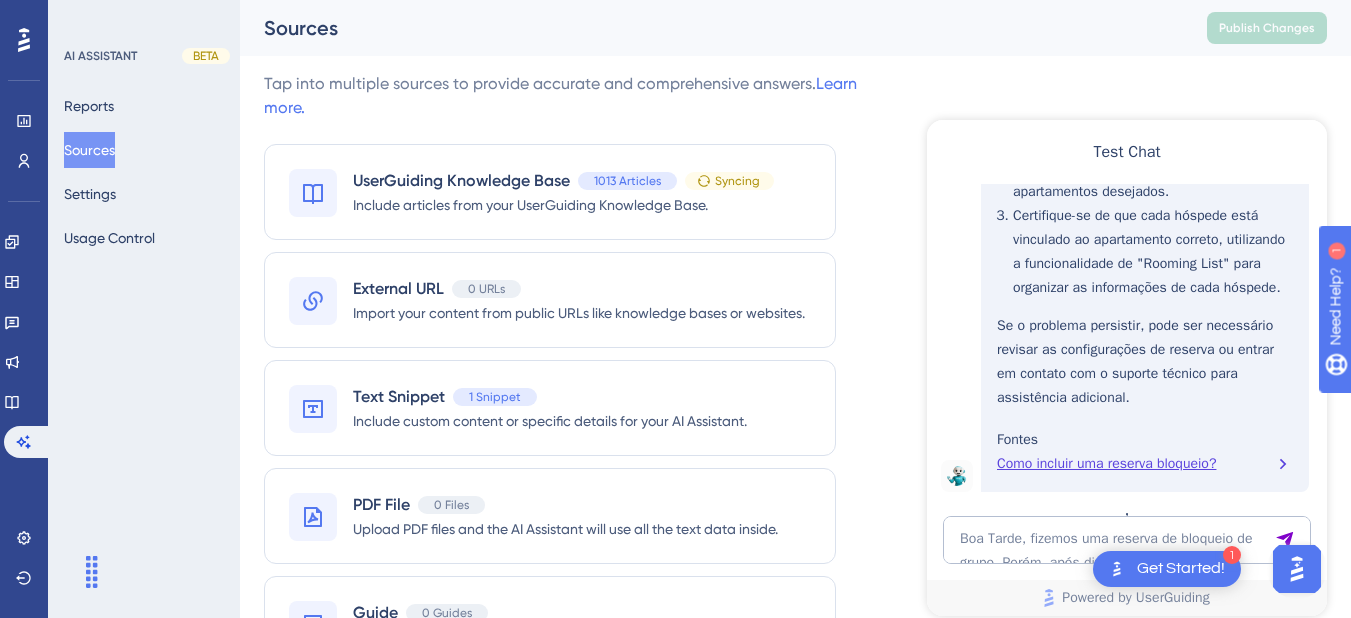 click on "Como incluir uma reserva bloqueio?" at bounding box center [1145, -310] 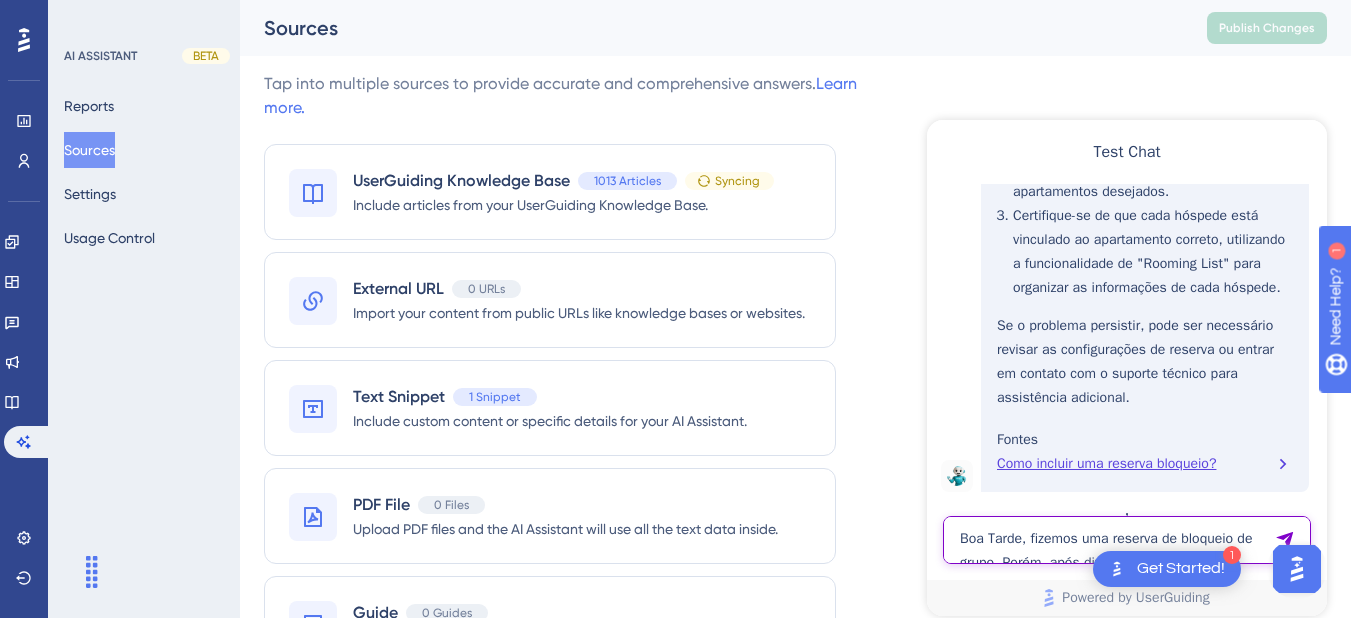 click on "Boa Tarde, fizemos uma reserva de bloqueio de grupo. Porém, após dividir os apartamentos e atribuir os hósopedes, no mapa de reservas todos aparecem com o mesmo nome" at bounding box center [1127, 540] 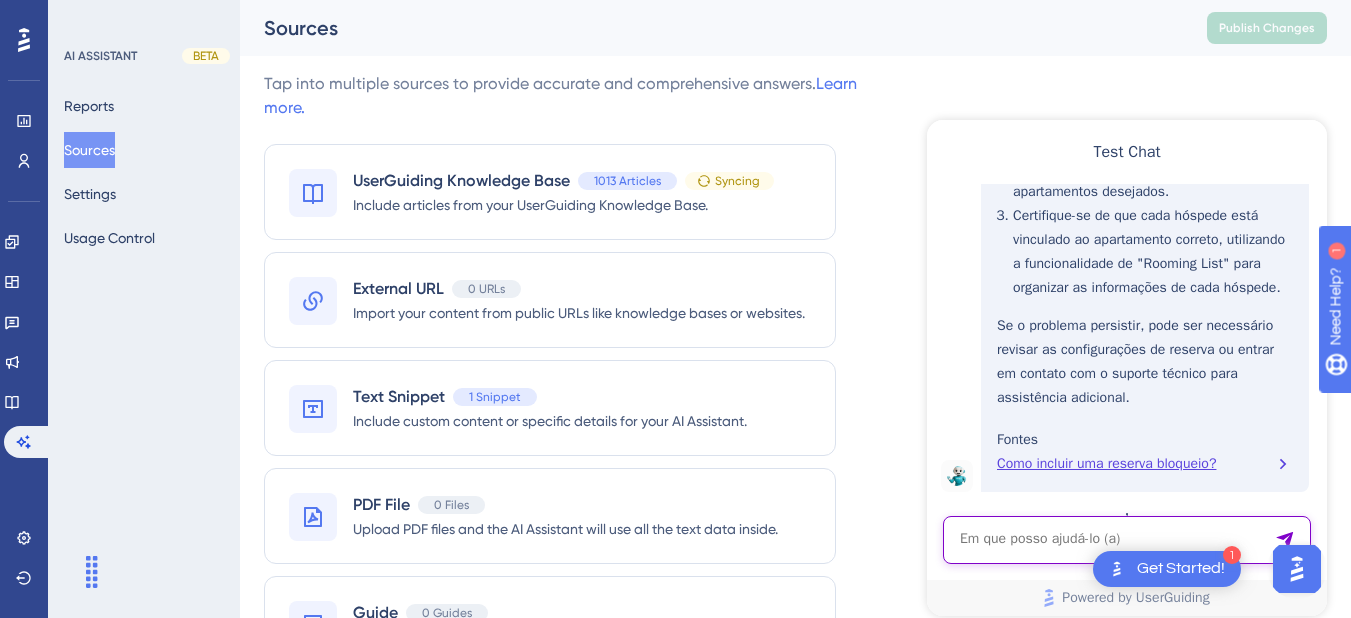paste on "gostaria de uma ajuda para emissão de um relatório de vendas recebidas futuras, ou seja o que efetivamente entrou no meu caixa de vendas futuras
Por exemplo, dezembro
o que eu já recebi de dezembro na data de hj
uma espécie de perpesctiva" 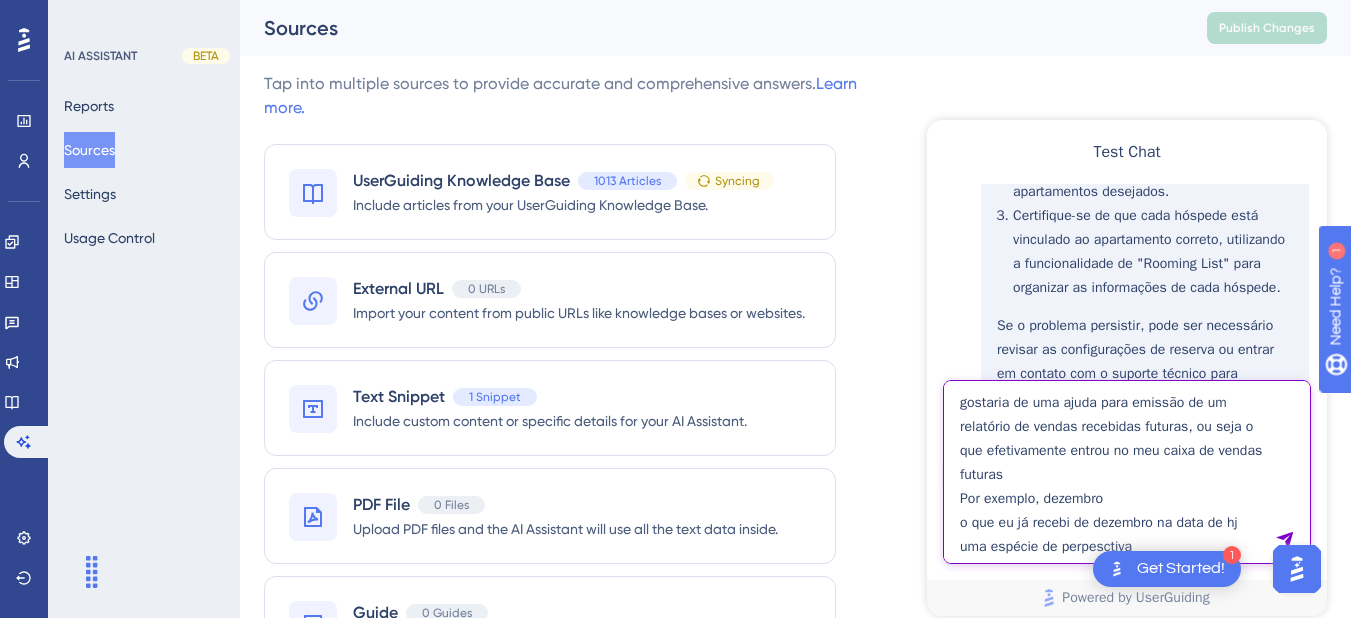 type on "gostaria de uma ajuda para emissão de um relatório de vendas recebidas futuras, ou seja o que efetivamente entrou no meu caixa de vendas futuras
Por exemplo, dezembro
o que eu já recebi de dezembro na data de hj
uma espécie de perpesctiva" 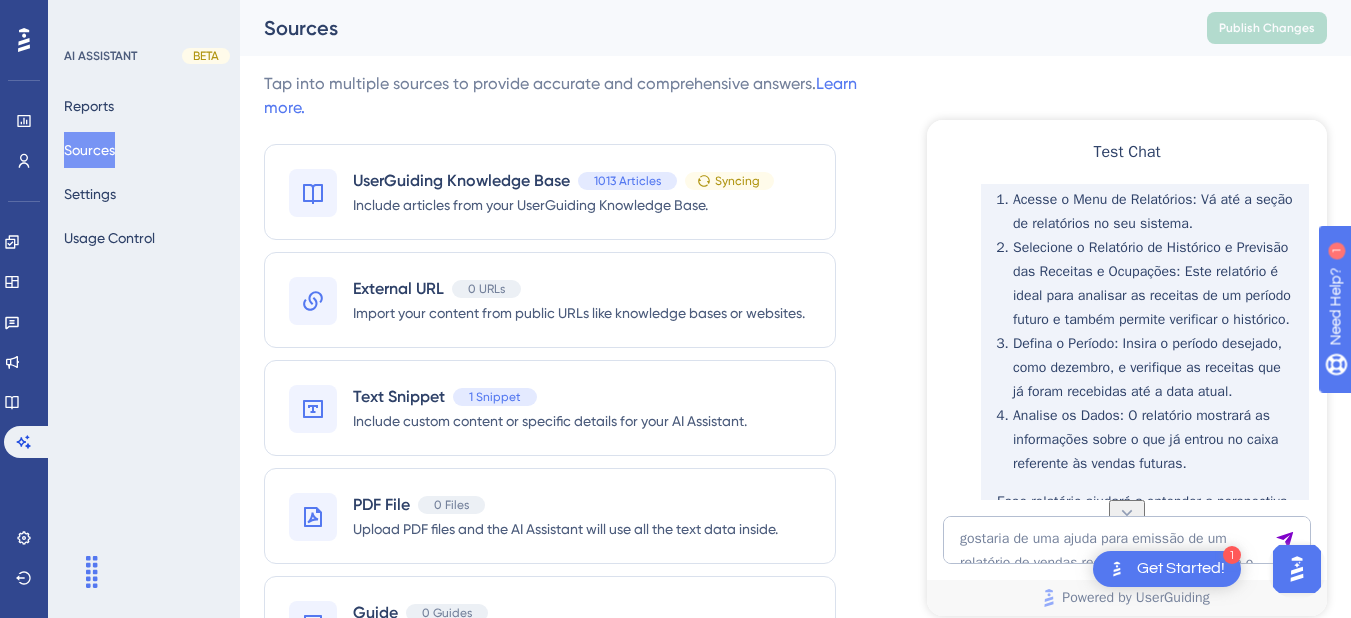 scroll, scrollTop: 2382, scrollLeft: 0, axis: vertical 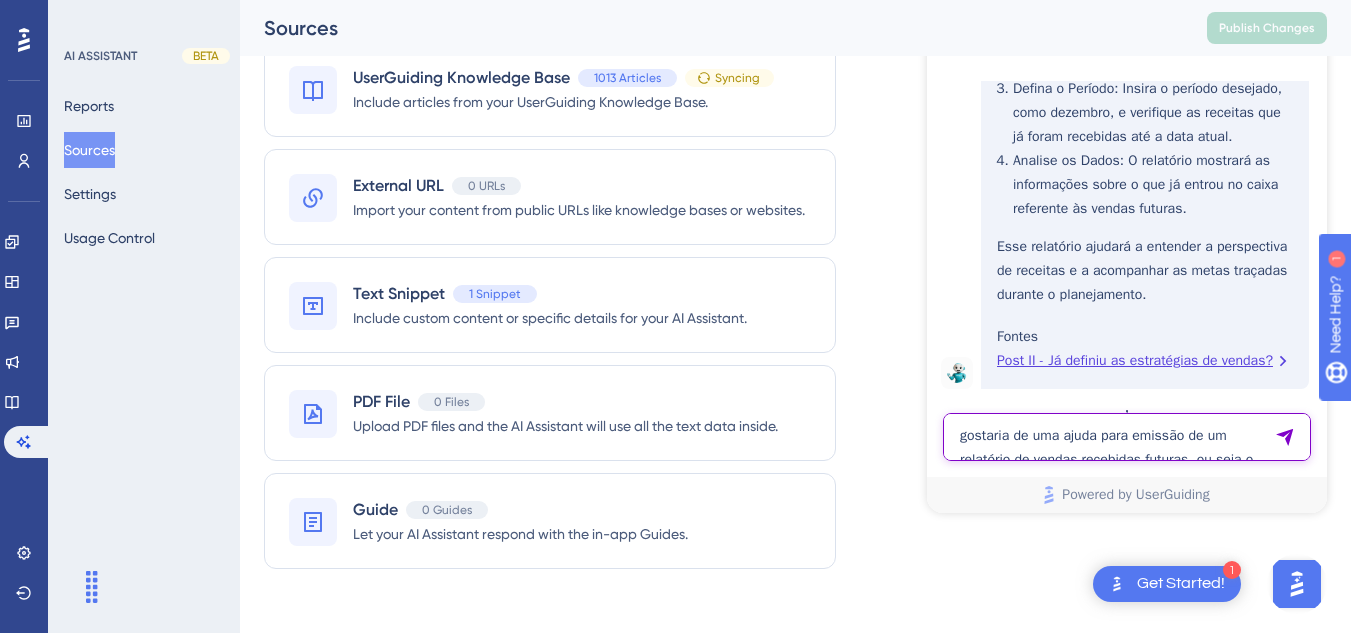 click on "gostaria de uma ajuda para emissão de um relatório de vendas recebidas futuras, ou seja o que efetivamente entrou no meu caixa de vendas futuras
Por exemplo, dezembro
o que eu já recebi de dezembro na data de hj
uma espécie de perpesctiva" at bounding box center (1127, 437) 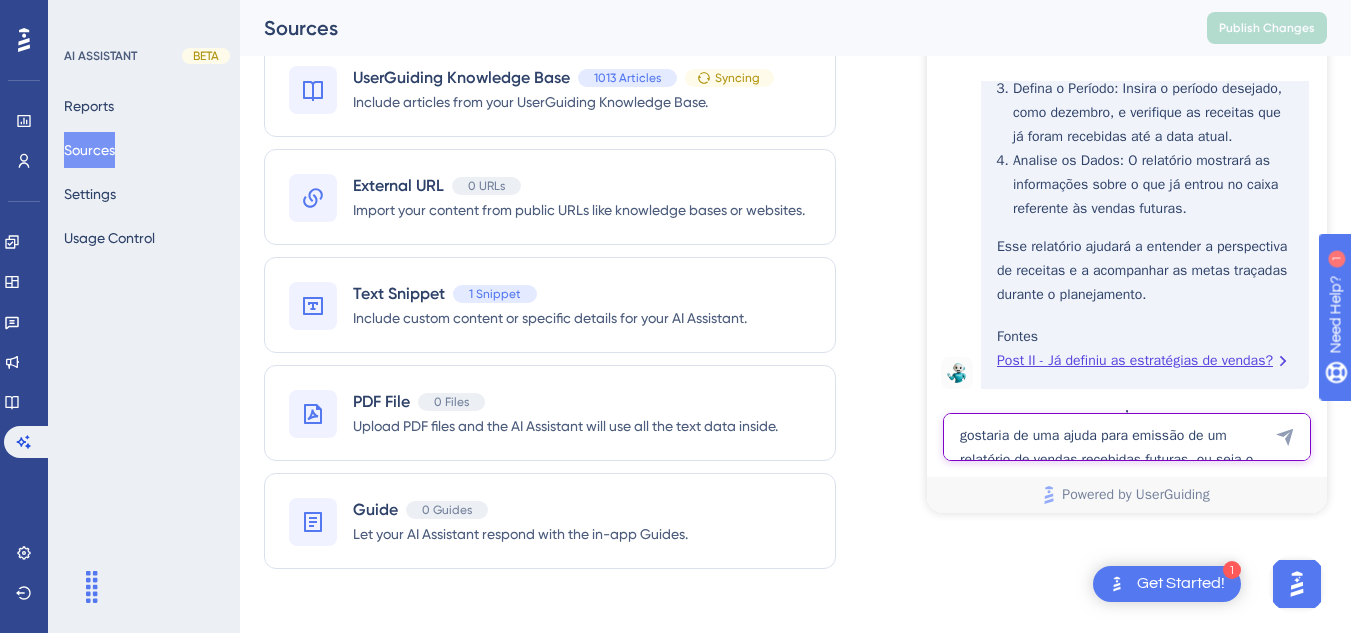 click on "gostaria de uma ajuda para emissão de um relatório de vendas recebidas futuras, ou seja o que efetivamente entrou no meu caixa de vendas futuras
Por exemplo, dezembro
o que eu já recebi de dezembro na data de hj
uma espécie de perpesctiva" at bounding box center [1127, 437] 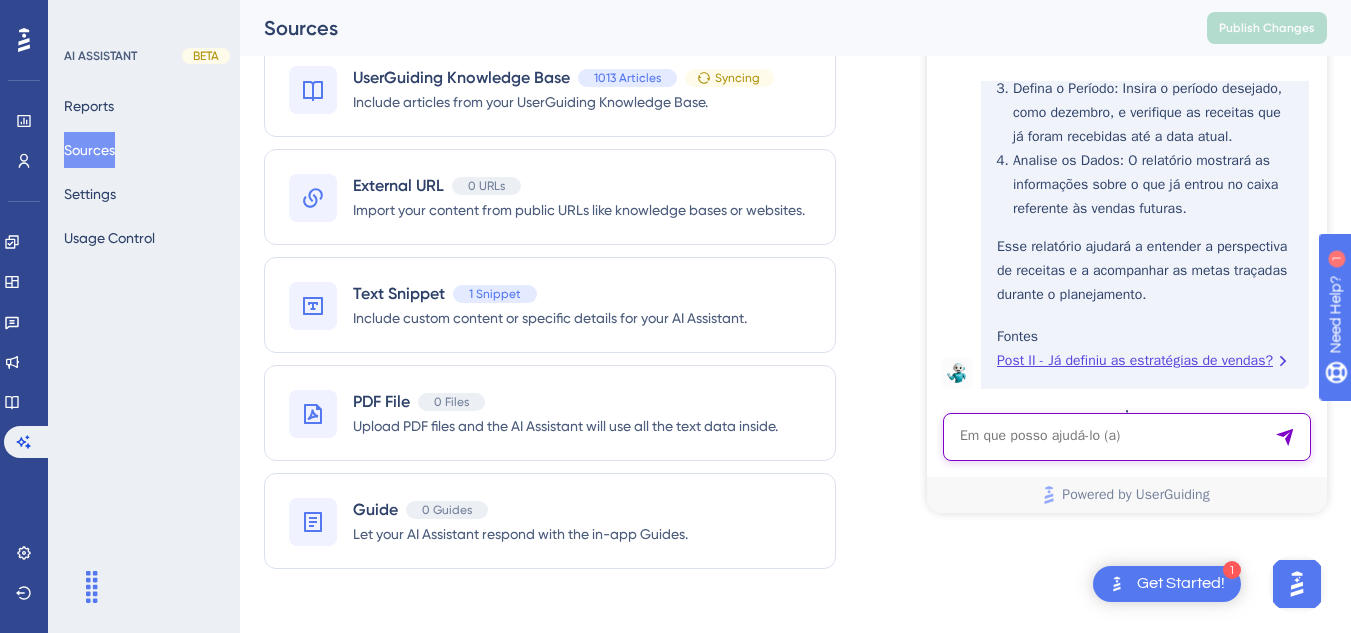 paste on "Estou cobrindo a responsável de eventos e estou apanhando um pouco nas ordens de serviço kkk
Será que poderia me ajudar com a questão de um mesmo evento ser realizado por 3 dias seguidos e com coffee
Na O.S não estou achando a opção de separar por dia
E vi que a responsável fez isso nos eventos anteriores" 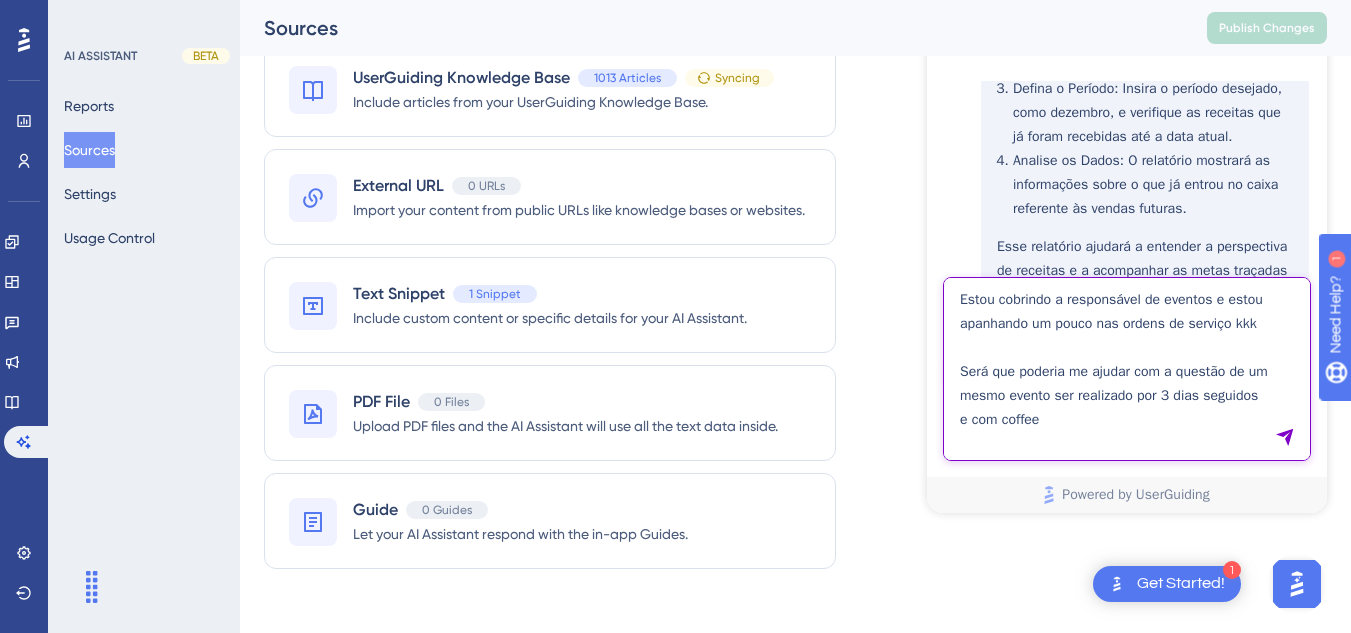 scroll, scrollTop: 113, scrollLeft: 0, axis: vertical 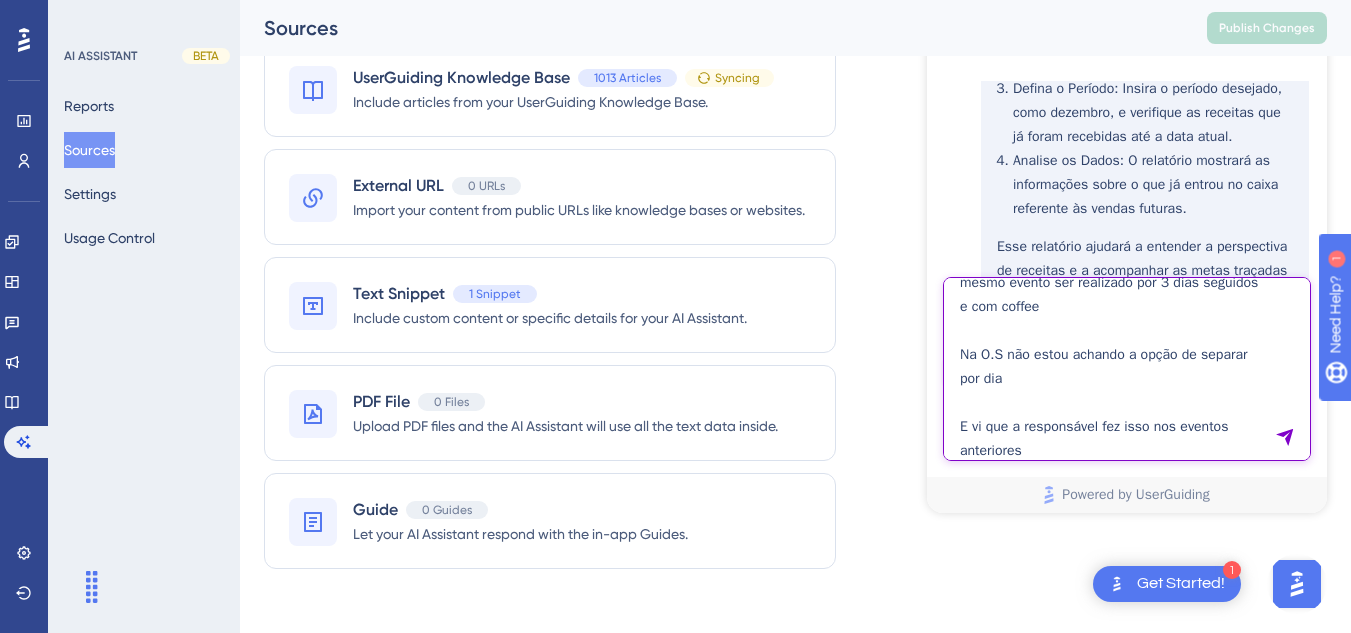 type on "Estou cobrindo a responsável de eventos e estou apanhando um pouco nas ordens de serviço kkk
Será que poderia me ajudar com a questão de um mesmo evento ser realizado por 3 dias seguidos e com coffee
Na O.S não estou achando a opção de separar por dia
E vi que a responsável fez isso nos eventos anteriores" 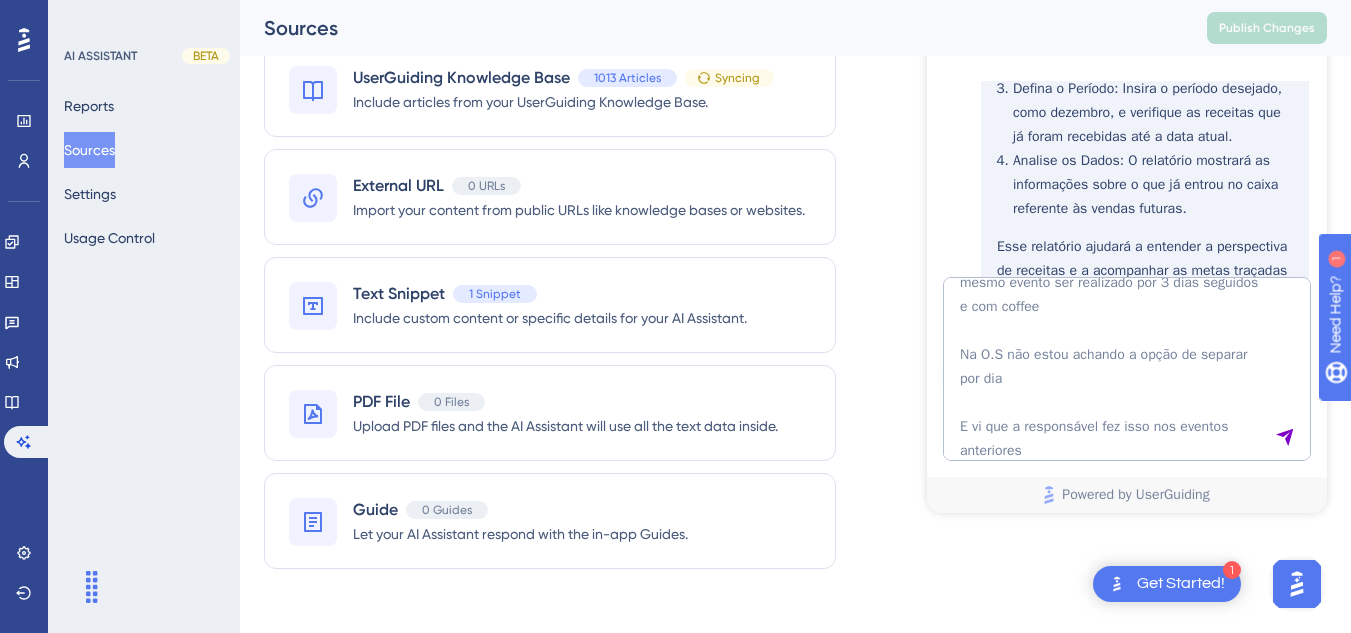 scroll, scrollTop: 0, scrollLeft: 0, axis: both 